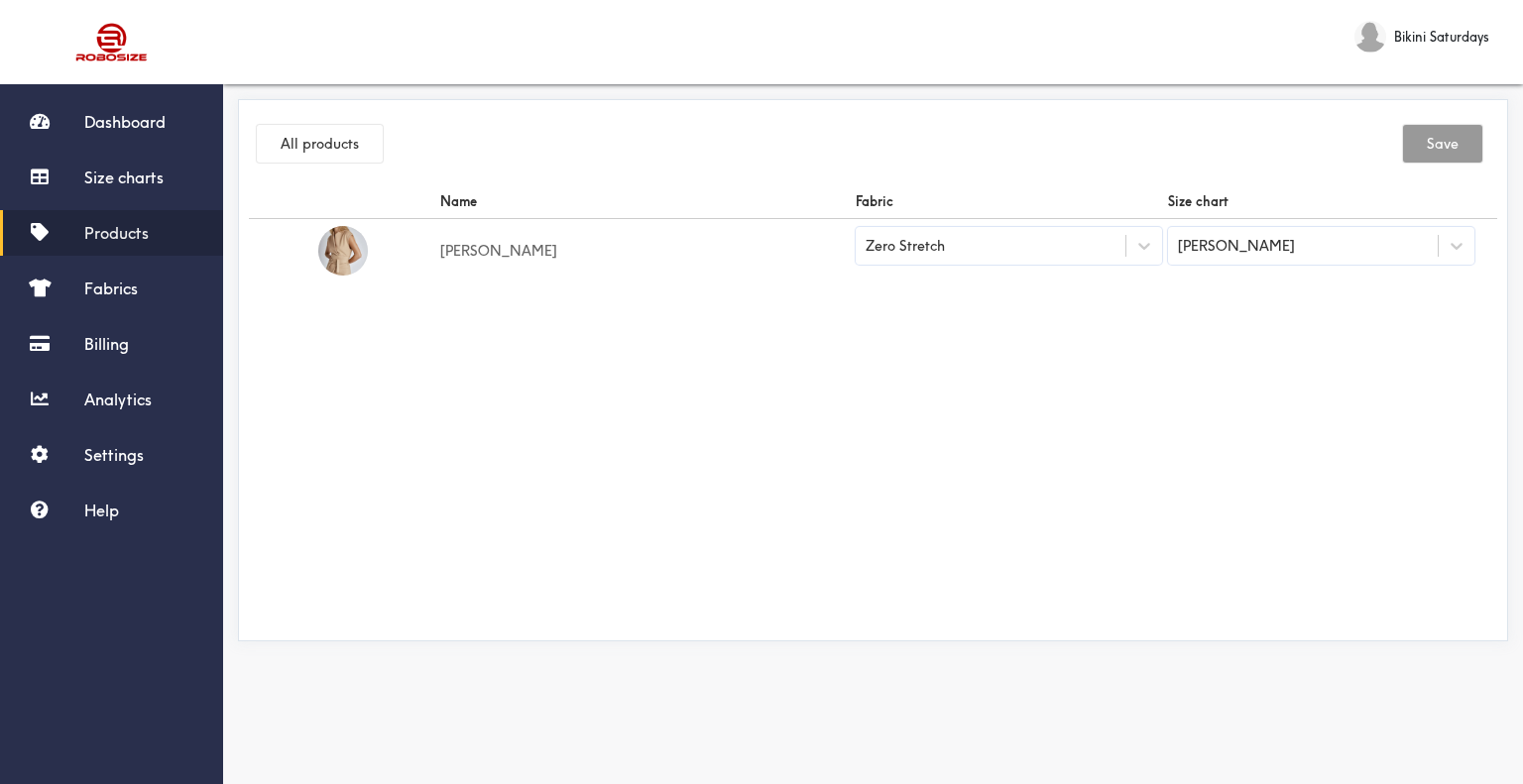 click on "Size charts" at bounding box center (111, 177) 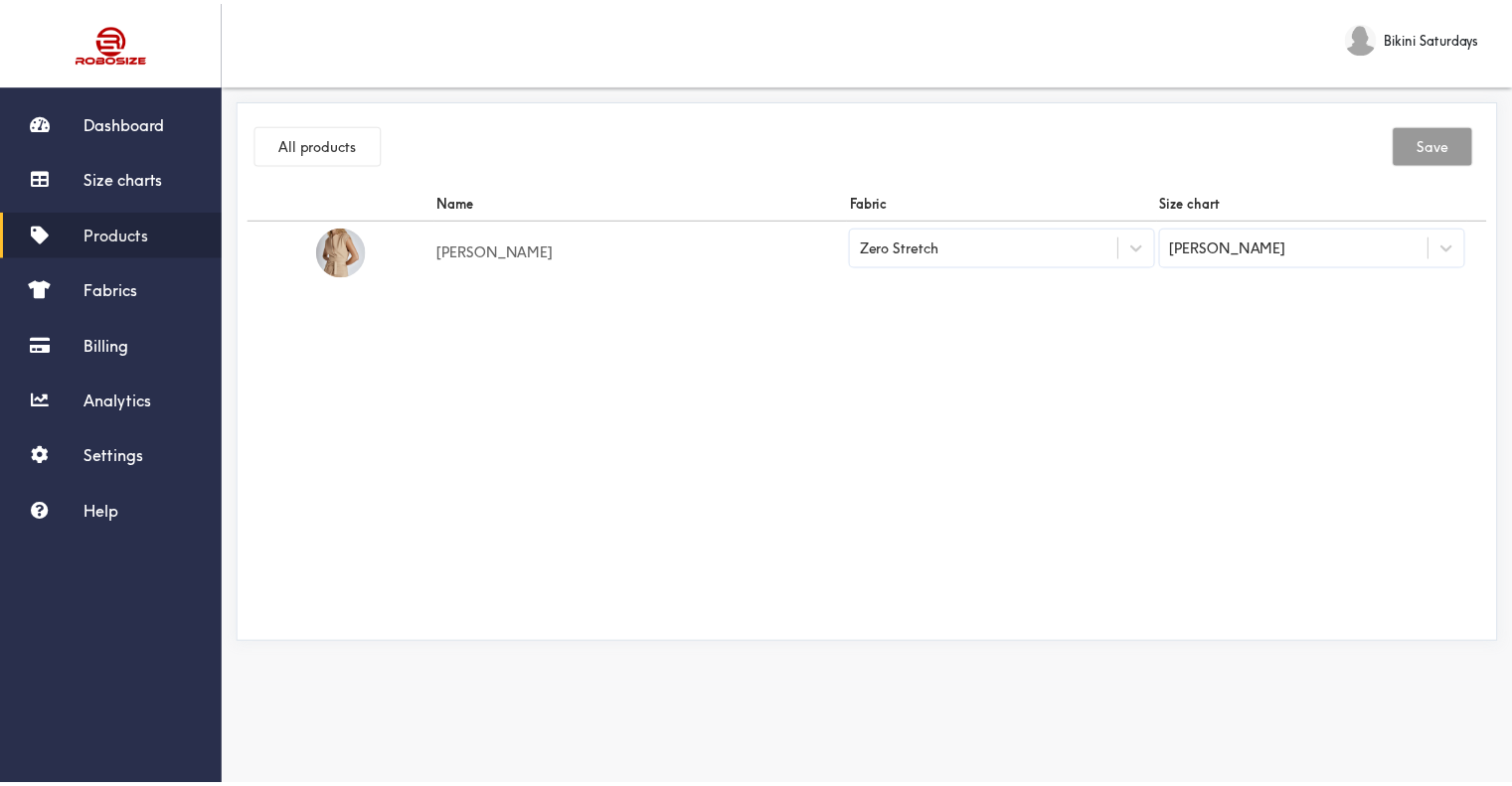 scroll, scrollTop: 0, scrollLeft: 0, axis: both 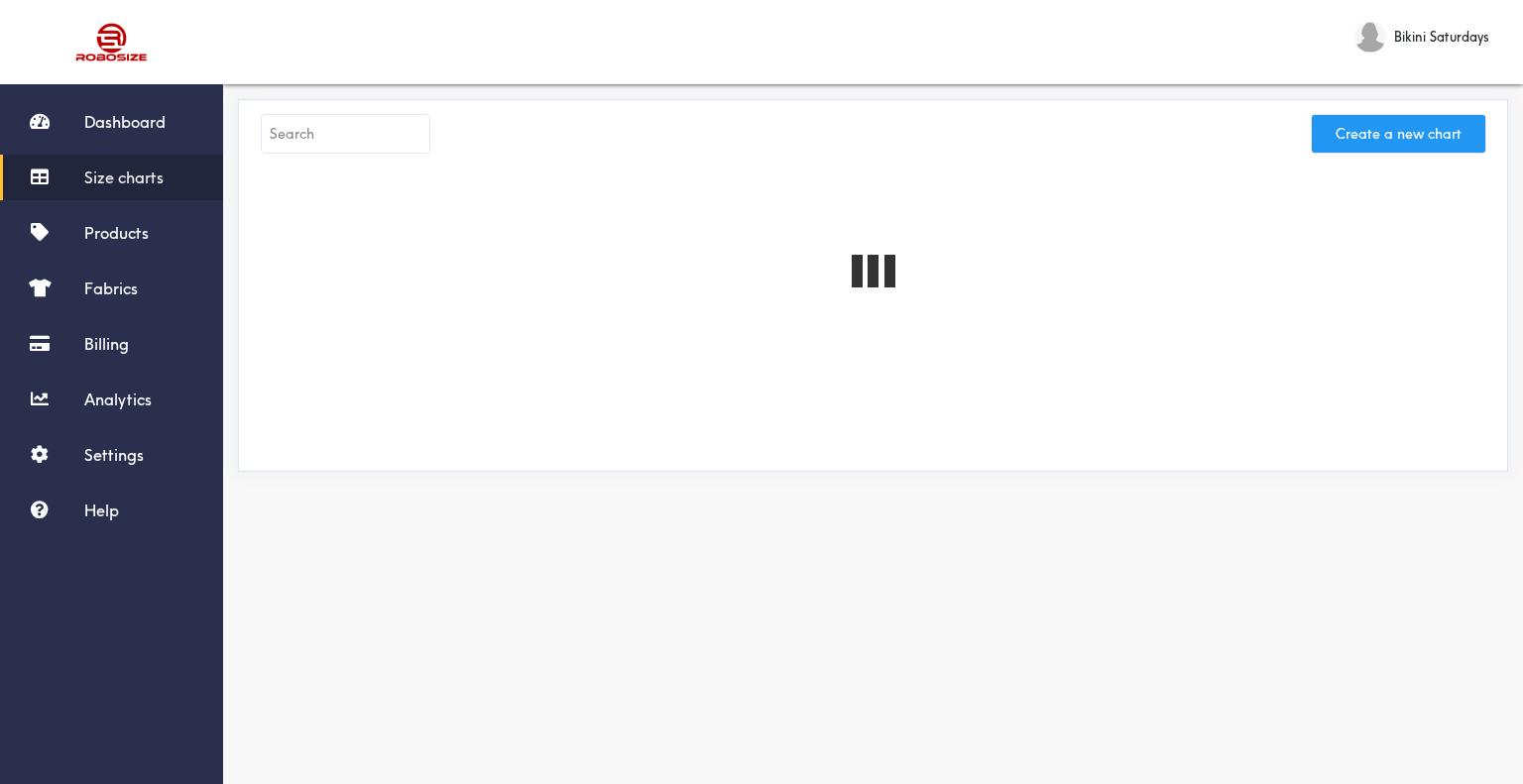 click on "Create a new chart" at bounding box center [1398, 134] 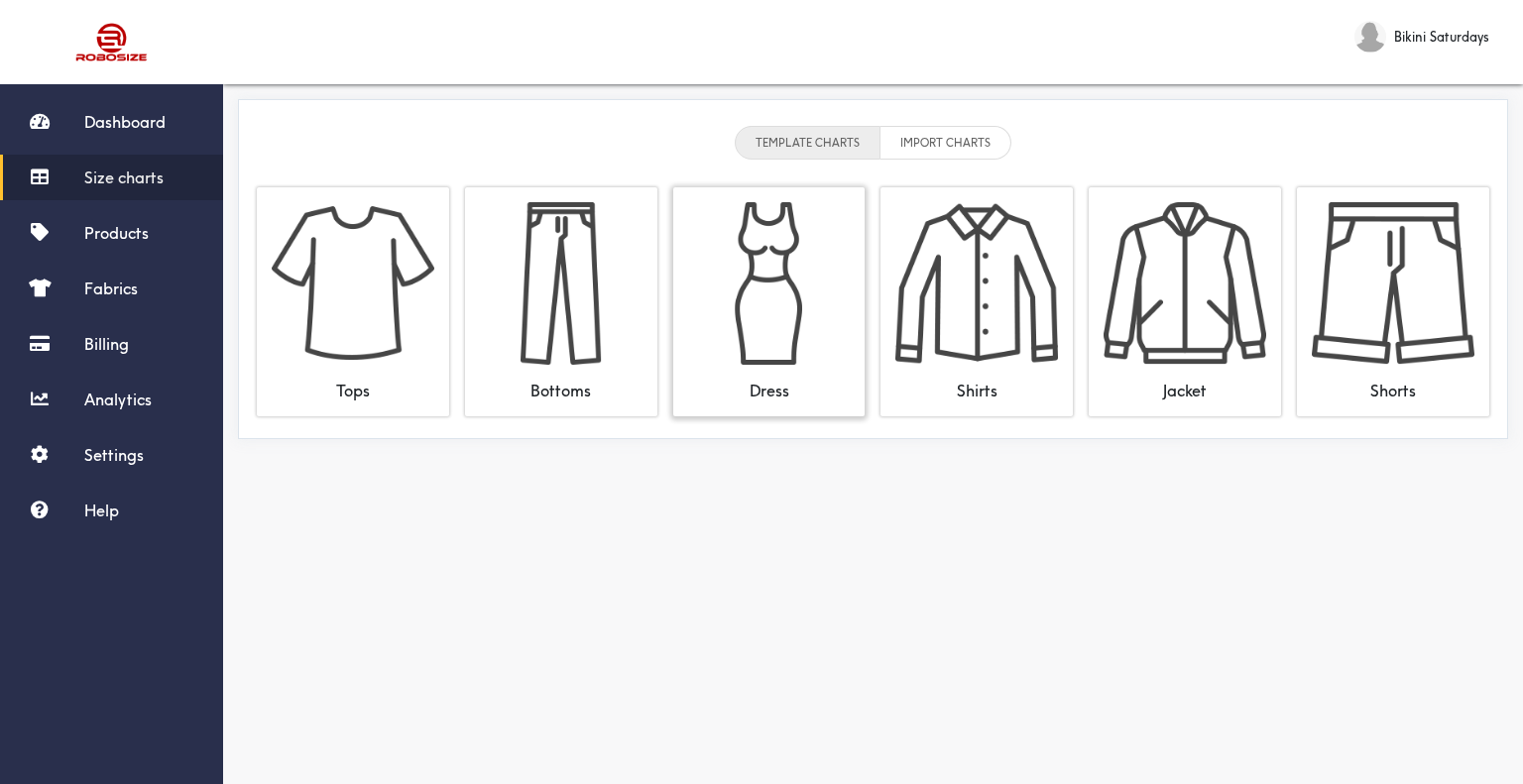 click at bounding box center (769, 283) 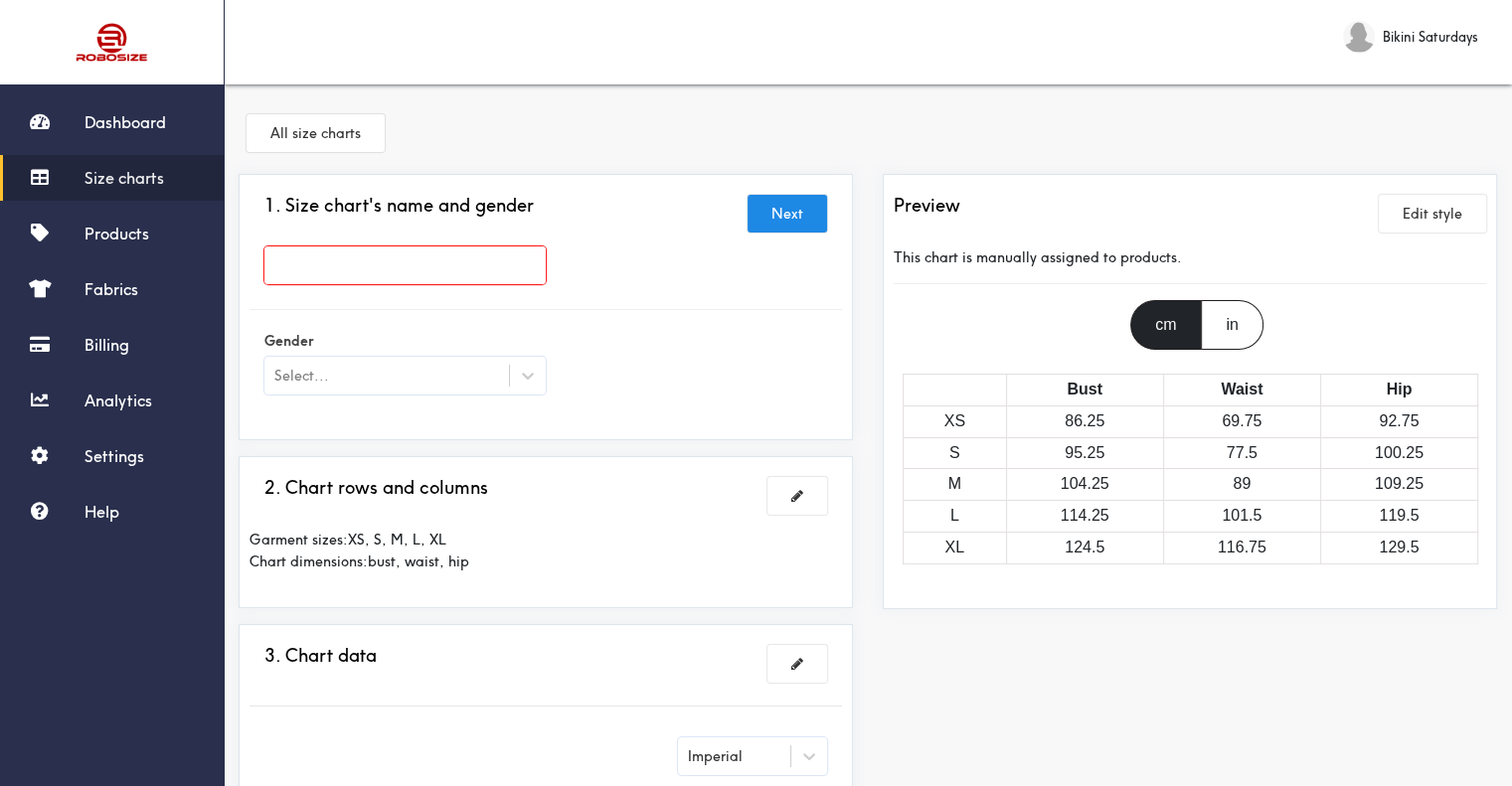 click at bounding box center (405, 265) 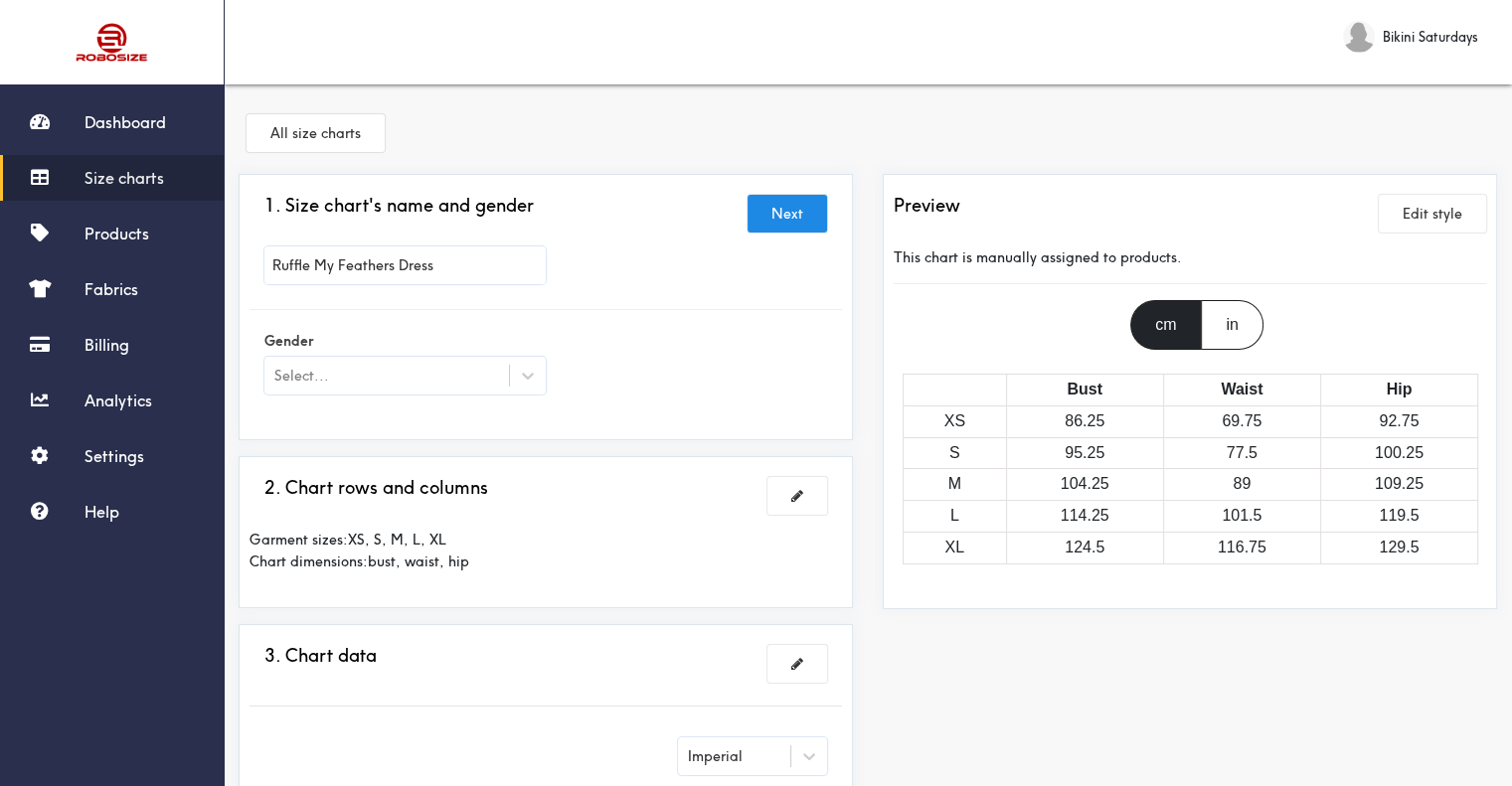 type on "Ruffle My Feathers Dress" 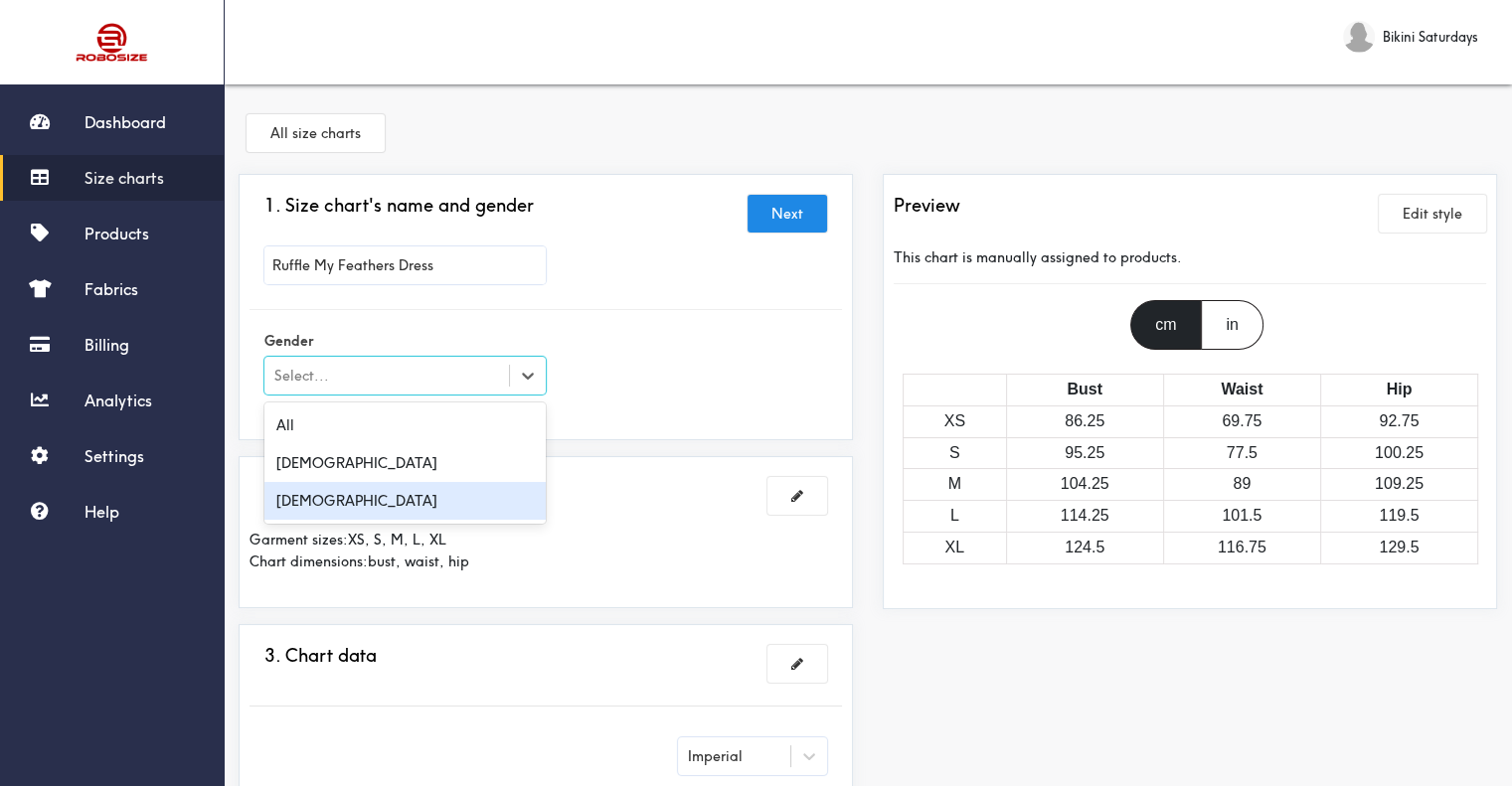 click on "[DEMOGRAPHIC_DATA]" at bounding box center (405, 501) 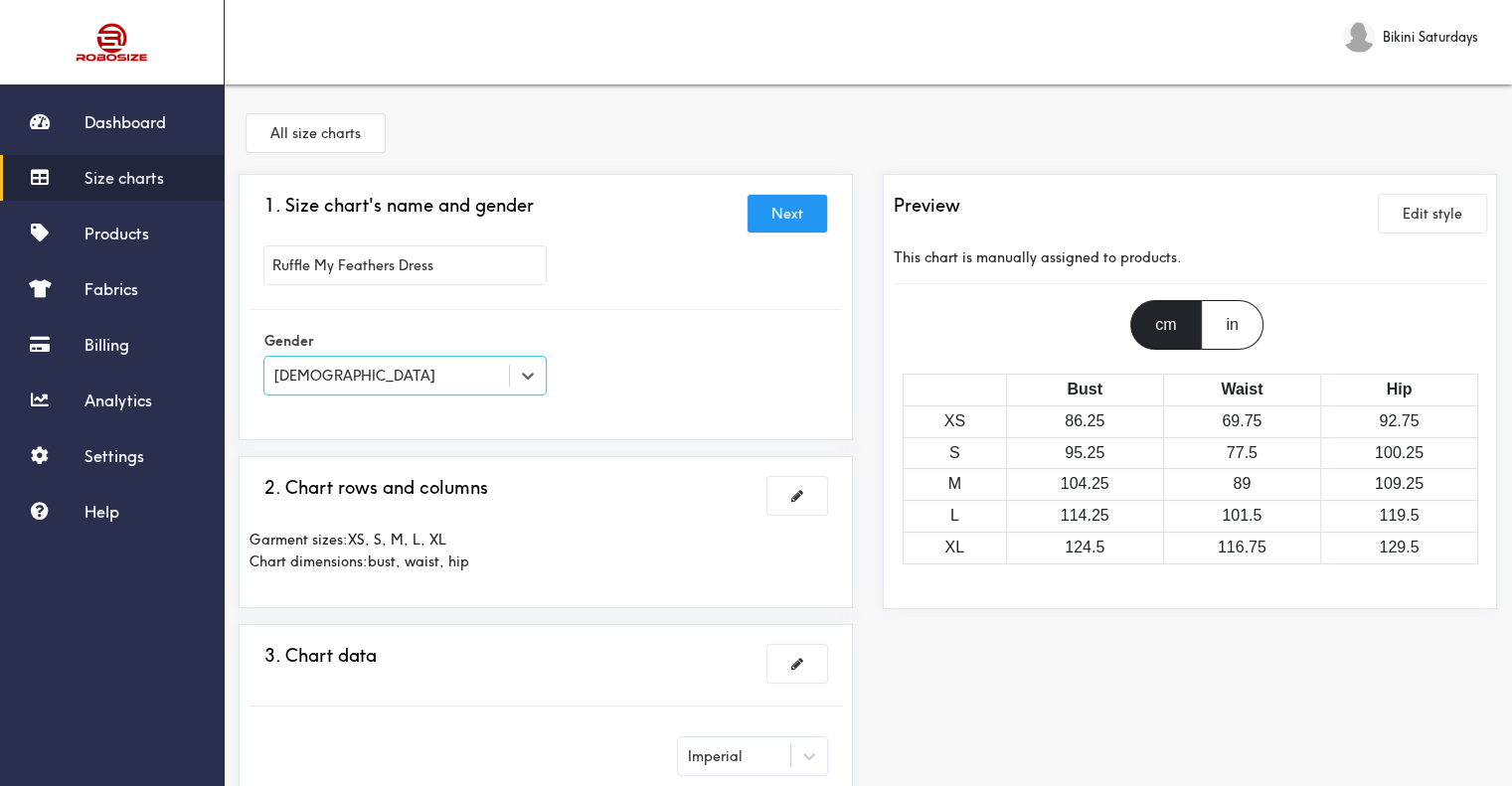 click on "Next" at bounding box center [787, 214] 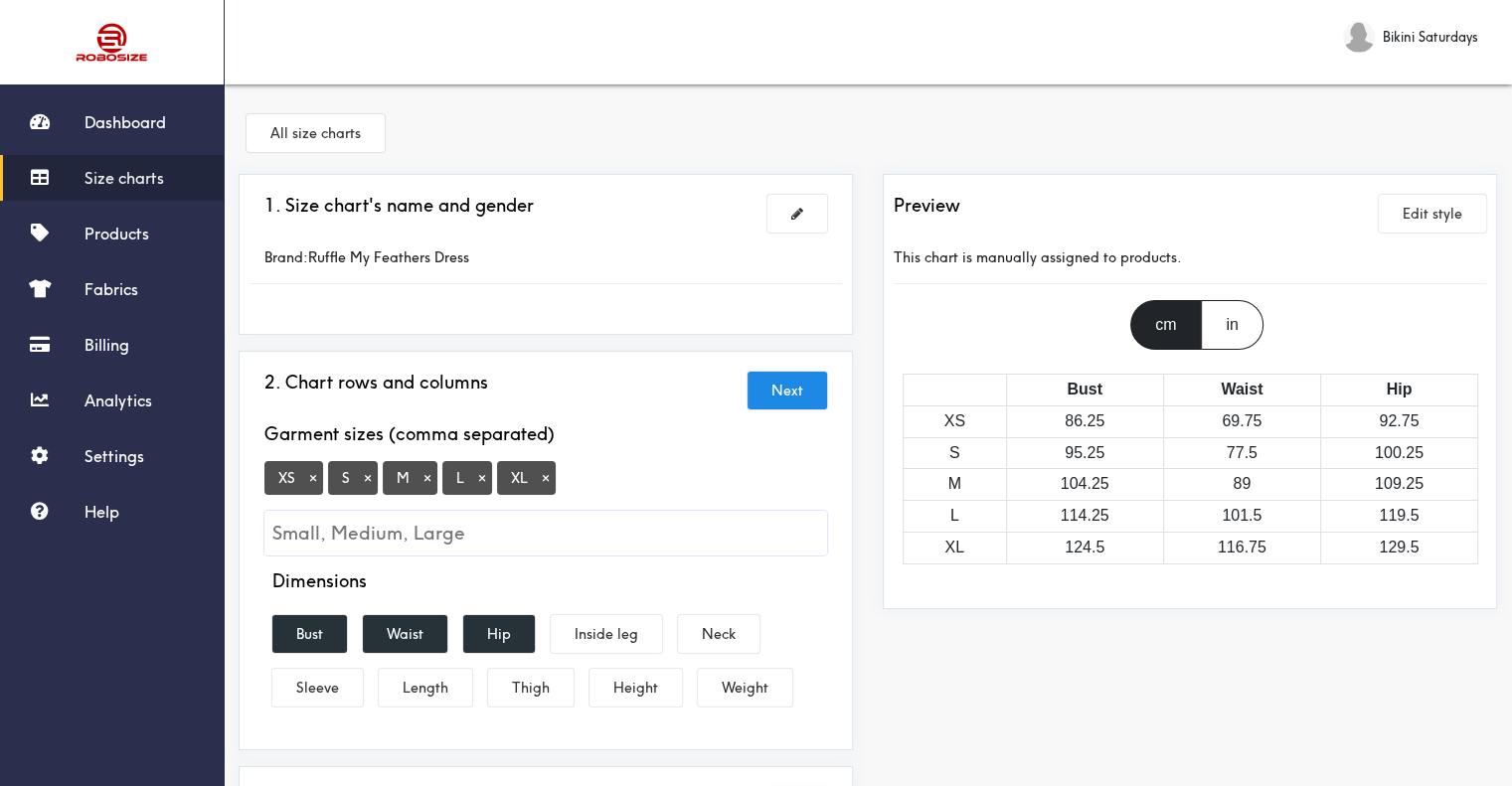 click on "×" at bounding box center [313, 478] 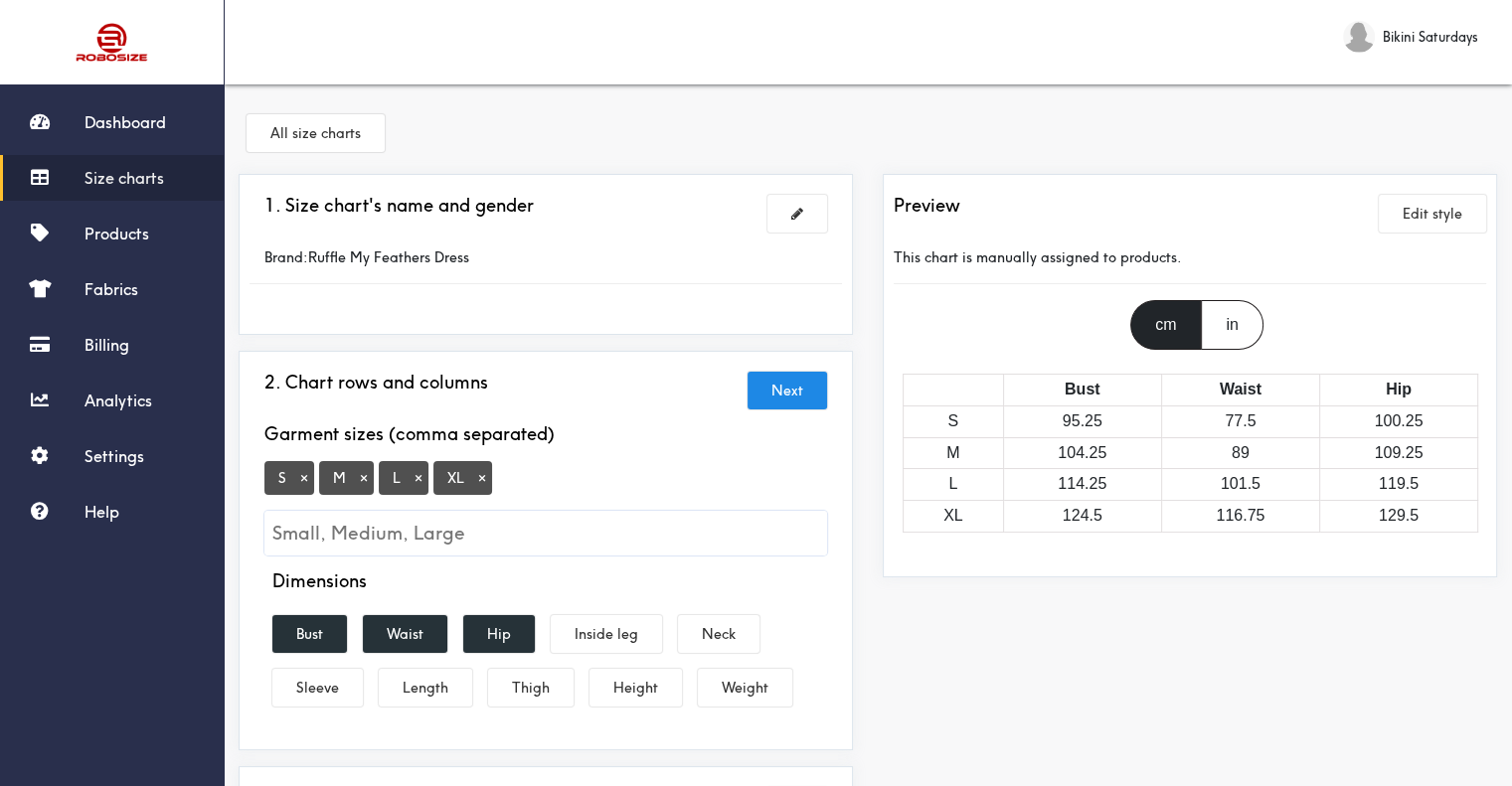 click on "×" at bounding box center [482, 478] 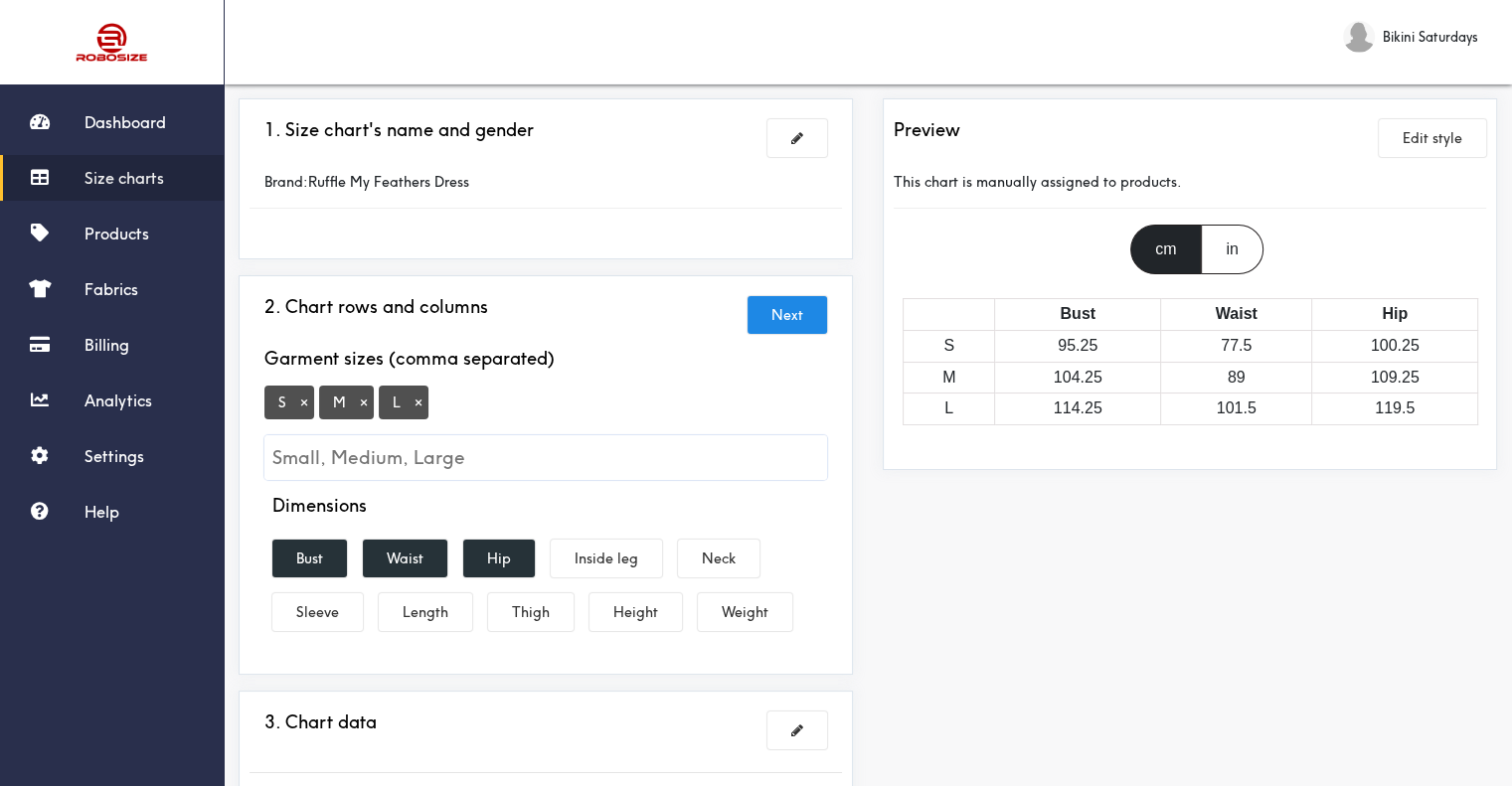 scroll, scrollTop: 0, scrollLeft: 0, axis: both 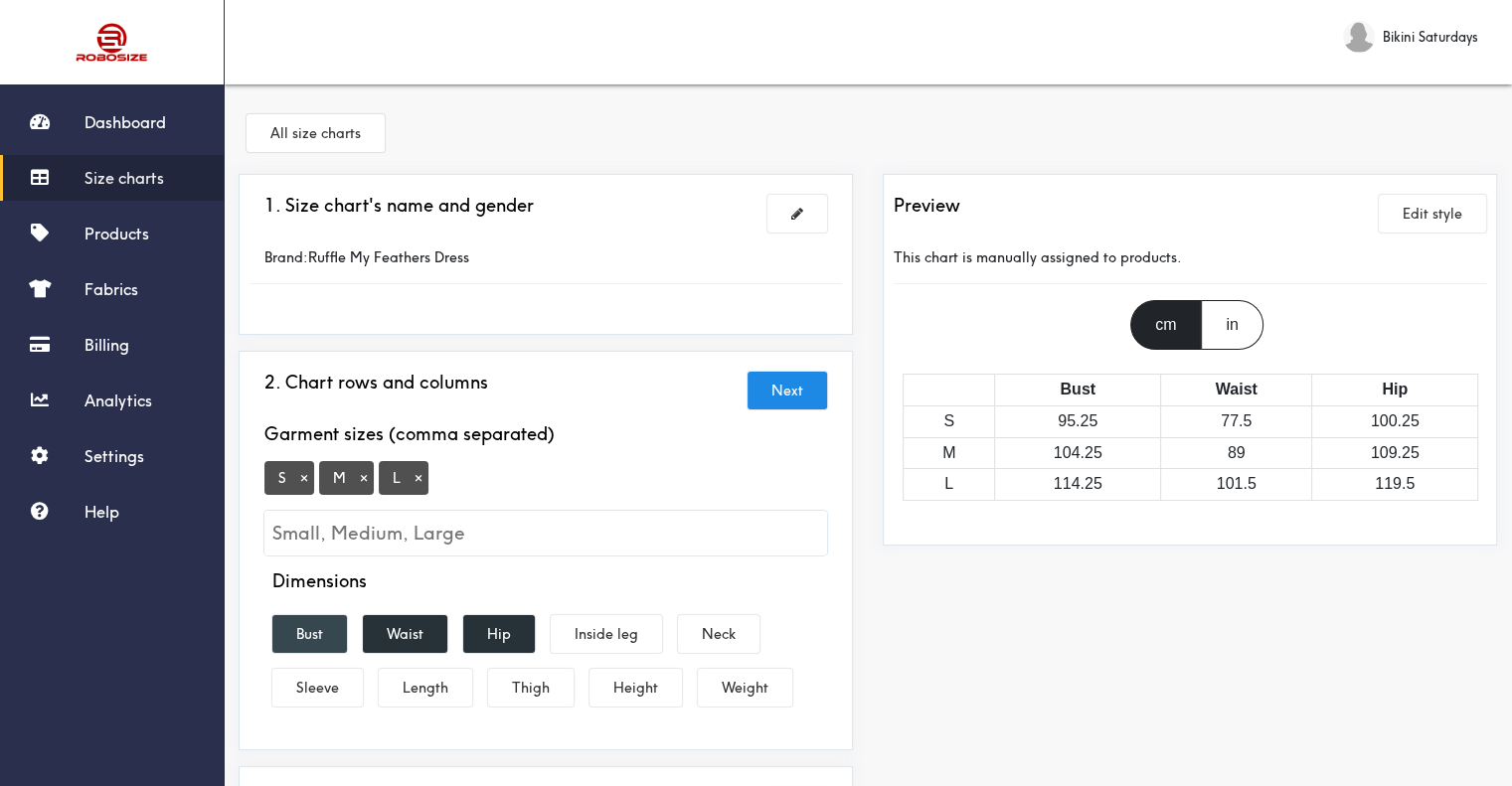 click on "Bust" at bounding box center [309, 634] 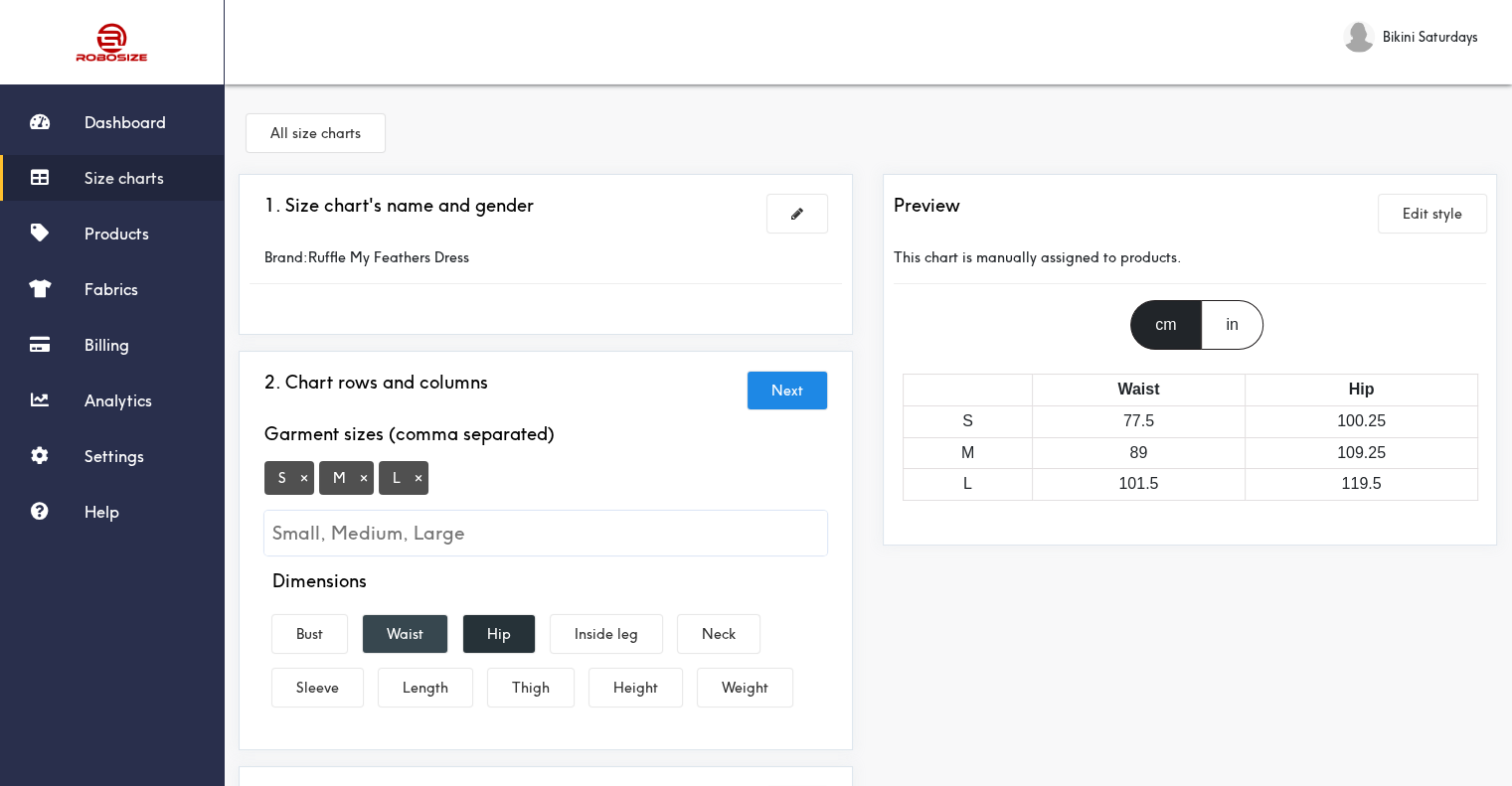 click on "Waist" at bounding box center [405, 634] 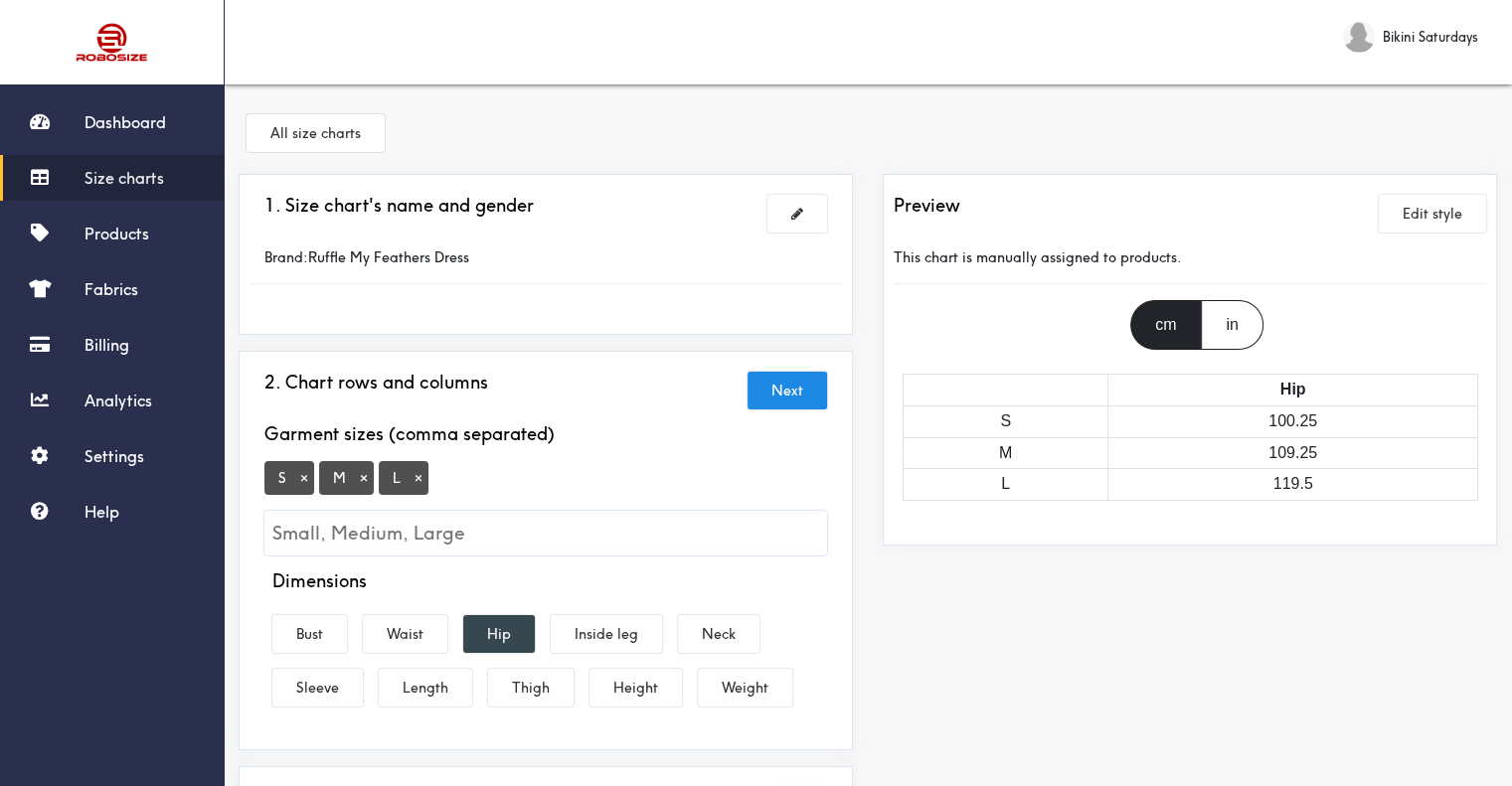 click on "Hip" at bounding box center [499, 634] 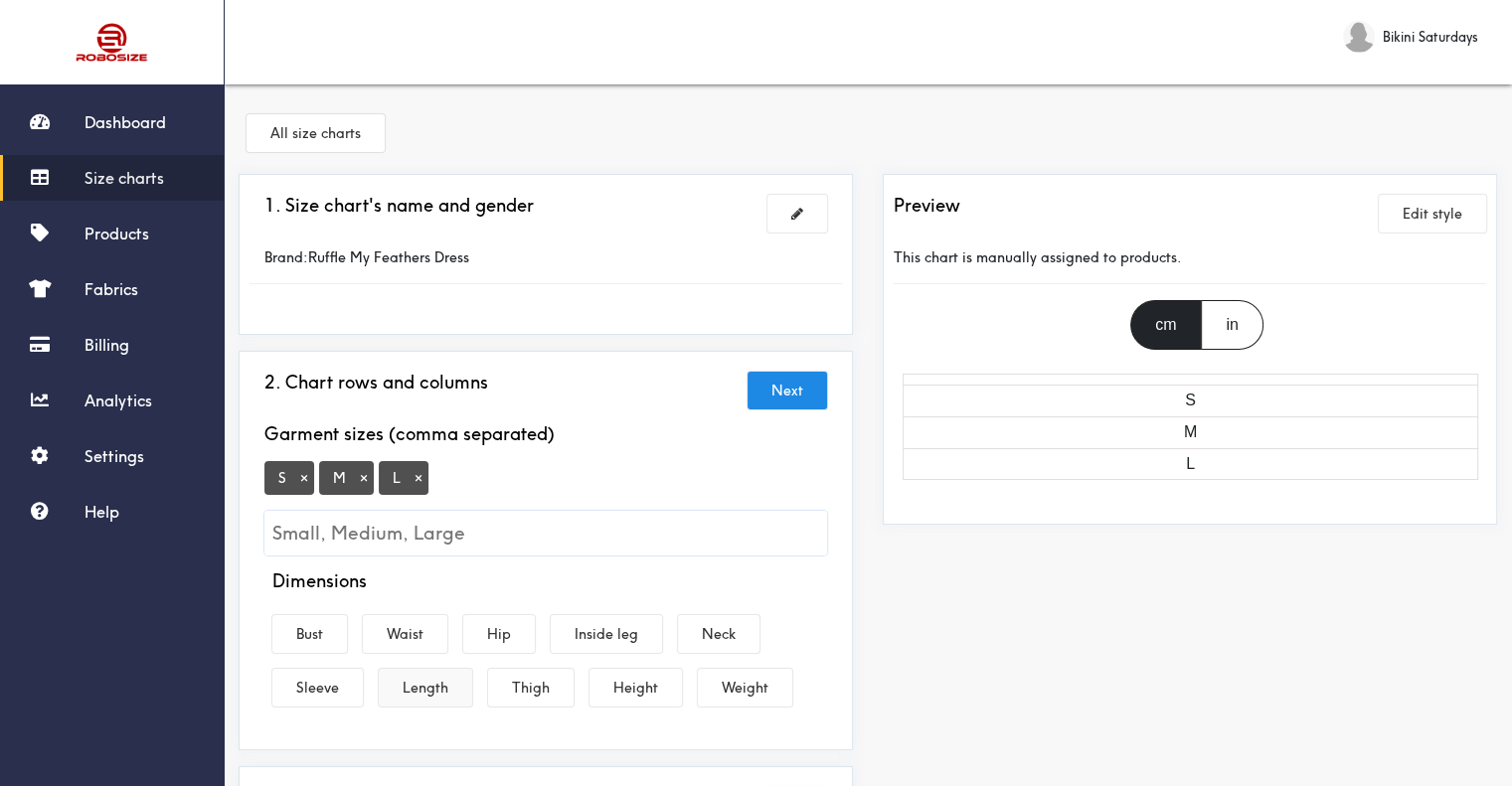 click on "Length" at bounding box center [425, 688] 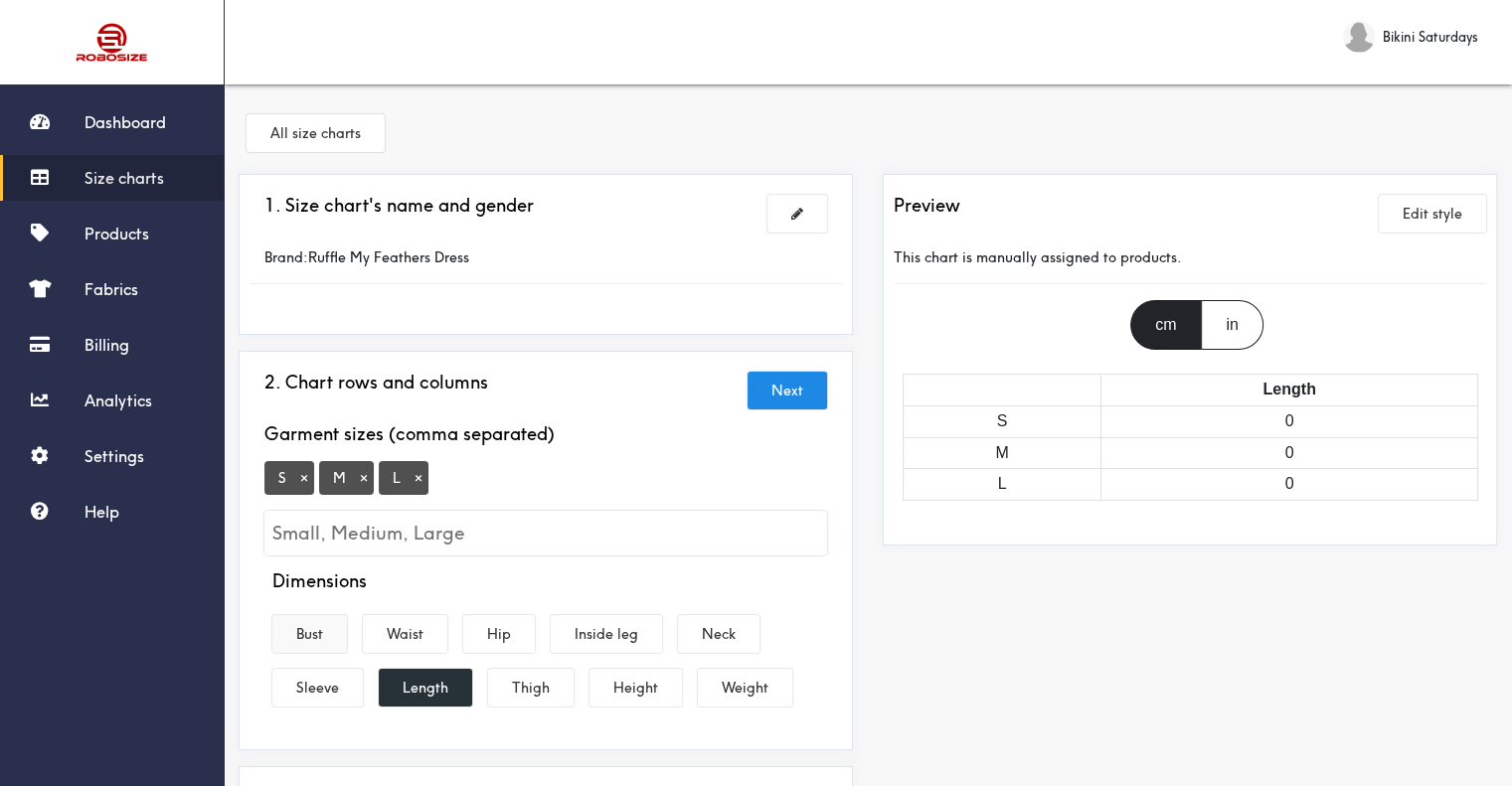 click on "Bust" at bounding box center (309, 634) 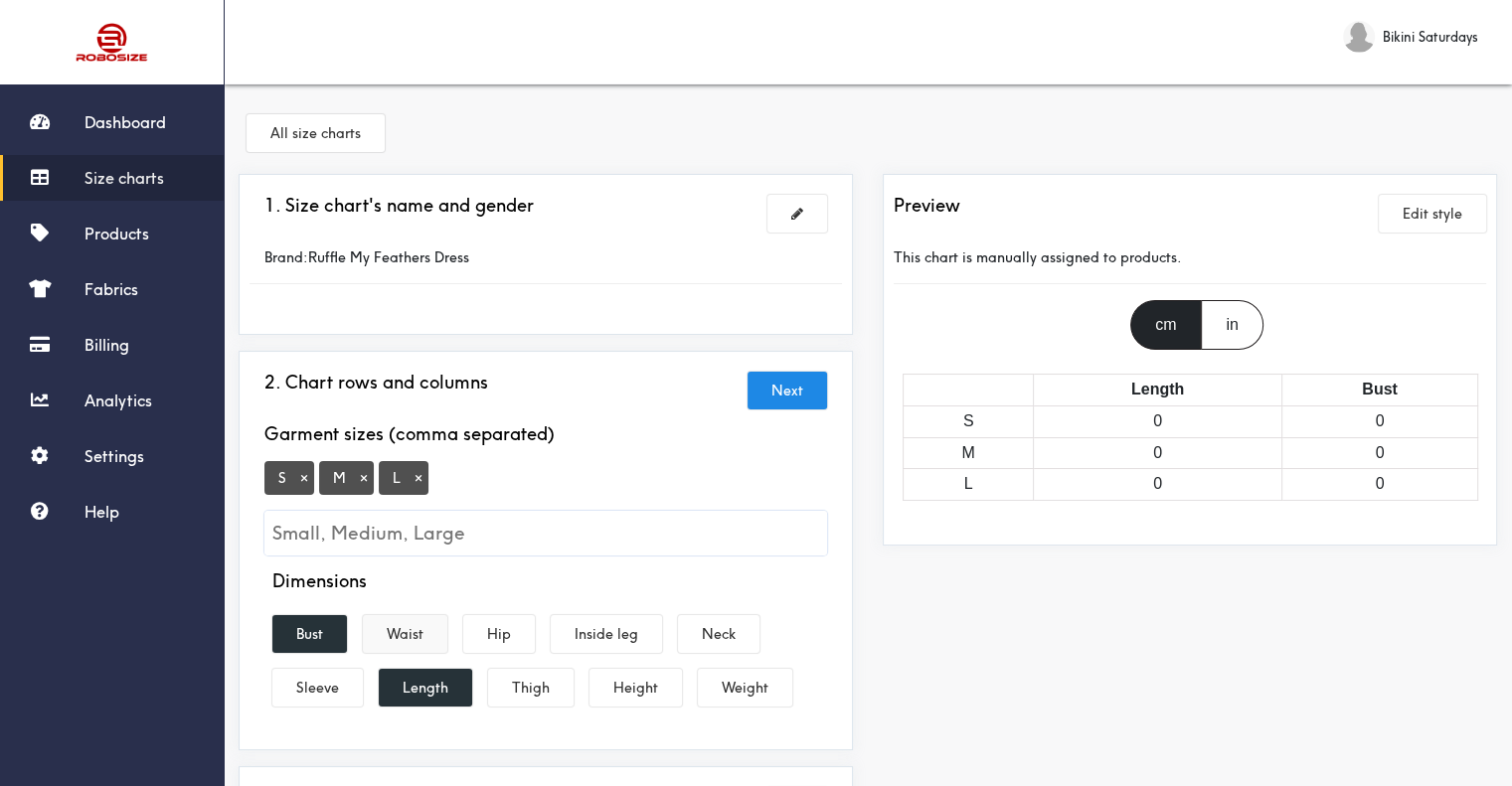 click on "Waist" at bounding box center [405, 634] 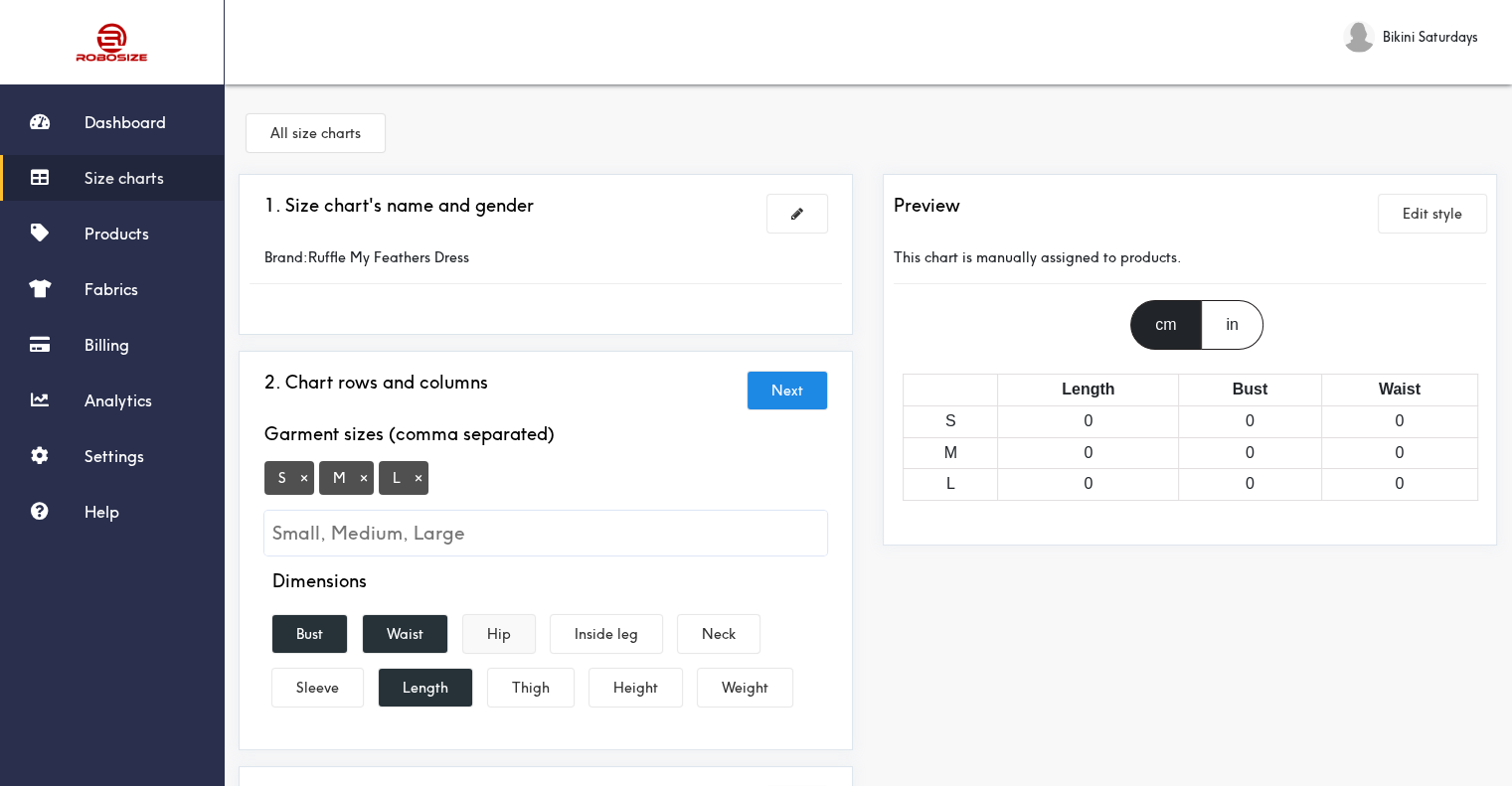 click on "Hip" at bounding box center [499, 634] 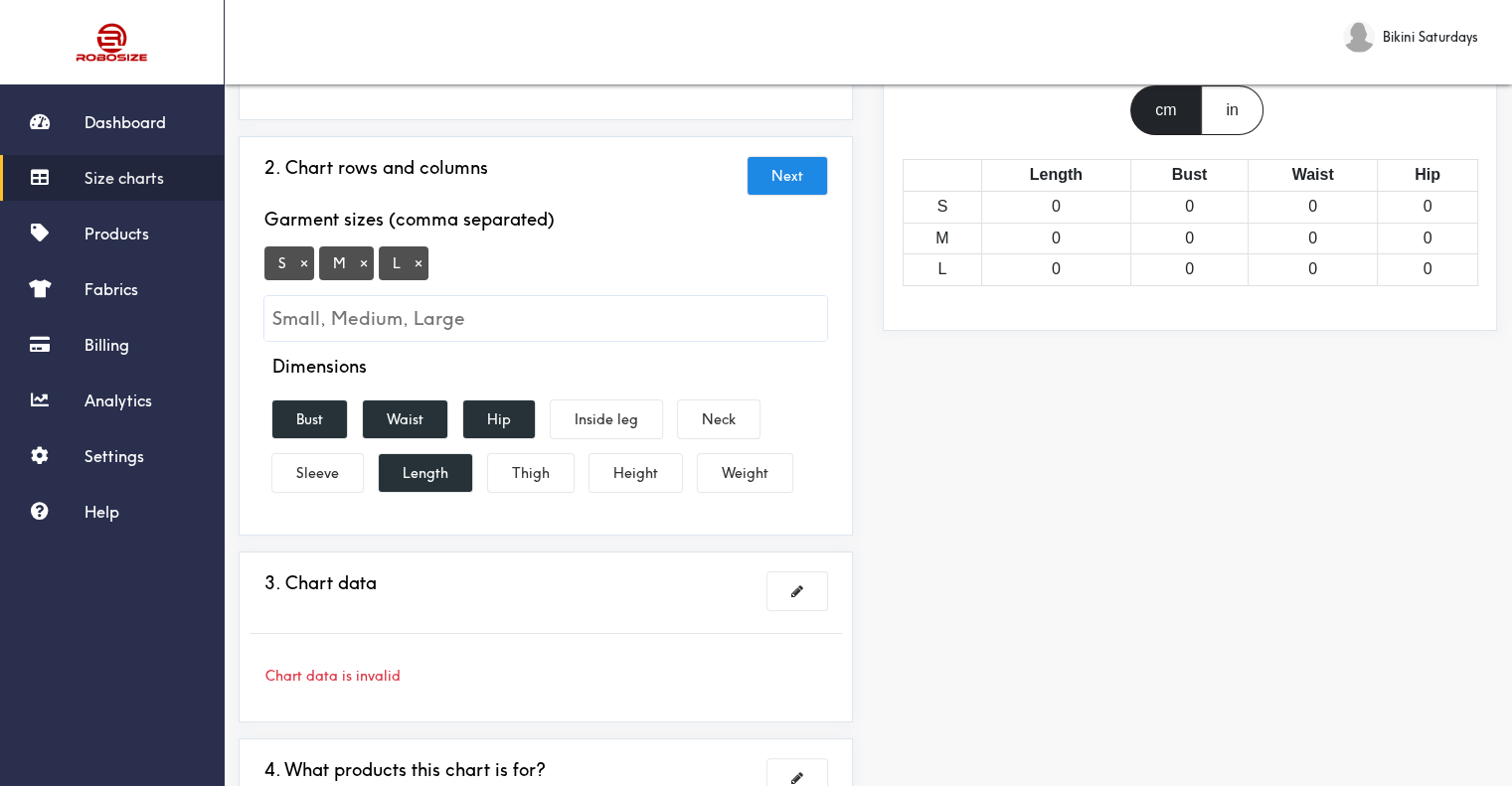 scroll, scrollTop: 298, scrollLeft: 0, axis: vertical 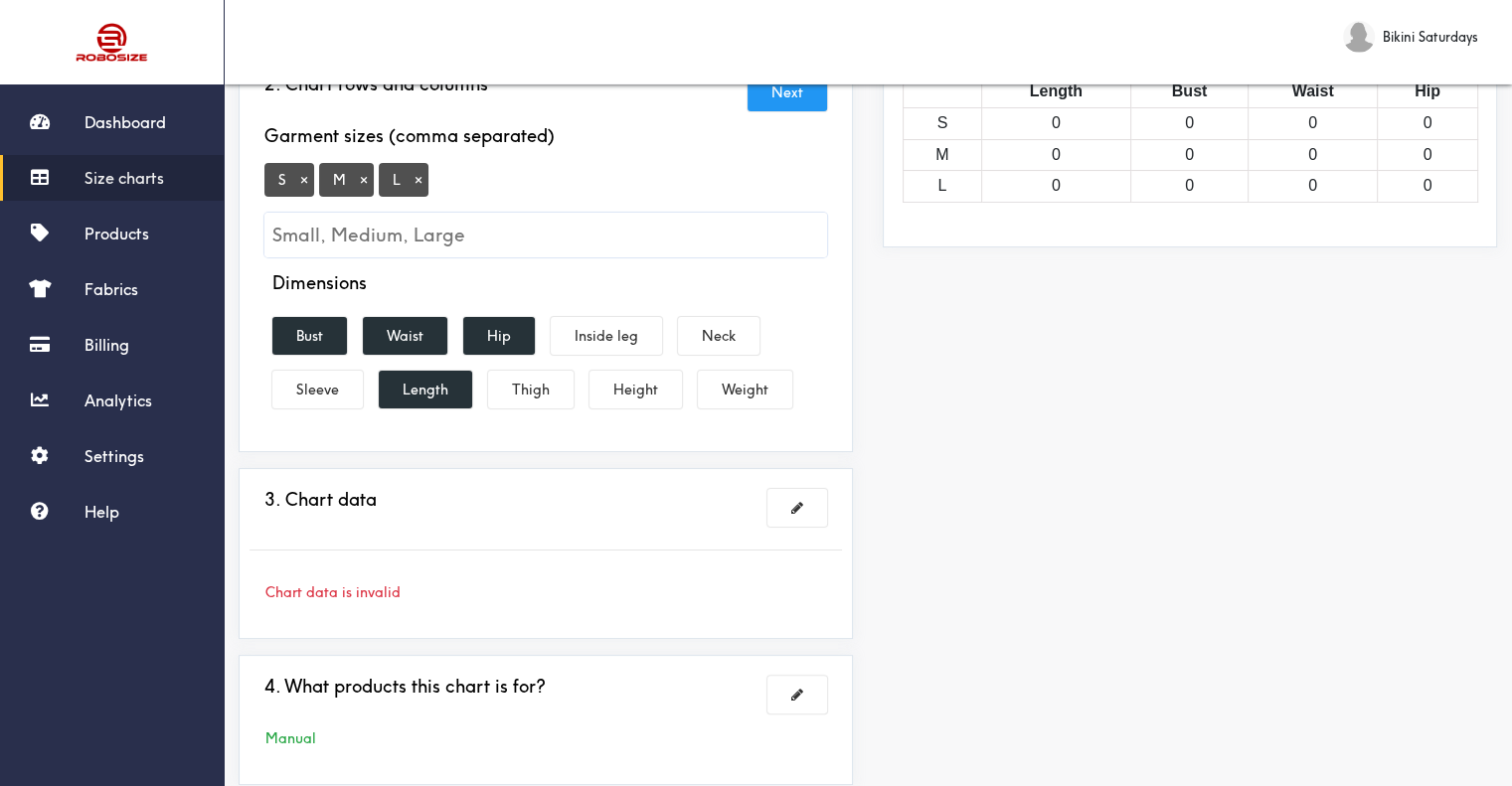 click on "Next" at bounding box center (787, 92) 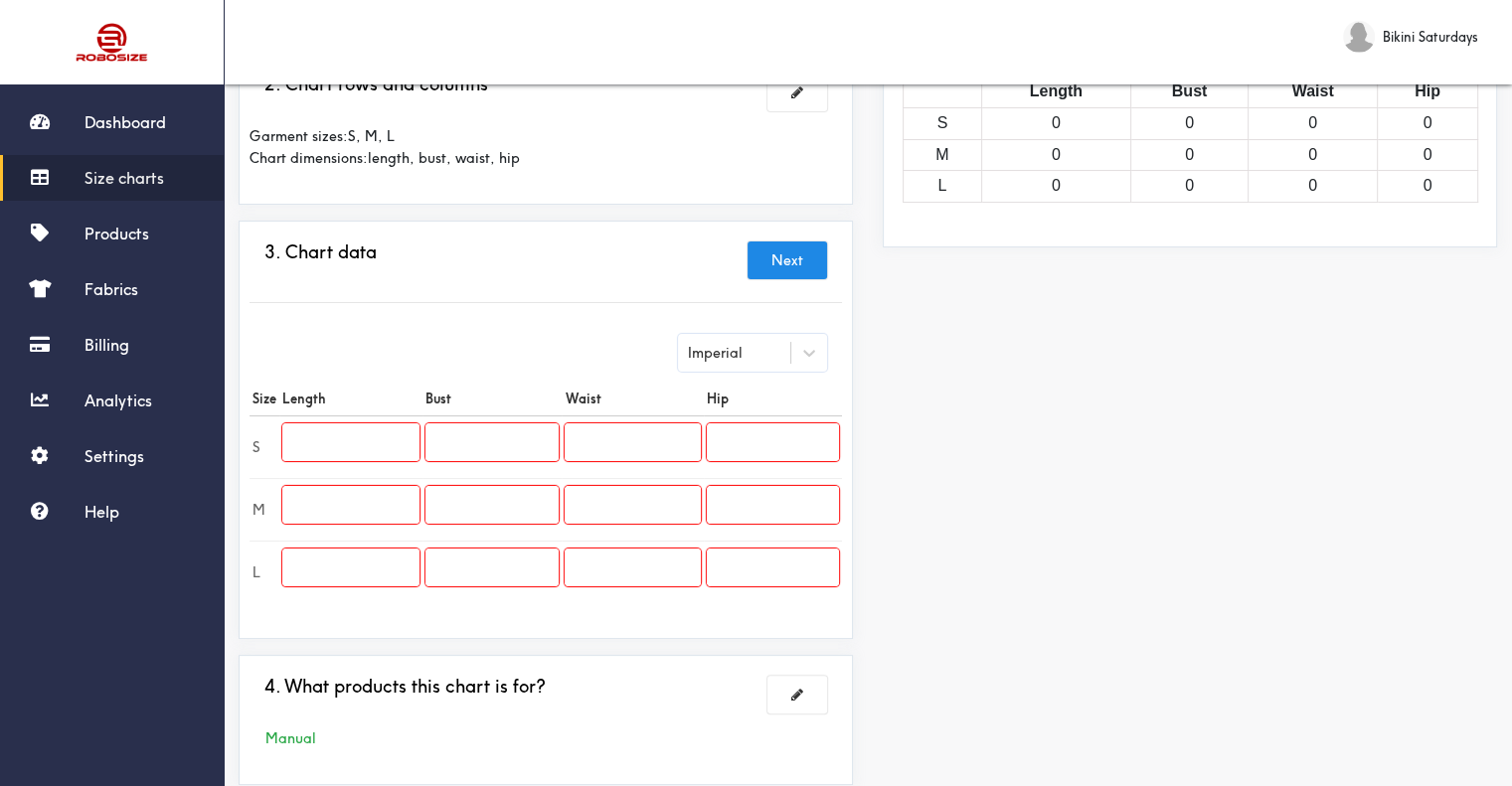 drag, startPoint x: 1289, startPoint y: 257, endPoint x: 1163, endPoint y: 265, distance: 126.25371 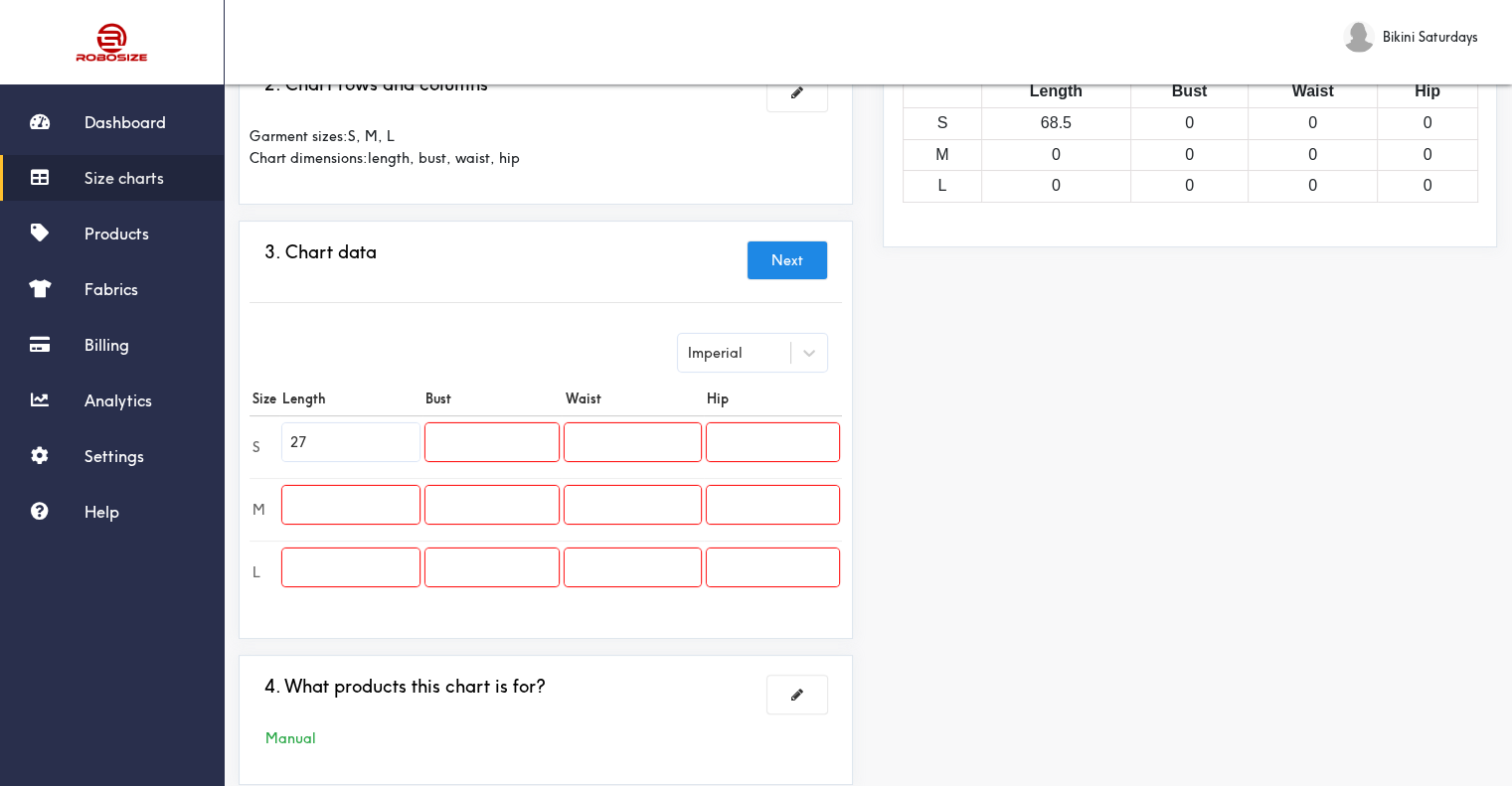type on "27" 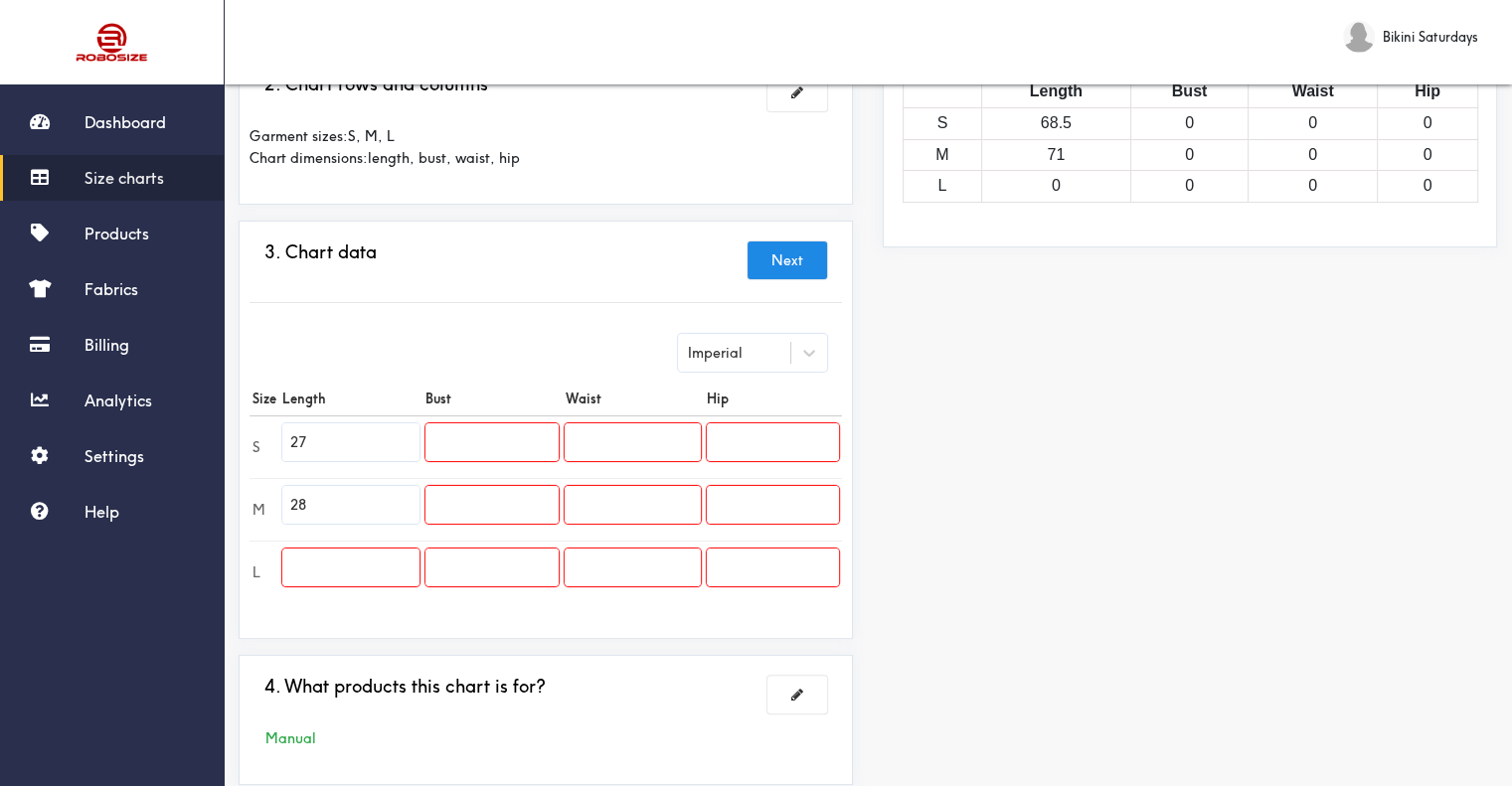 type on "28" 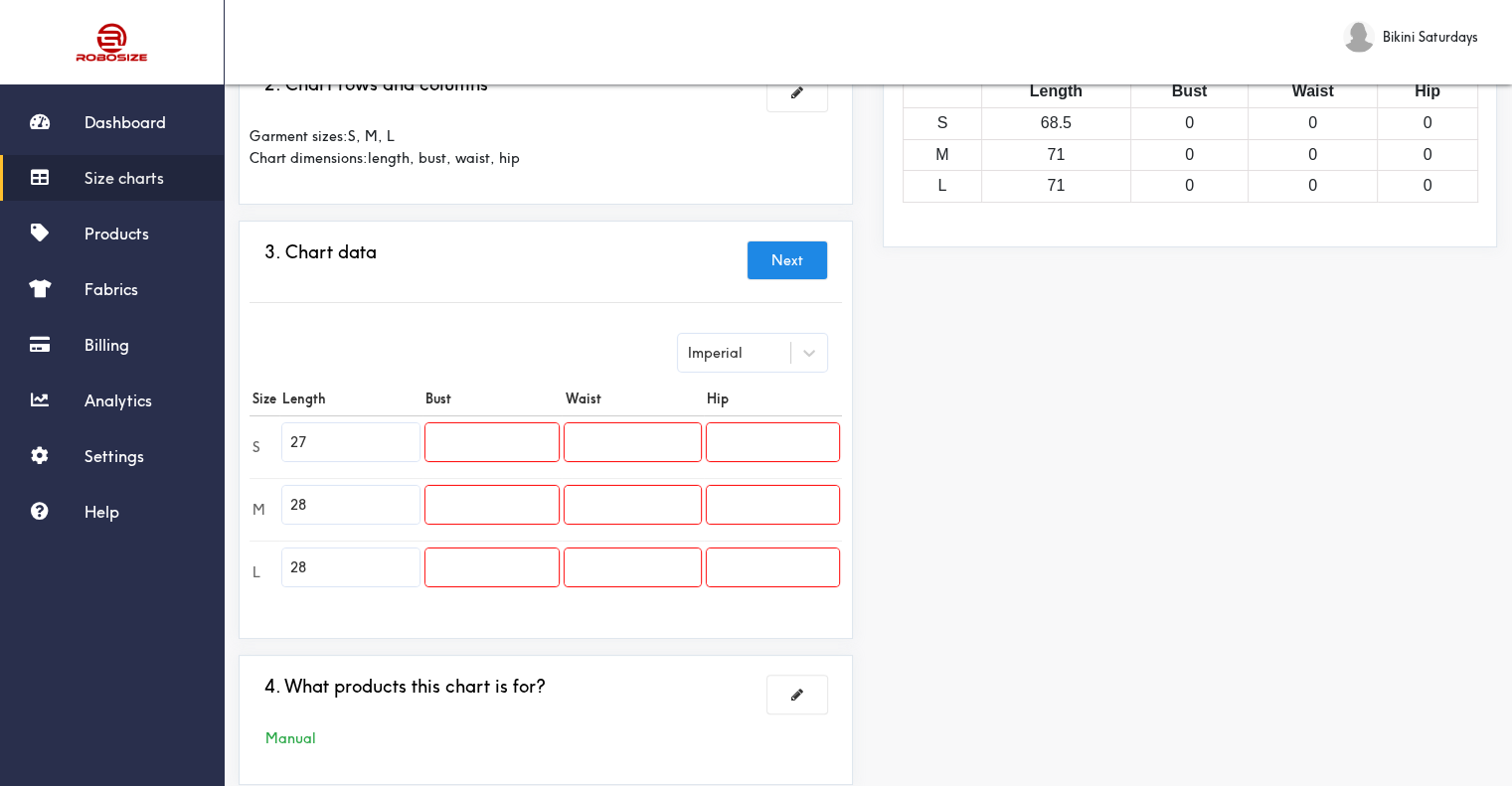 type on "28" 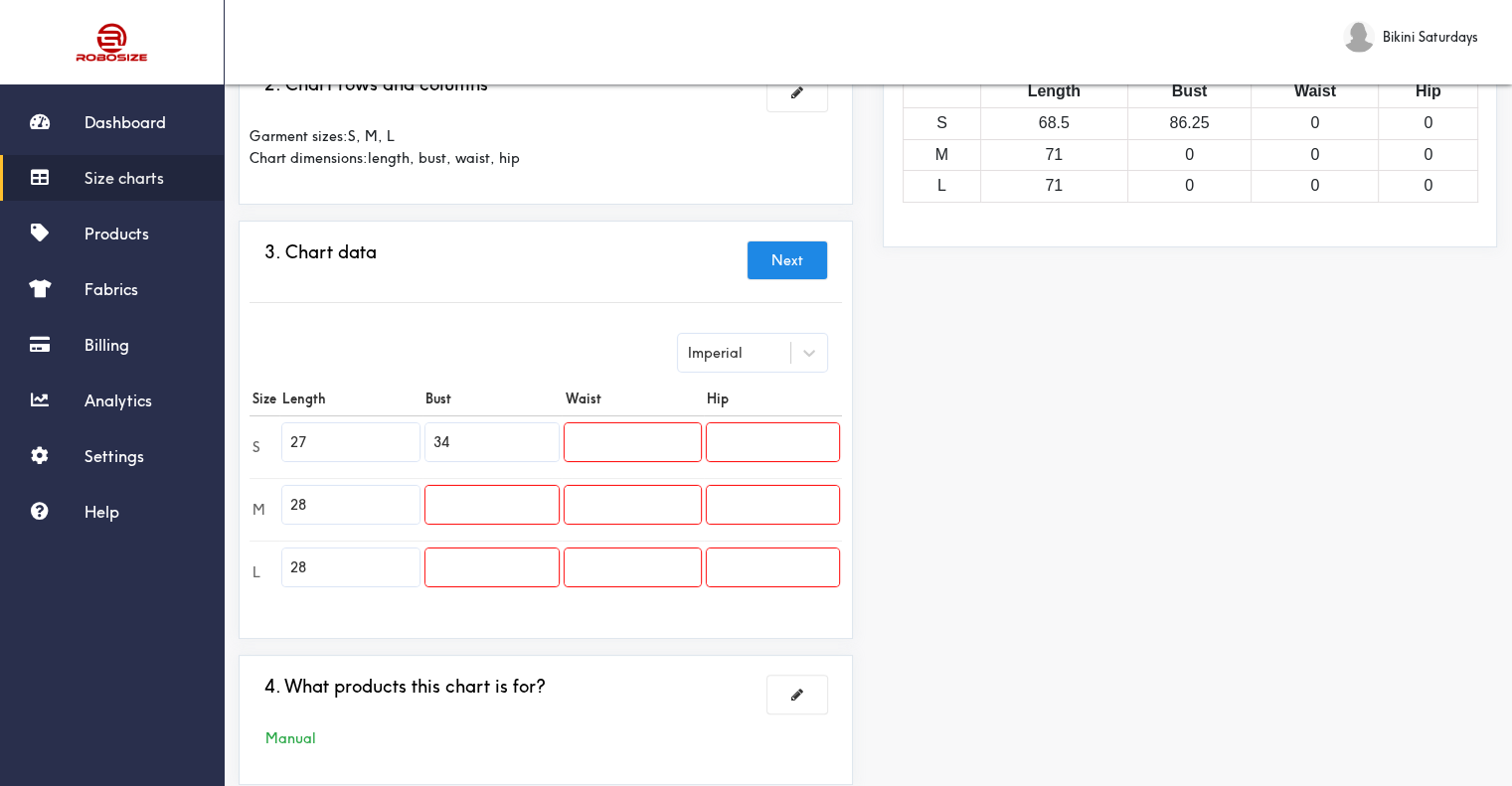 type on "34" 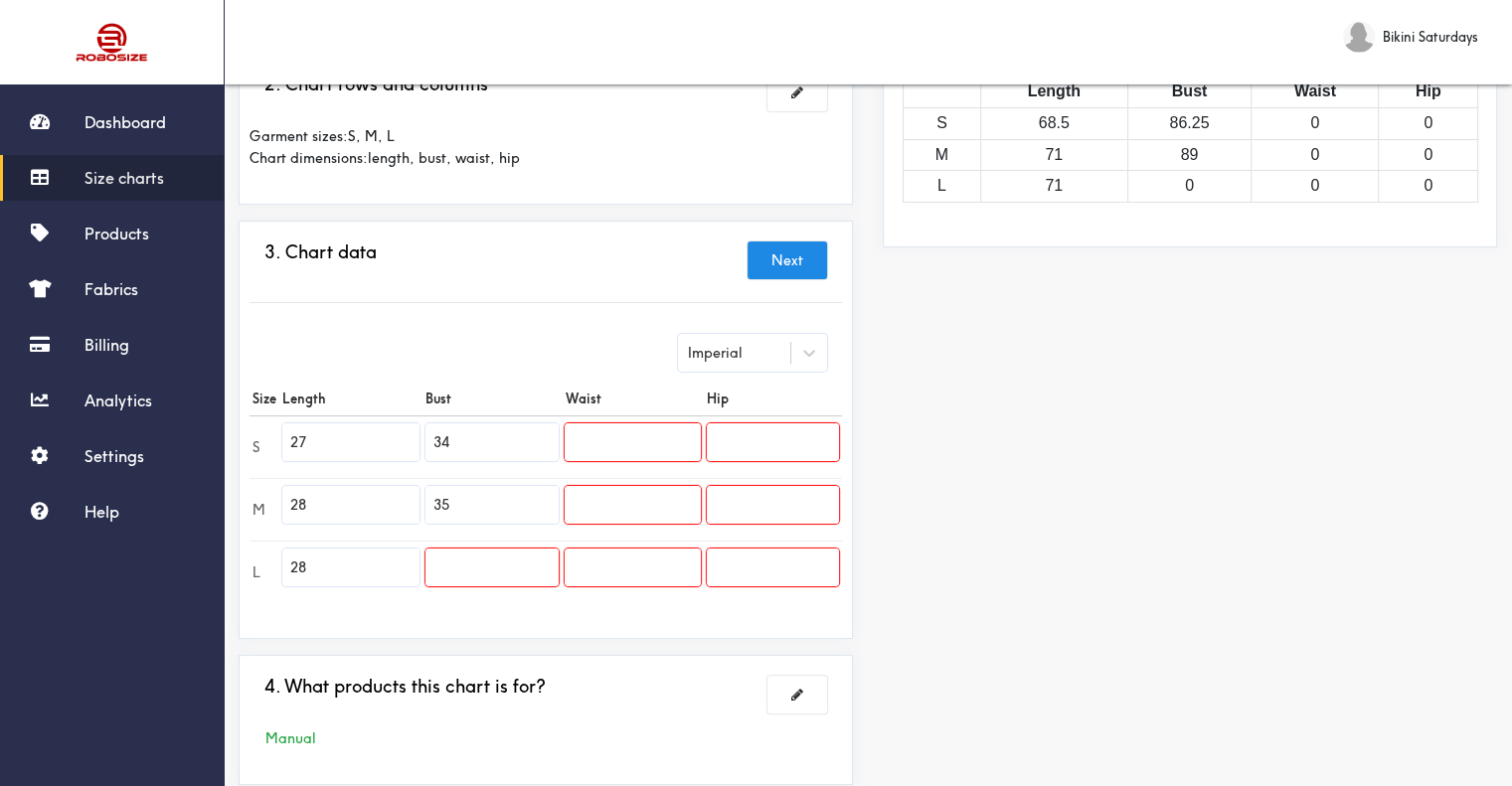 type on "35" 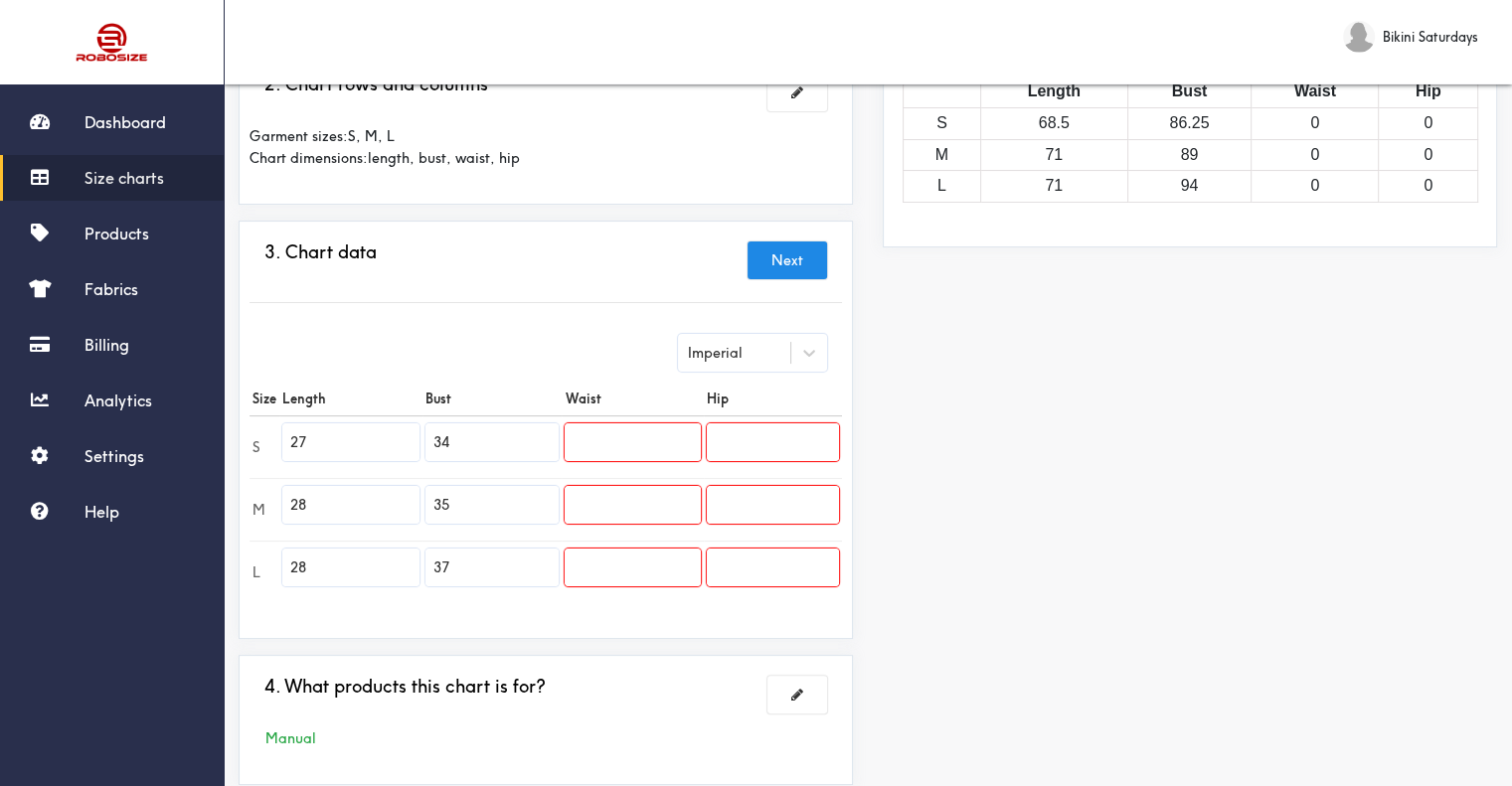 type on "37" 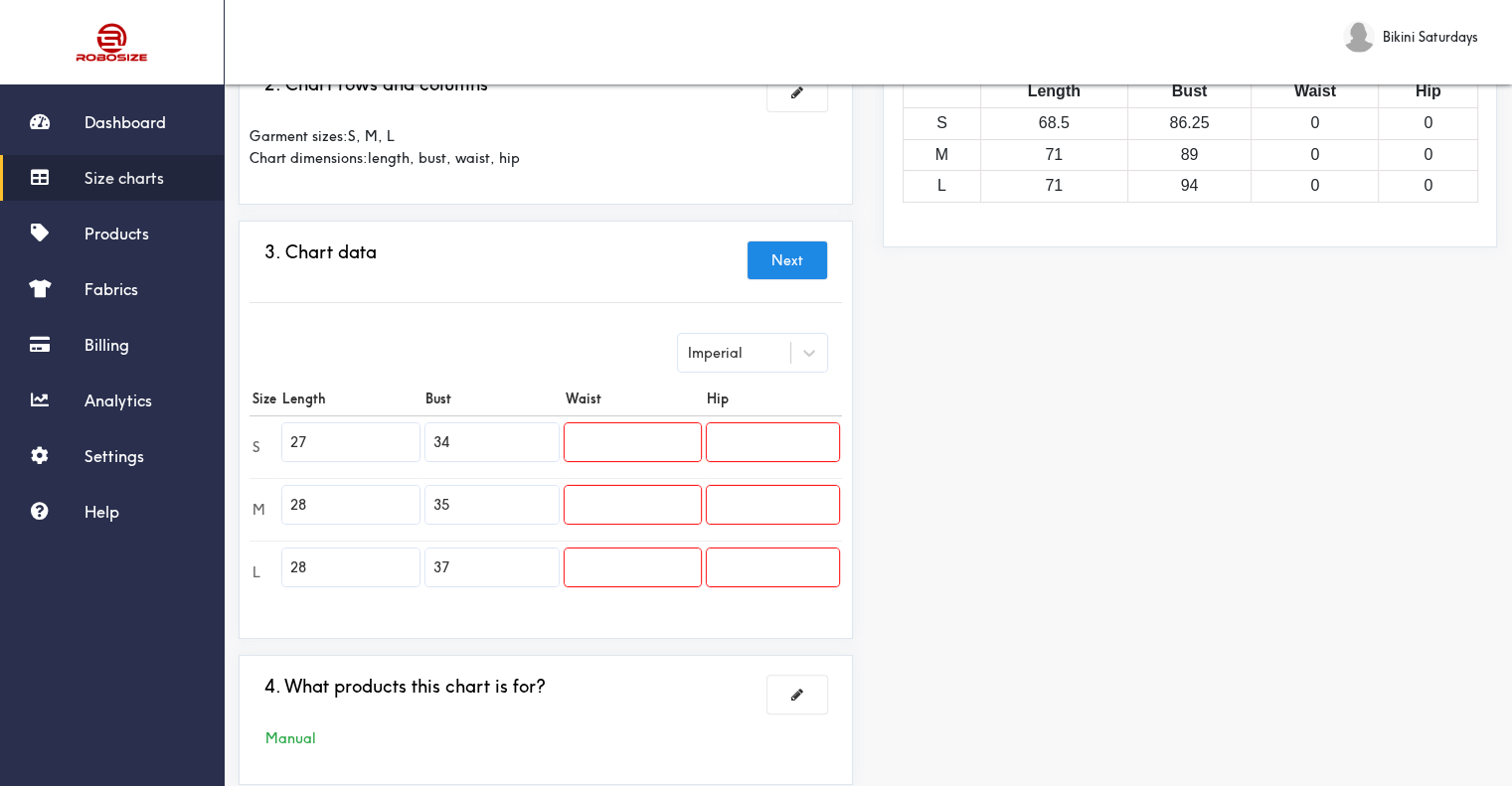drag, startPoint x: 1263, startPoint y: 385, endPoint x: 1102, endPoint y: 341, distance: 166.904 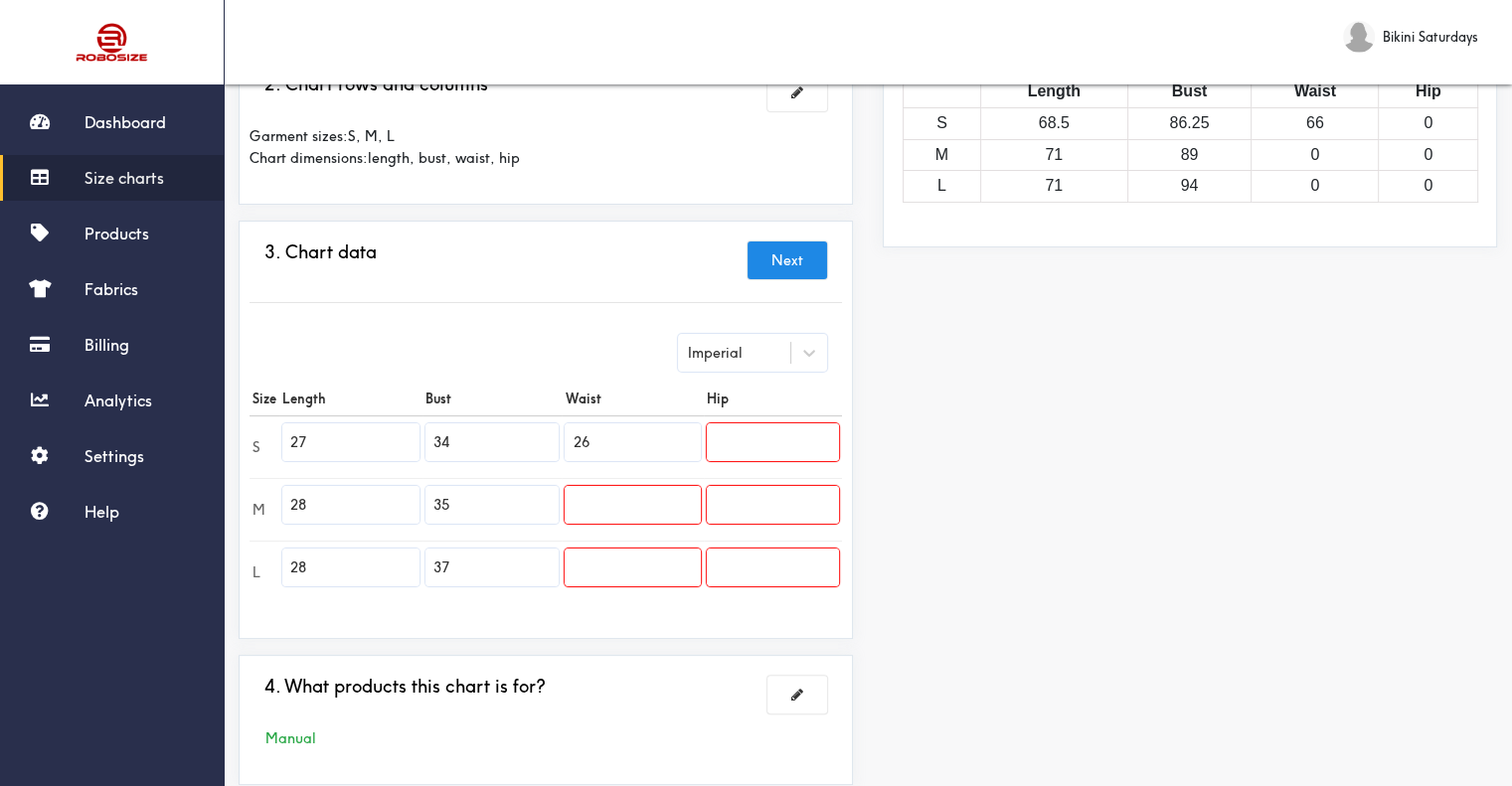 type on "26" 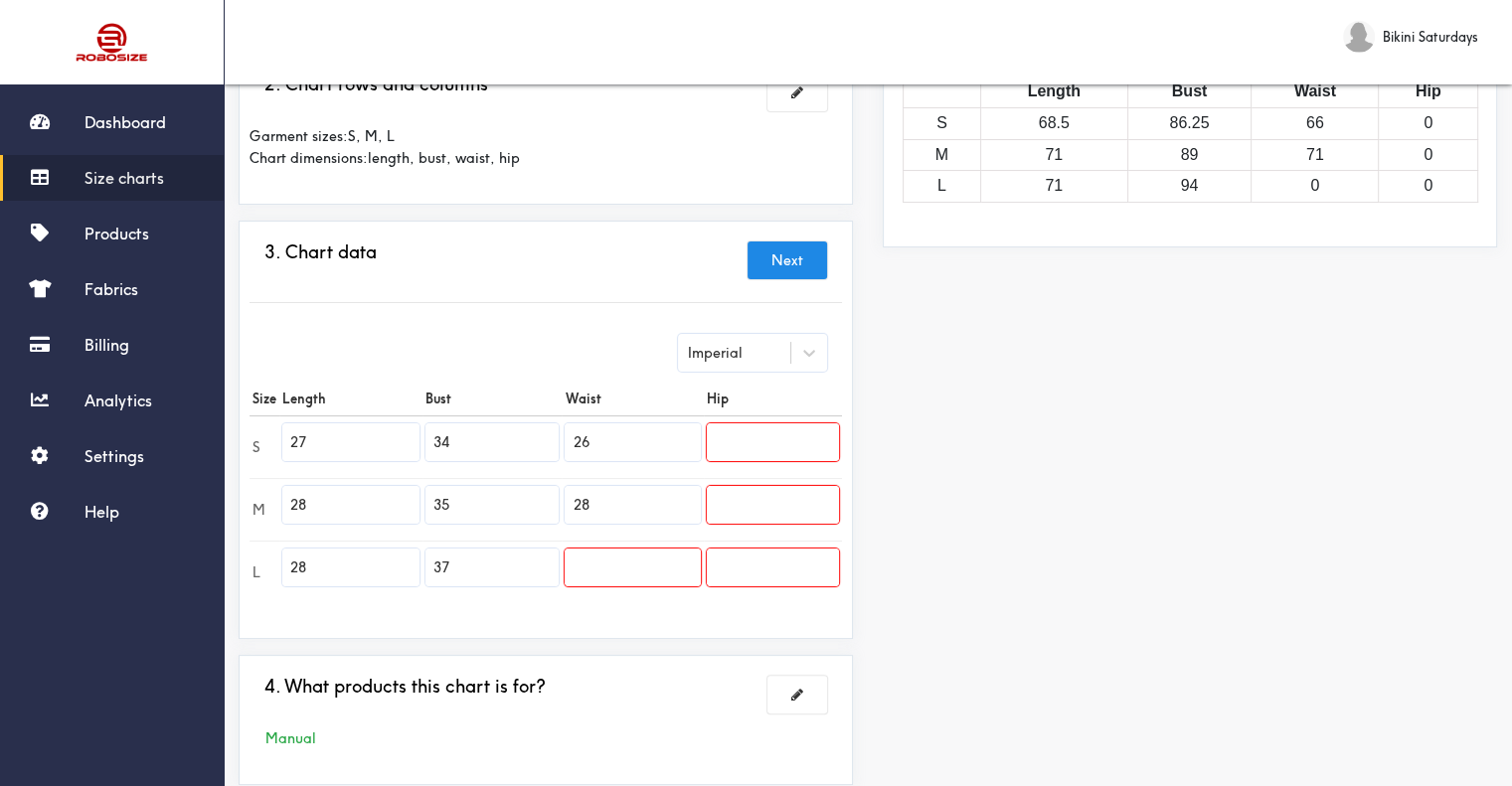 type on "28" 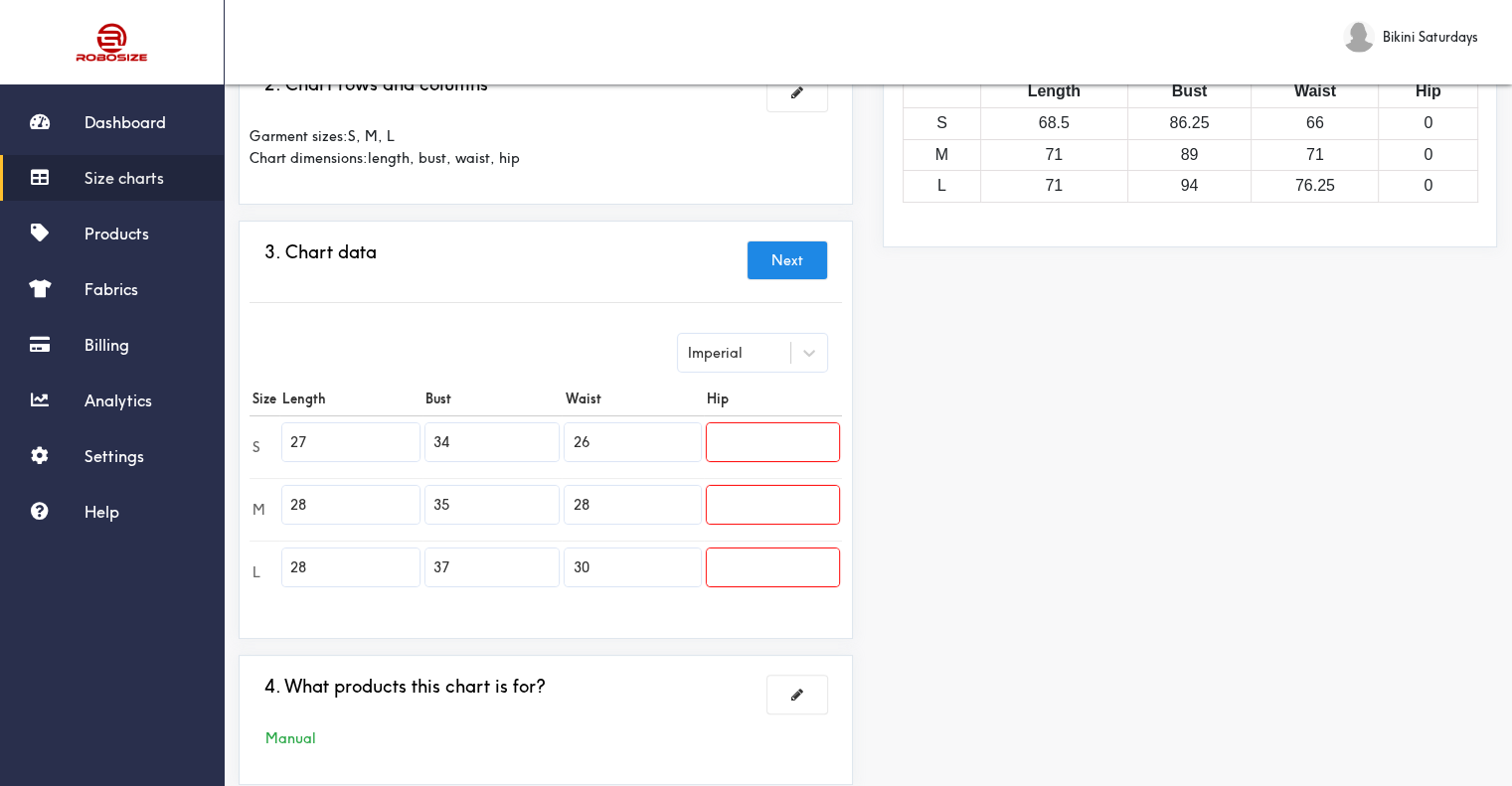 type on "30" 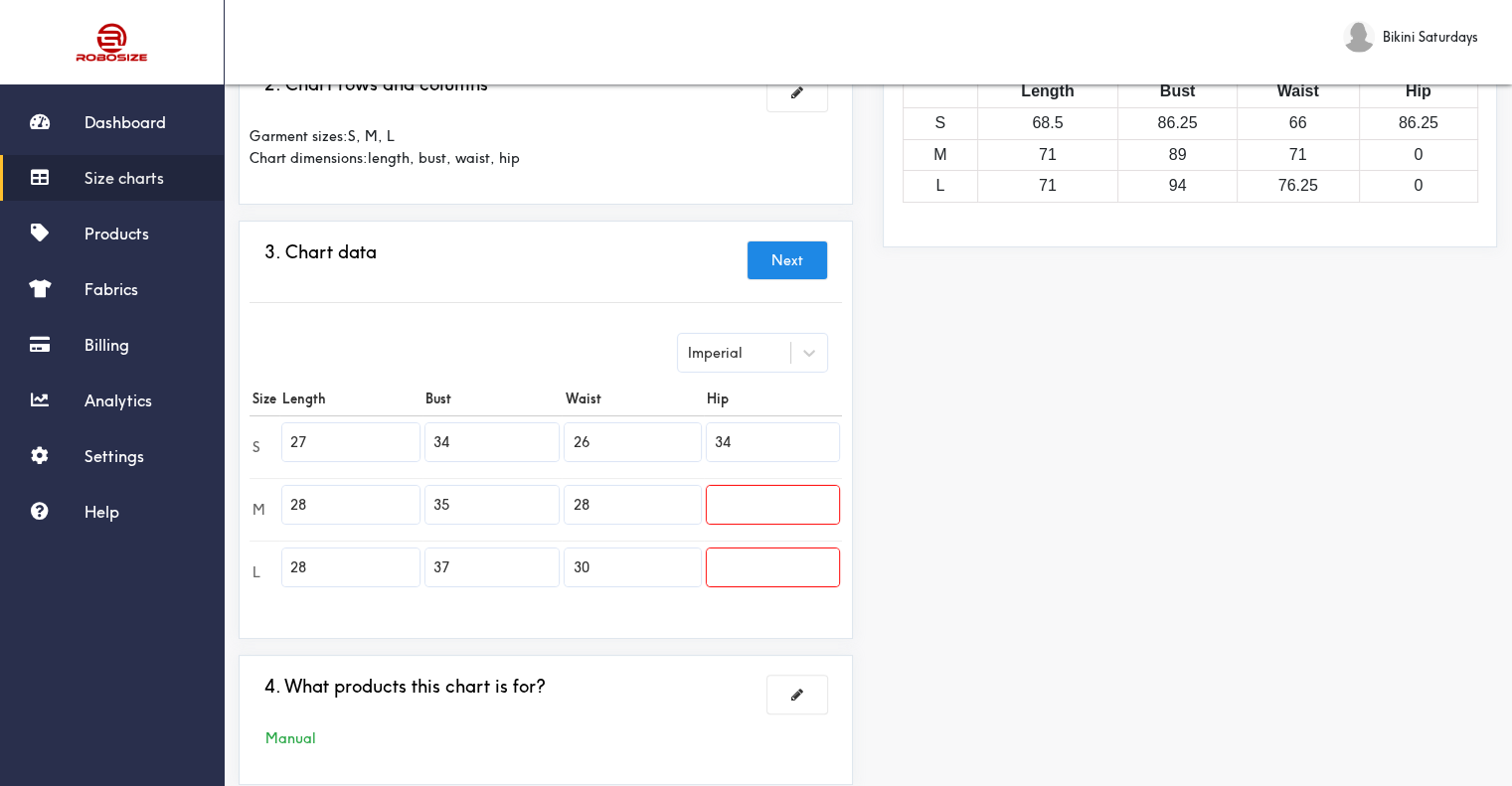 type on "34" 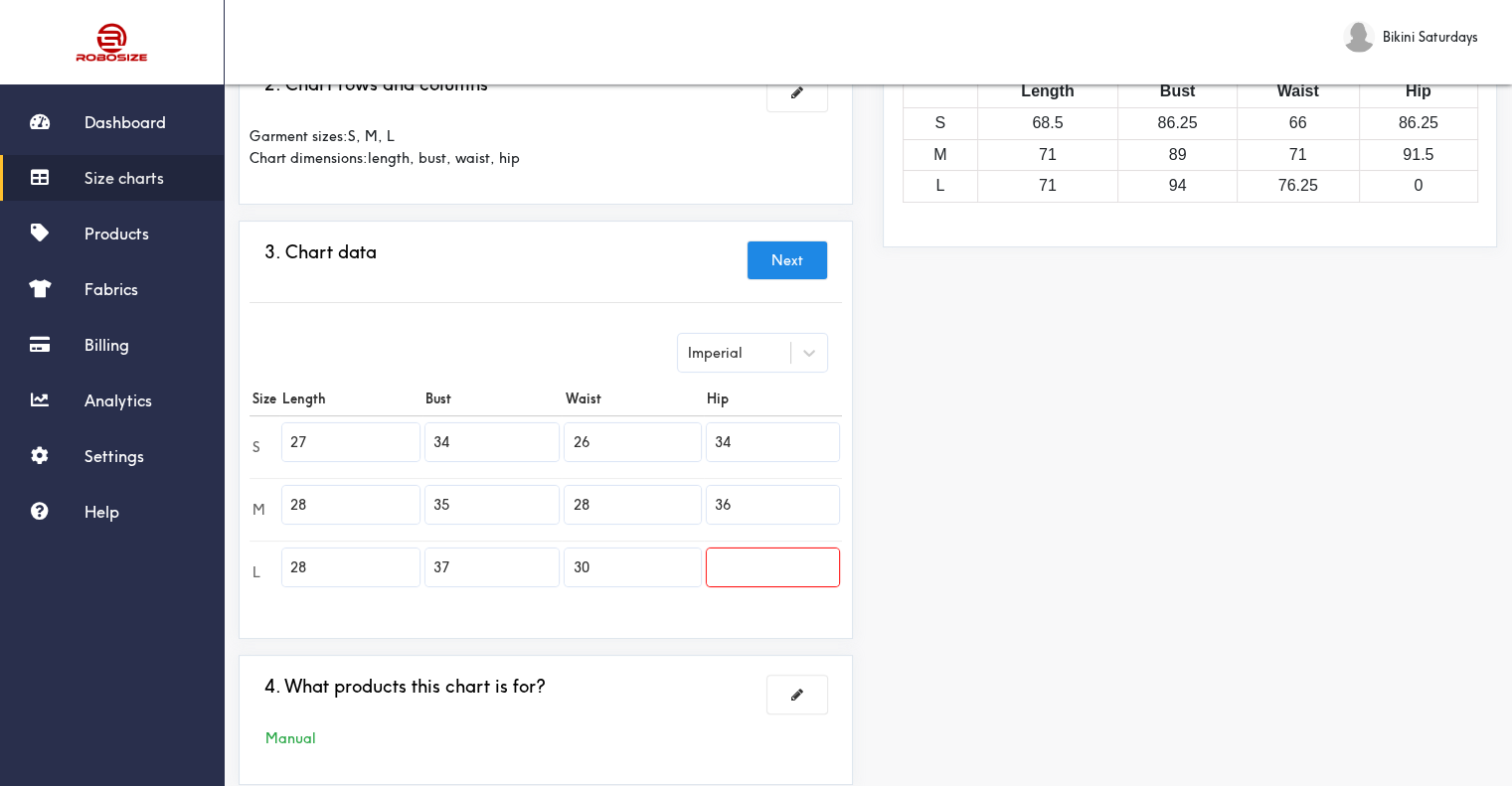 type on "36" 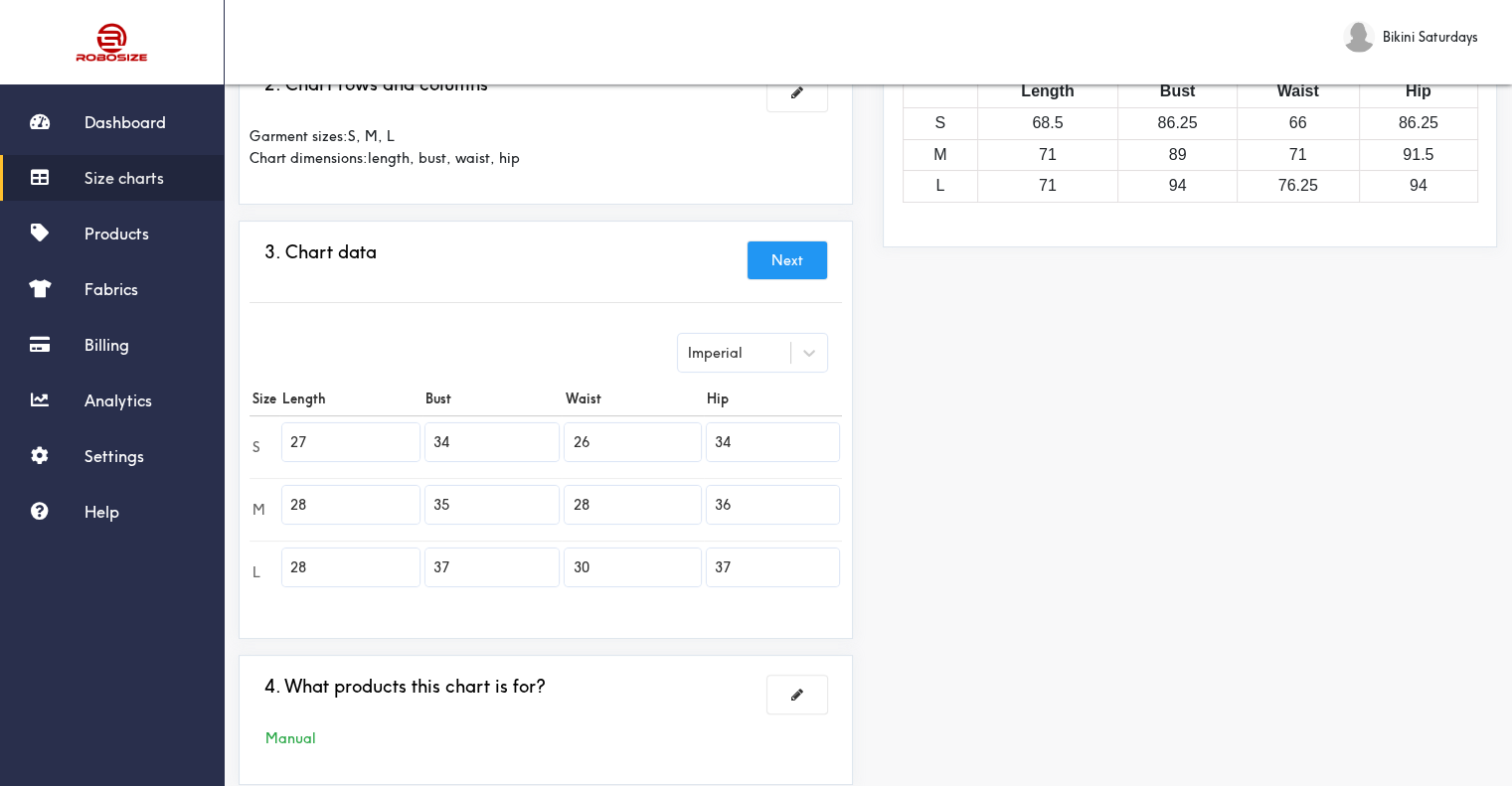 type on "37" 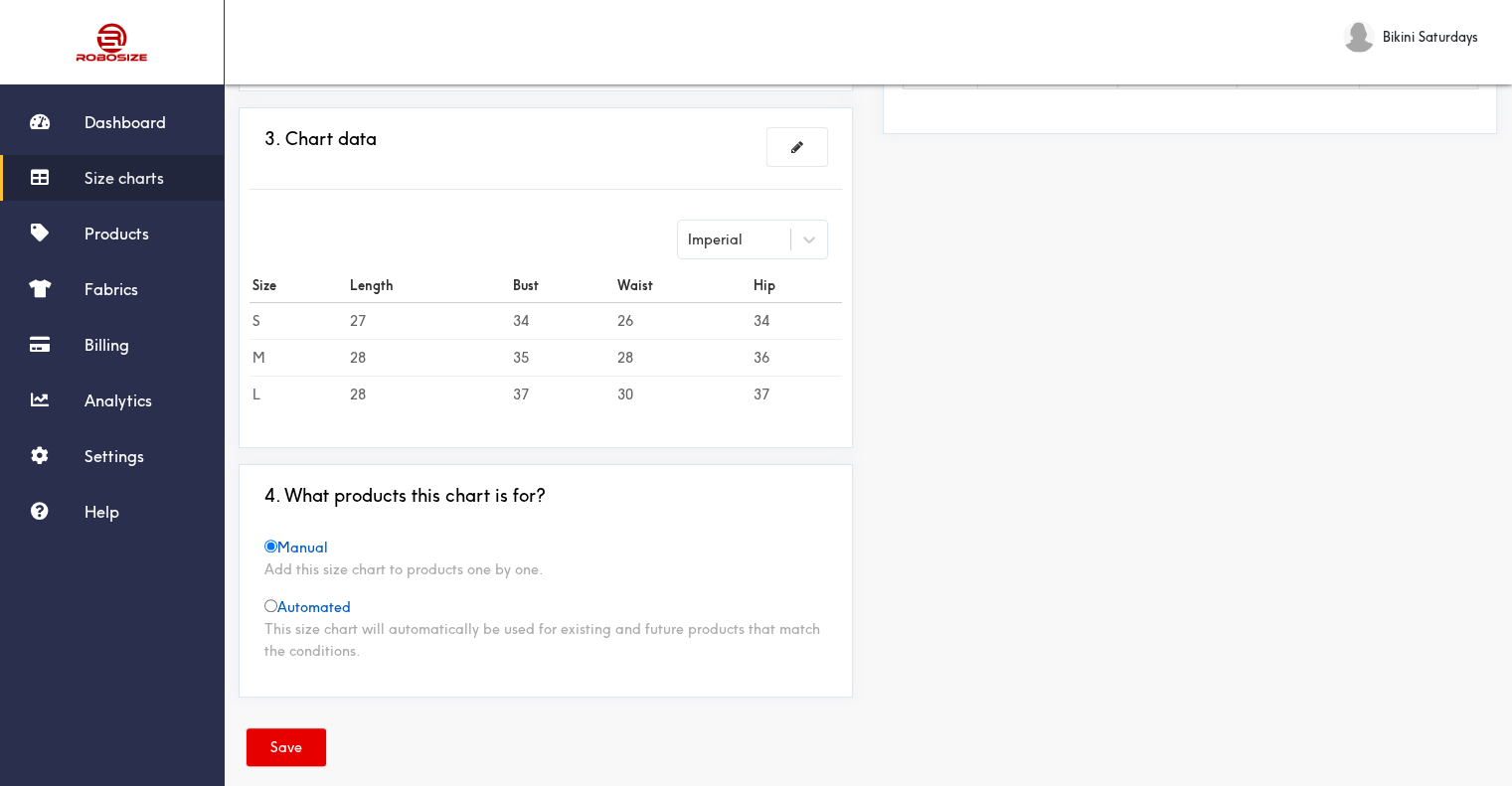 scroll, scrollTop: 435, scrollLeft: 0, axis: vertical 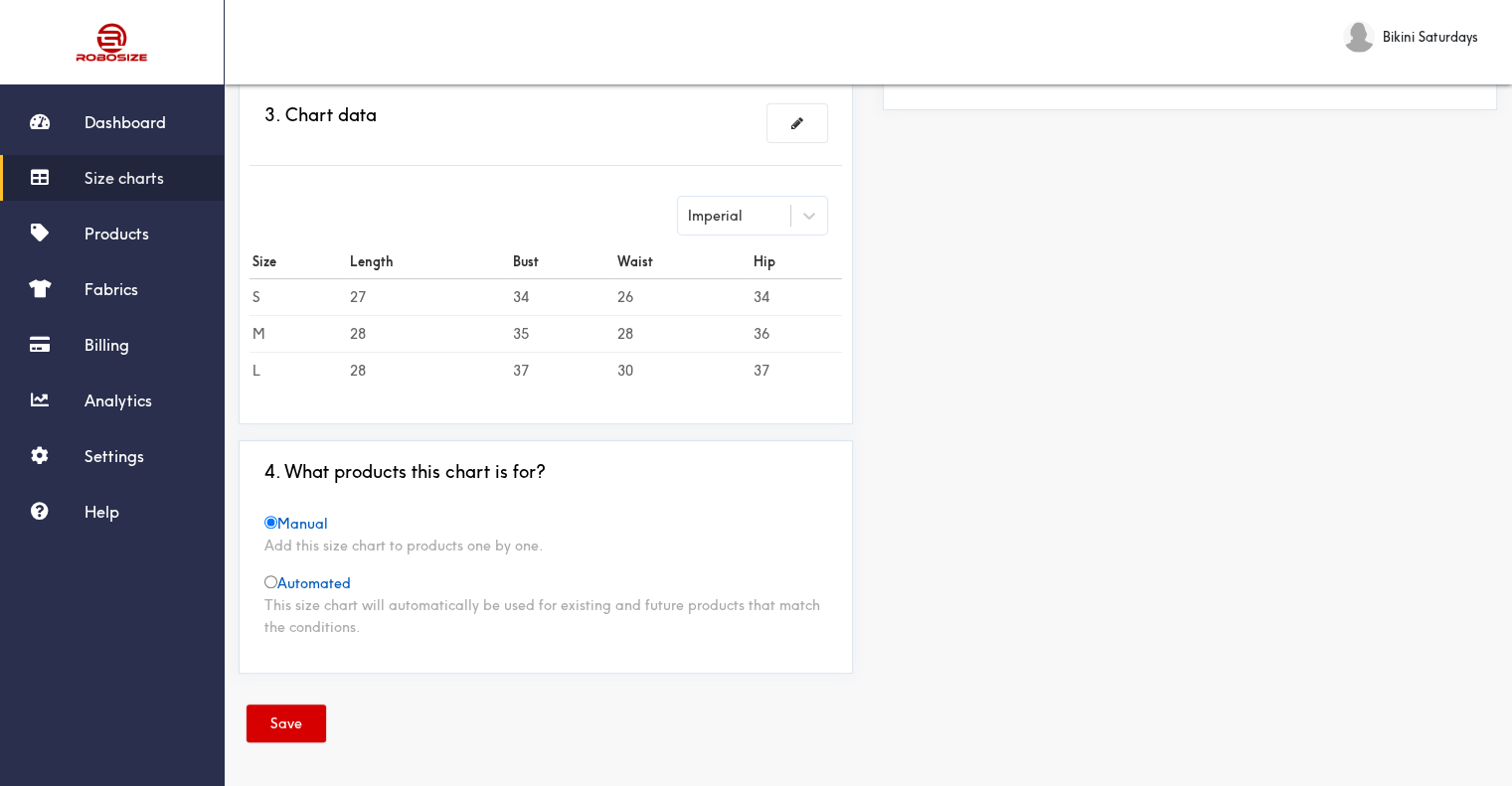 click on "Save" at bounding box center (286, 723) 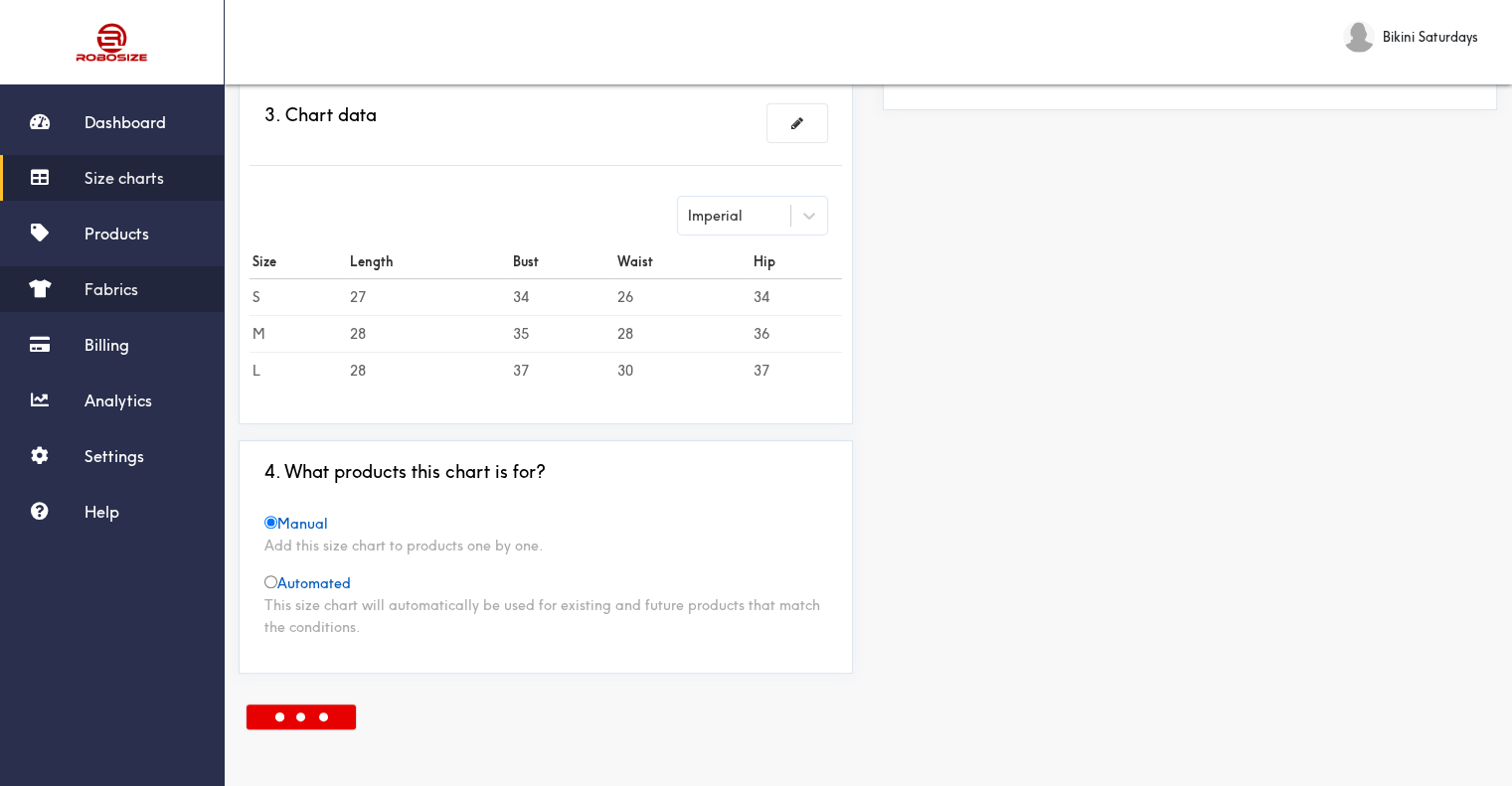 scroll, scrollTop: 0, scrollLeft: 0, axis: both 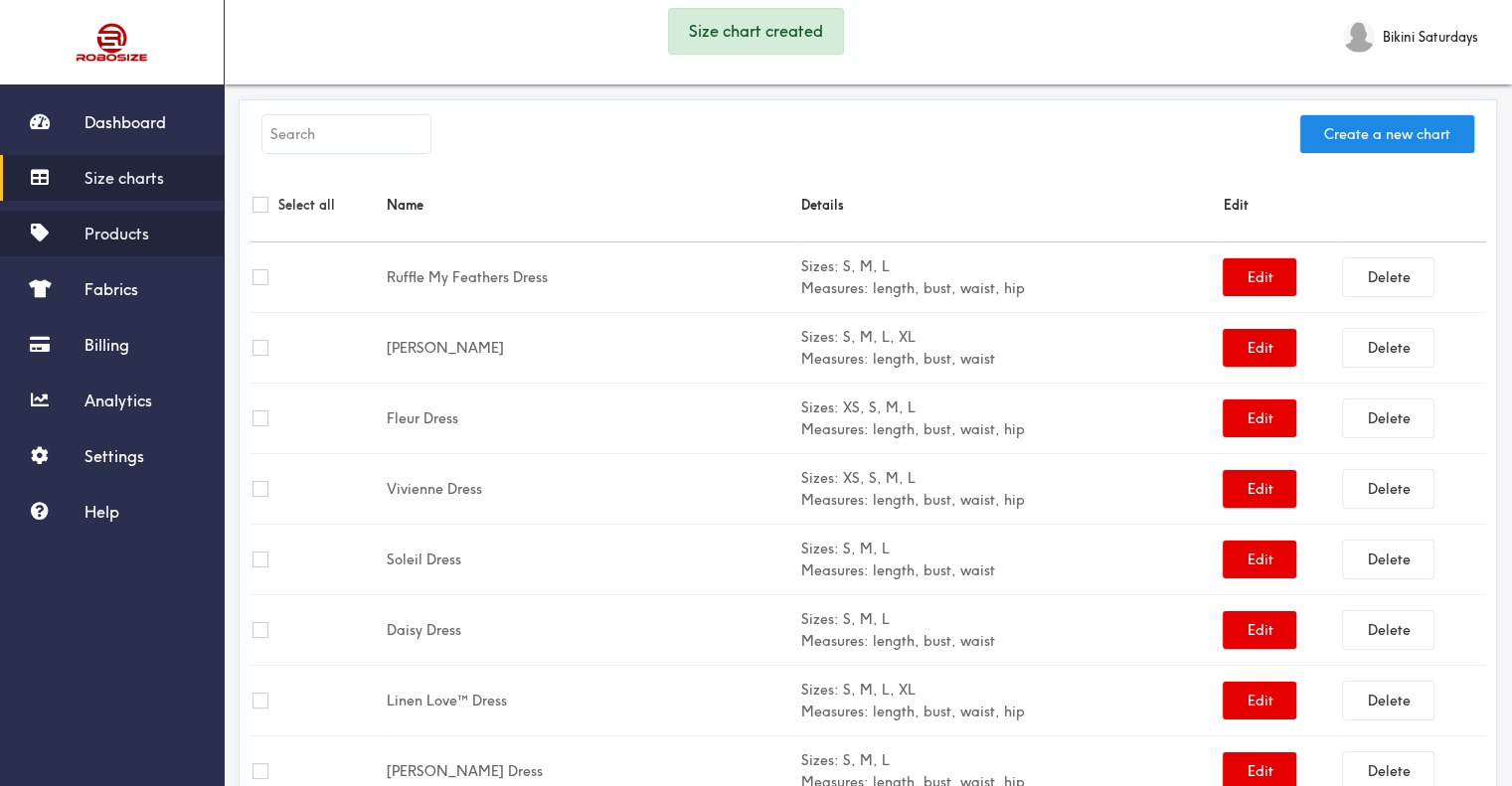 click on "Products" at bounding box center (116, 234) 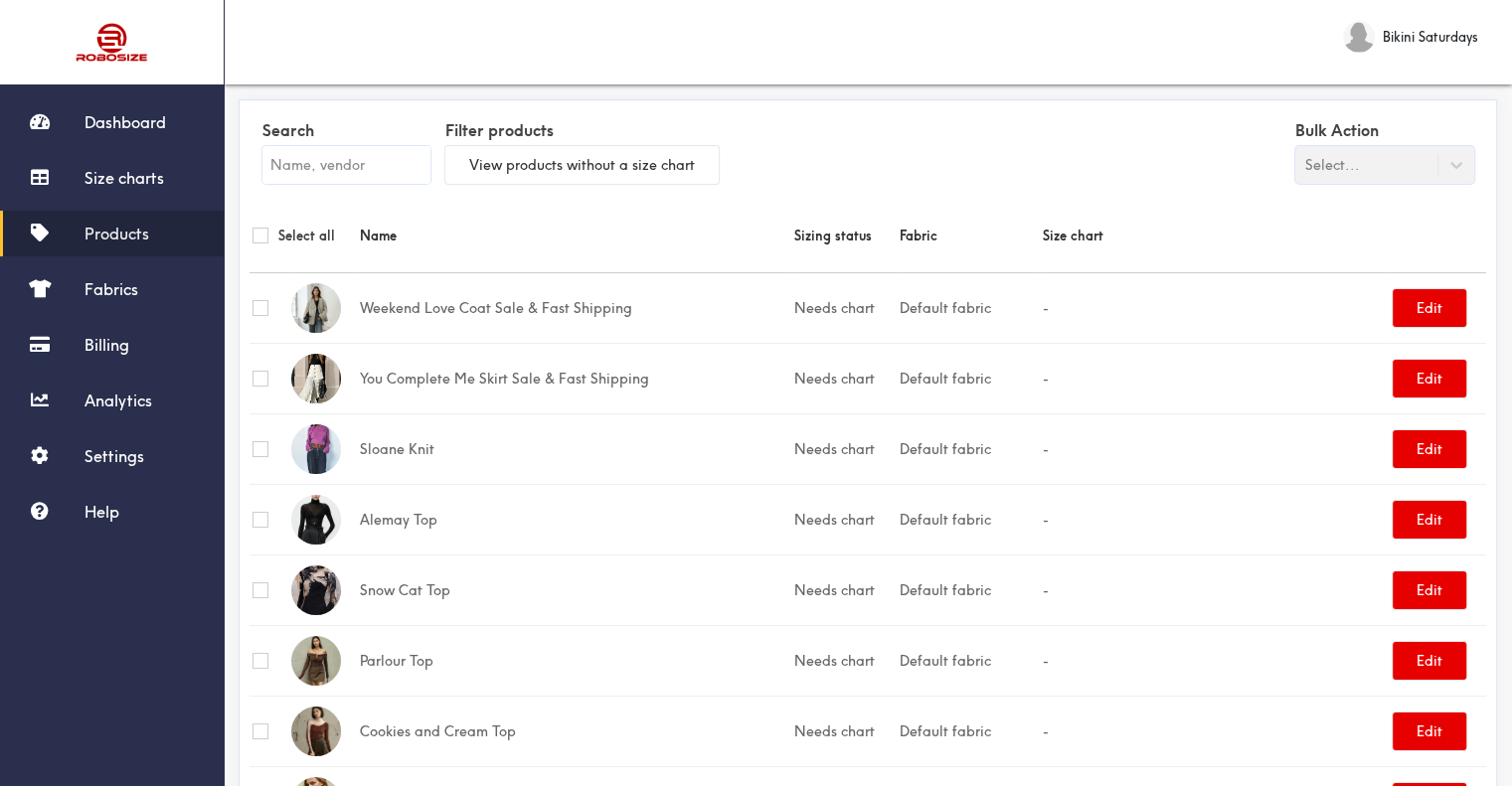 click at bounding box center [346, 165] 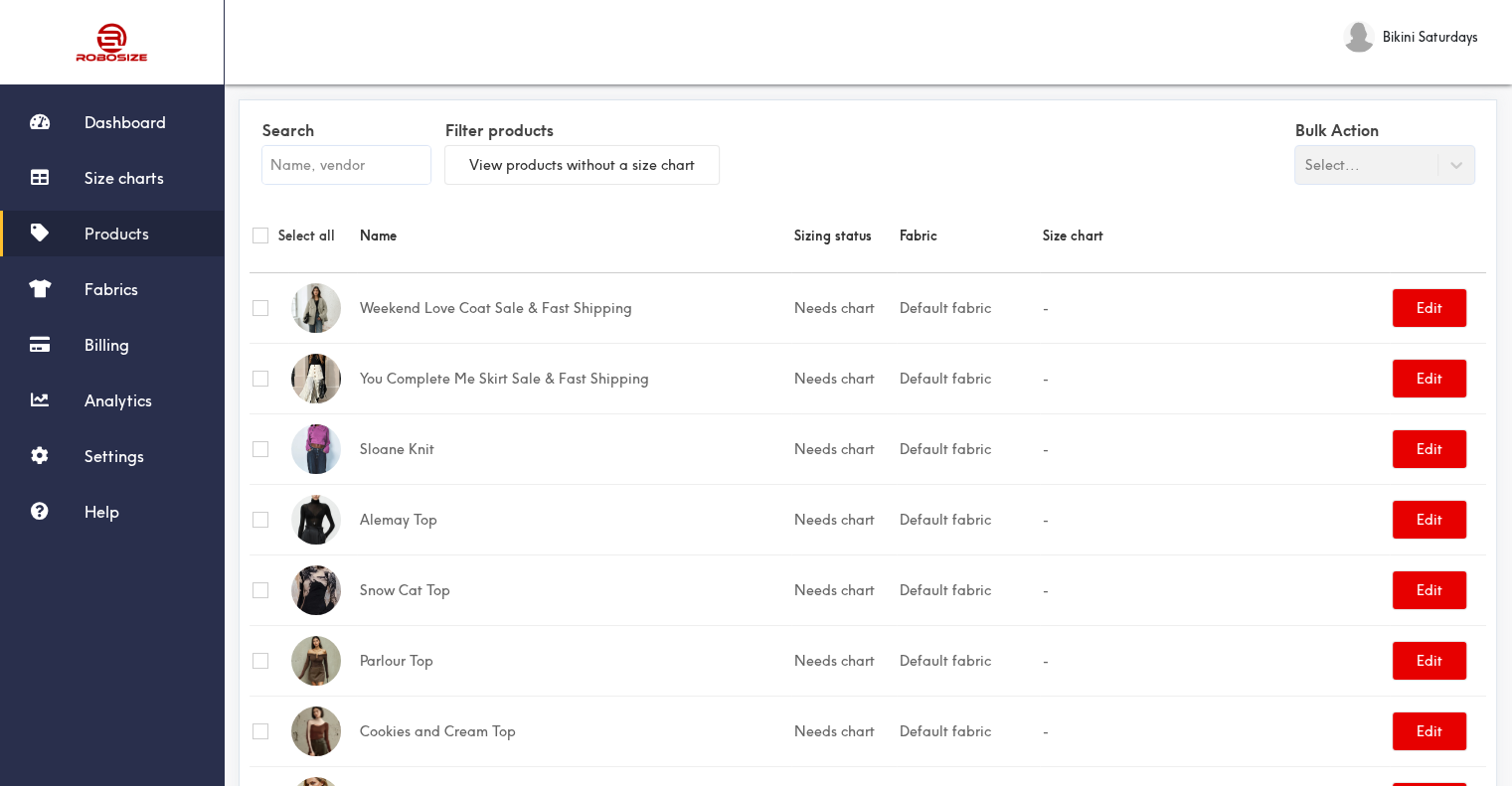 paste on "Ruffle My Feathers Dress" 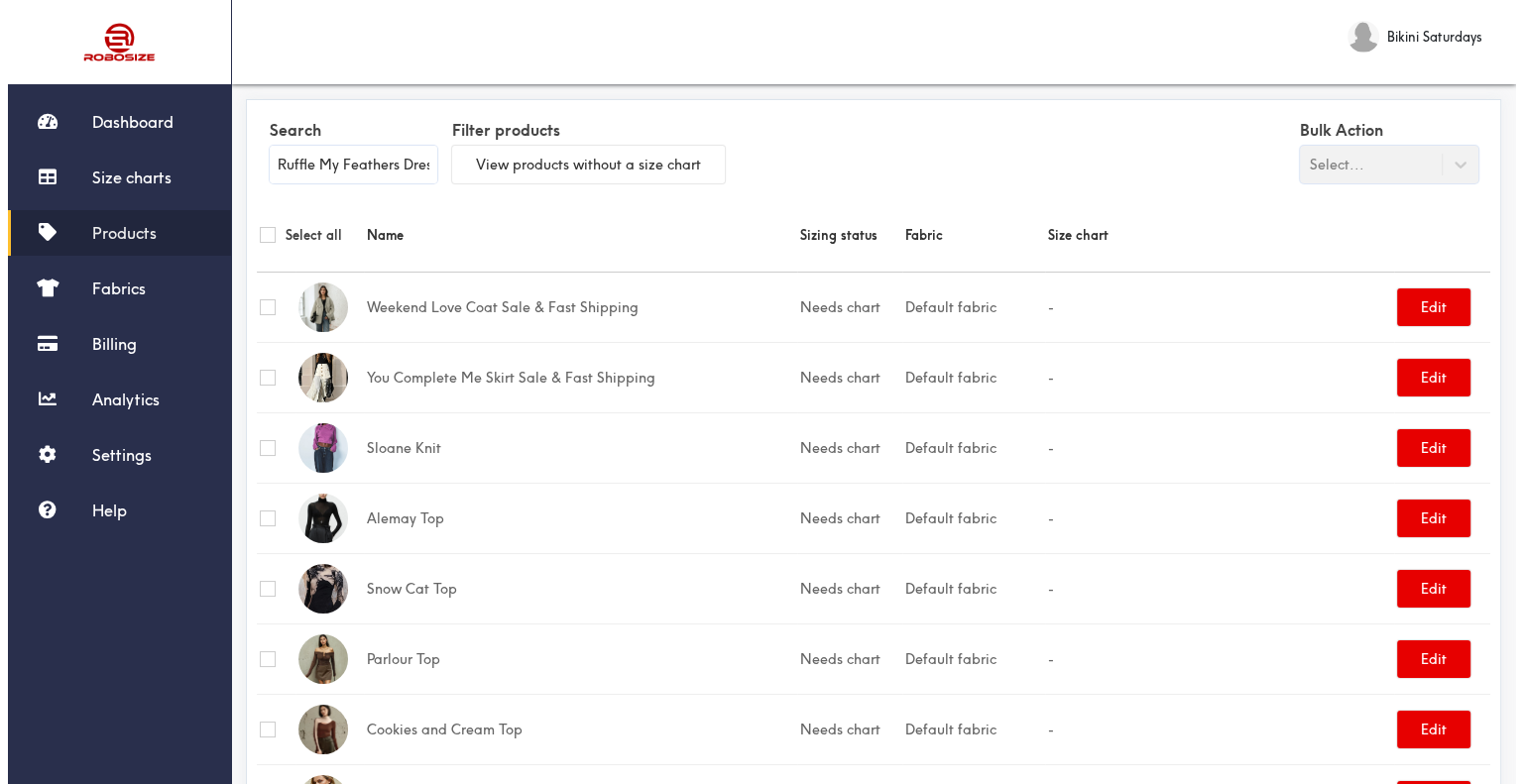 scroll, scrollTop: 0, scrollLeft: 16, axis: horizontal 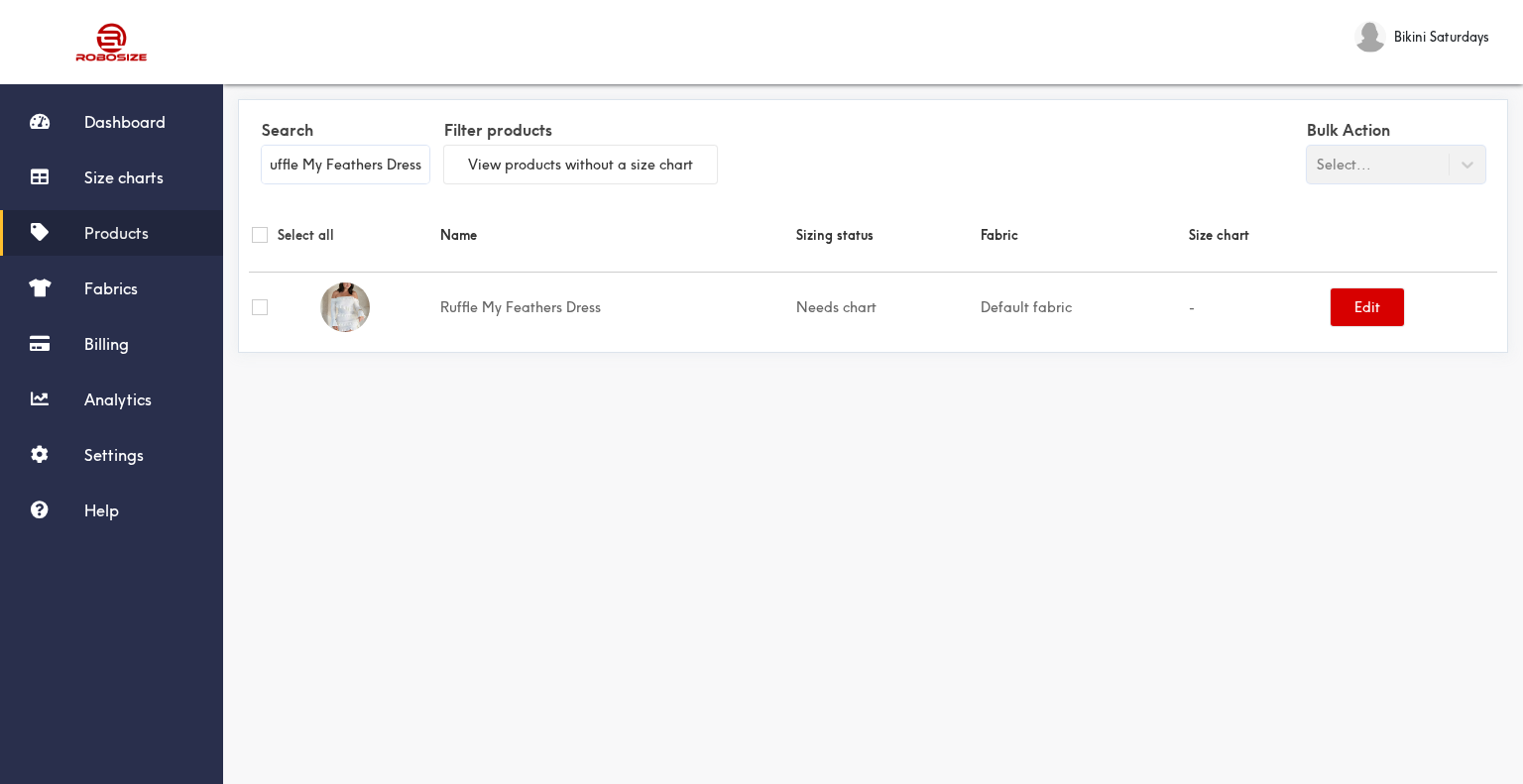 click on "Edit" at bounding box center (1367, 307) 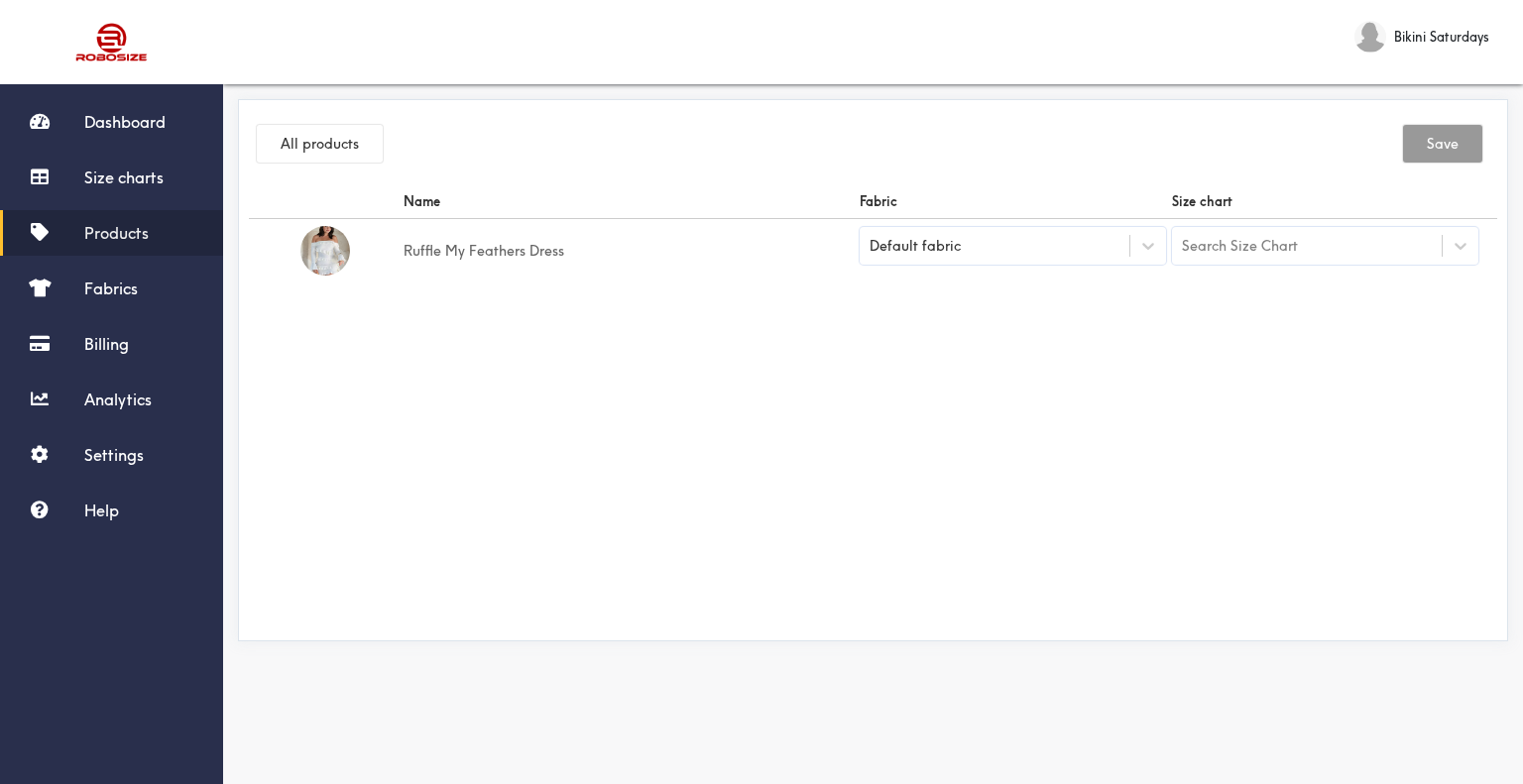 click on "Default fabric" at bounding box center (995, 246) 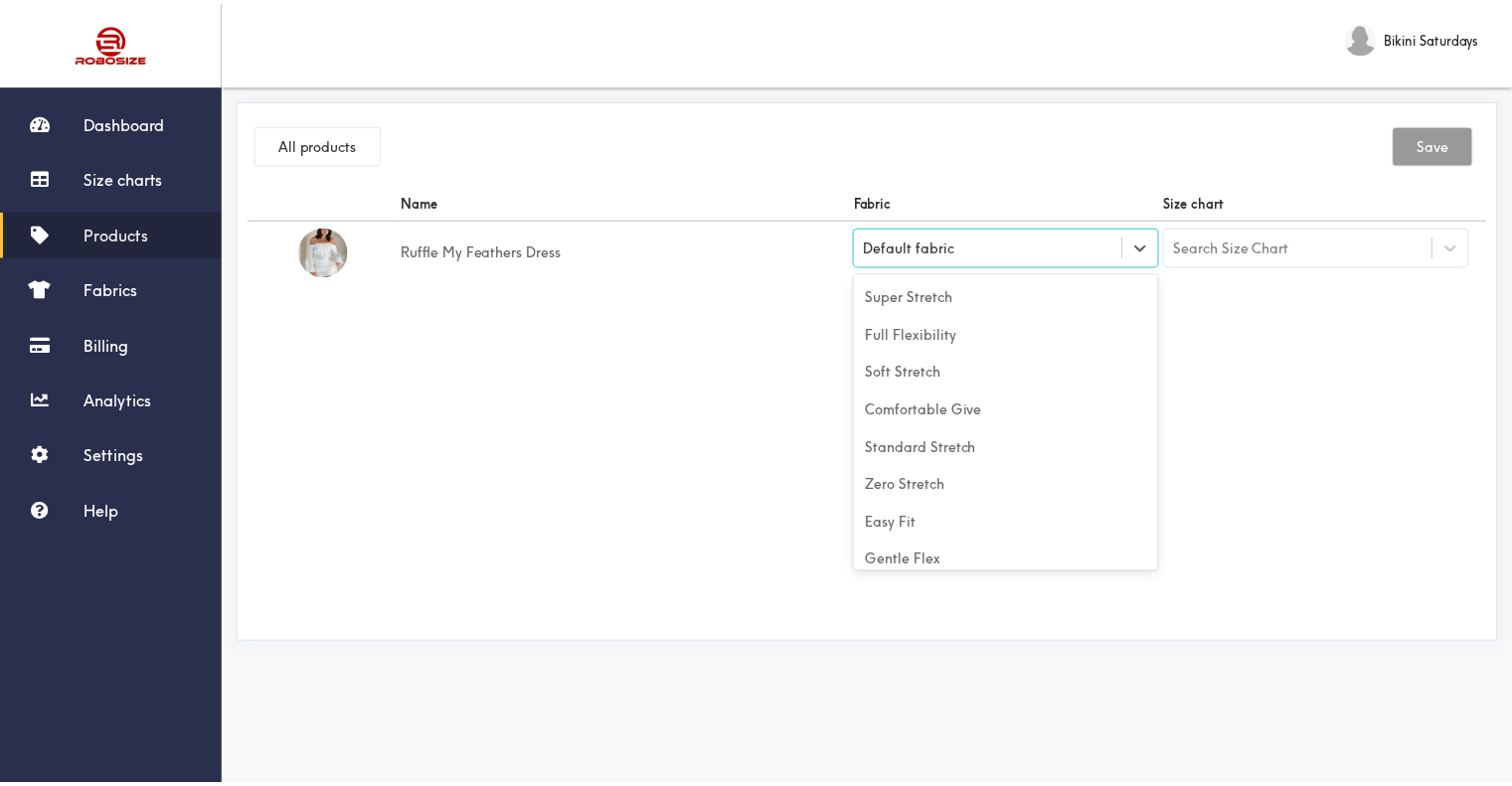 scroll, scrollTop: 87, scrollLeft: 0, axis: vertical 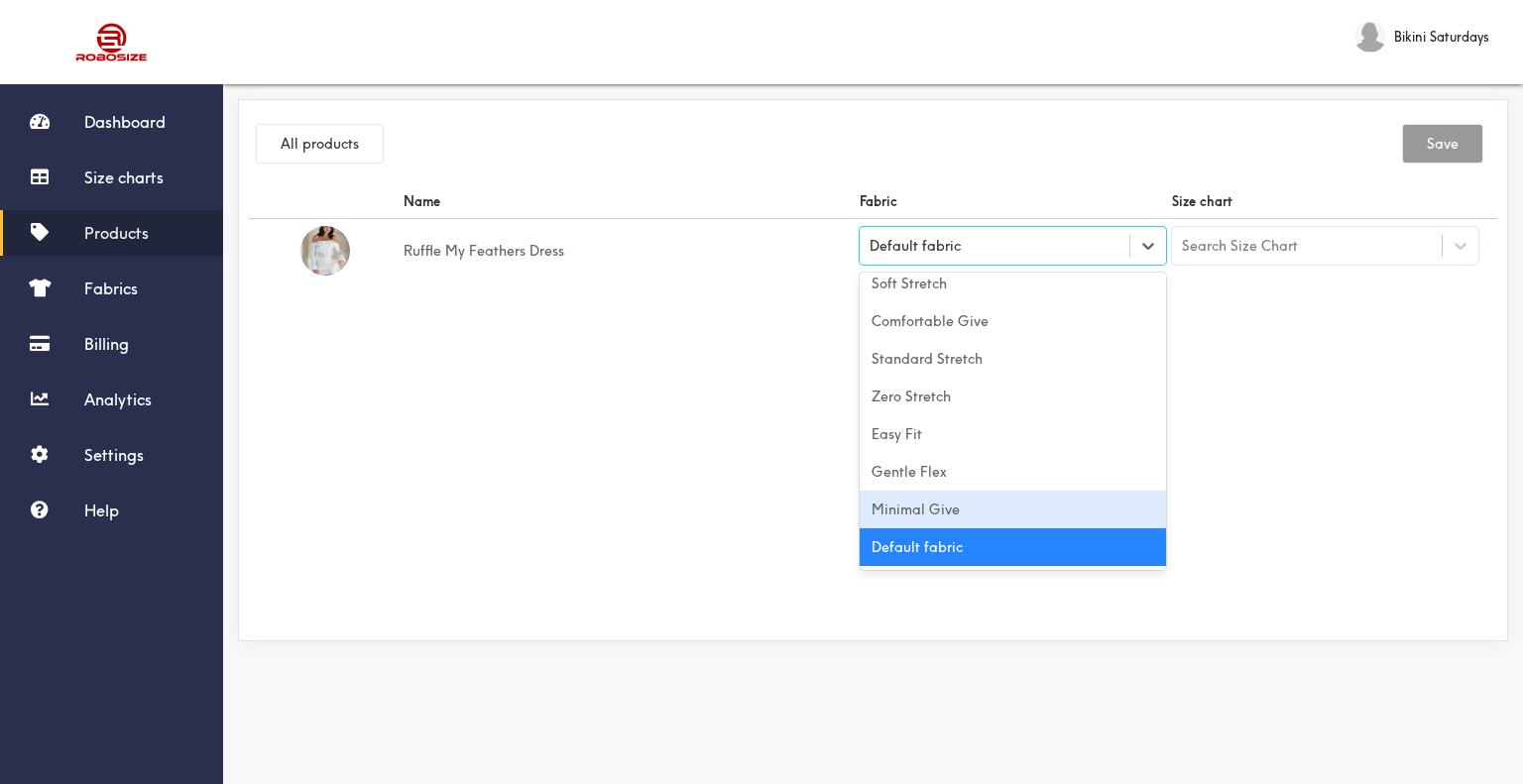 click on "Minimal Give" at bounding box center [1012, 509] 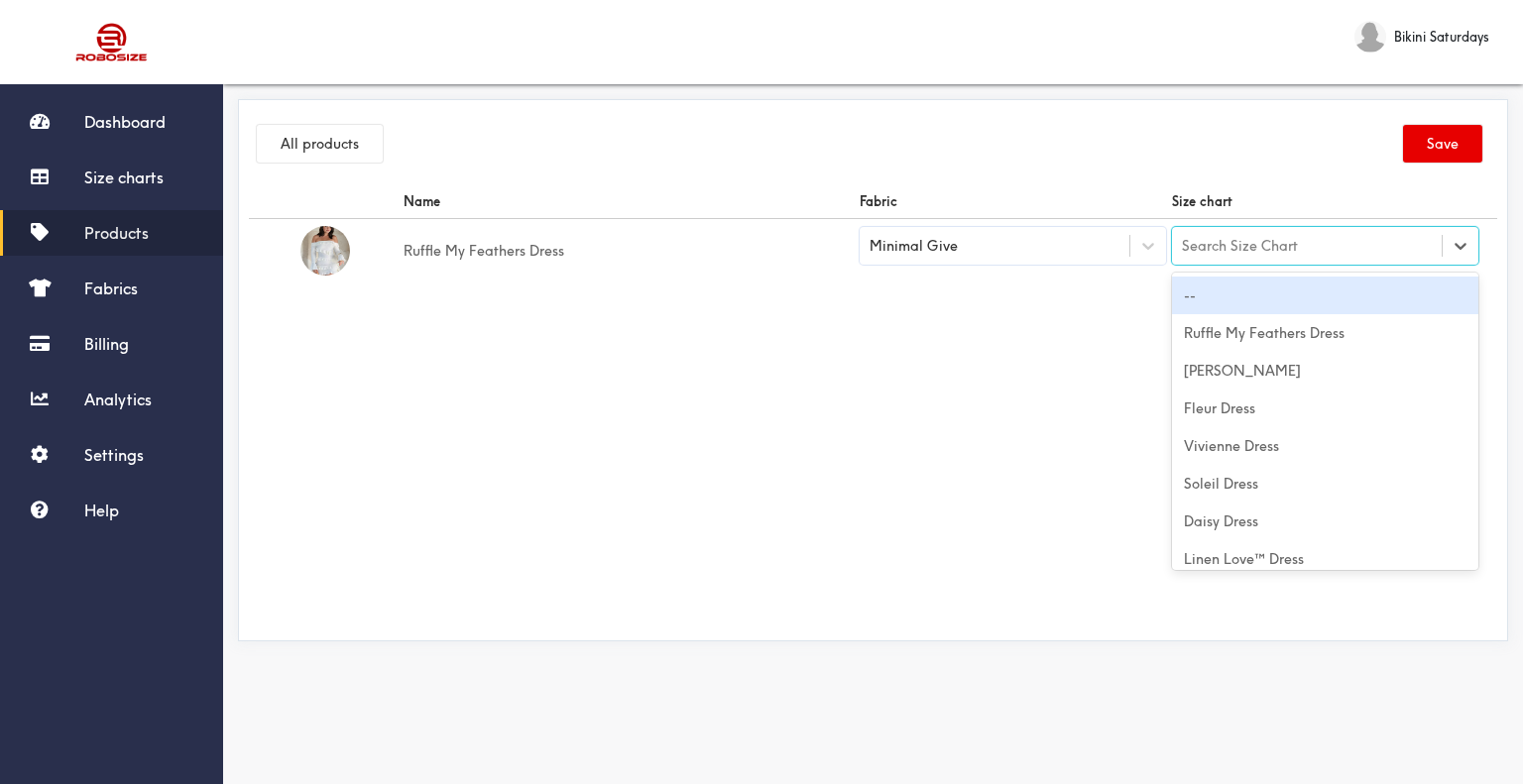 click on "Search Size Chart" at bounding box center [1307, 246] 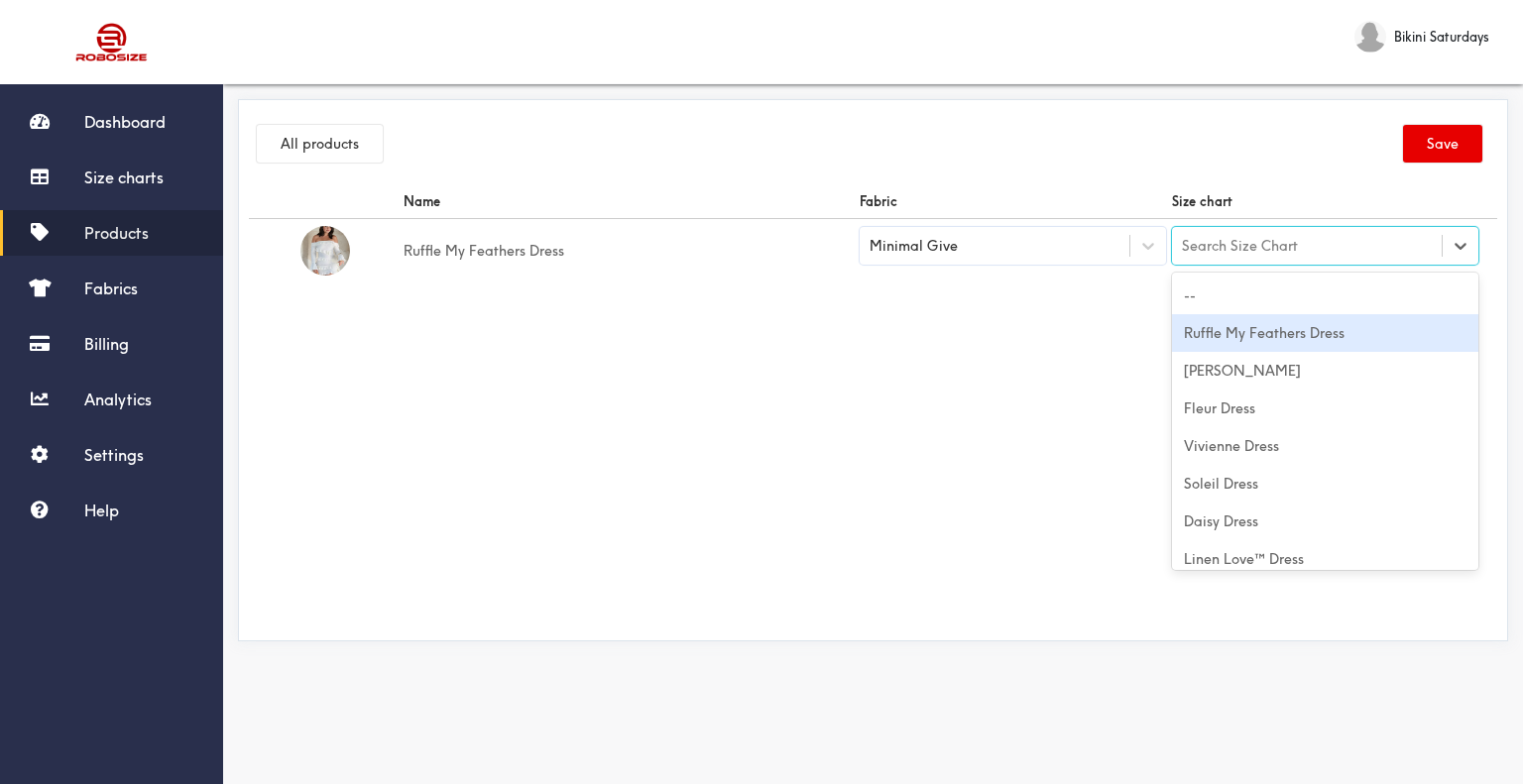 click on "Ruffle My Feathers Dress" at bounding box center [1325, 333] 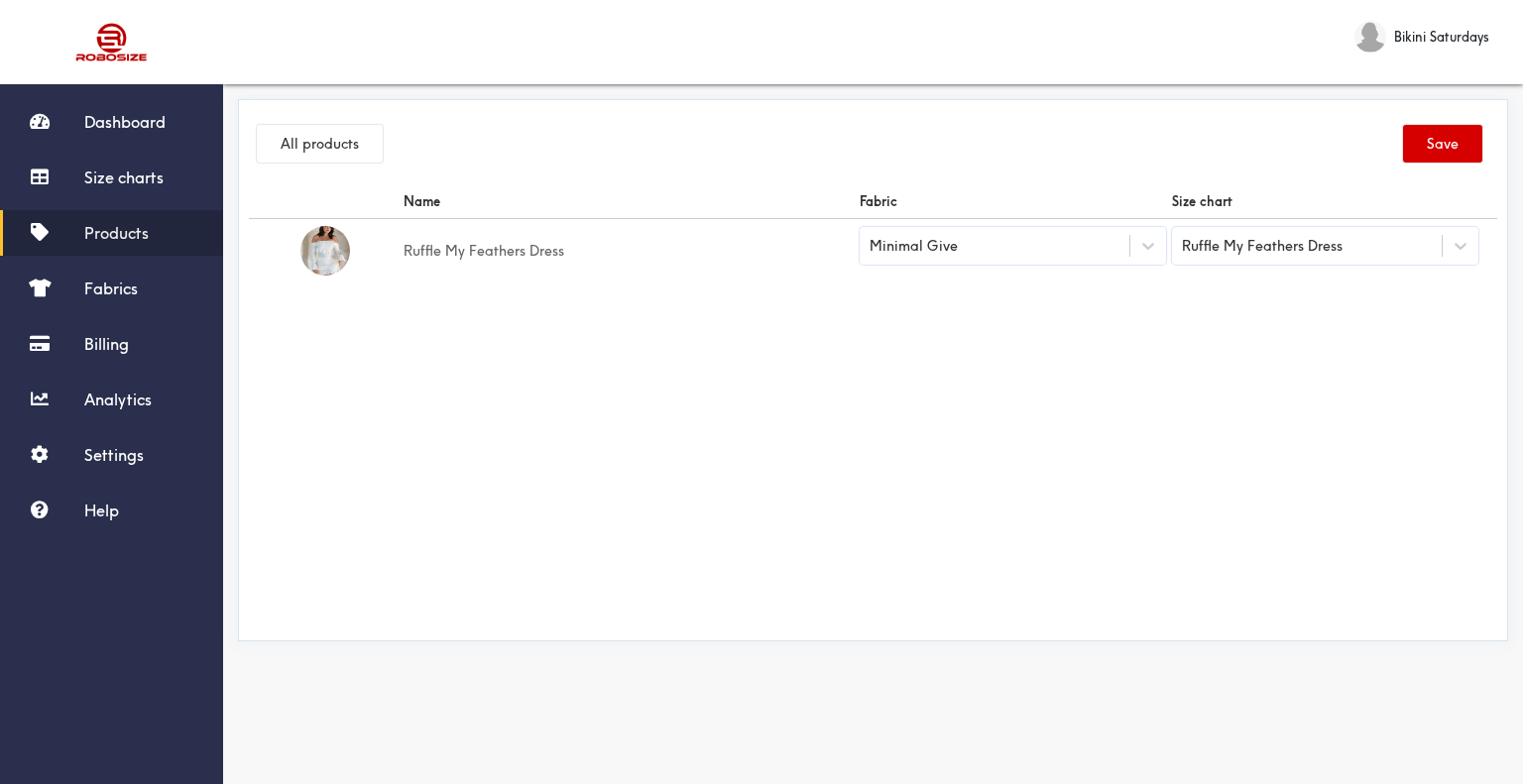 click on "Save" at bounding box center (1443, 144) 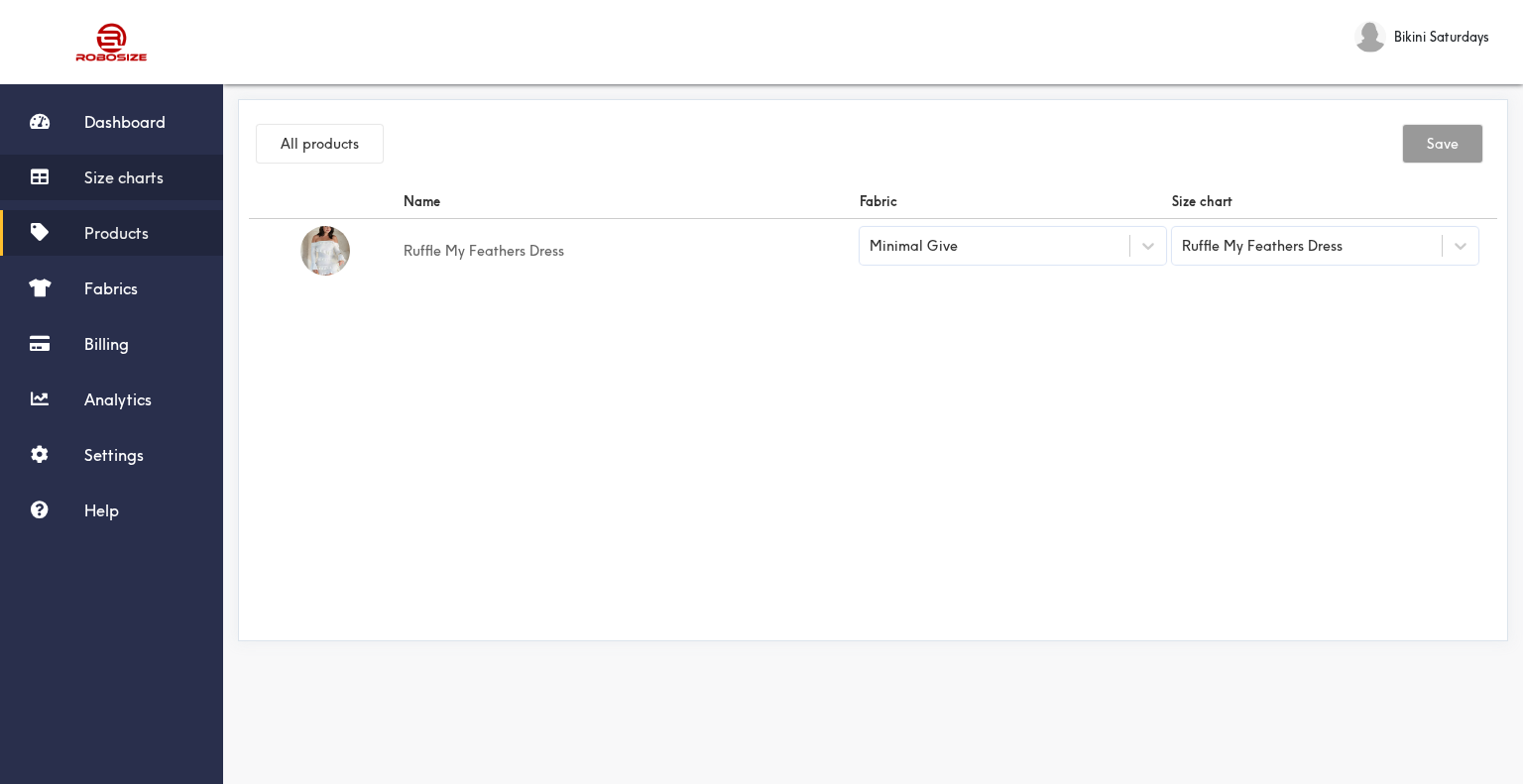 click on "Size charts" at bounding box center (111, 177) 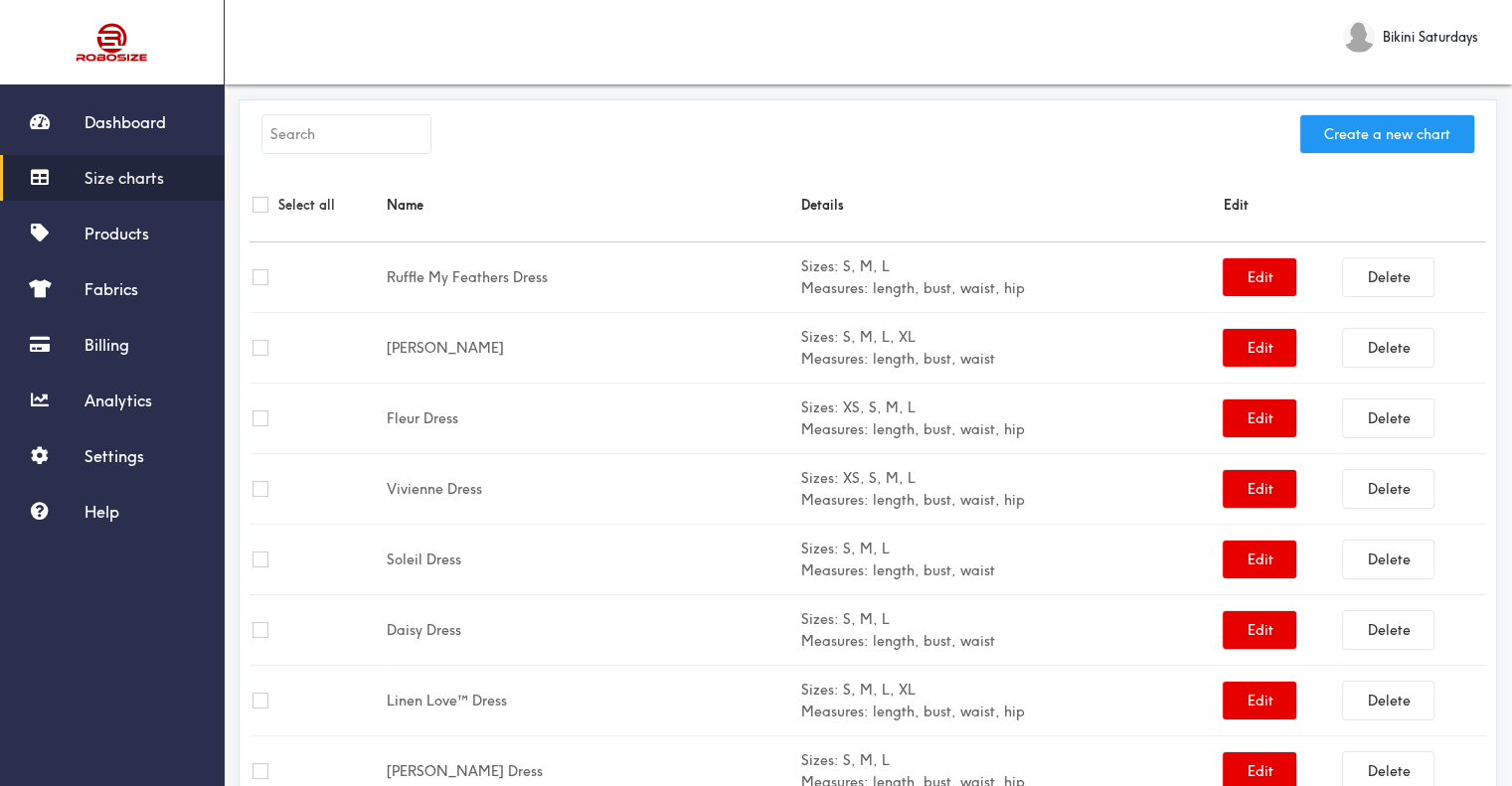 click on "Create a new chart" at bounding box center (1387, 134) 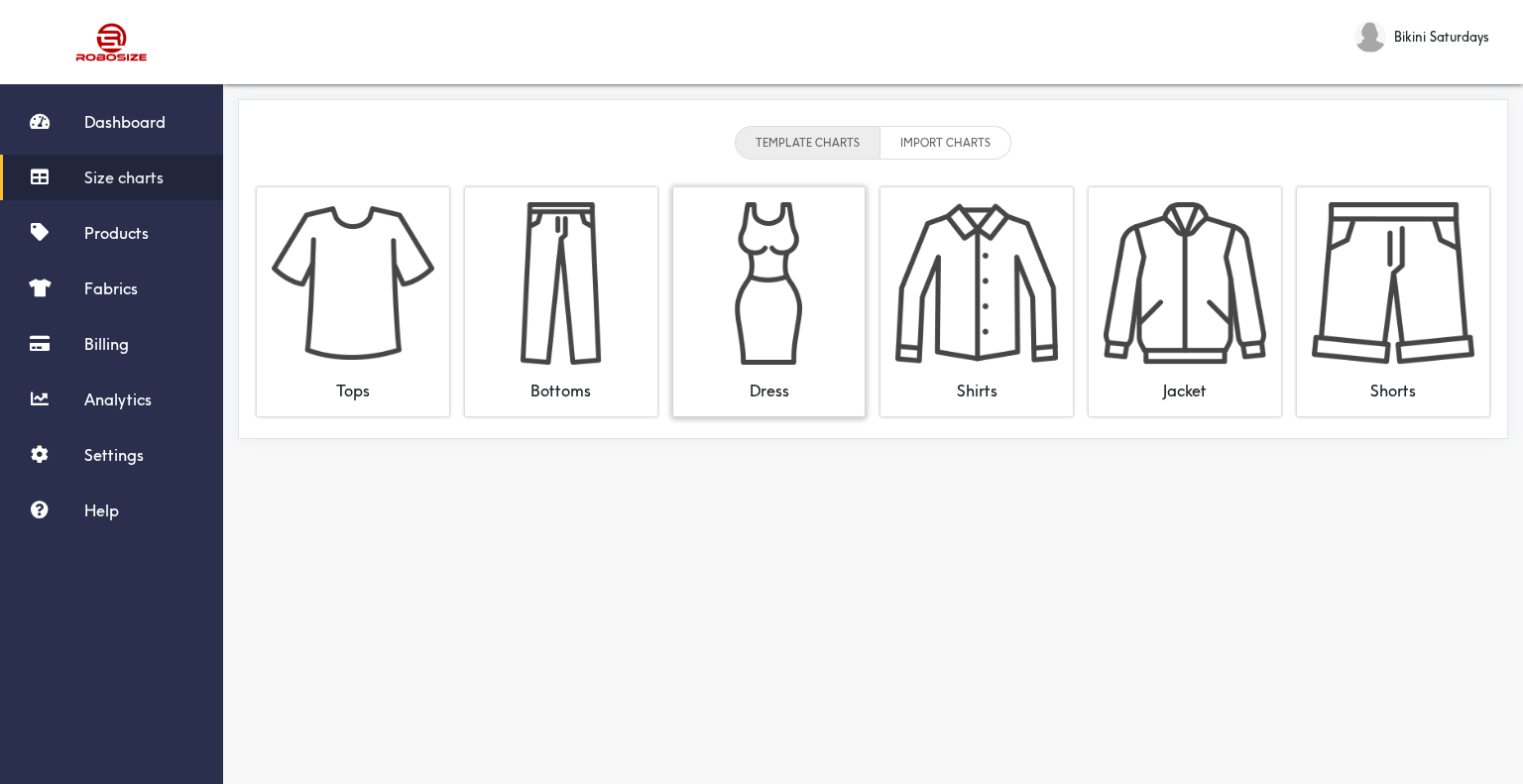 click at bounding box center [769, 283] 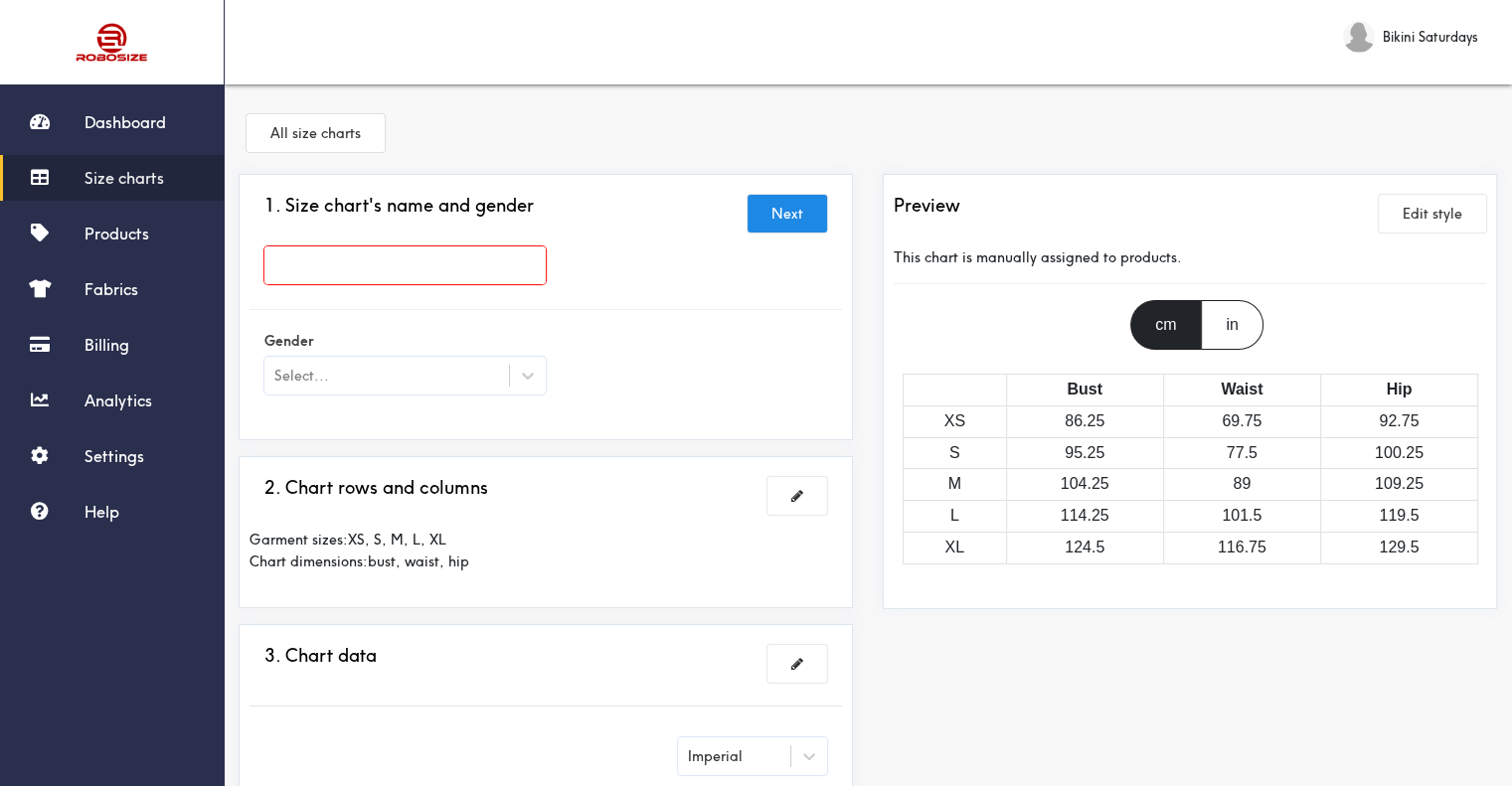 click at bounding box center (405, 265) 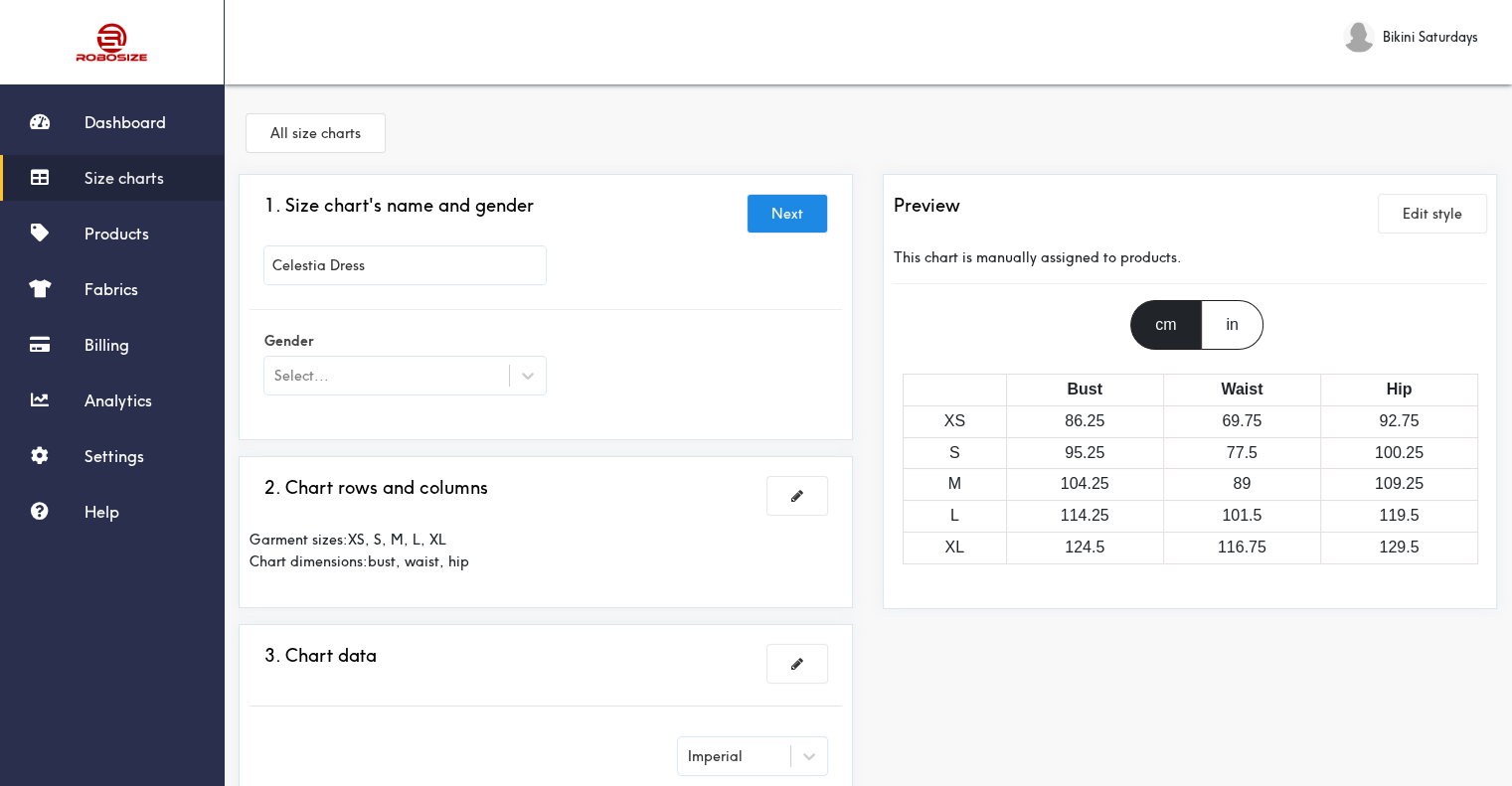type on "Celestia Dress" 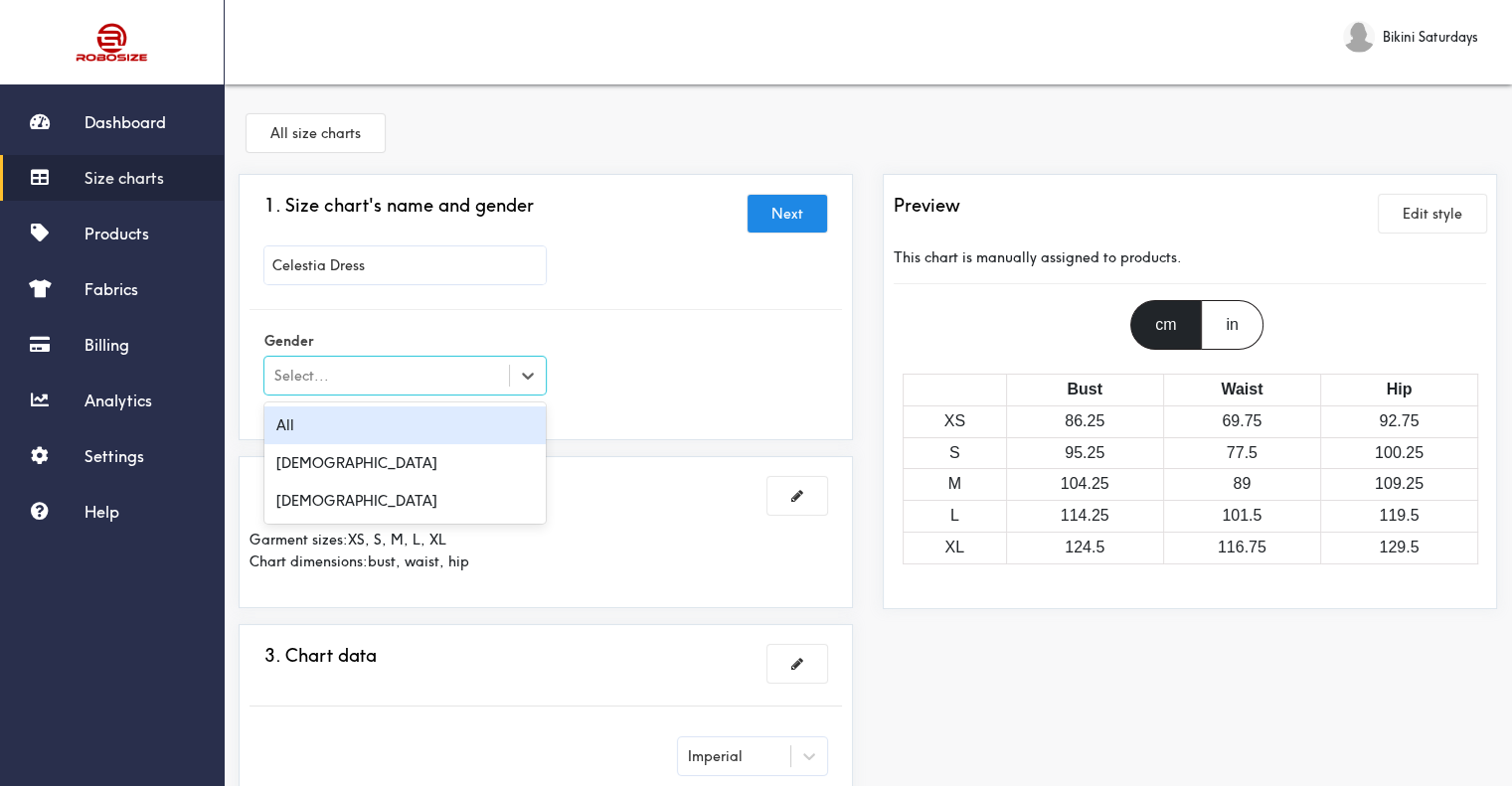 click on "Select..." at bounding box center (387, 376) 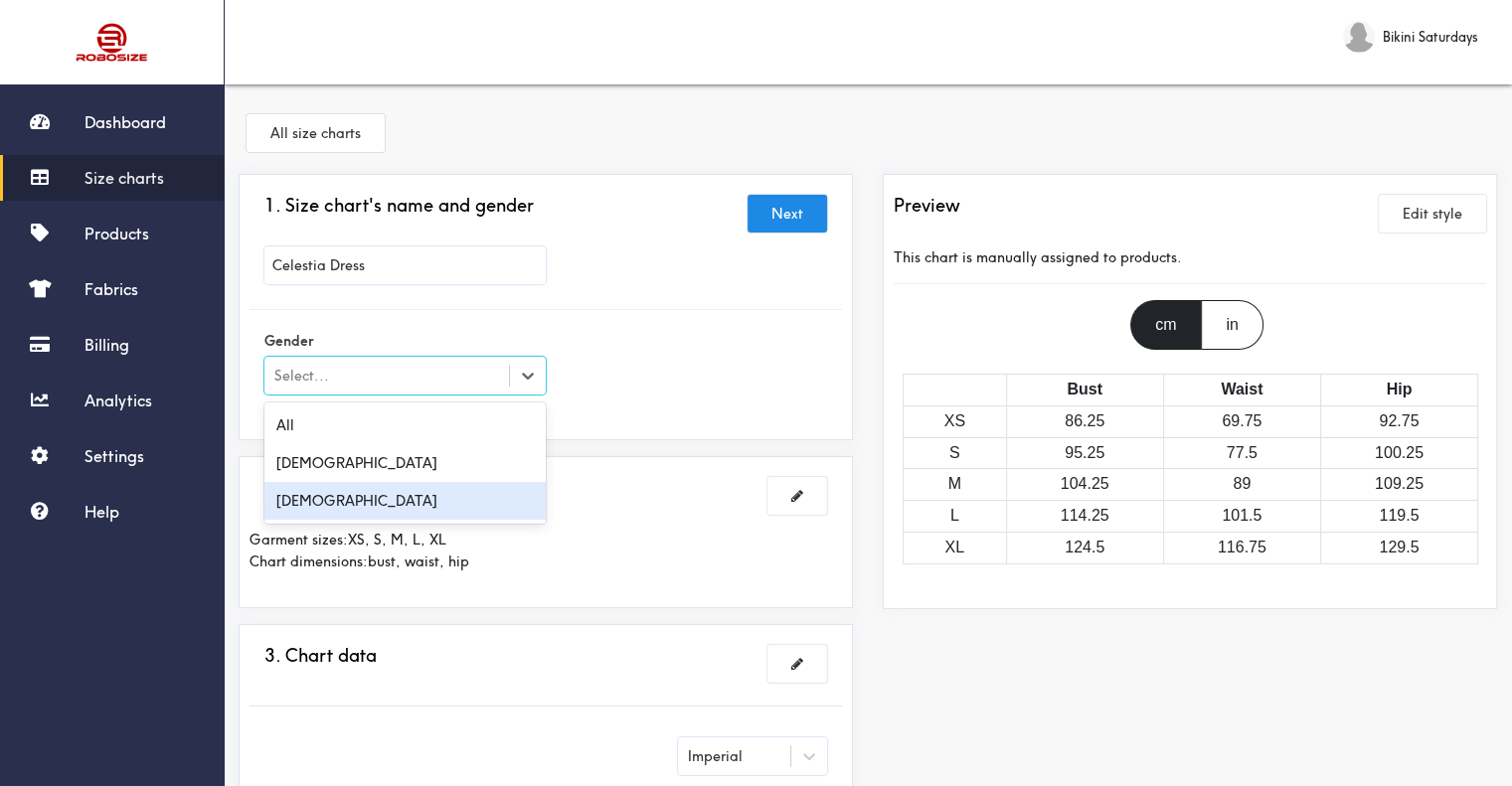 click on "[DEMOGRAPHIC_DATA]" at bounding box center [405, 501] 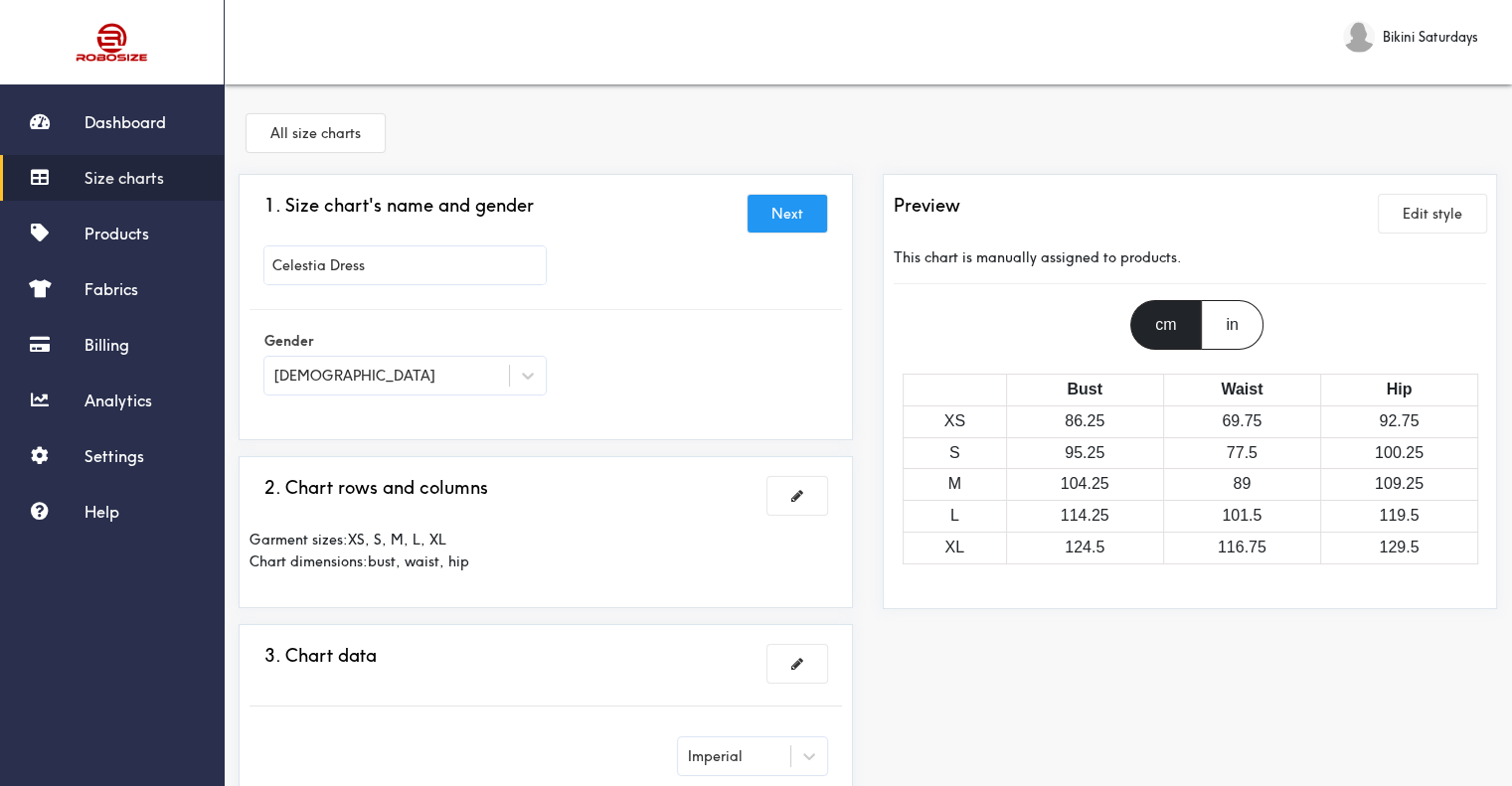click on "Next" at bounding box center [787, 214] 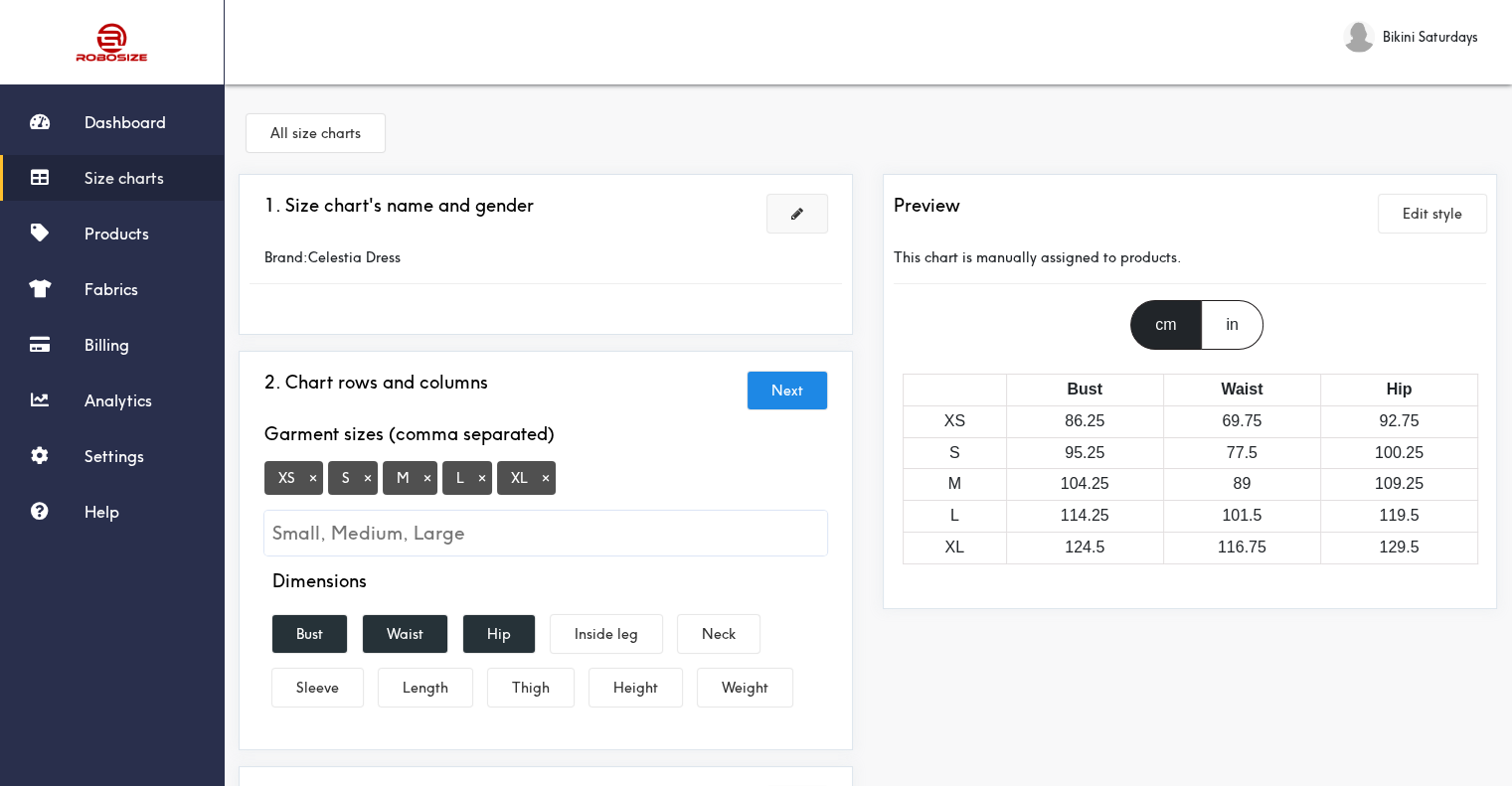click at bounding box center [797, 214] 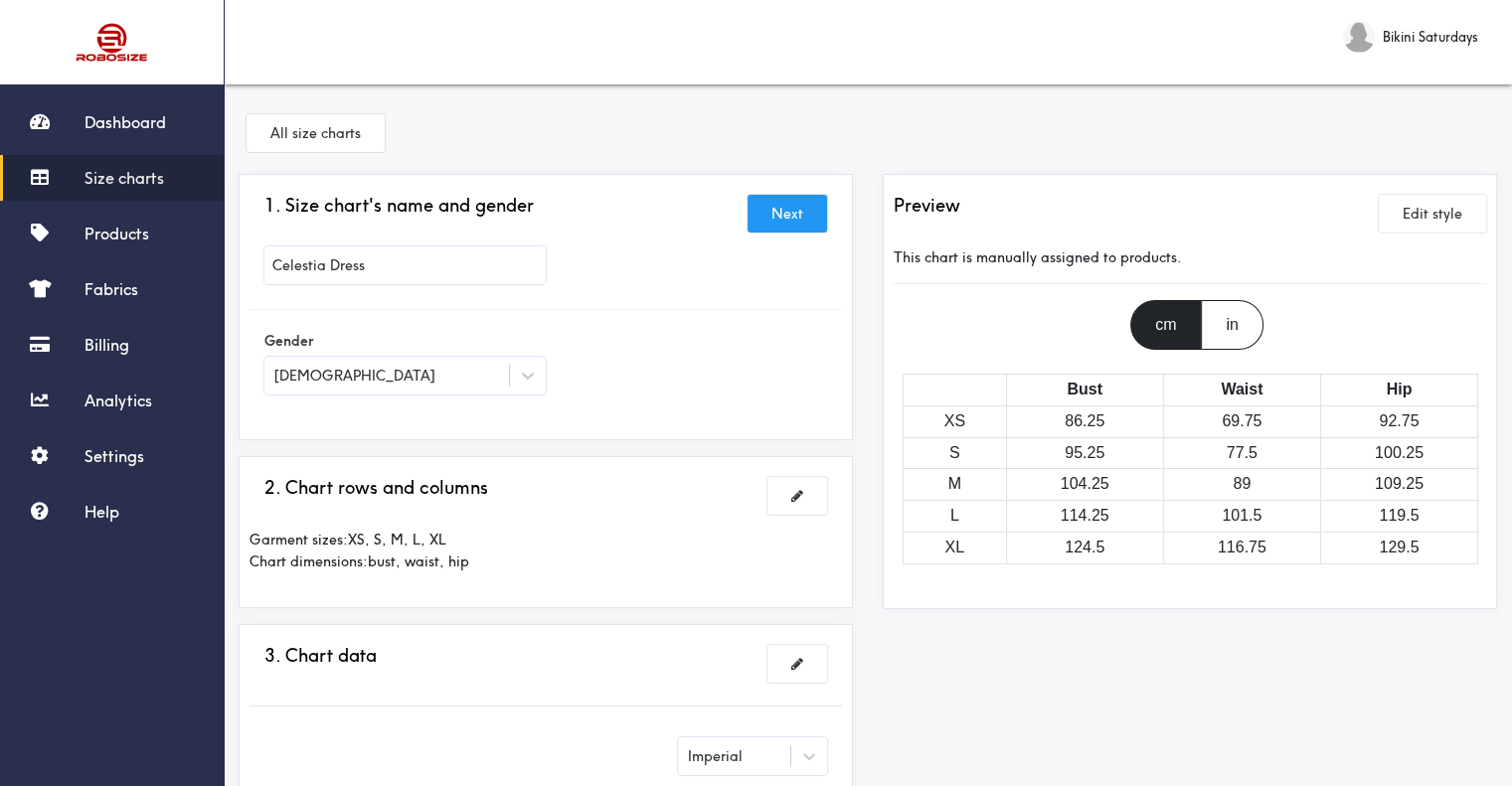click on "Celestia Dress" at bounding box center (405, 265) 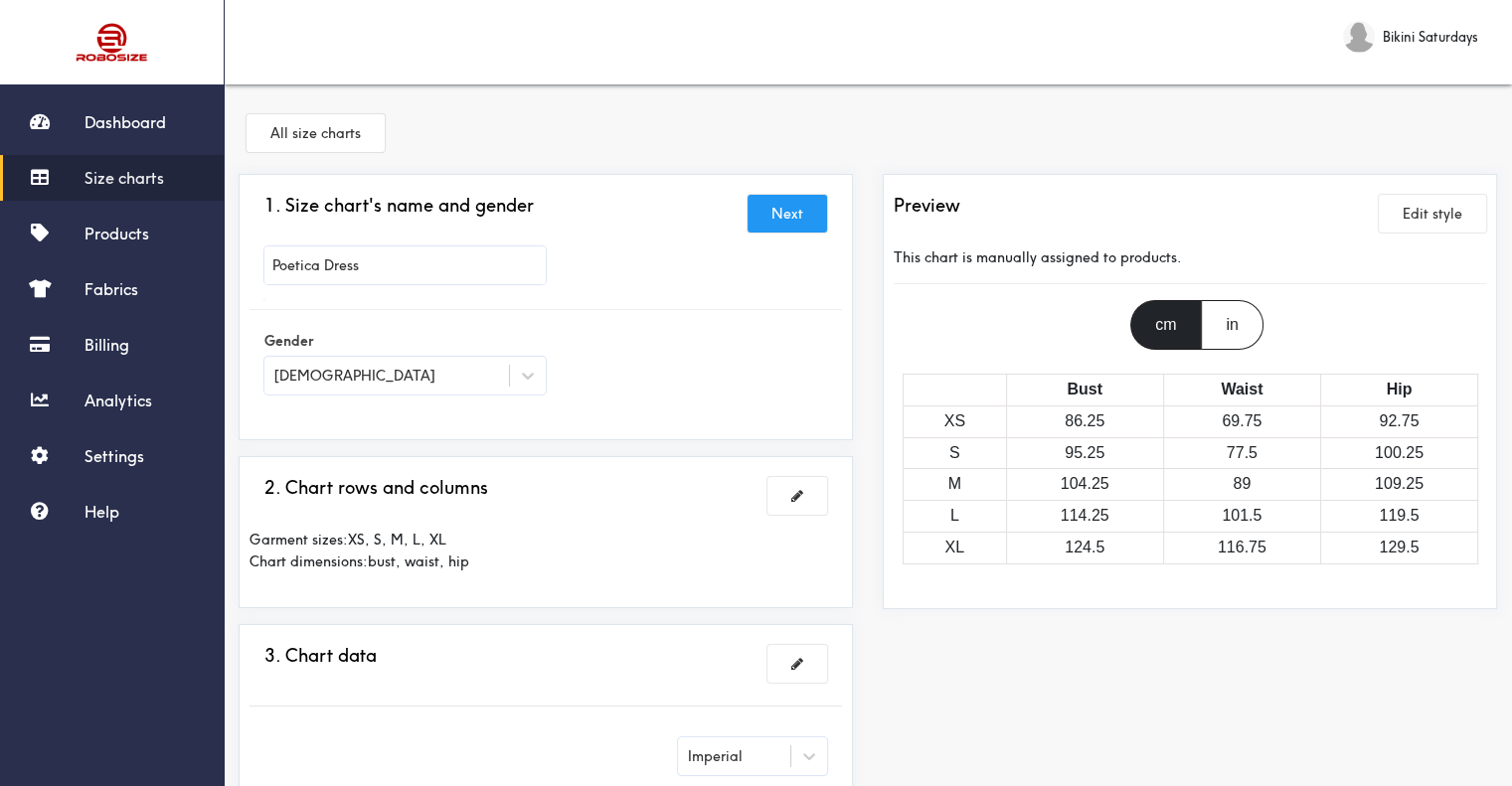 type on "Poetica Dress" 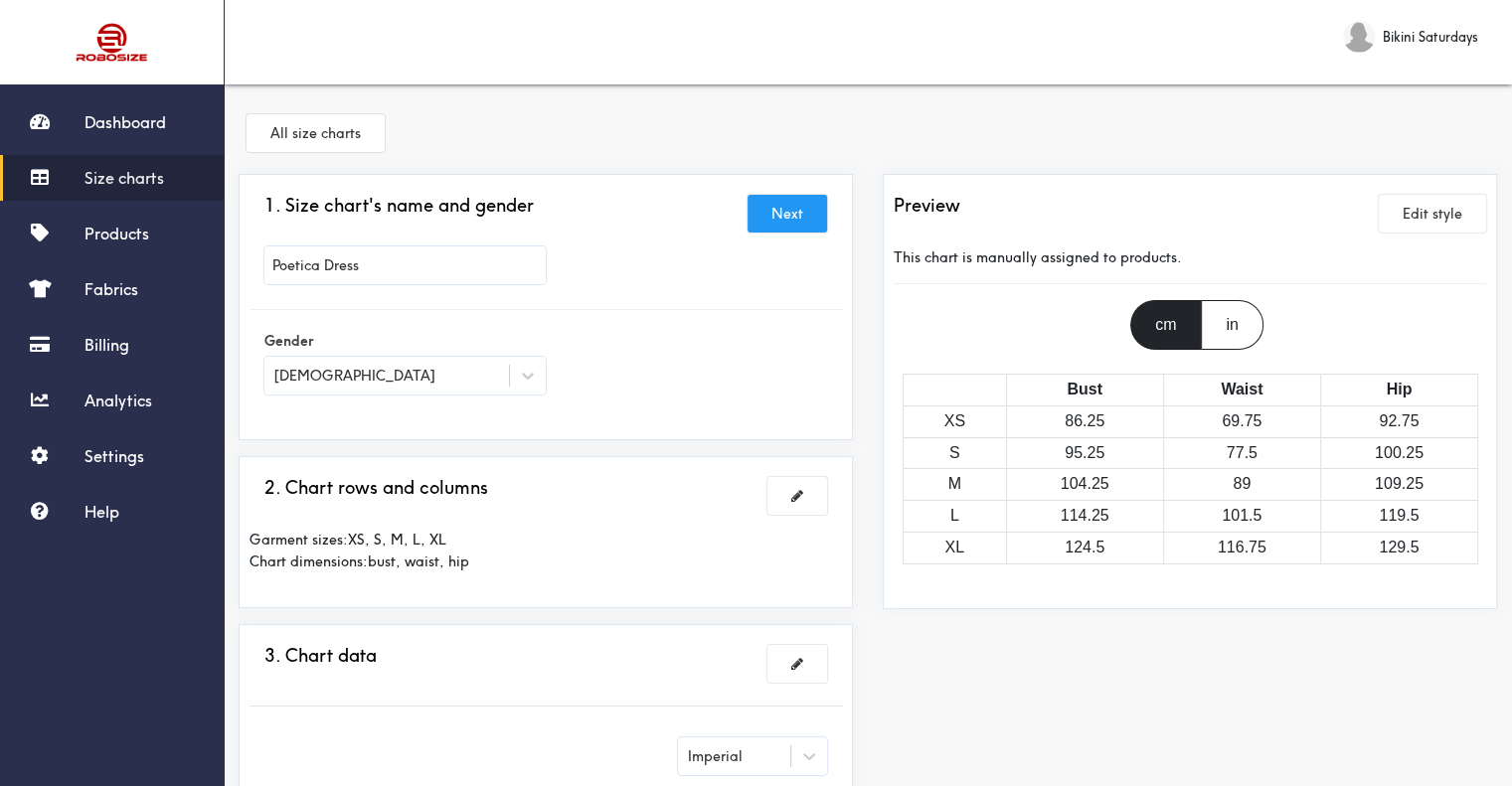 click on "Next" at bounding box center (787, 214) 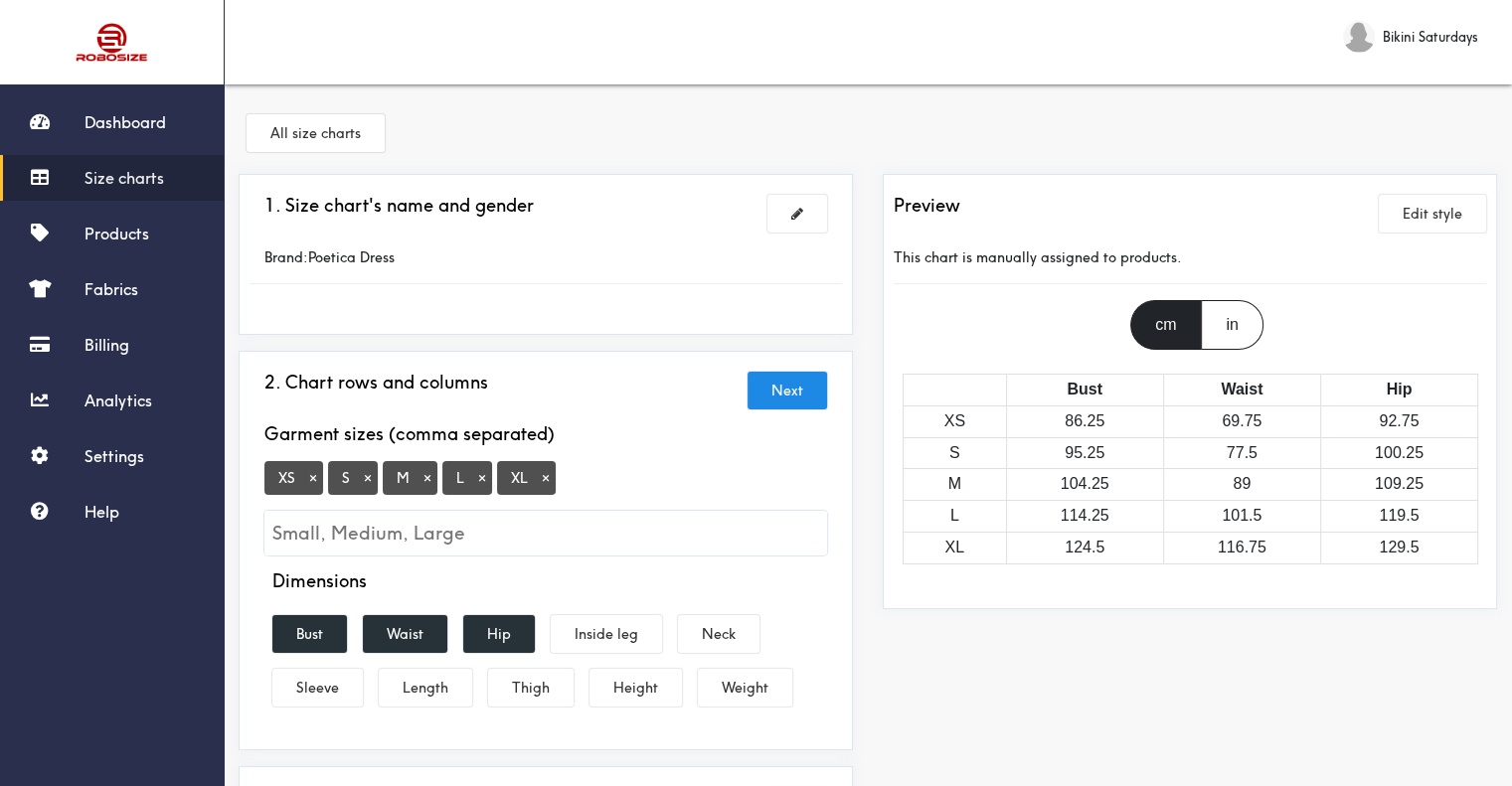 click on "×" at bounding box center [313, 478] 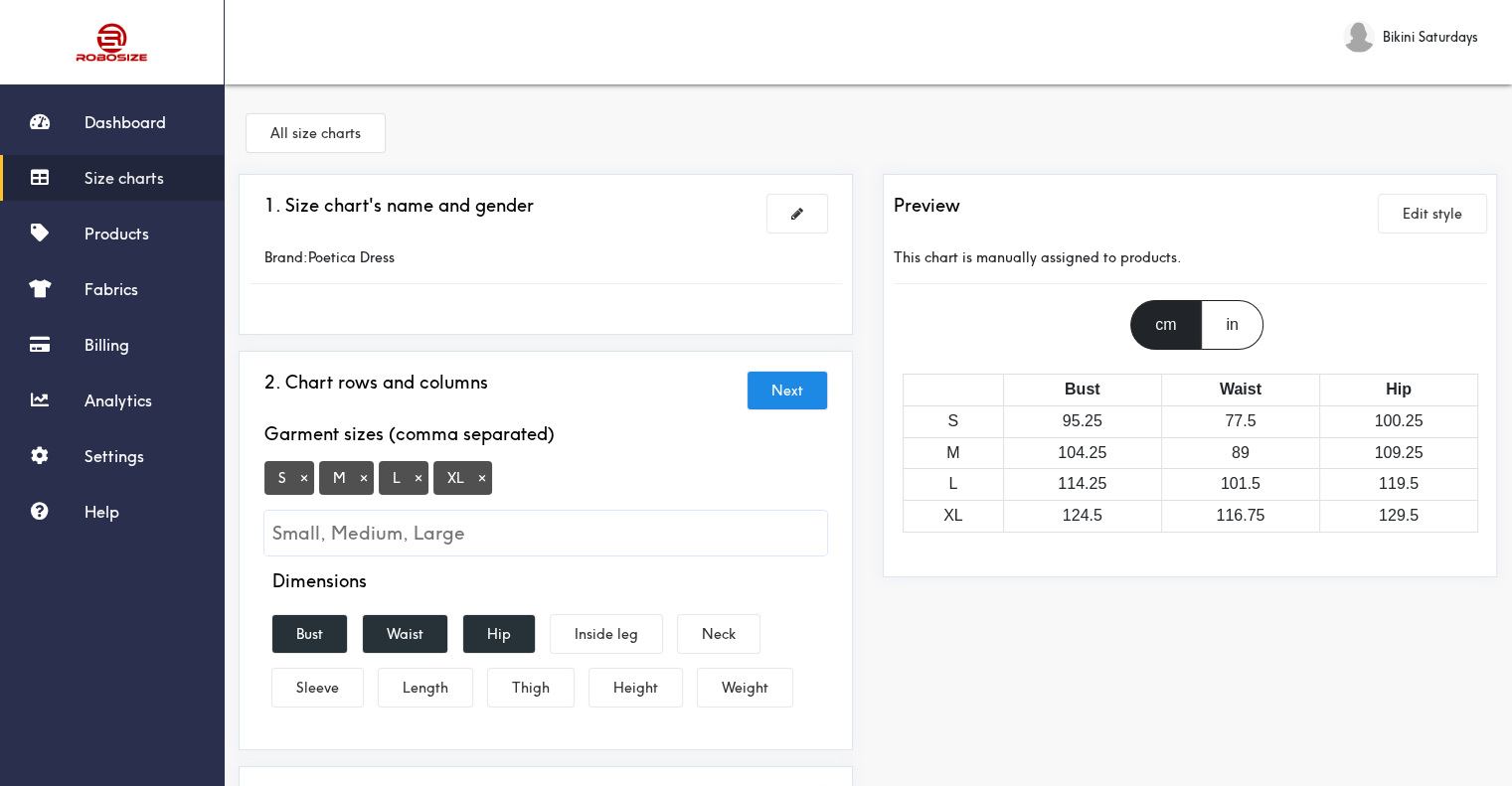 click on "×" at bounding box center (482, 478) 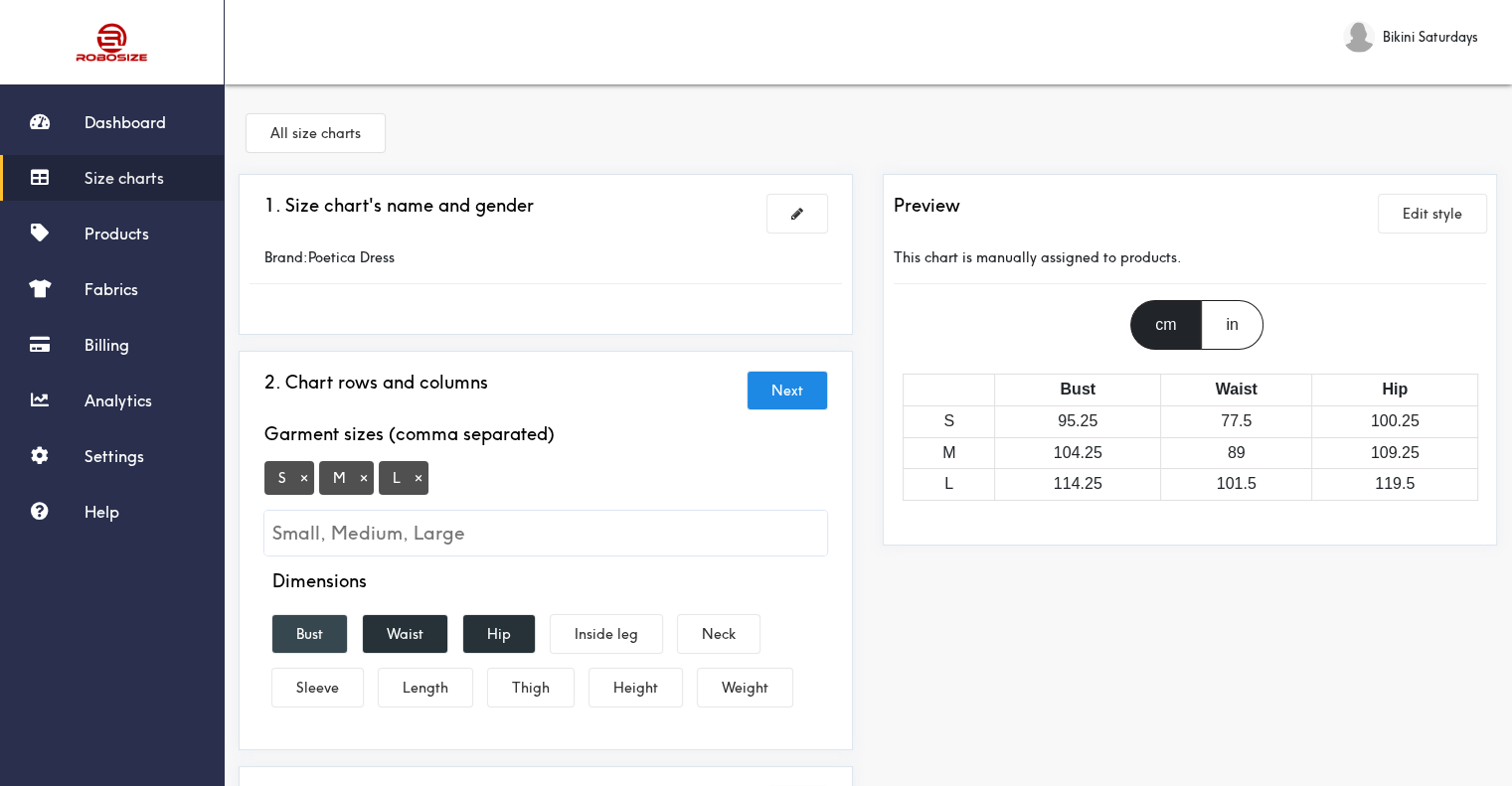 click on "Bust" at bounding box center [309, 634] 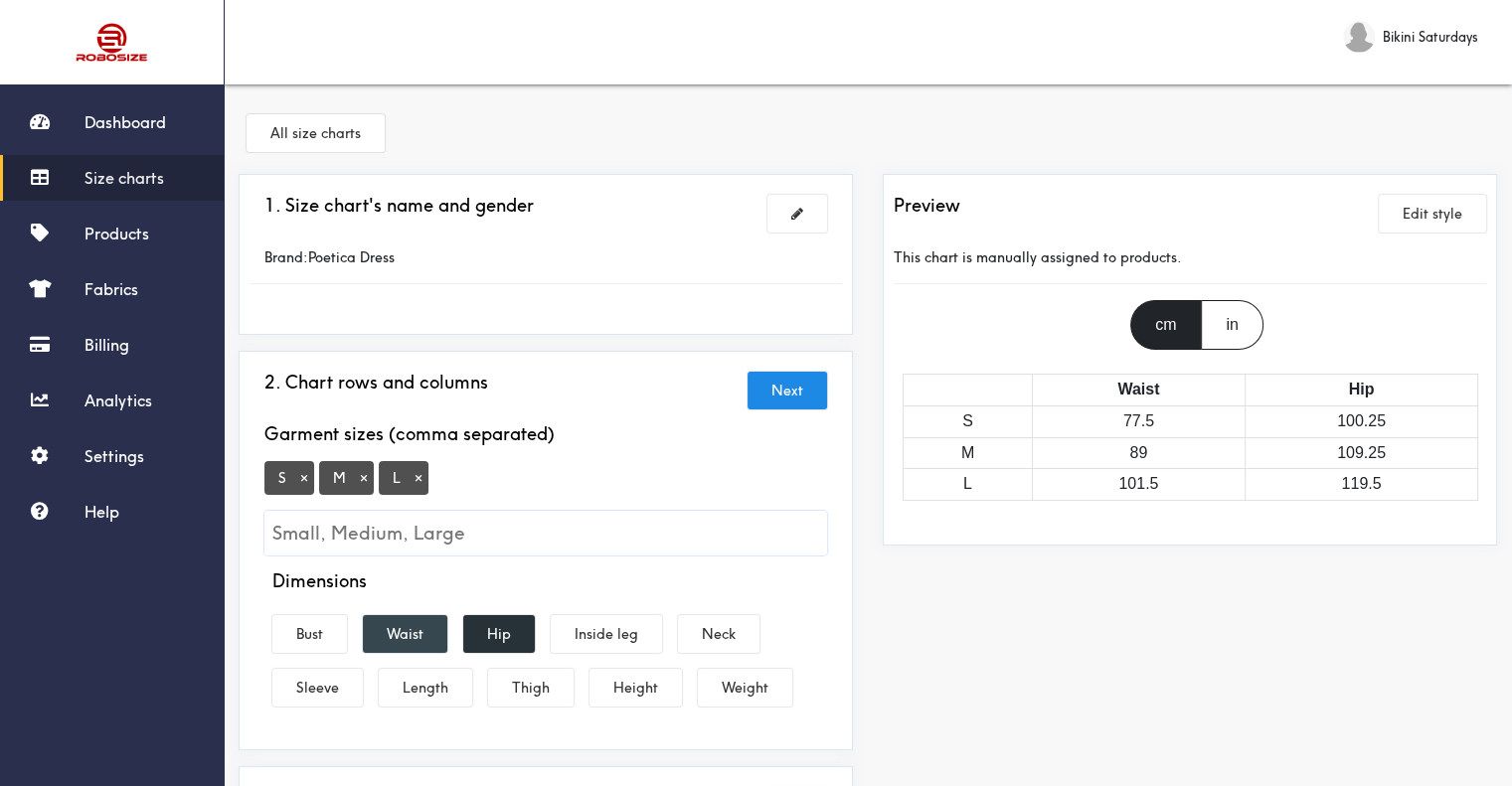 click on "Waist" at bounding box center [405, 634] 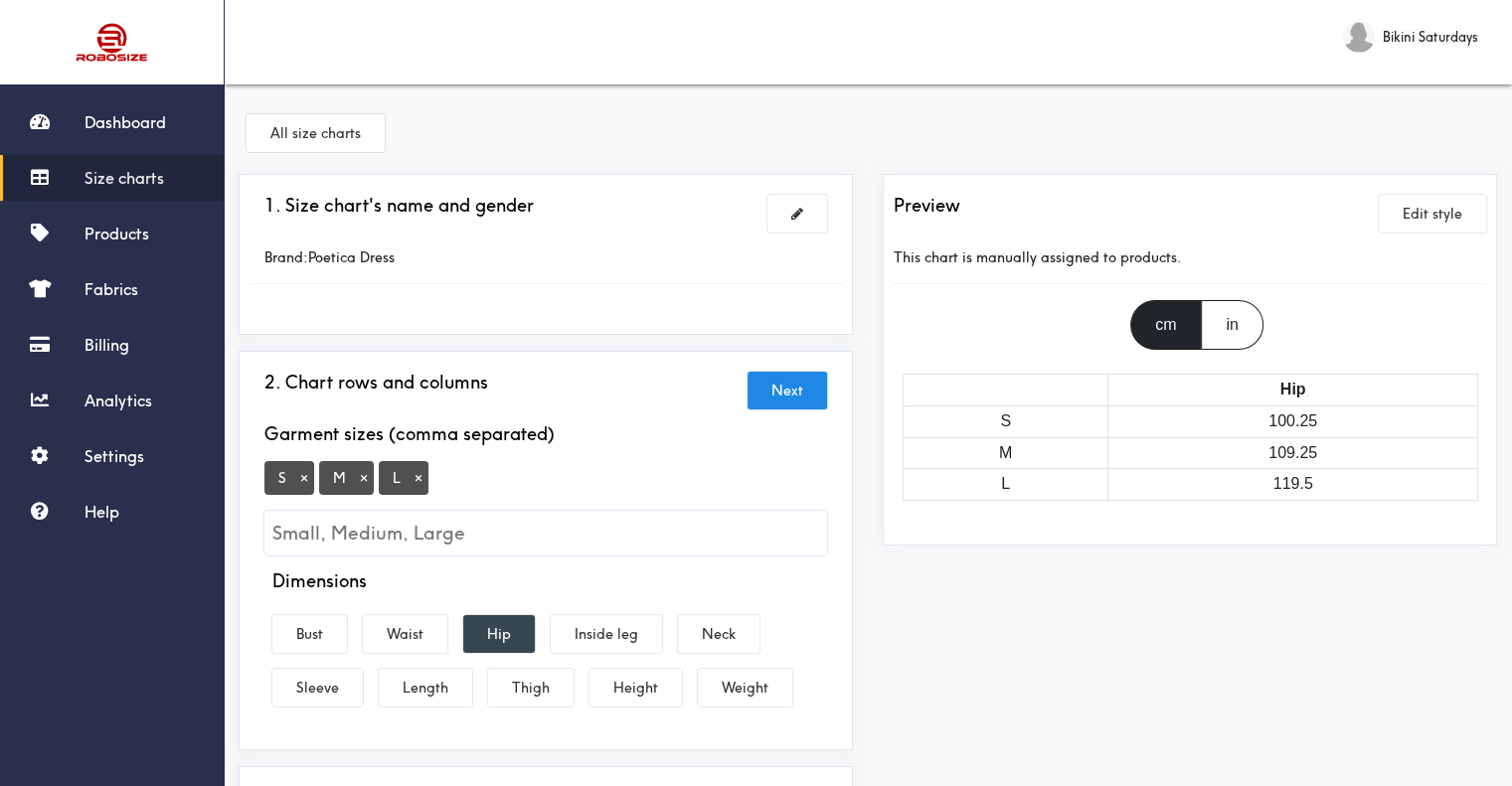 click on "Hip" at bounding box center (499, 634) 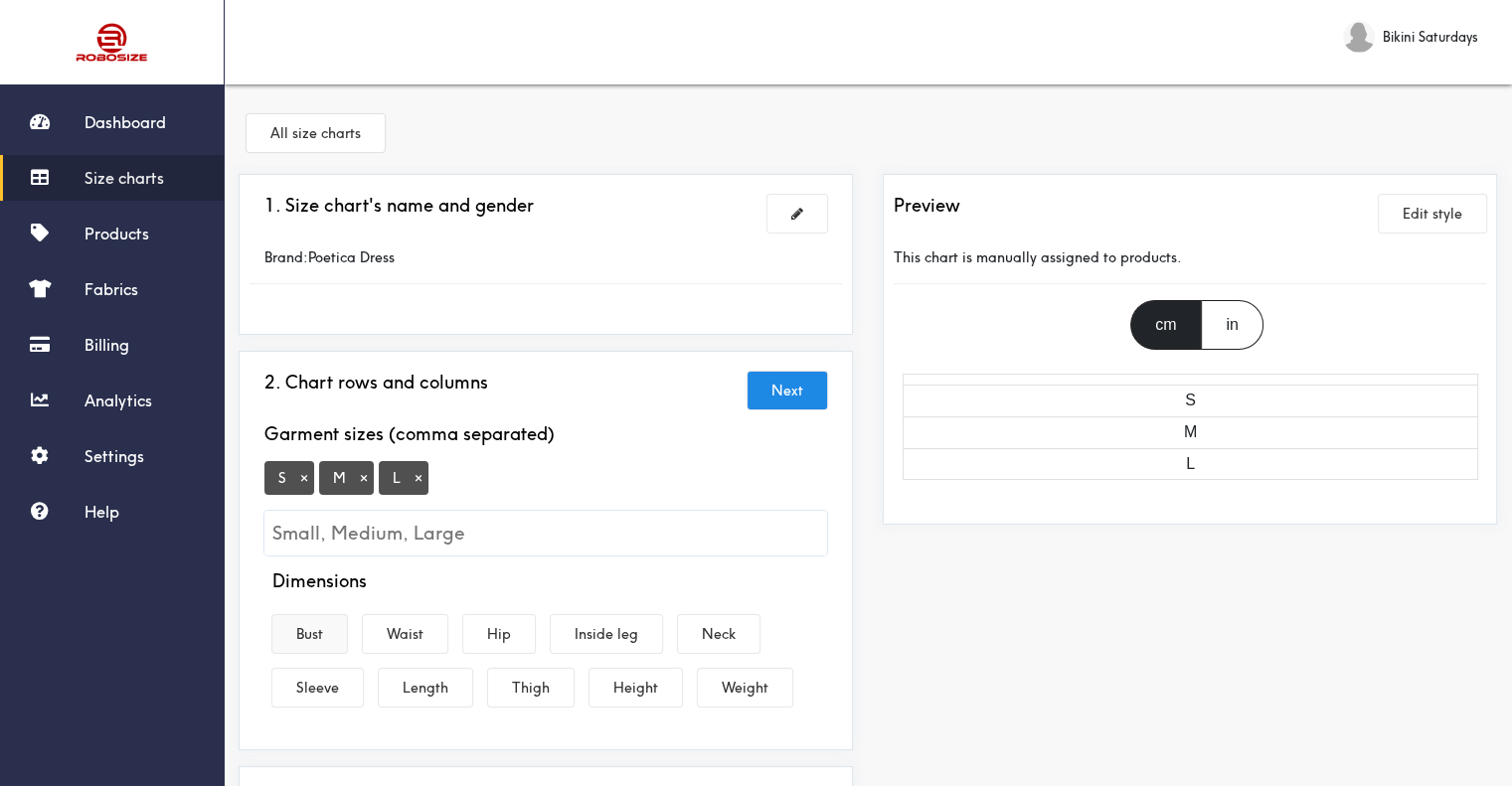 click on "Bust" at bounding box center [309, 634] 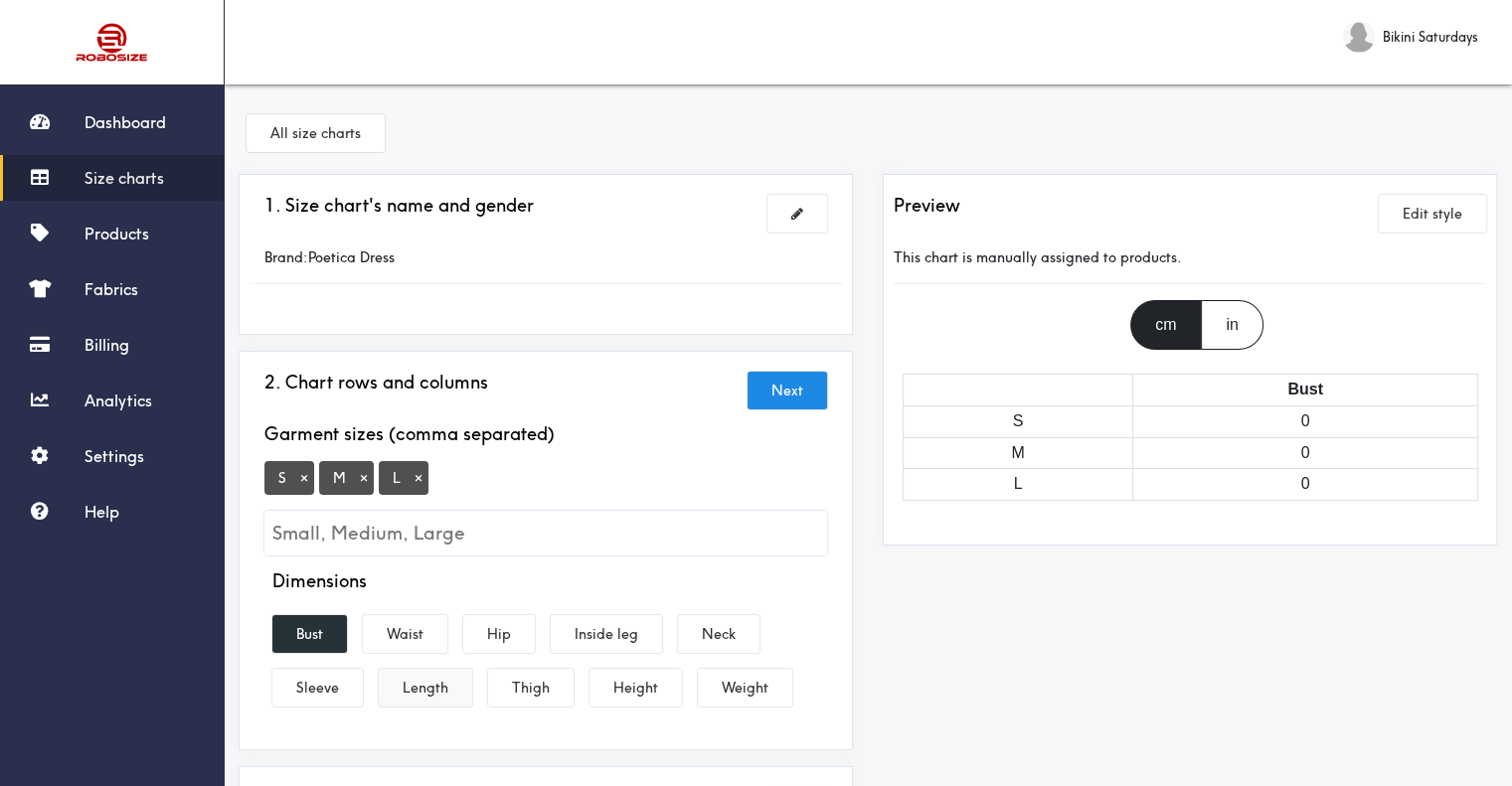 click on "Length" at bounding box center [425, 688] 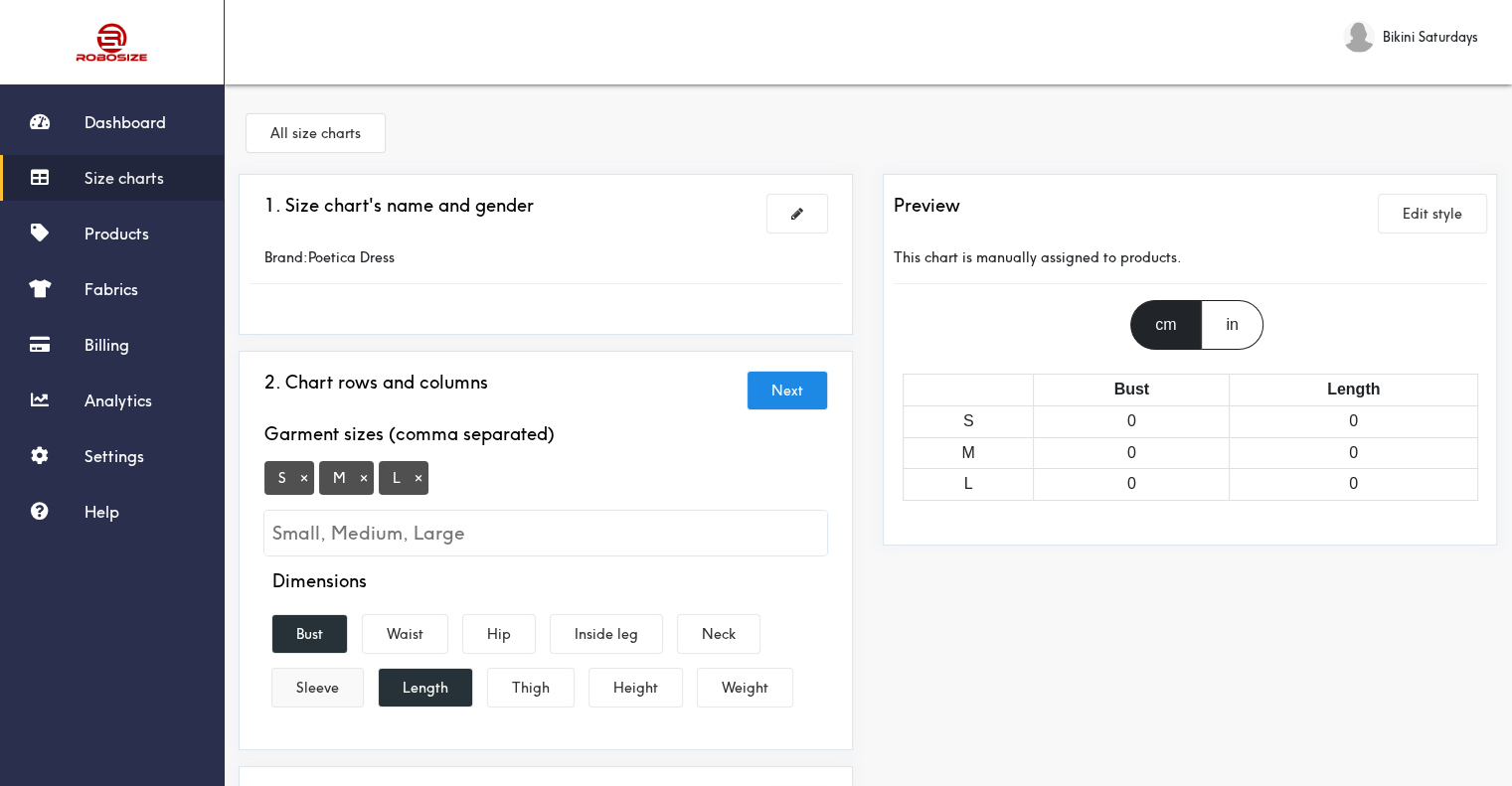 click on "Sleeve" at bounding box center (317, 688) 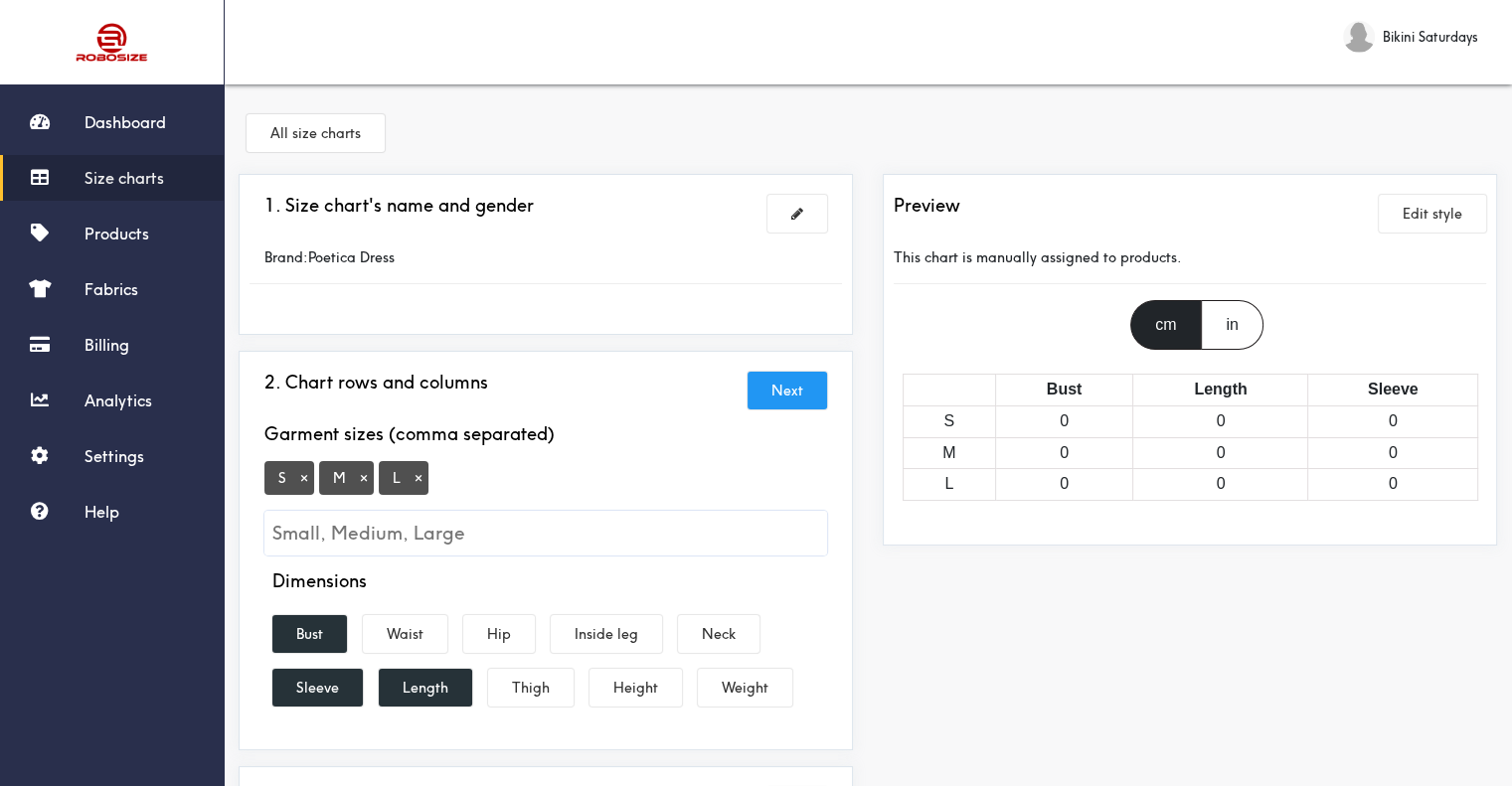 click on "Next" at bounding box center (787, 391) 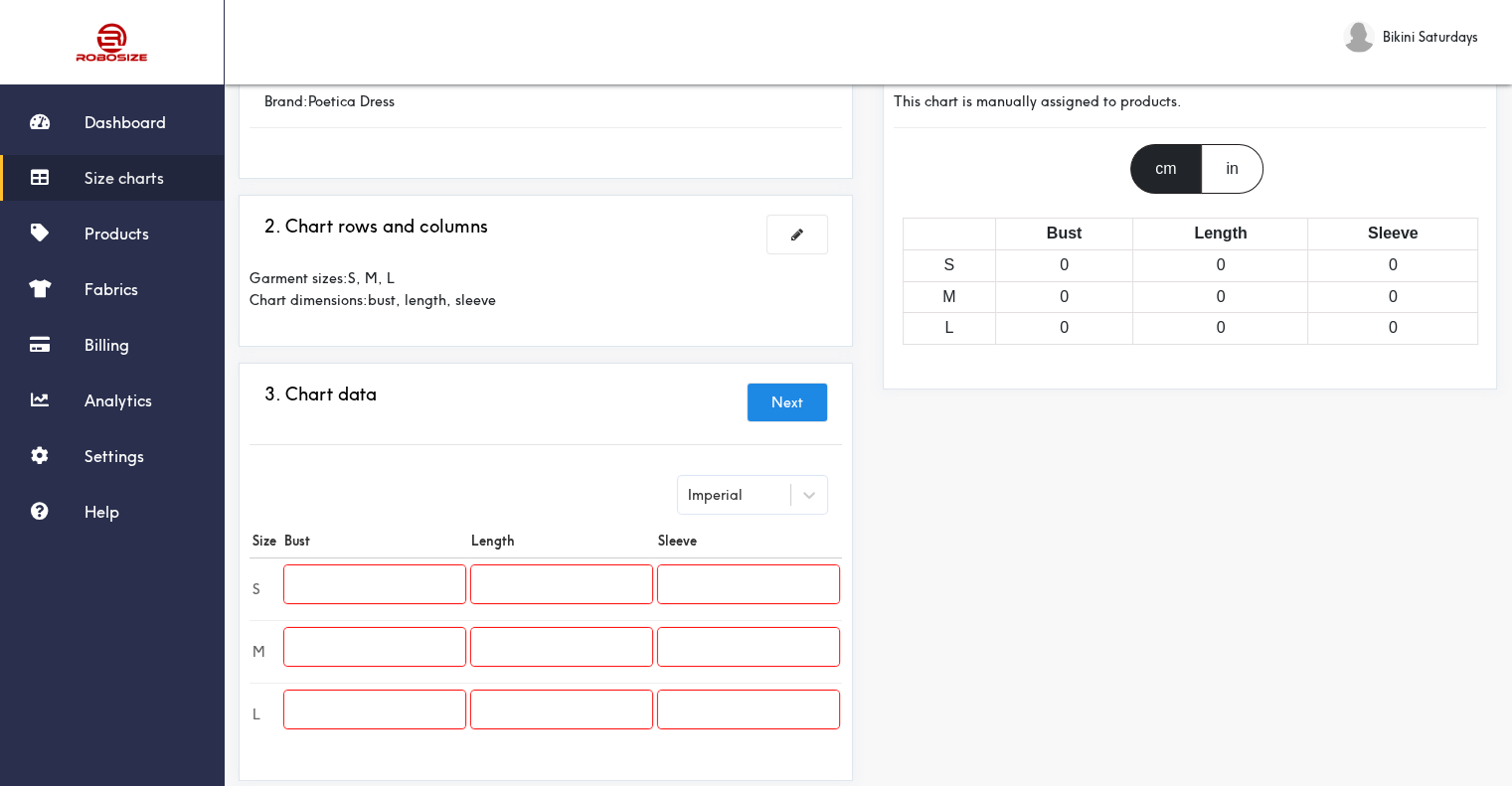 scroll, scrollTop: 199, scrollLeft: 0, axis: vertical 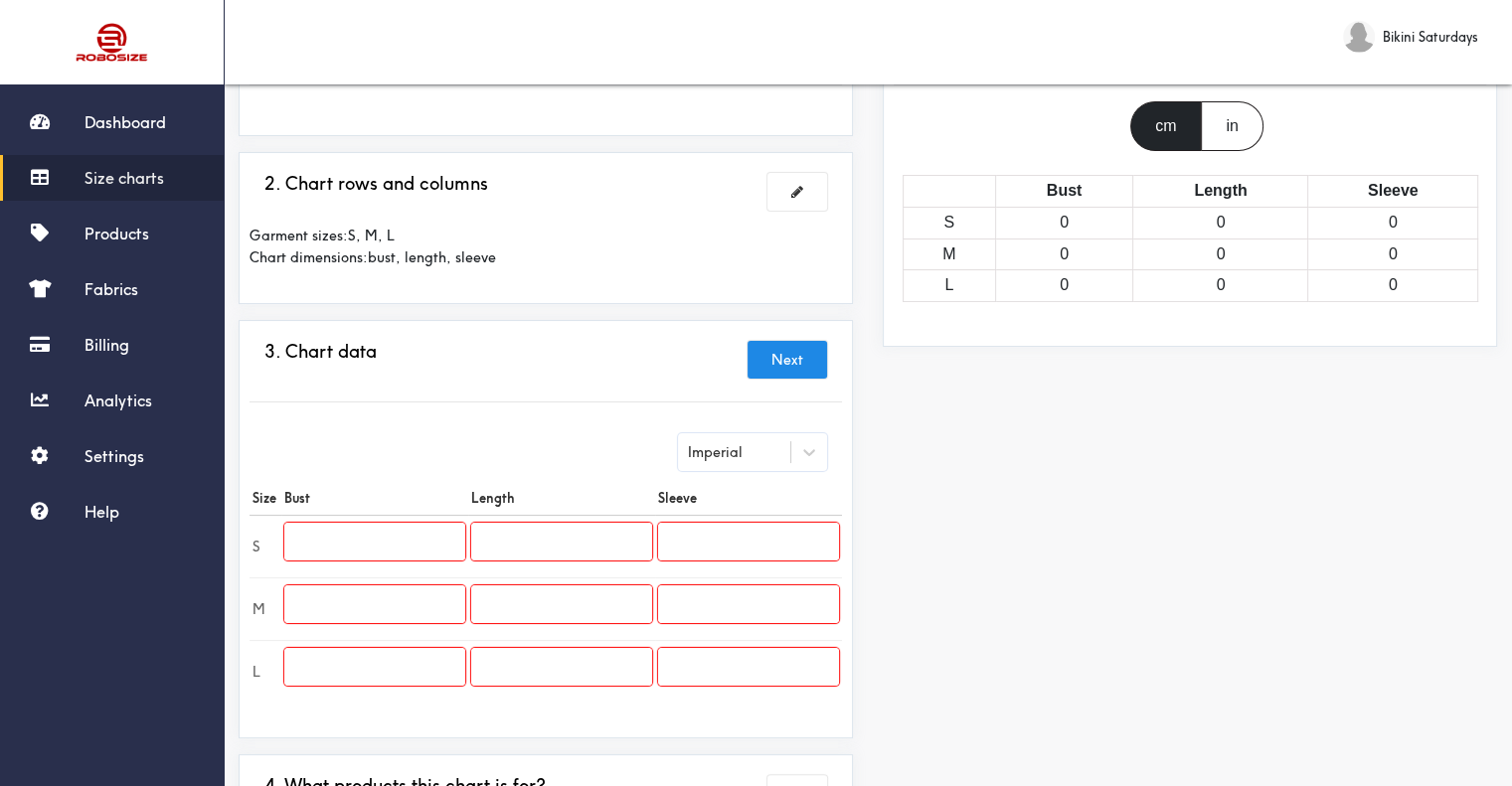 click at bounding box center [375, 542] 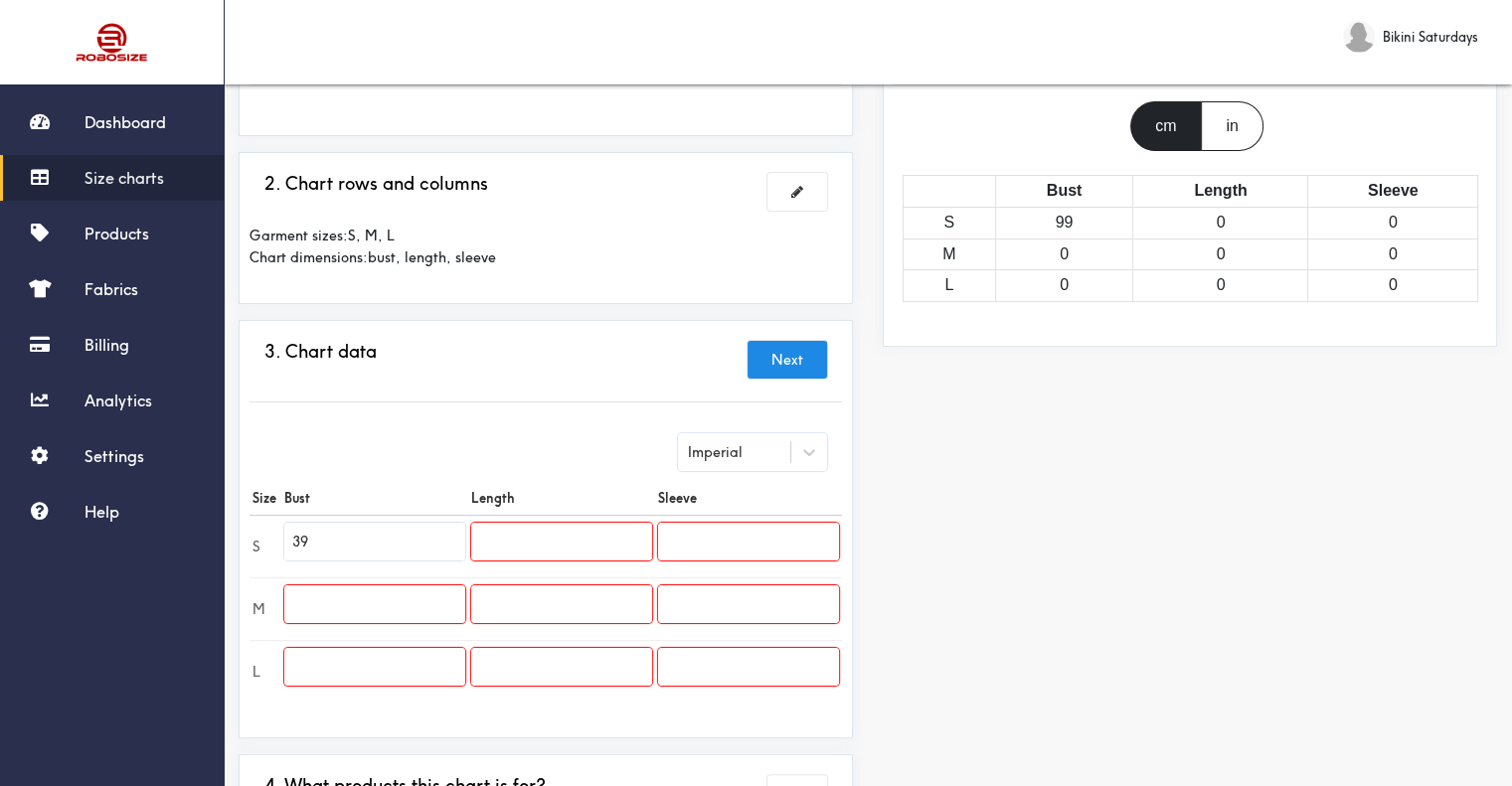 type on "39" 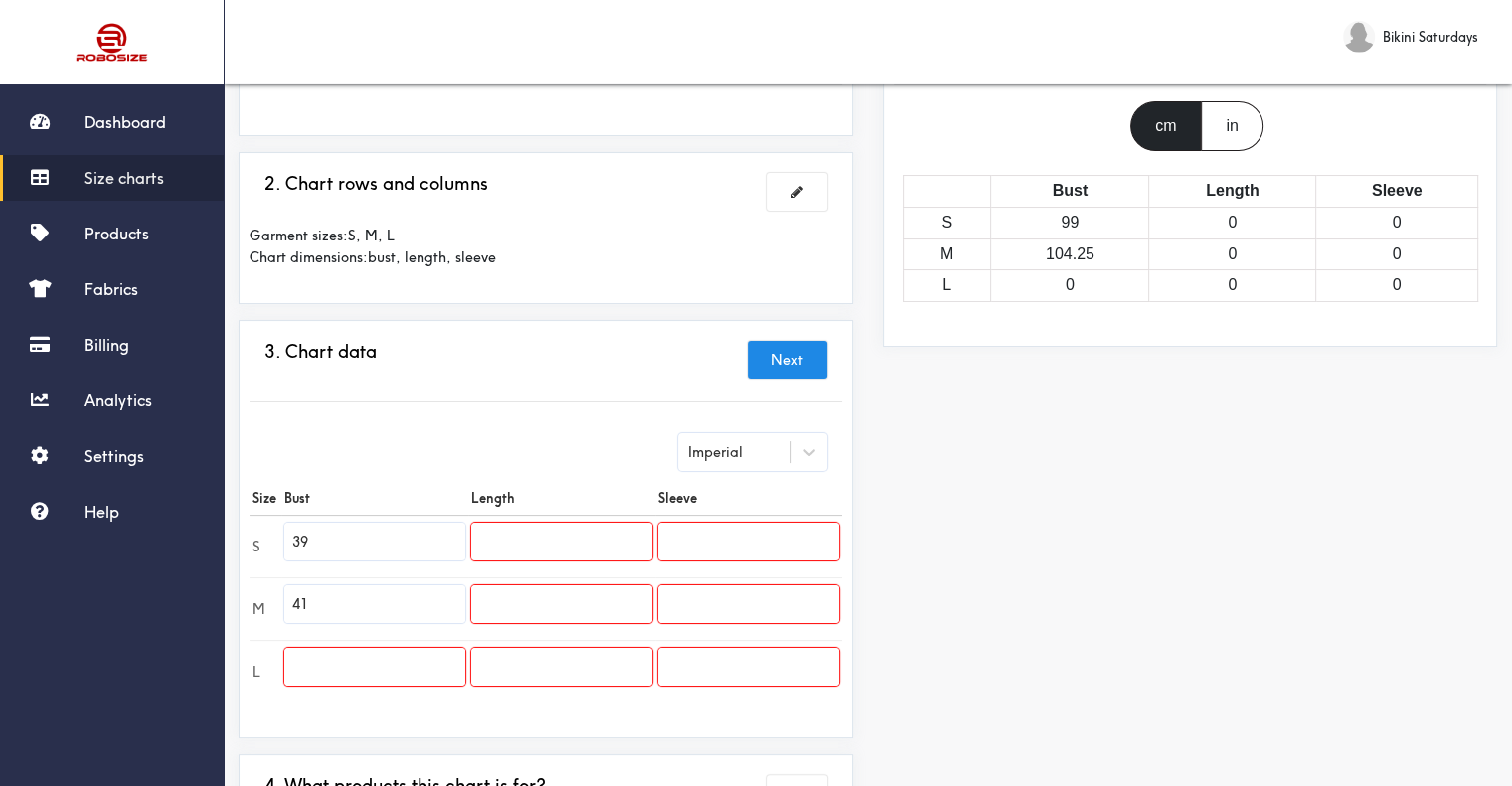 type on "41" 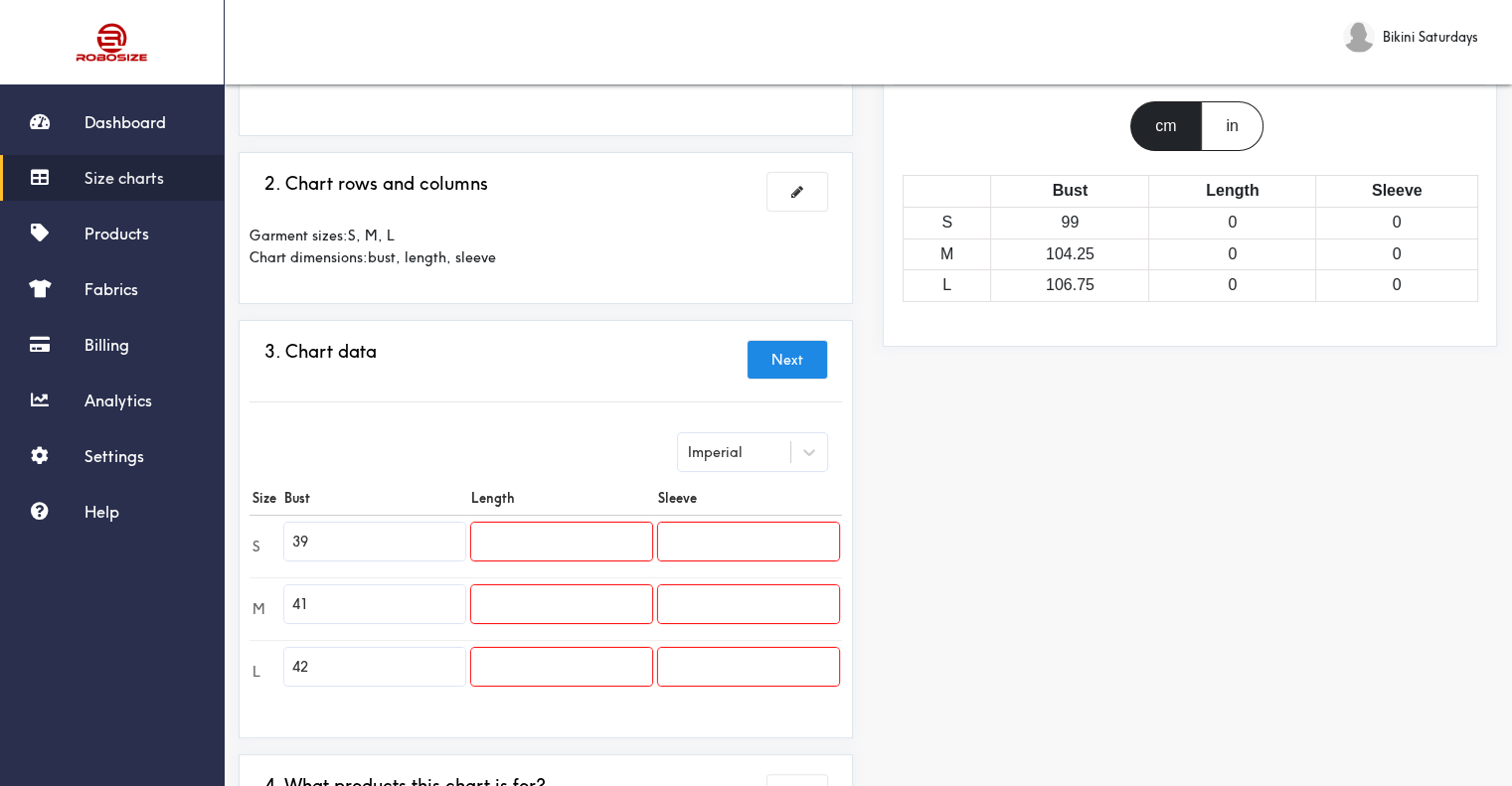 type on "42" 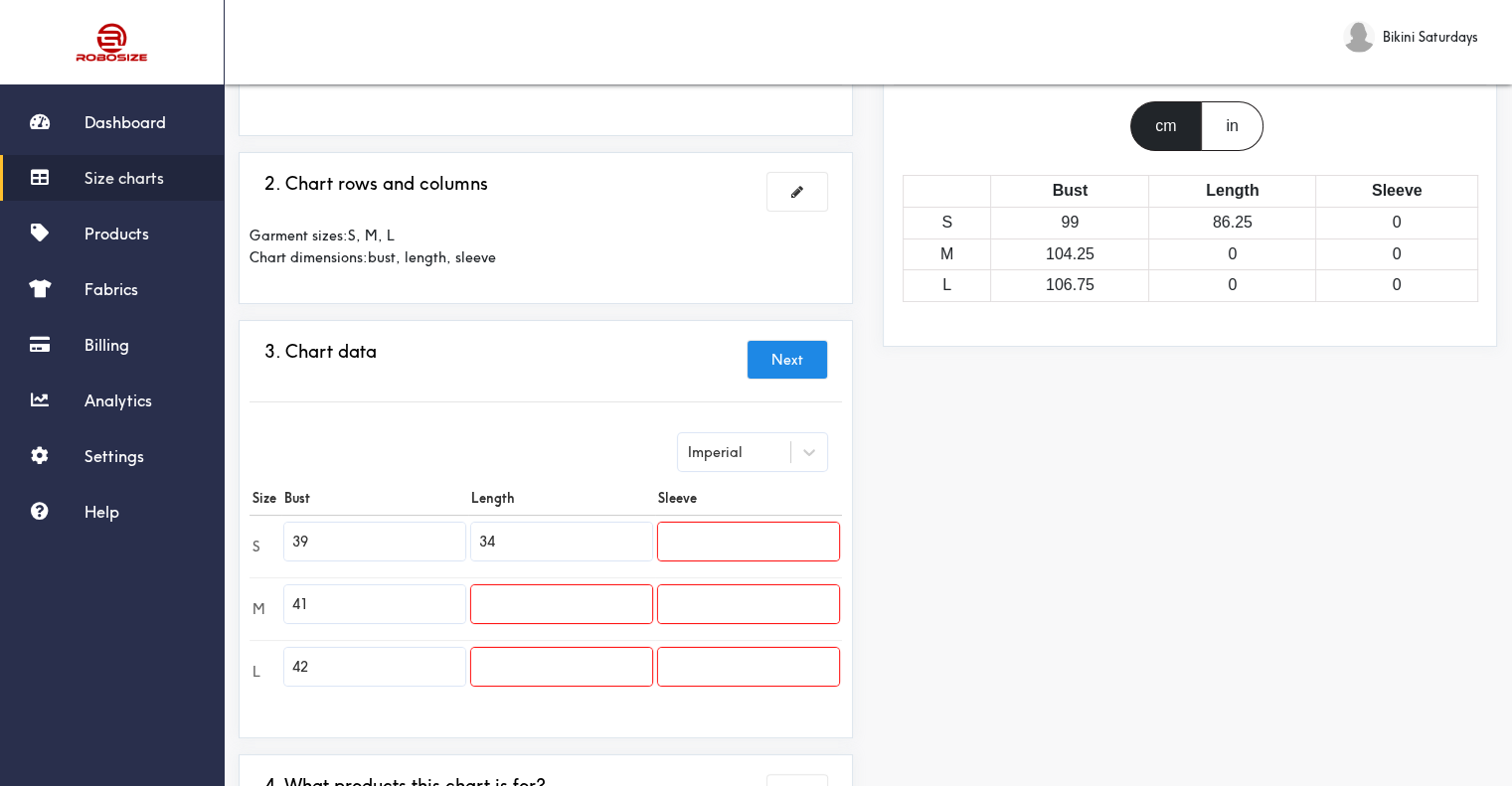 type on "34" 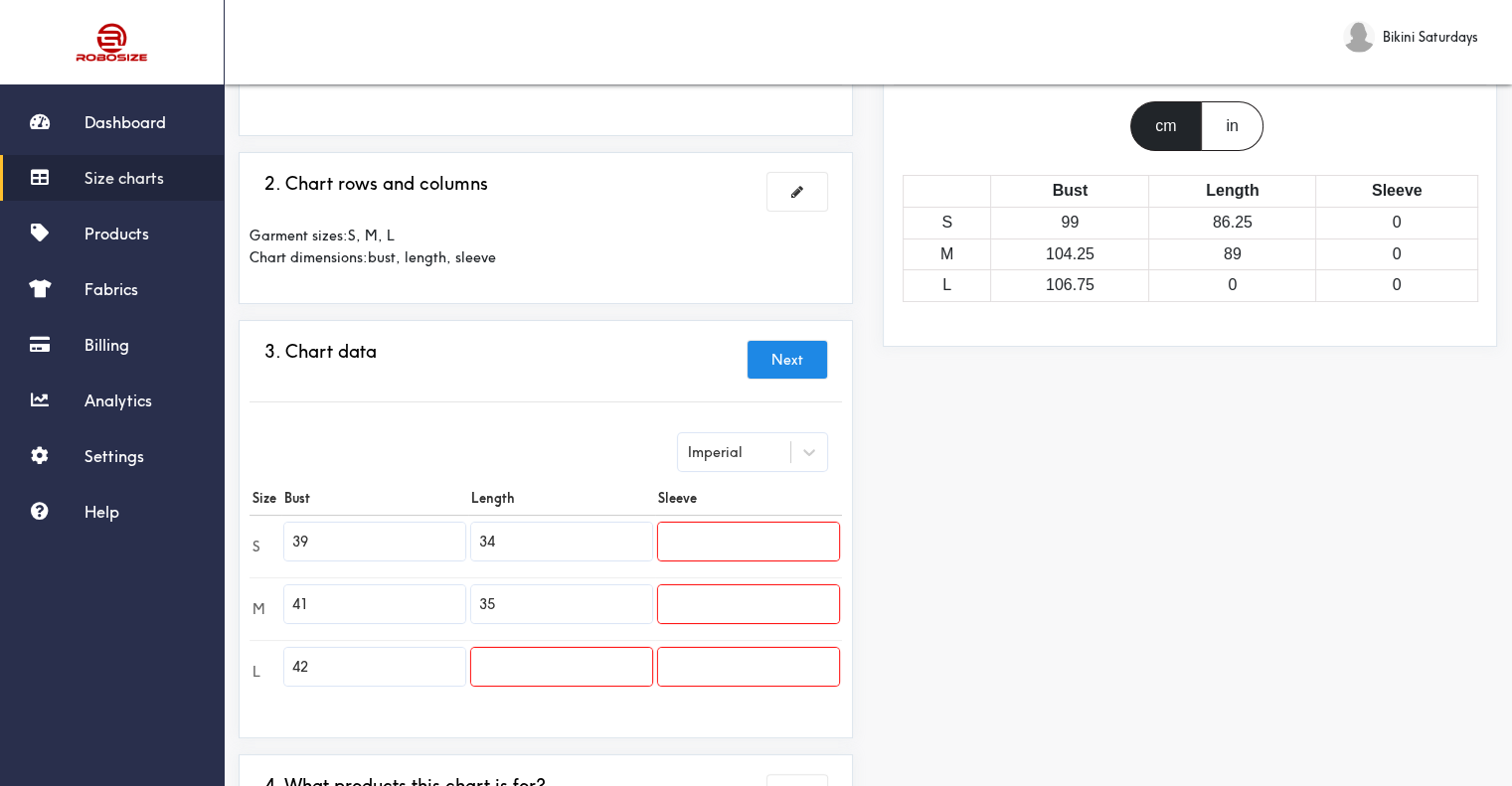 type on "35" 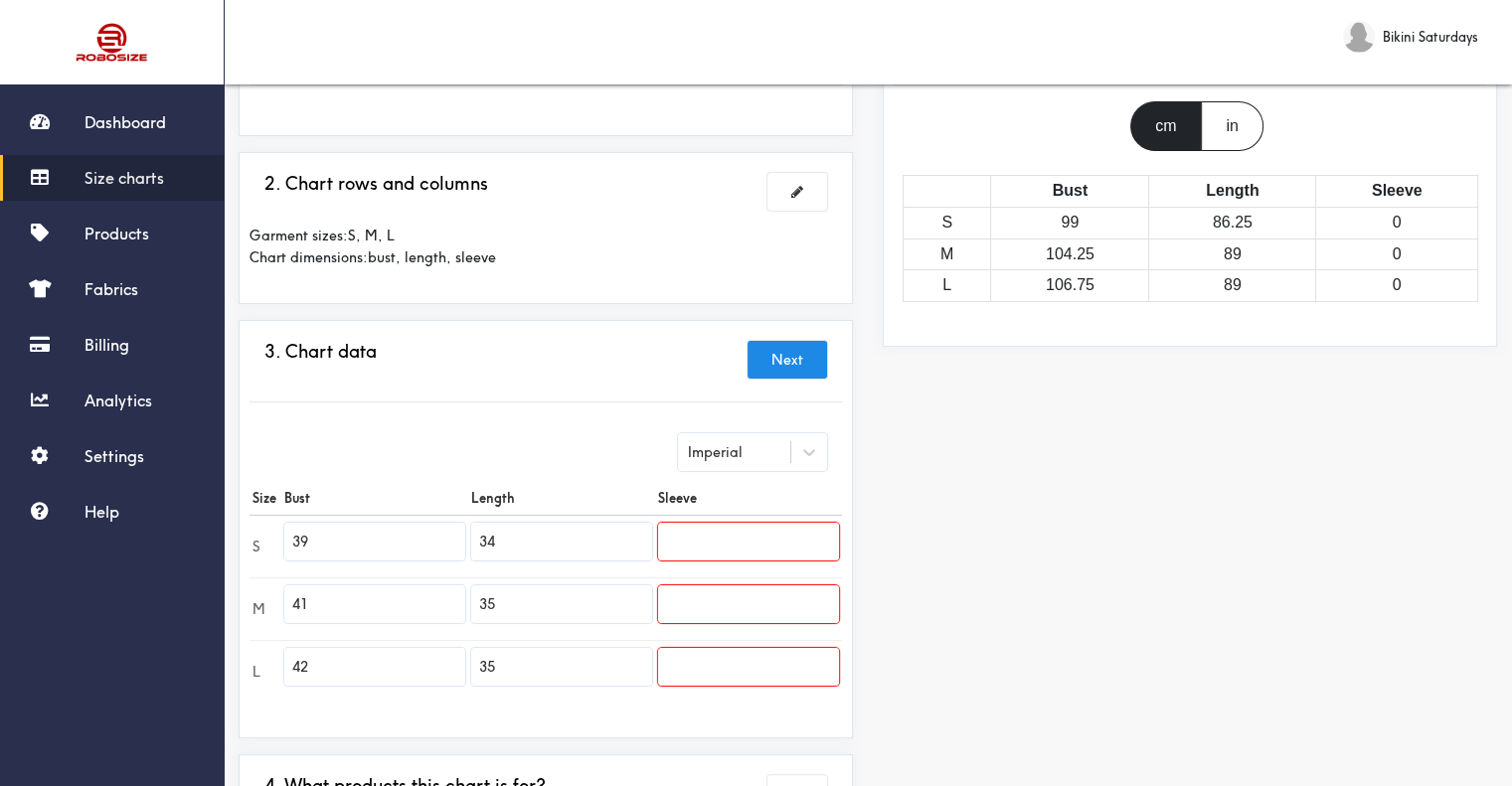 type on "35" 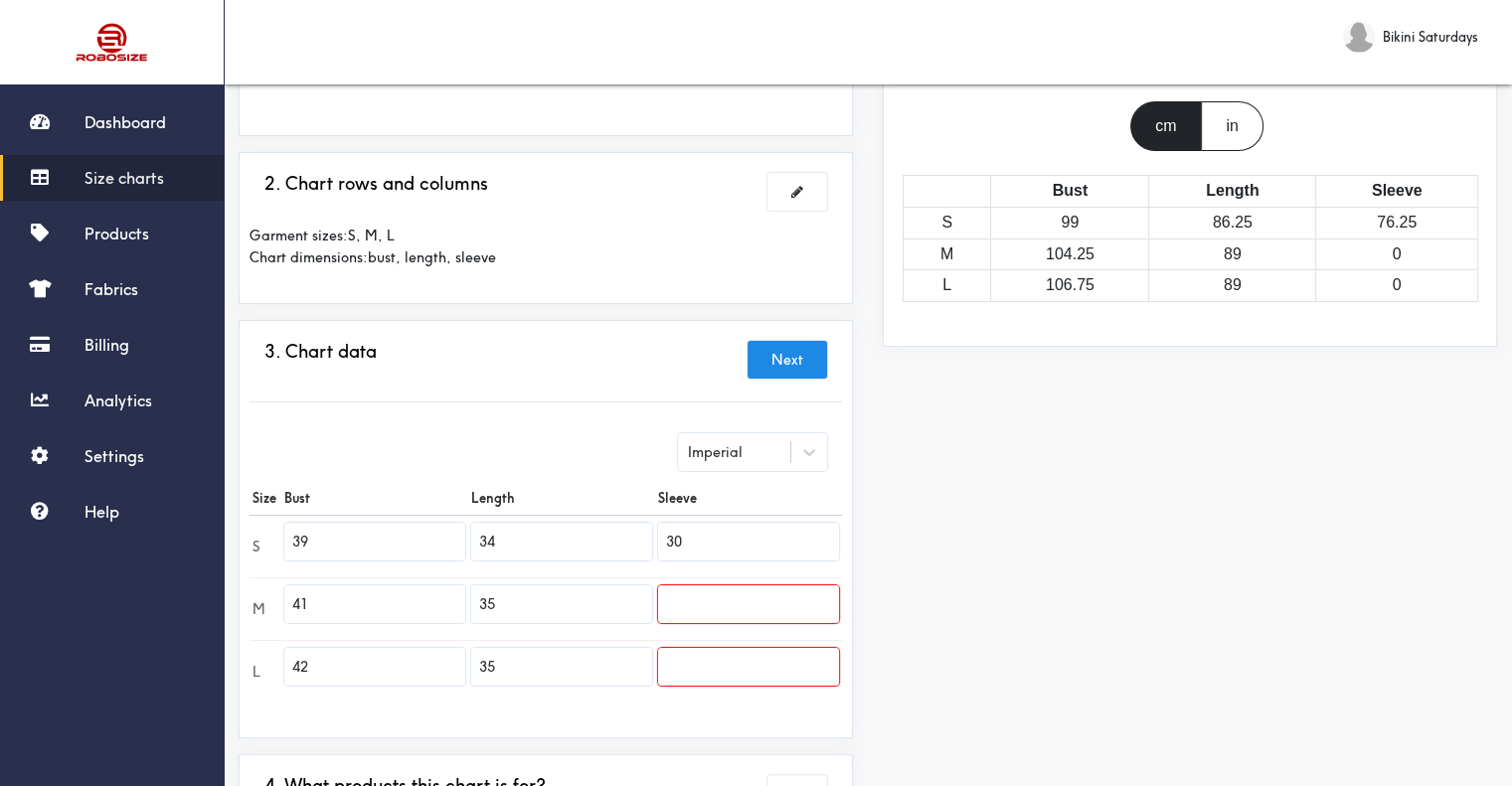 type on "30" 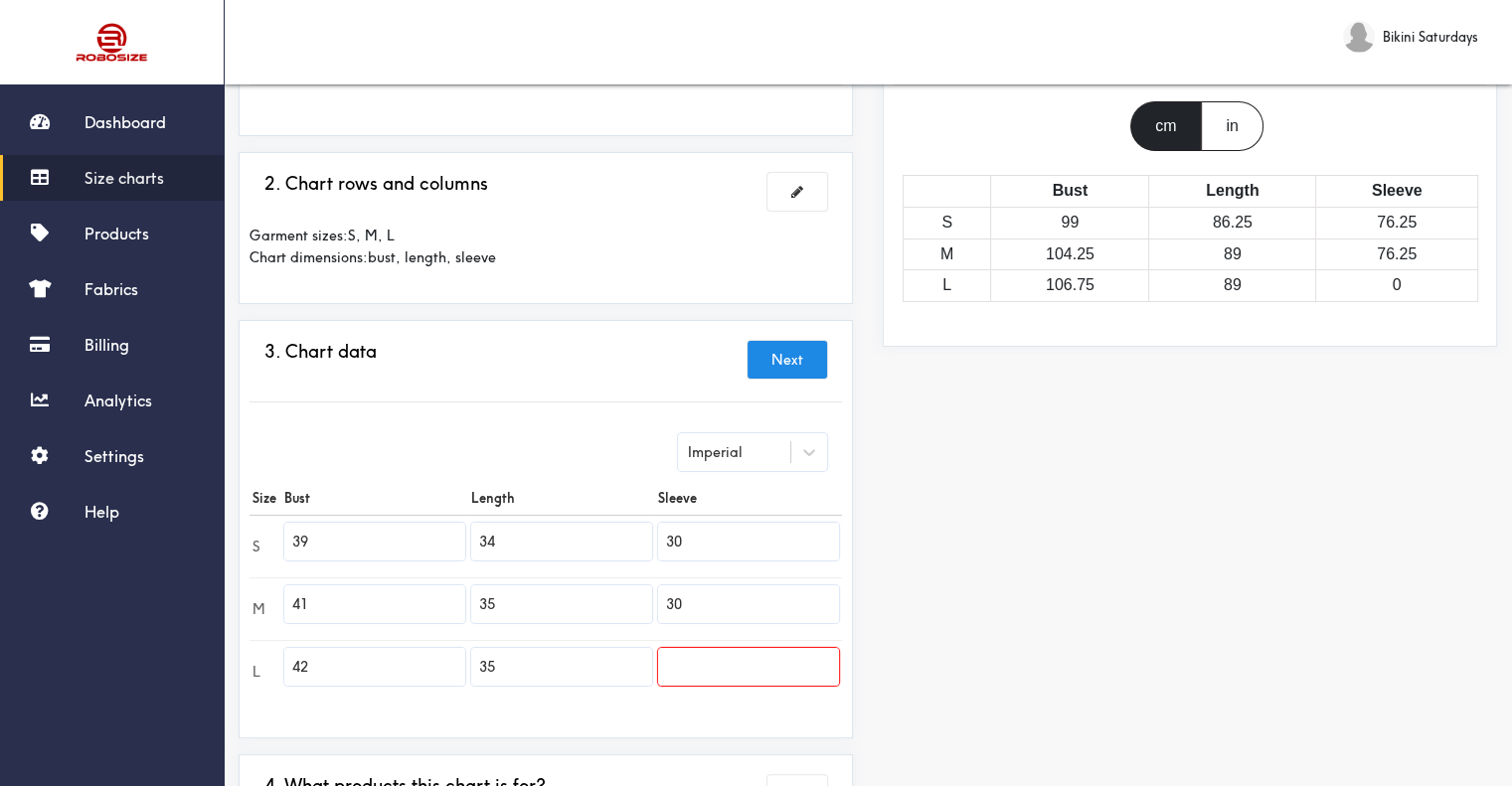 type on "30" 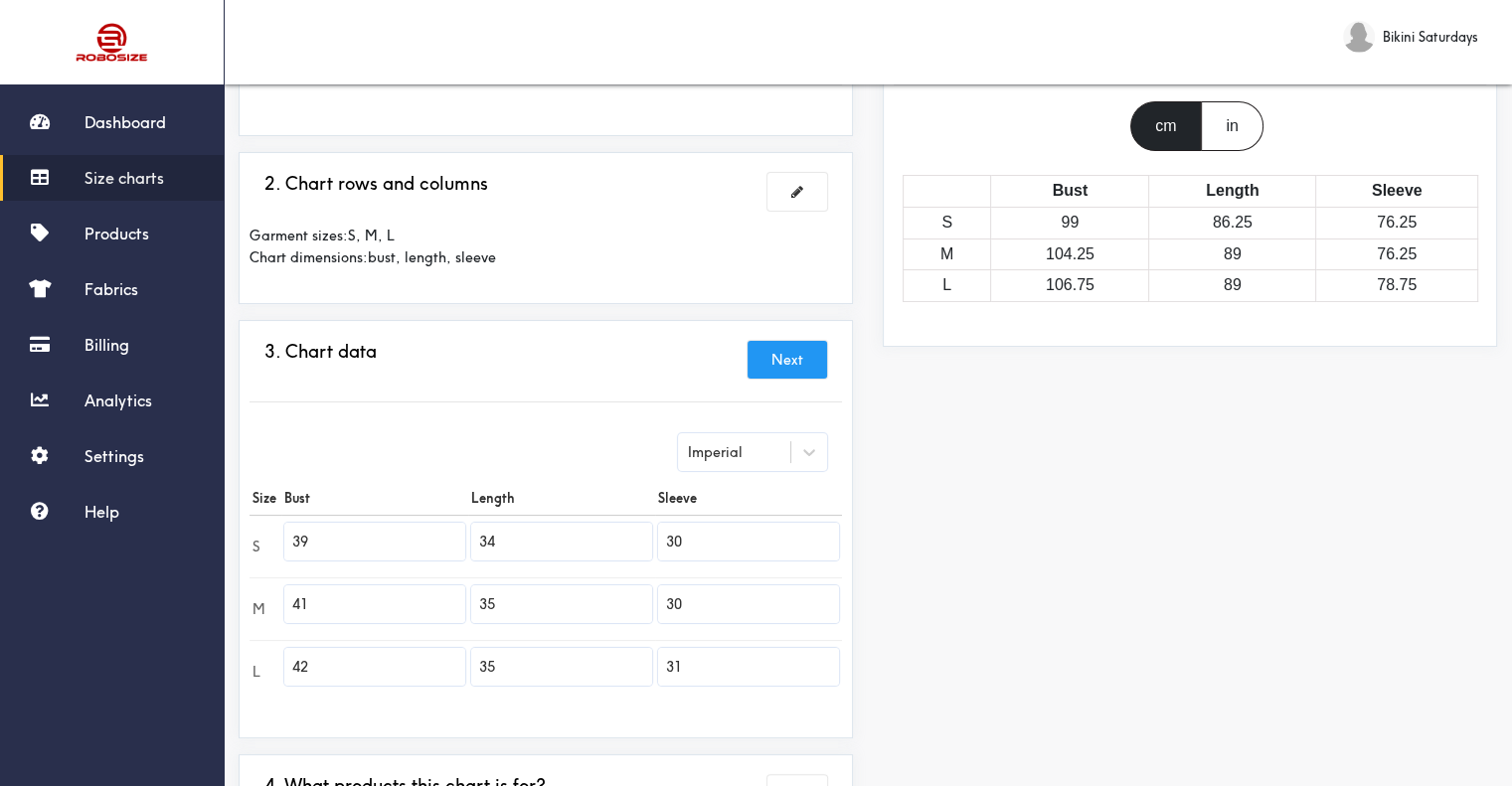 type on "31" 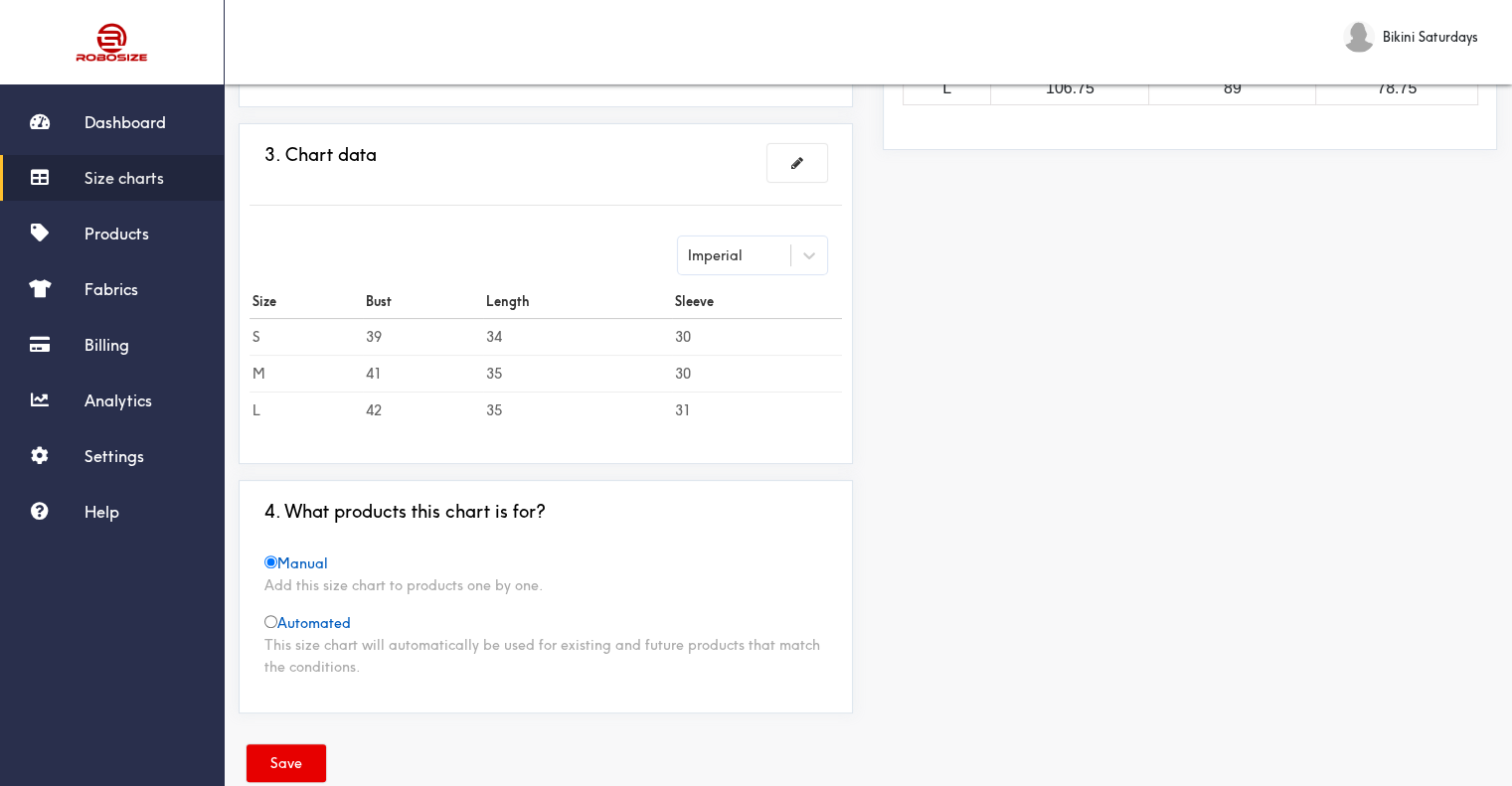 scroll, scrollTop: 435, scrollLeft: 0, axis: vertical 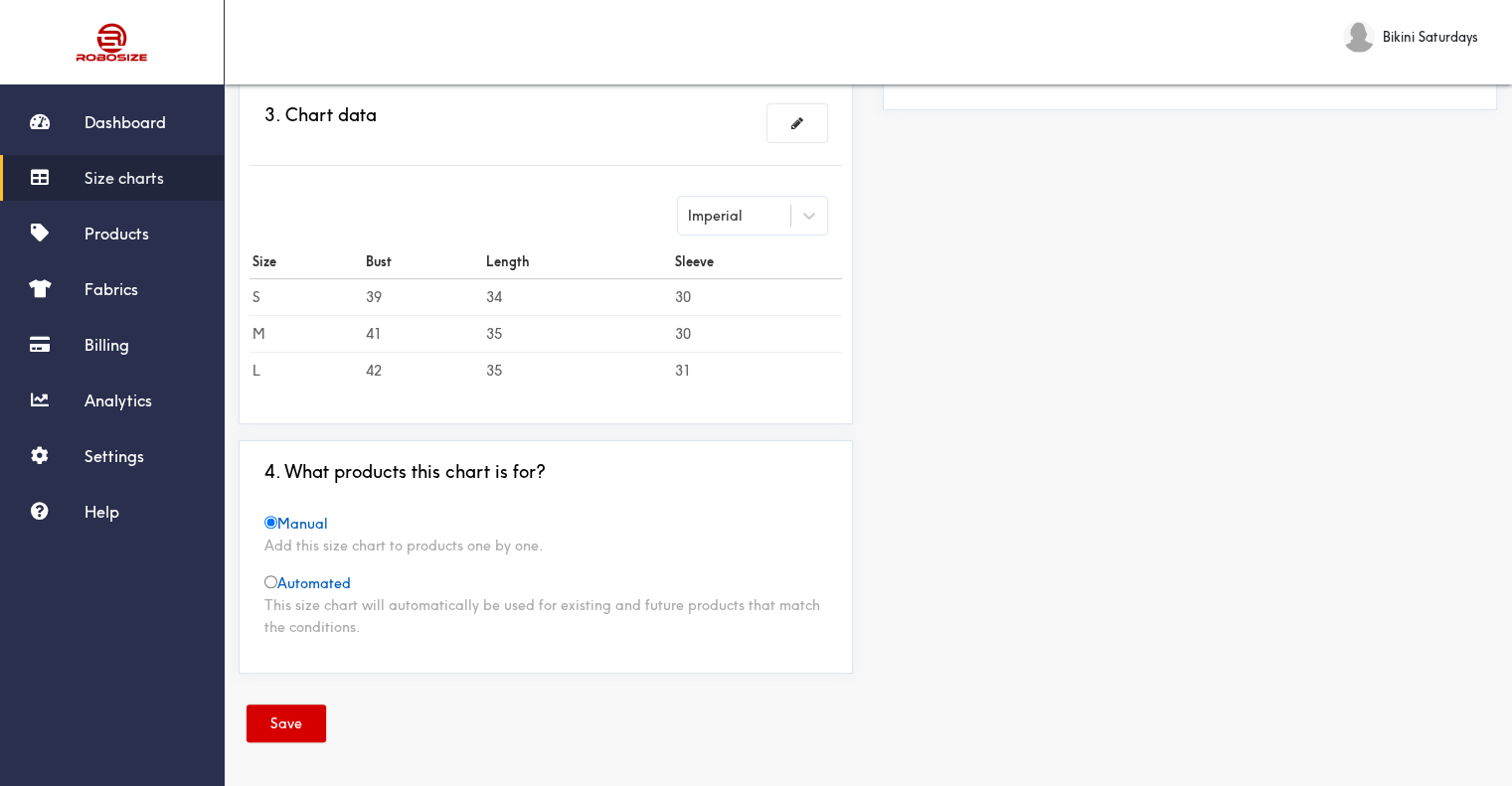 click on "Save" at bounding box center [286, 723] 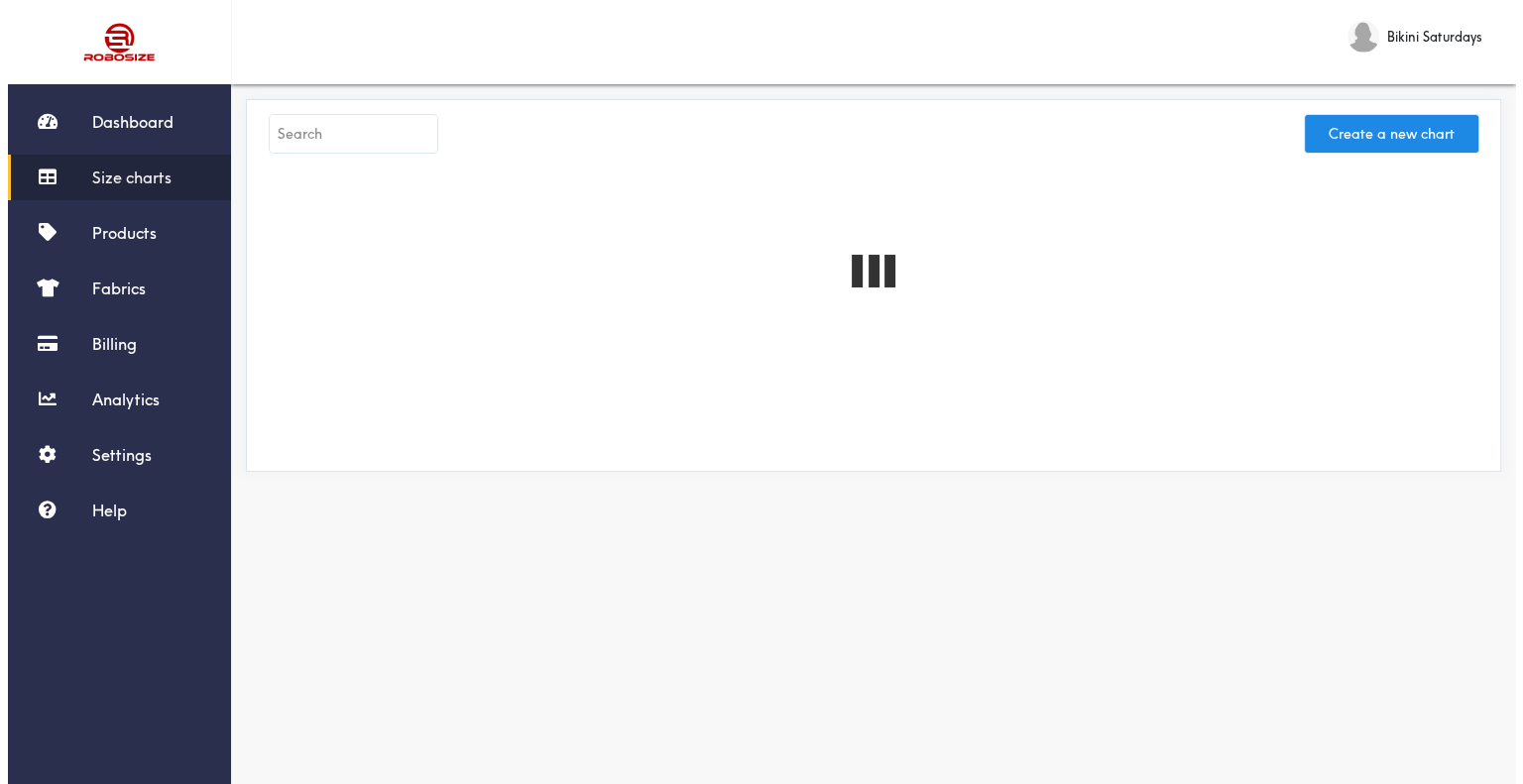 scroll, scrollTop: 0, scrollLeft: 0, axis: both 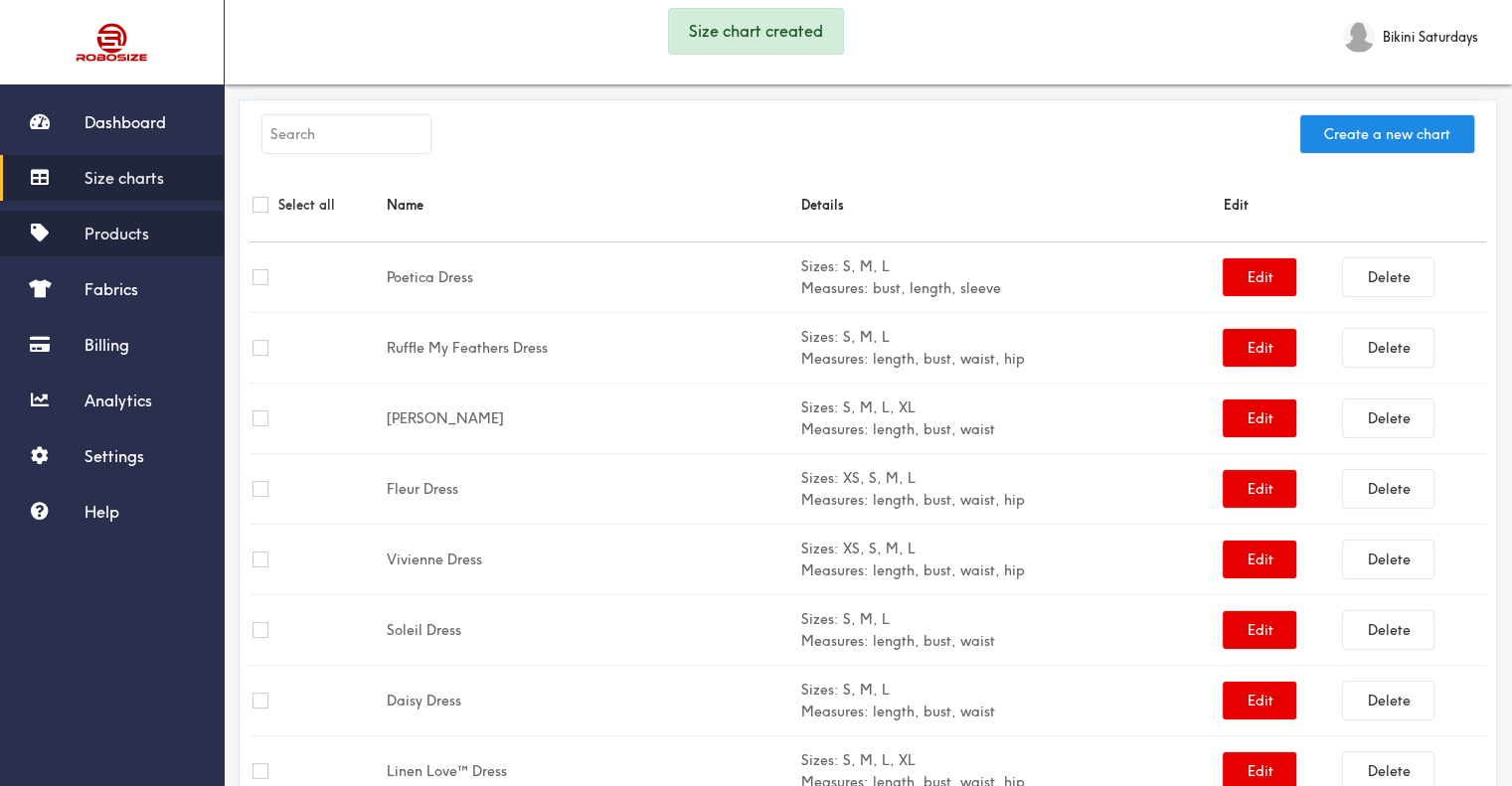 click on "Products" at bounding box center (116, 234) 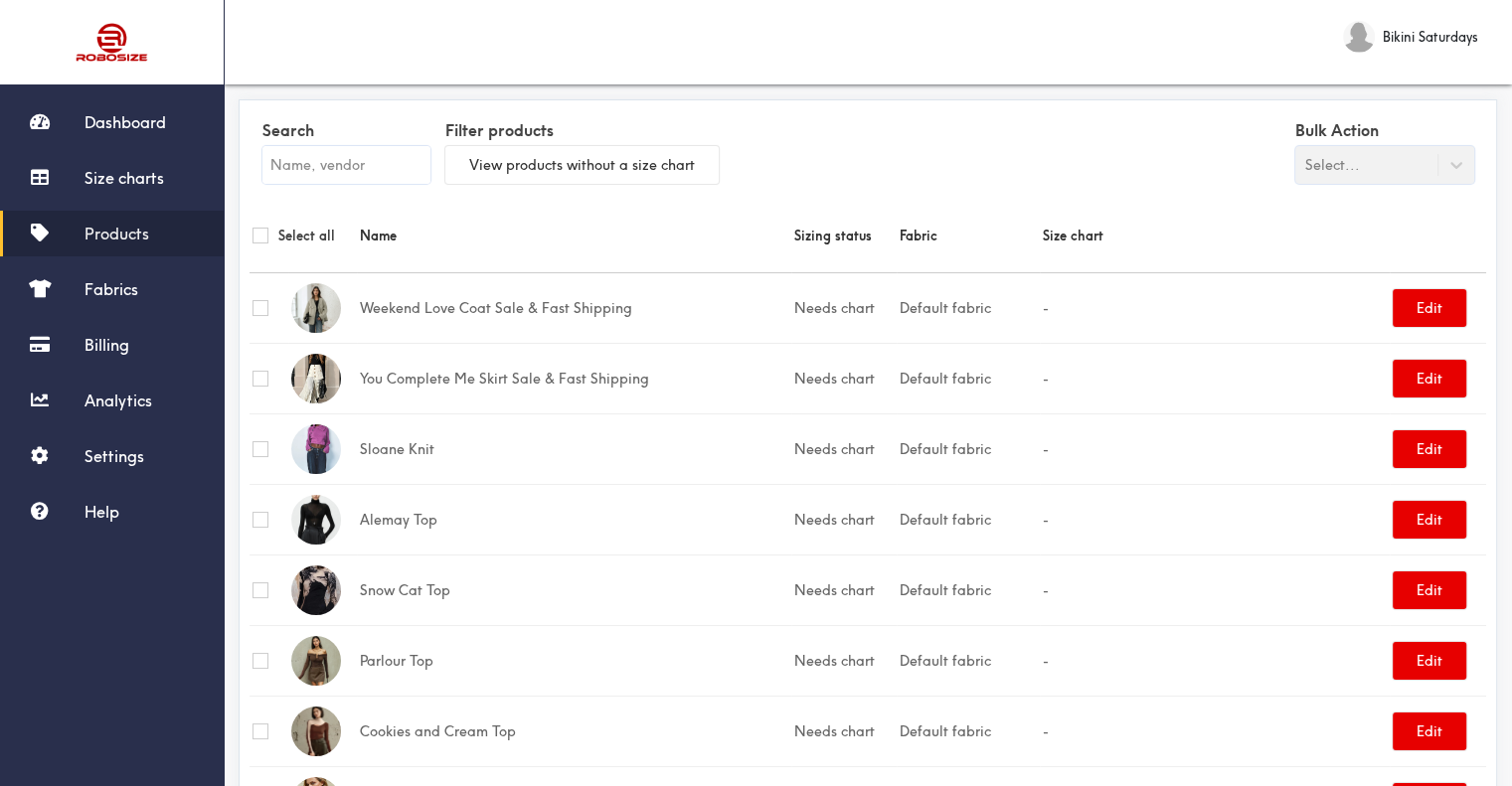 click at bounding box center [346, 165] 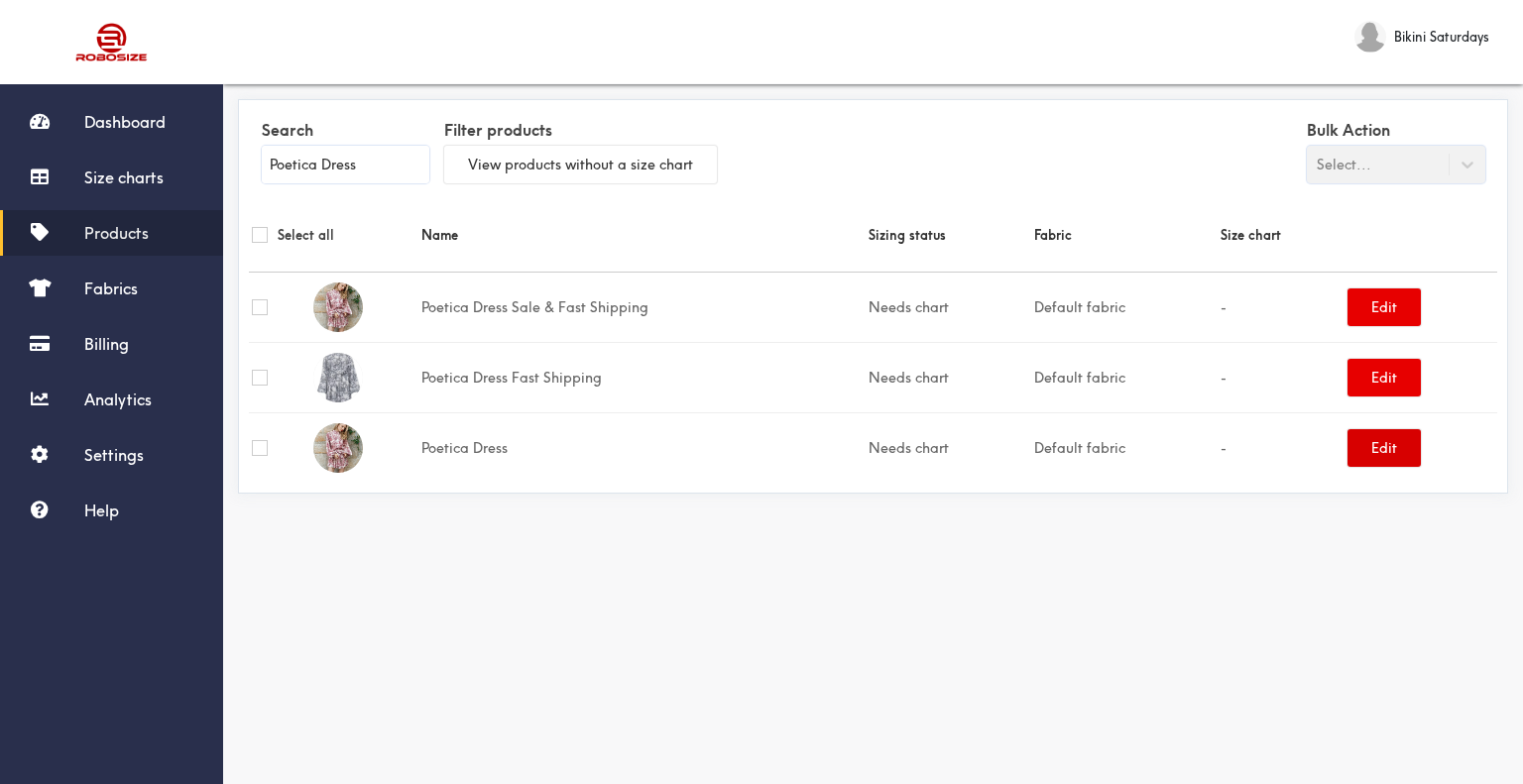 type on "Poetica Dress" 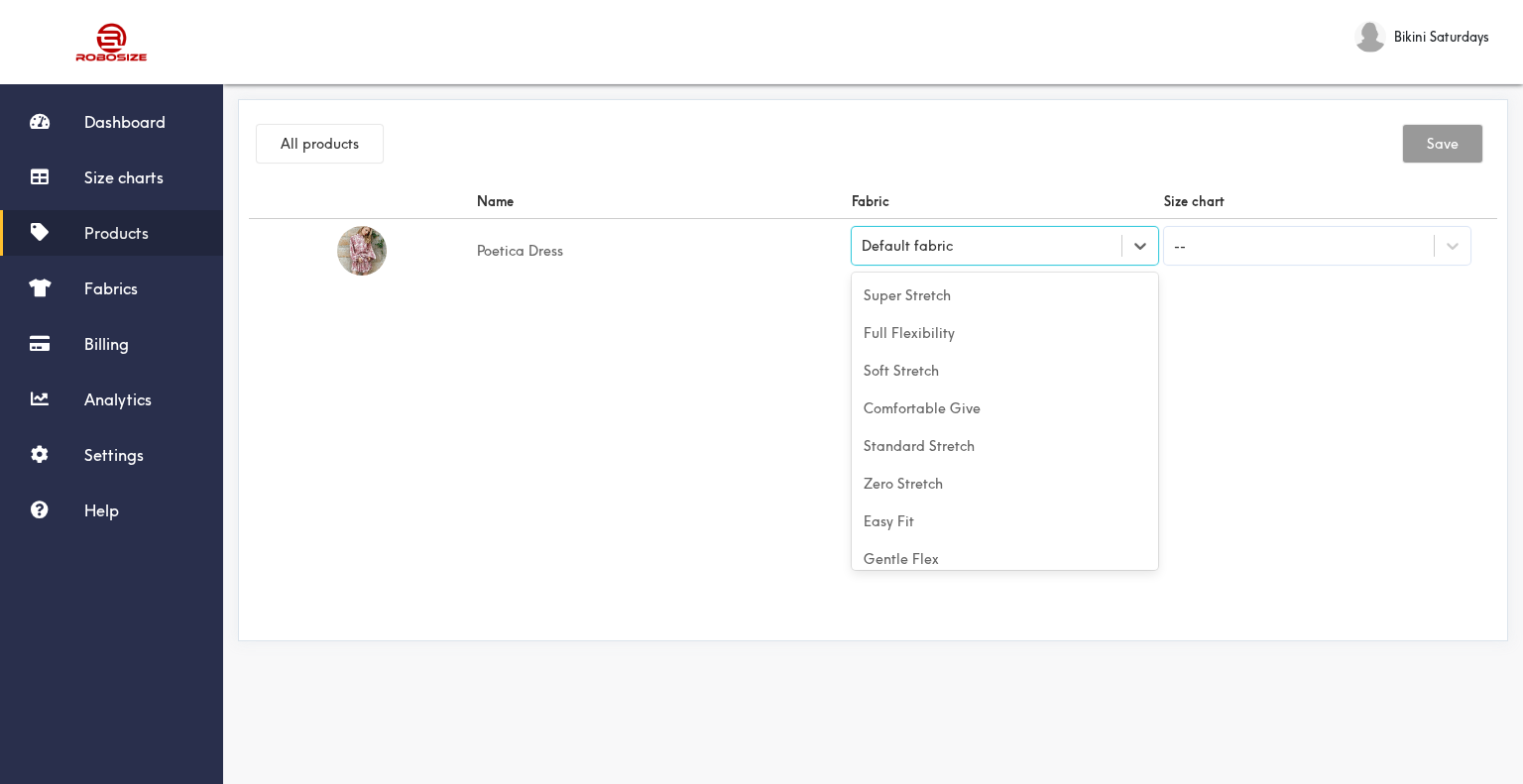 click on "Default fabric" at bounding box center [987, 246] 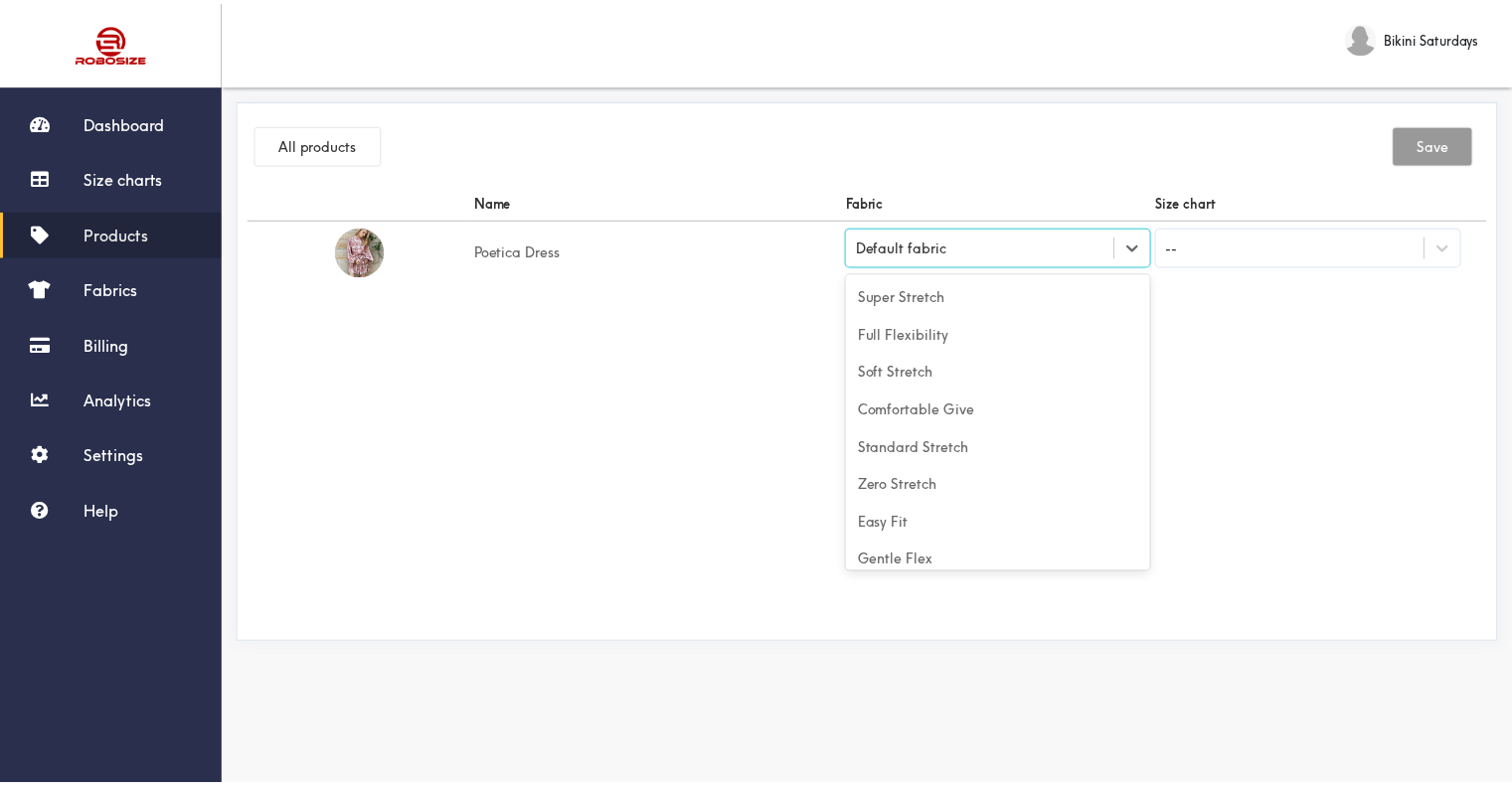 scroll, scrollTop: 87, scrollLeft: 0, axis: vertical 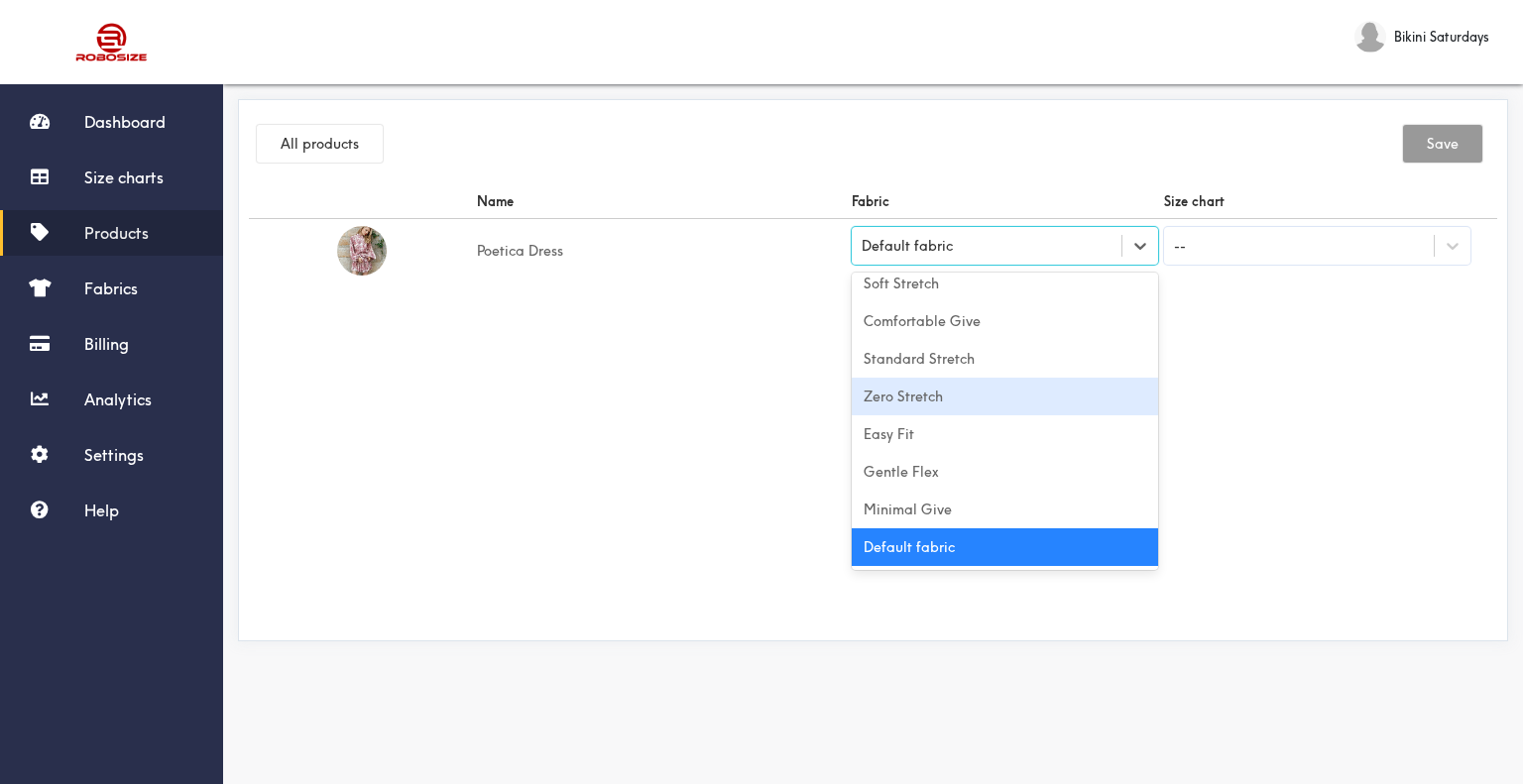 click on "Zero Stretch" at bounding box center [1004, 396] 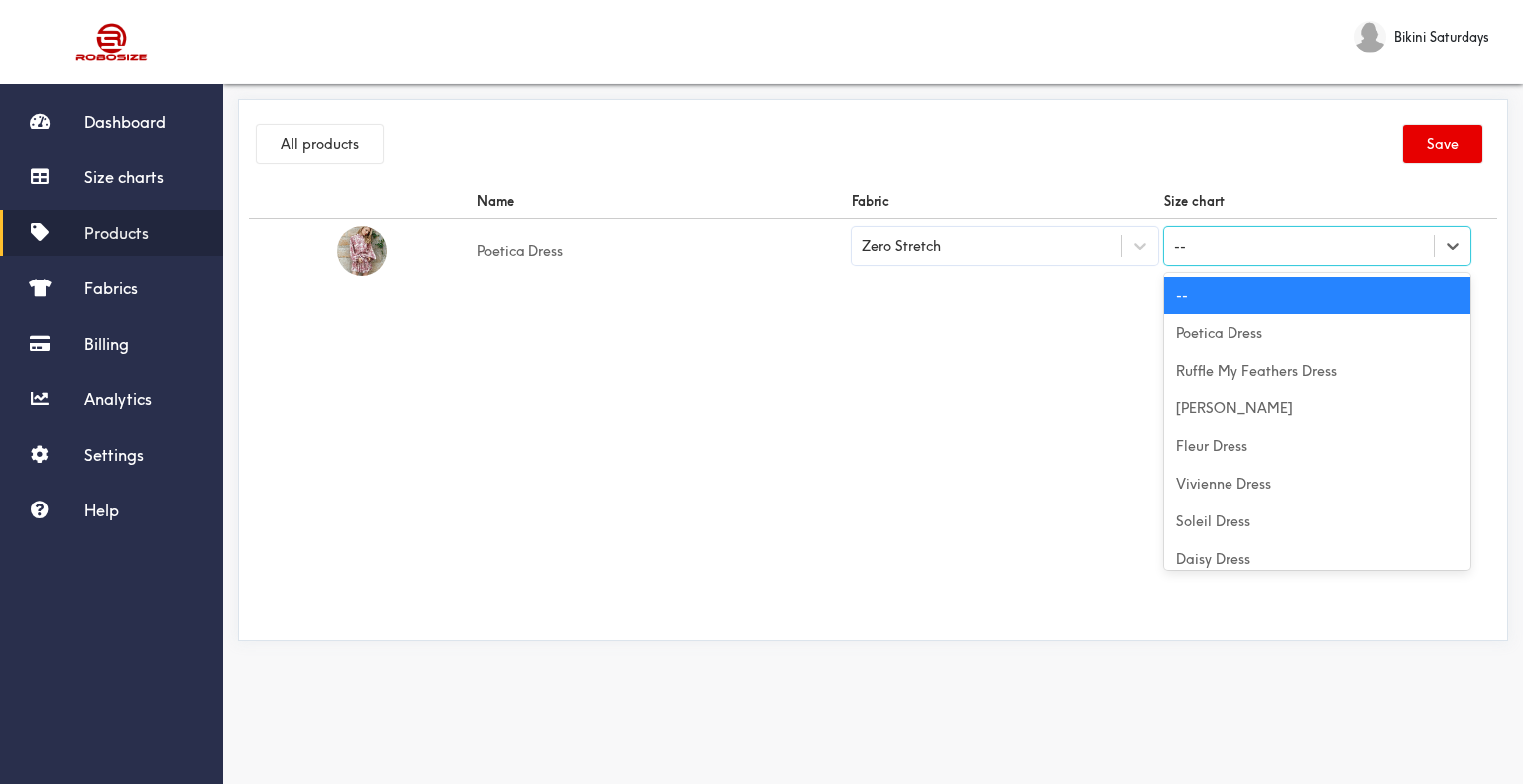 click on "--" at bounding box center [1299, 246] 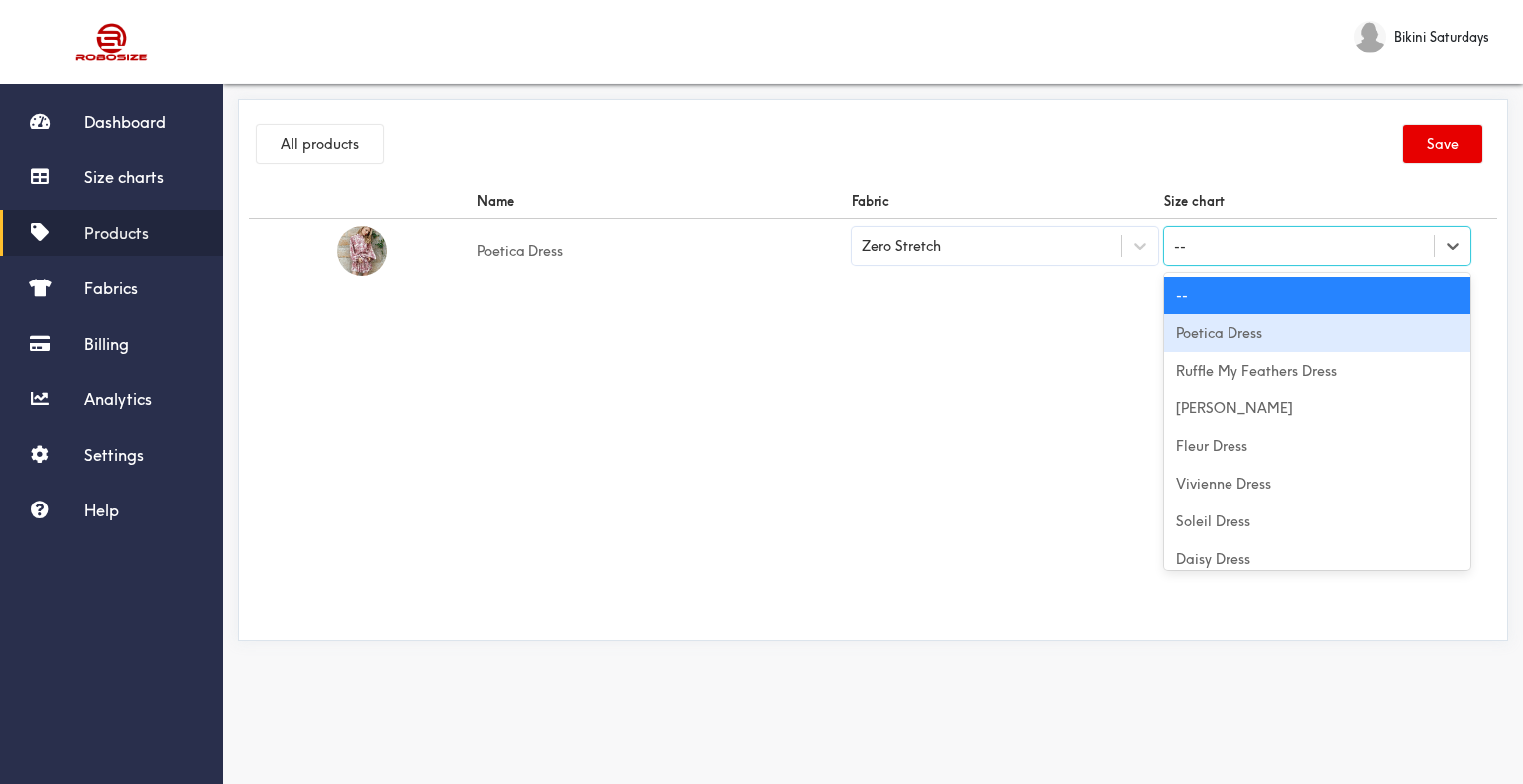 click on "Poetica Dress" at bounding box center (1317, 333) 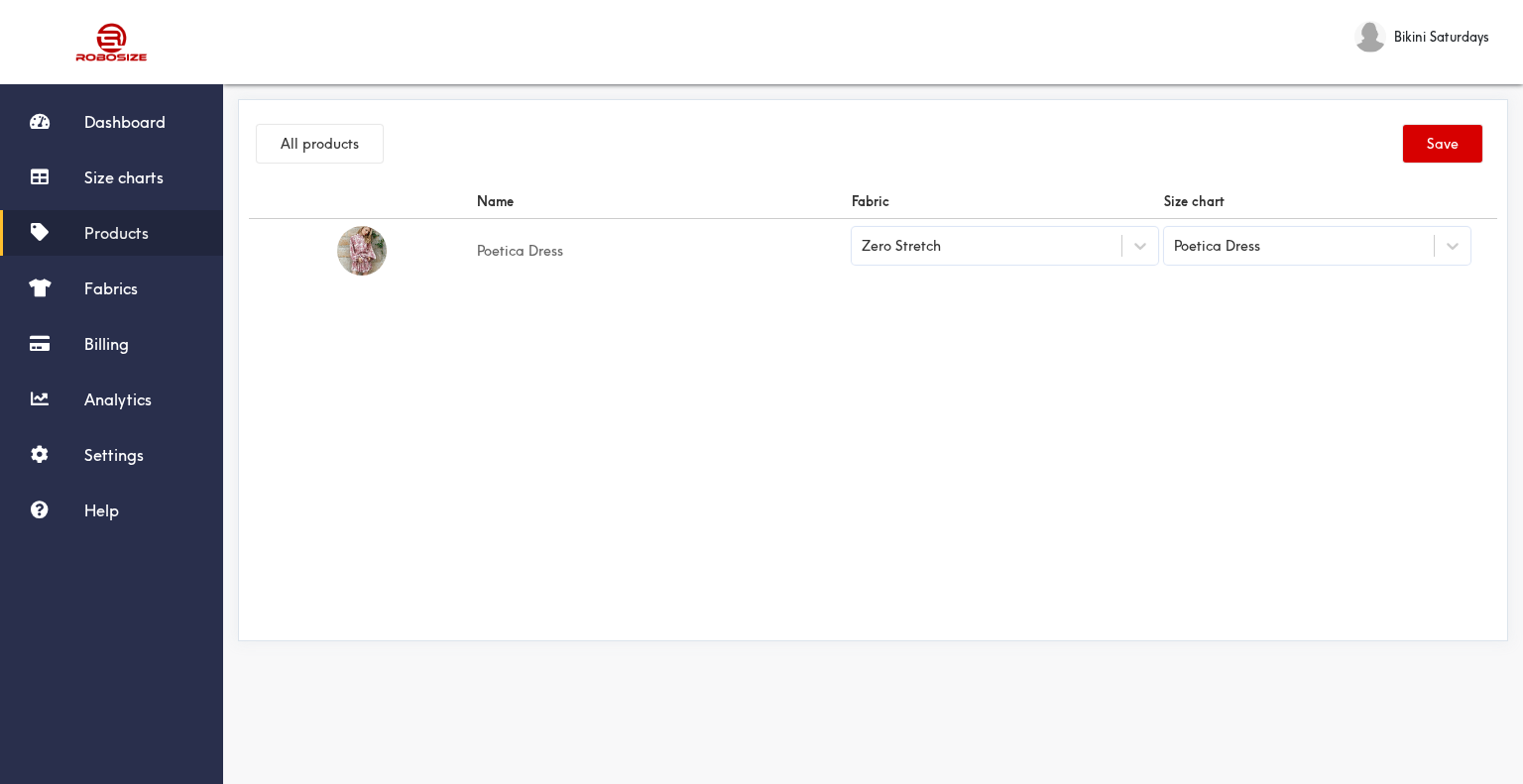 click on "Save" at bounding box center (1443, 144) 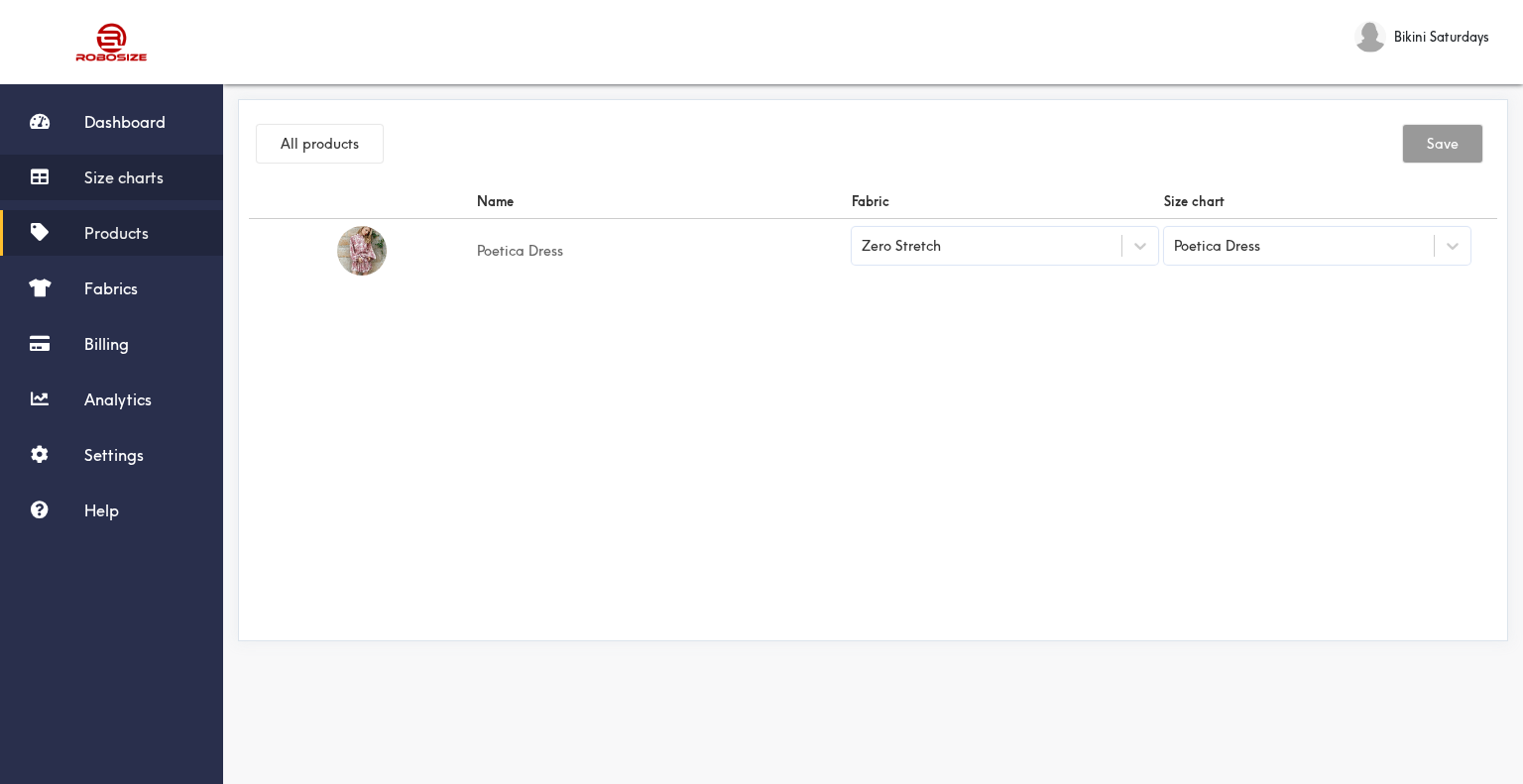 click on "Size charts" at bounding box center [111, 177] 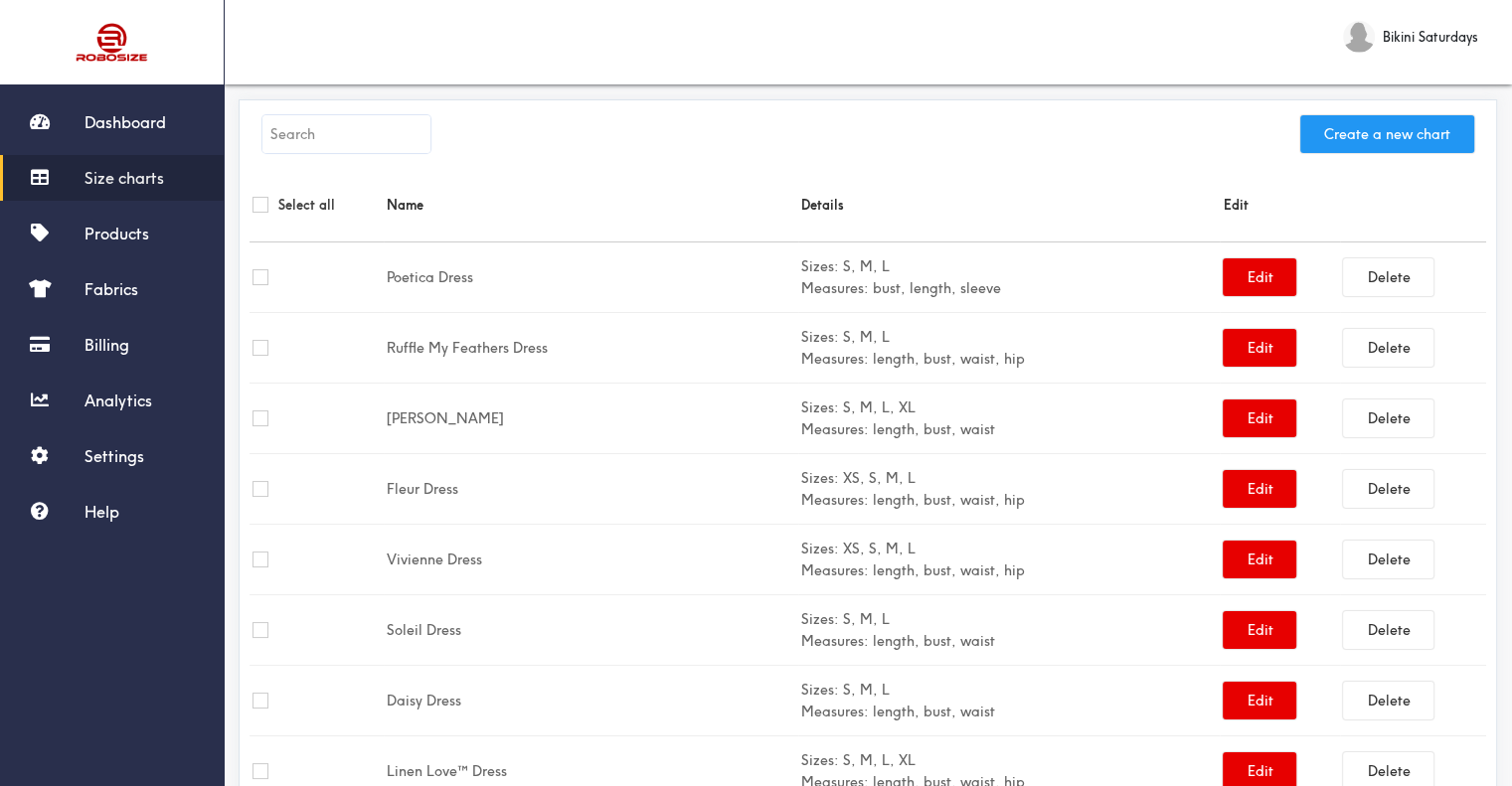 click on "Create a new chart" at bounding box center [1387, 134] 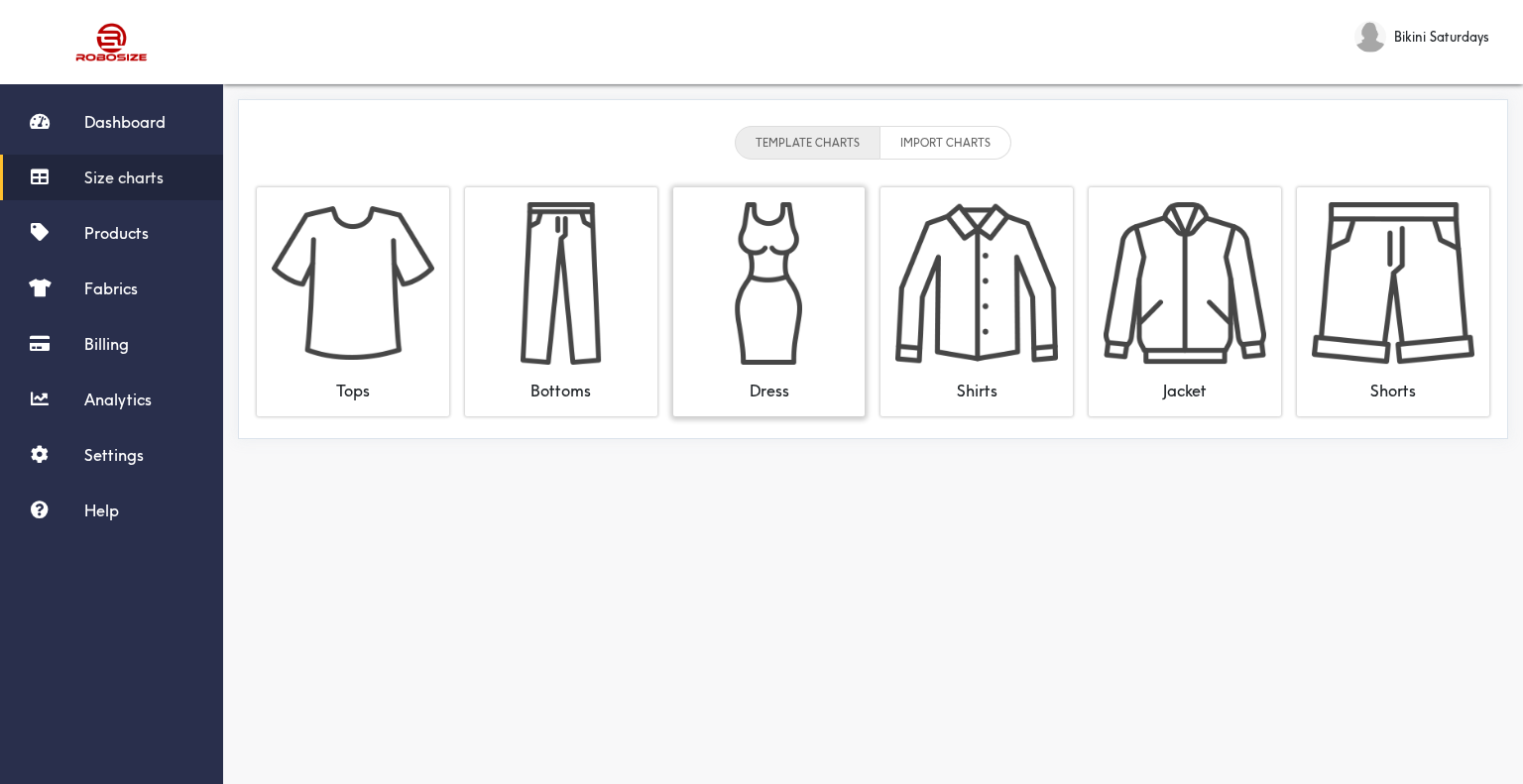 click at bounding box center [769, 283] 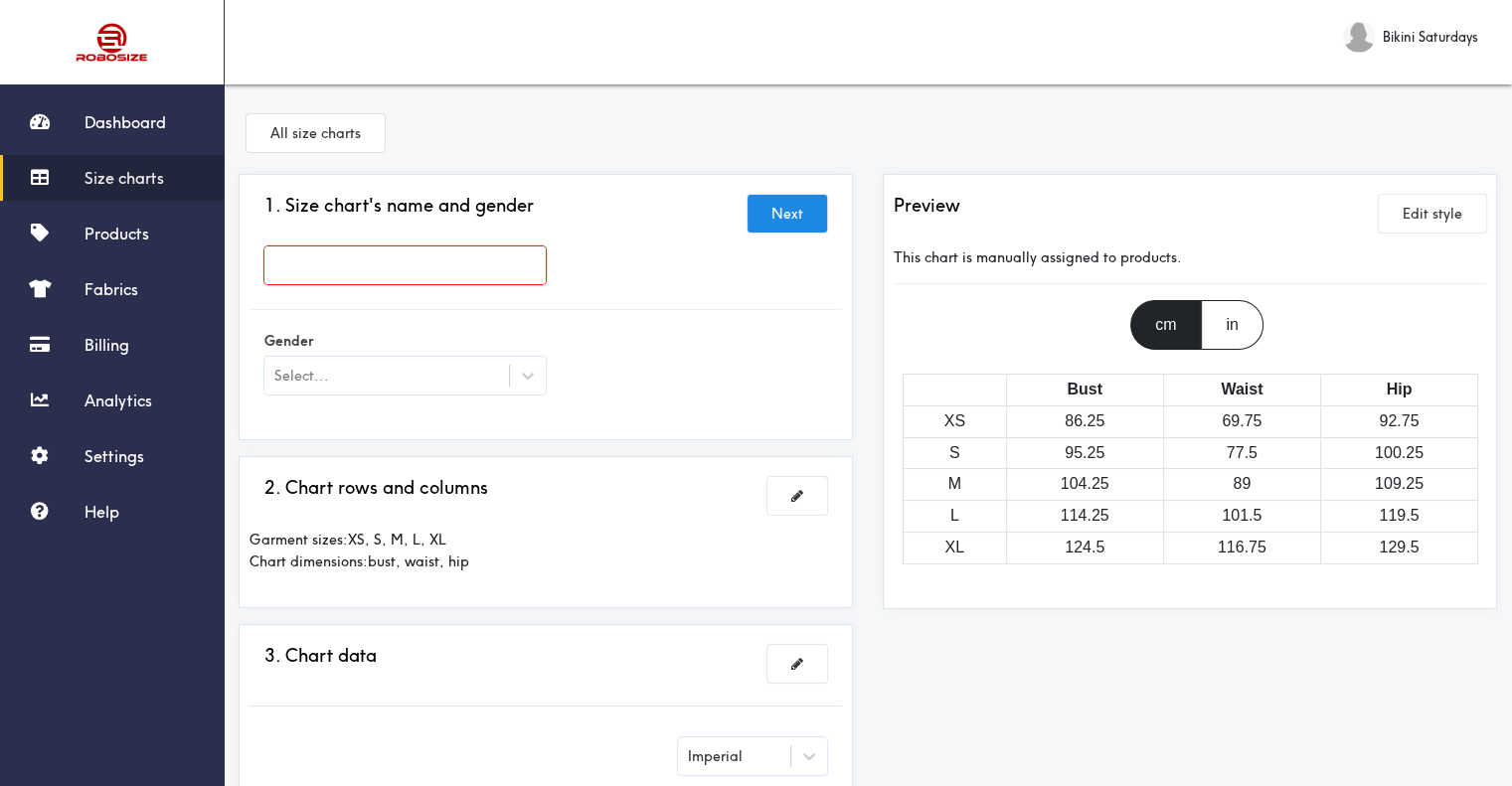 click at bounding box center (405, 265) 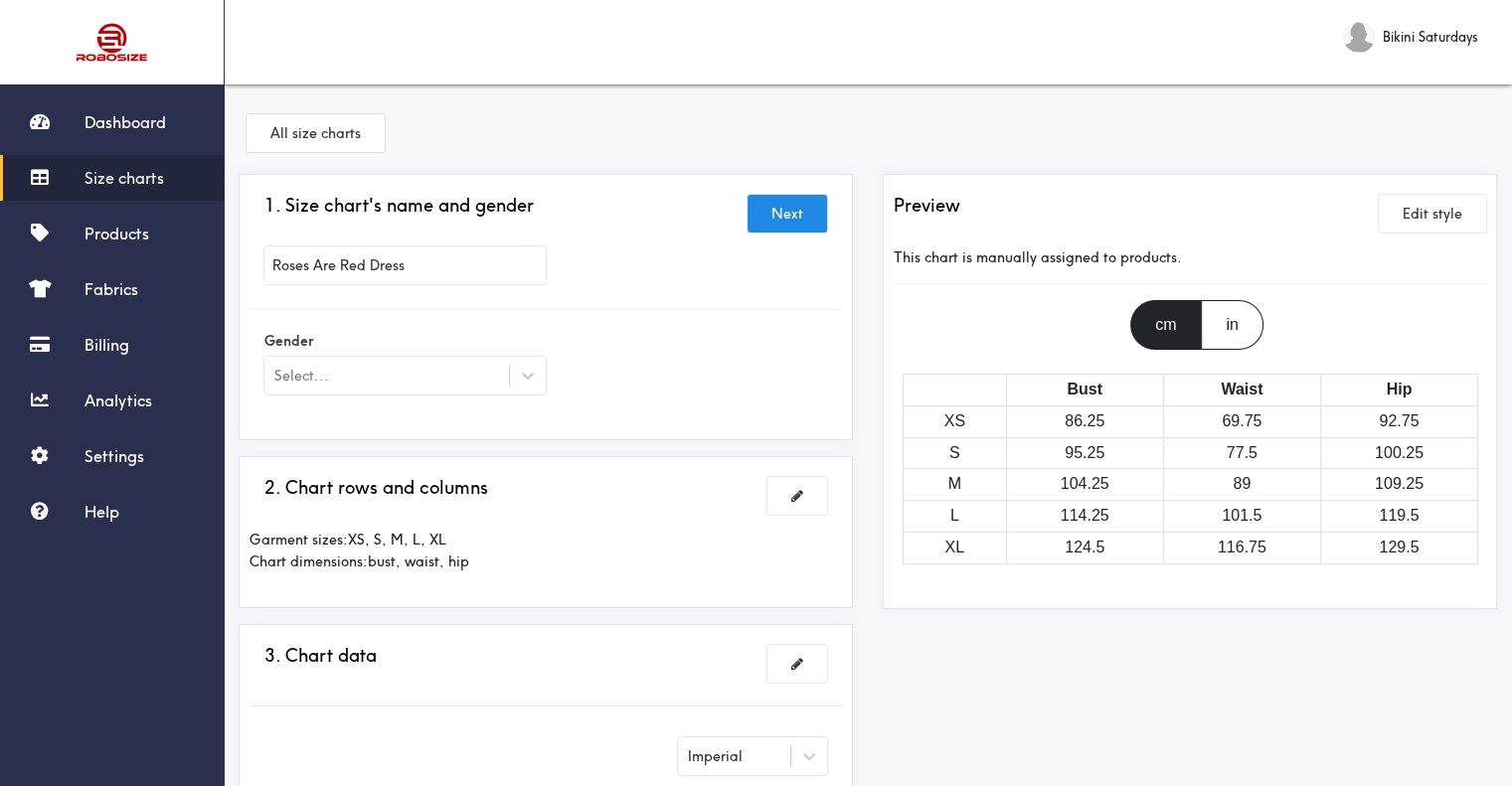 type on "Roses Are Red Dress" 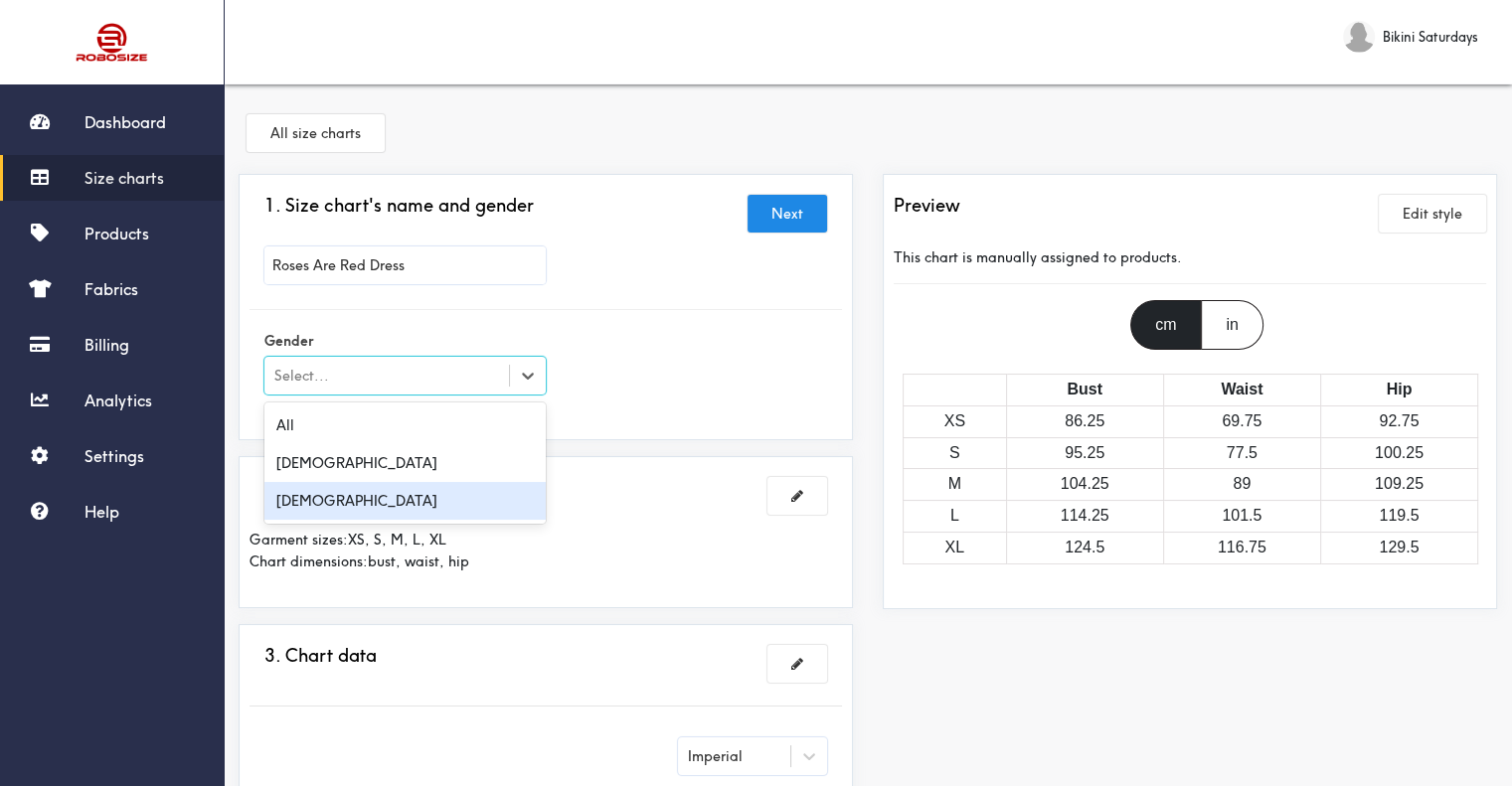 click on "Garment sizes:  XS, S, M, L, XL Chart dimensions:  bust, waist, hip" at bounding box center [546, 550] 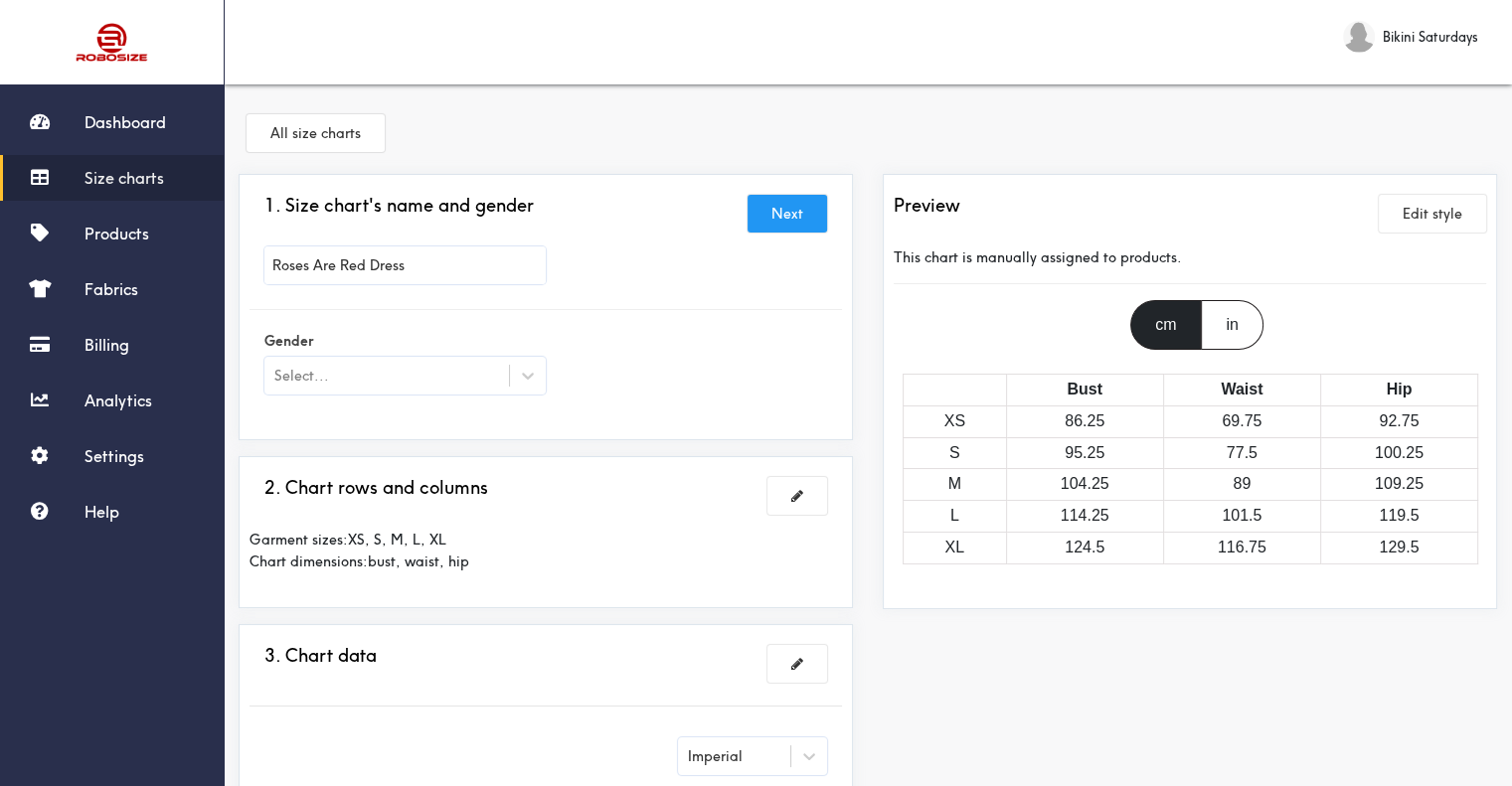 click on "Next" at bounding box center (787, 214) 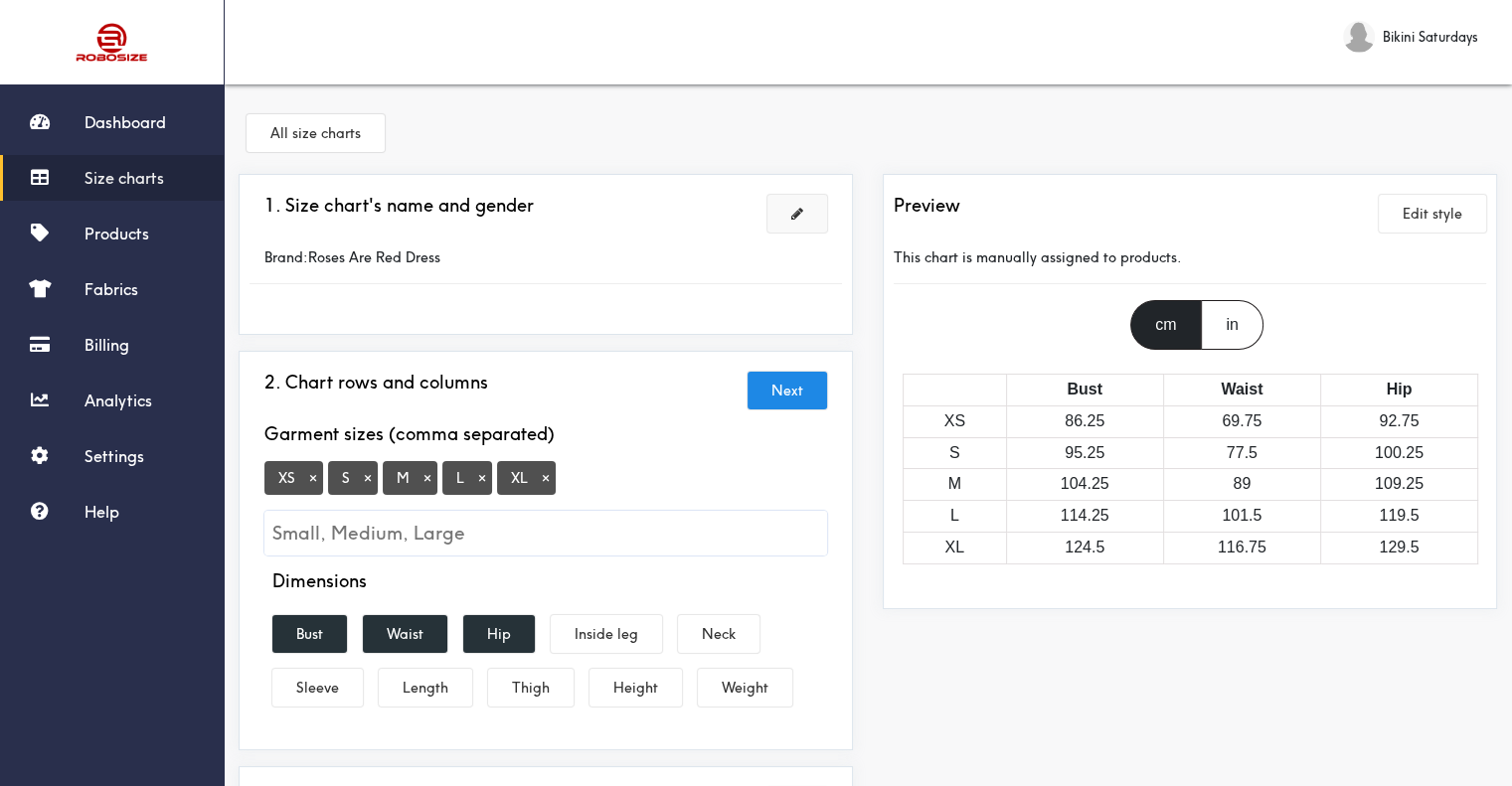 click at bounding box center (797, 214) 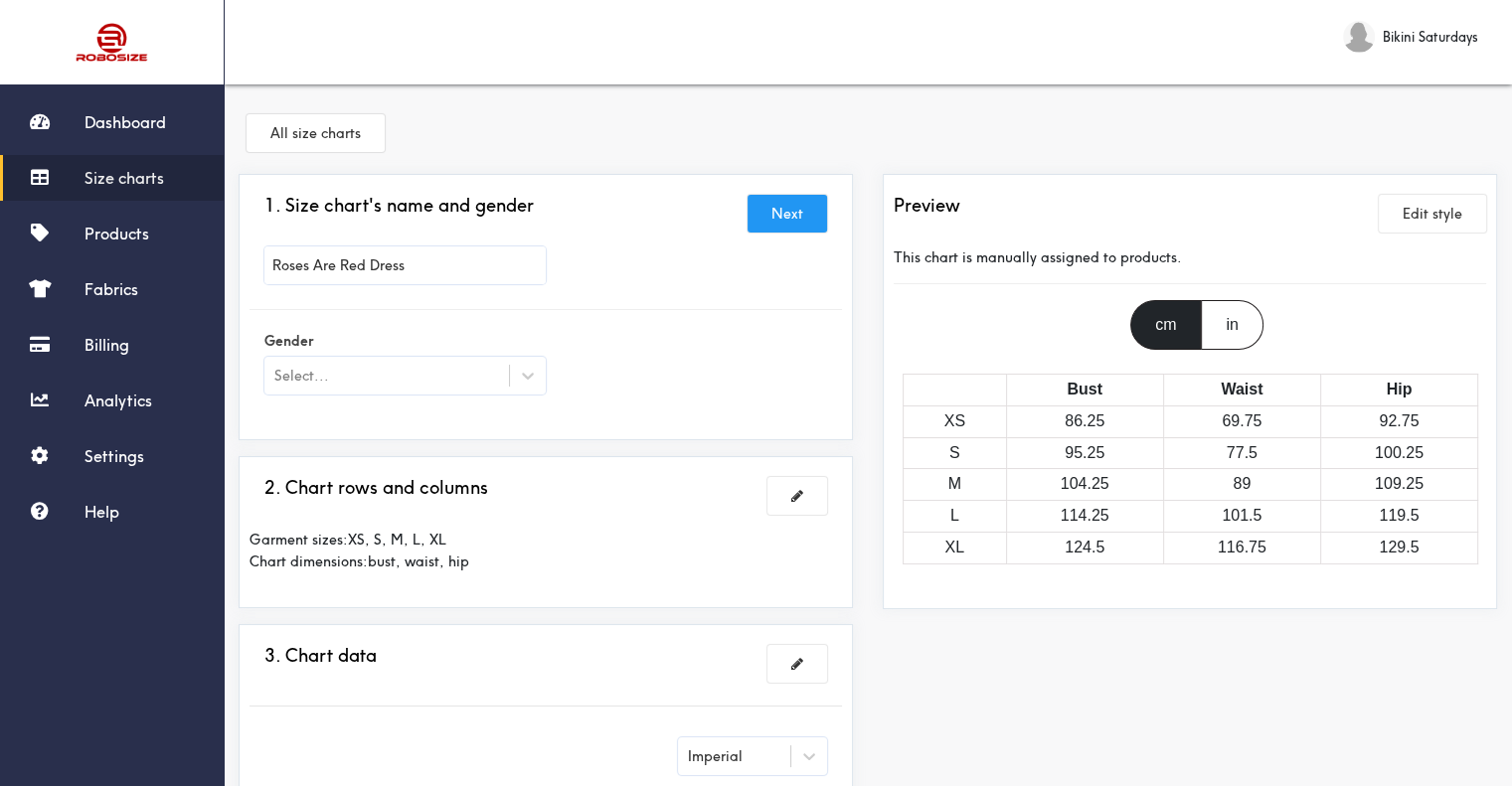 click on "Select..." at bounding box center [387, 376] 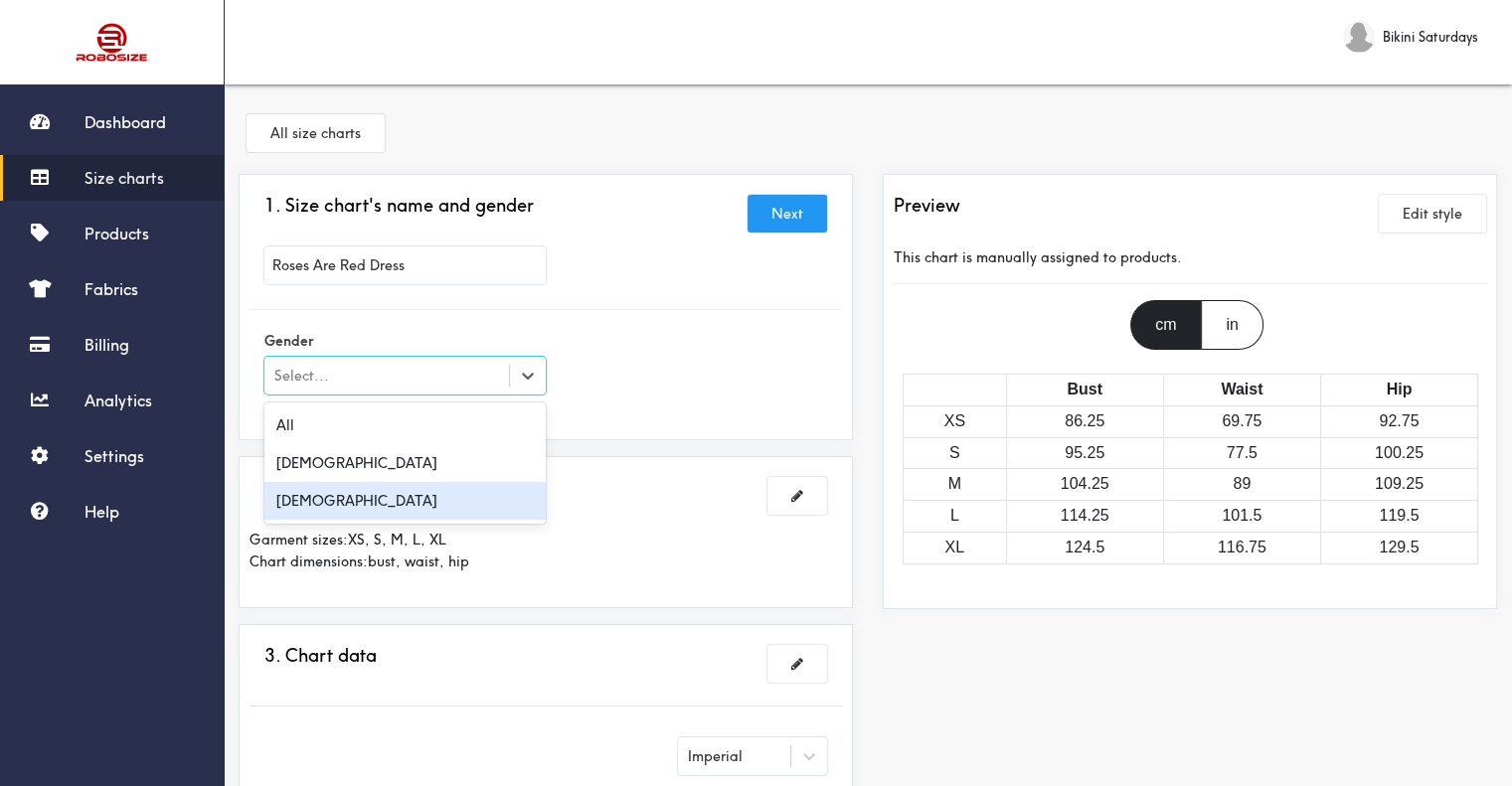 click on "[DEMOGRAPHIC_DATA]" at bounding box center [405, 501] 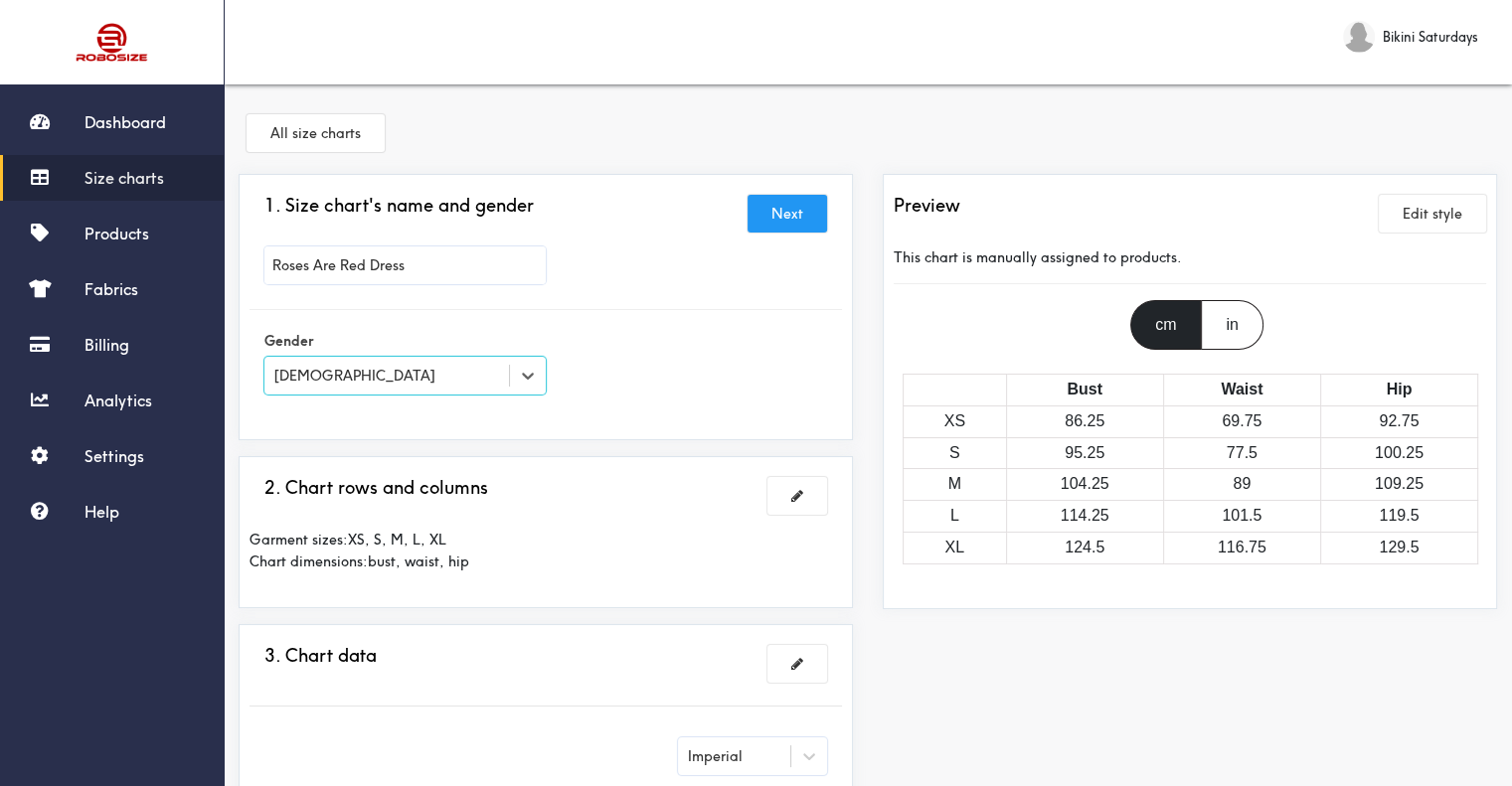 click on "Next" at bounding box center (787, 214) 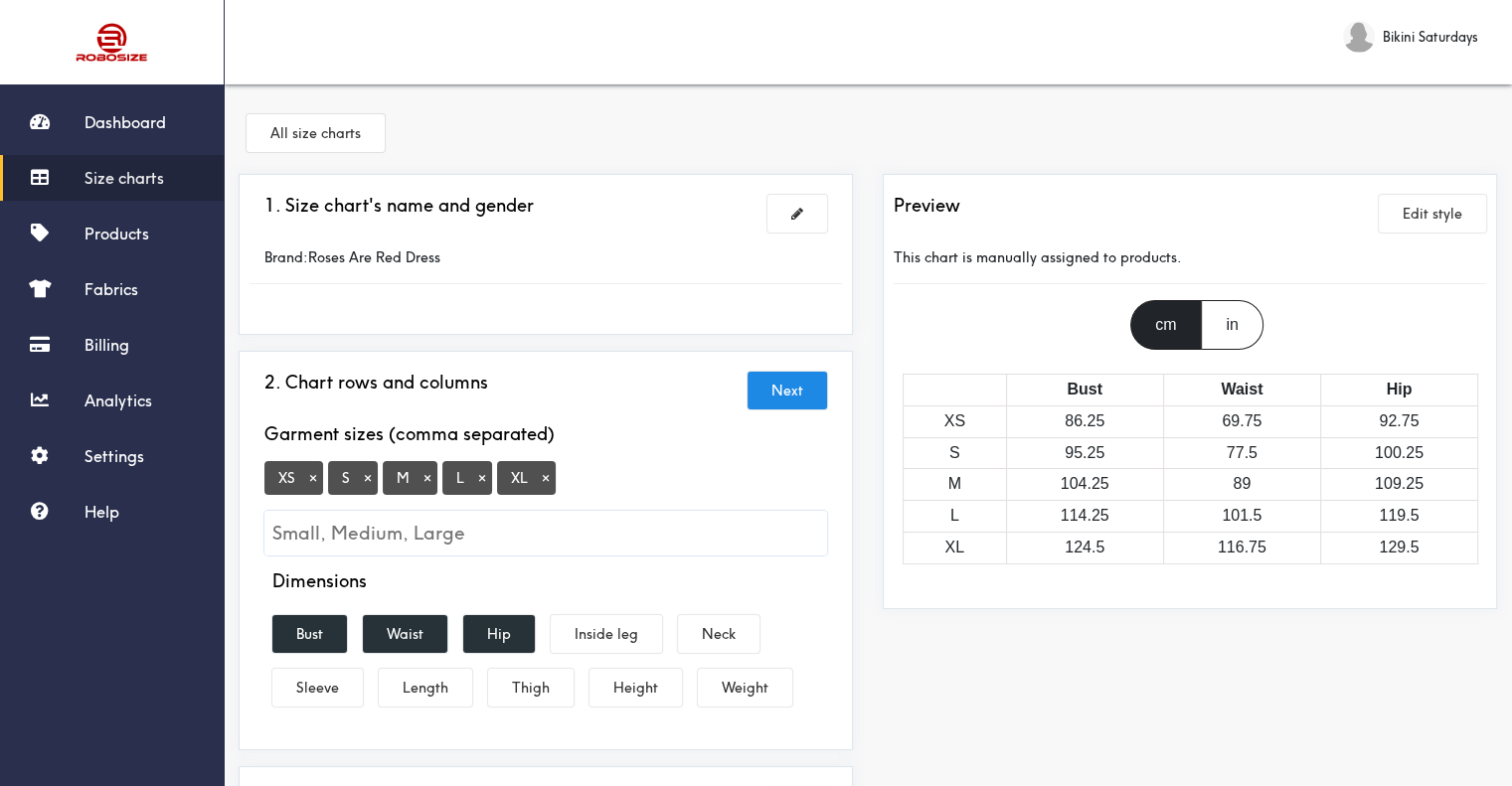 click on "×" at bounding box center (313, 478) 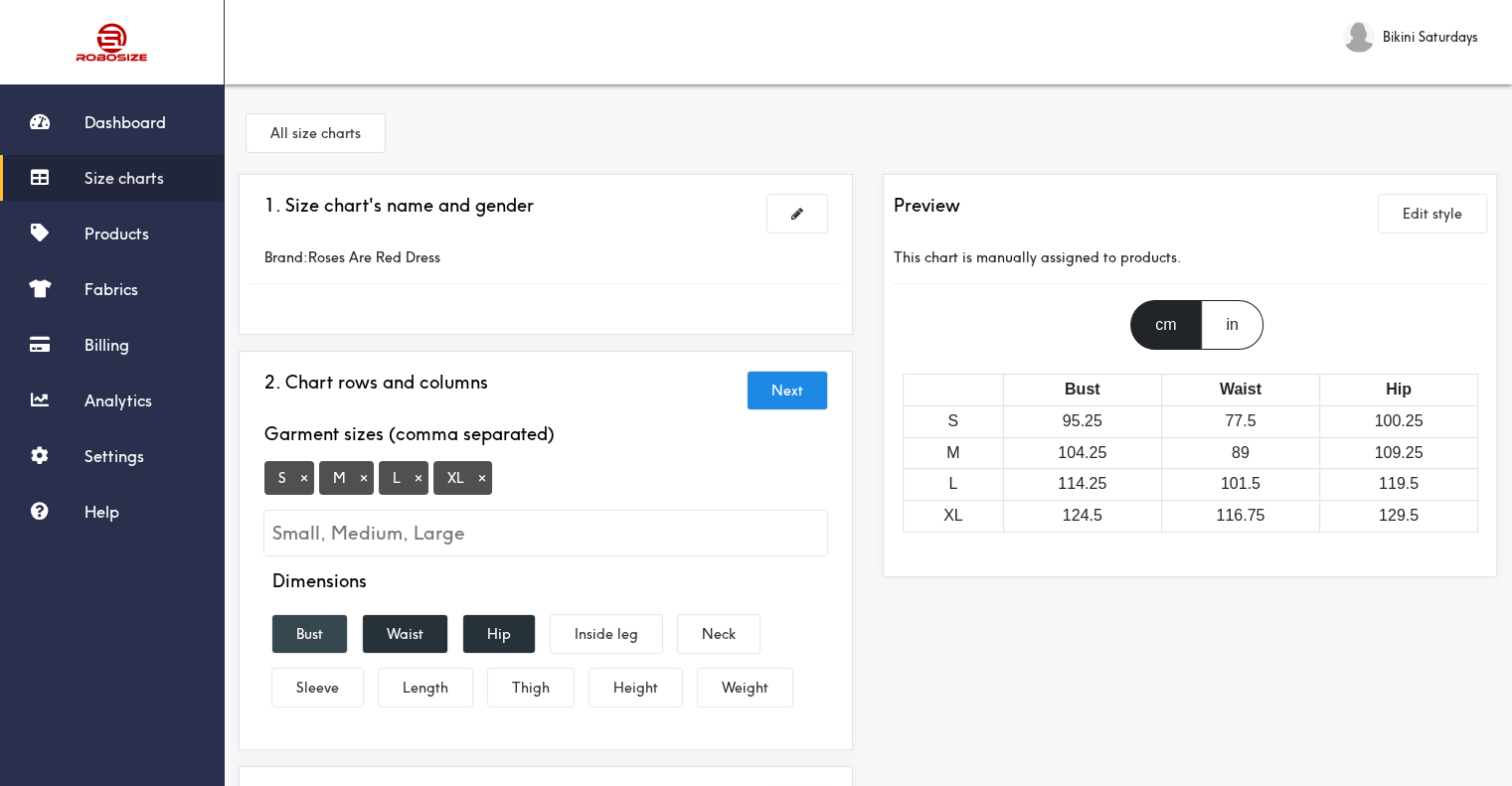 drag, startPoint x: 313, startPoint y: 631, endPoint x: 336, endPoint y: 635, distance: 23.345235 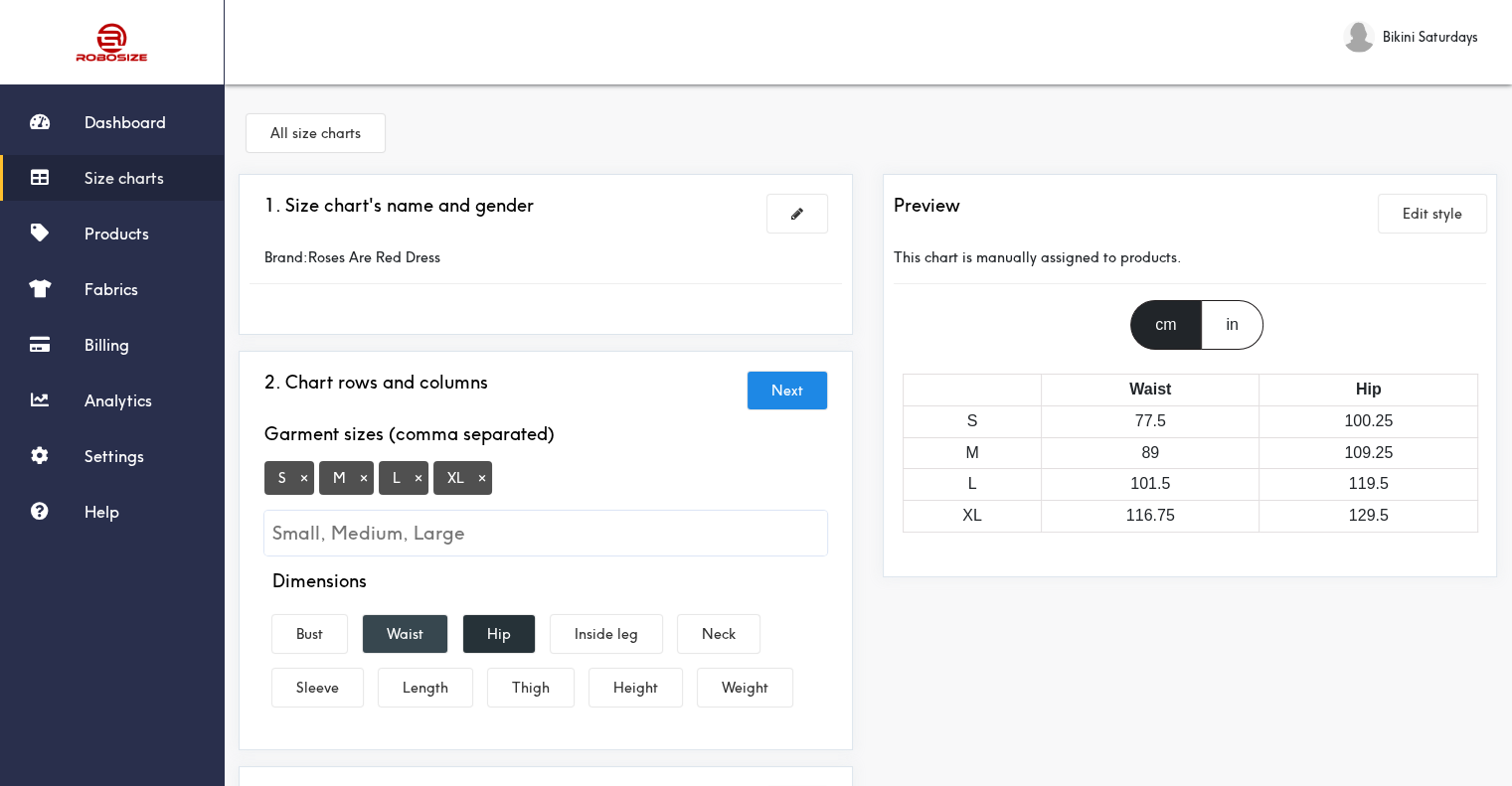 drag, startPoint x: 380, startPoint y: 634, endPoint x: 427, endPoint y: 638, distance: 47.169906 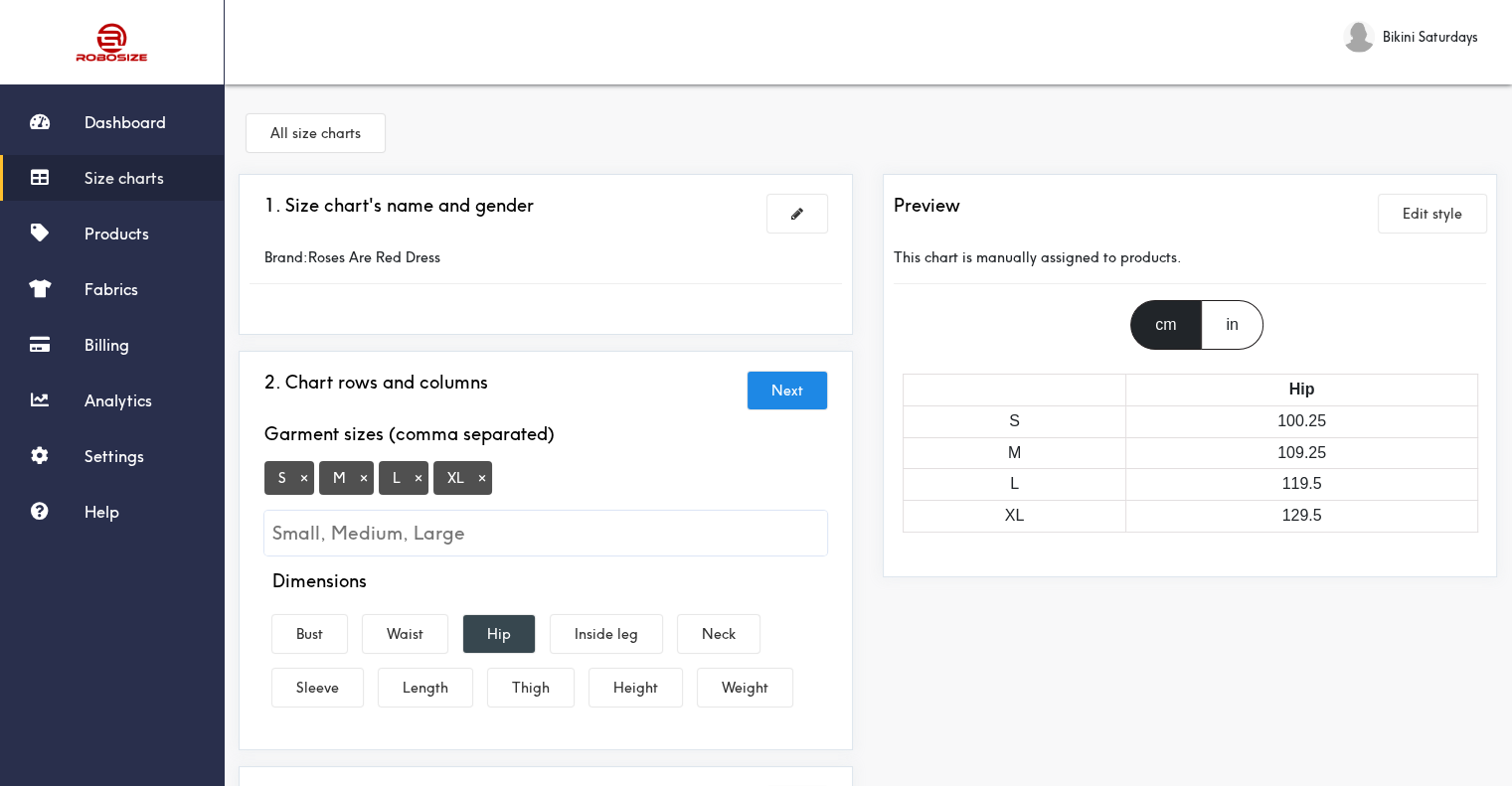 click on "Hip" at bounding box center (499, 634) 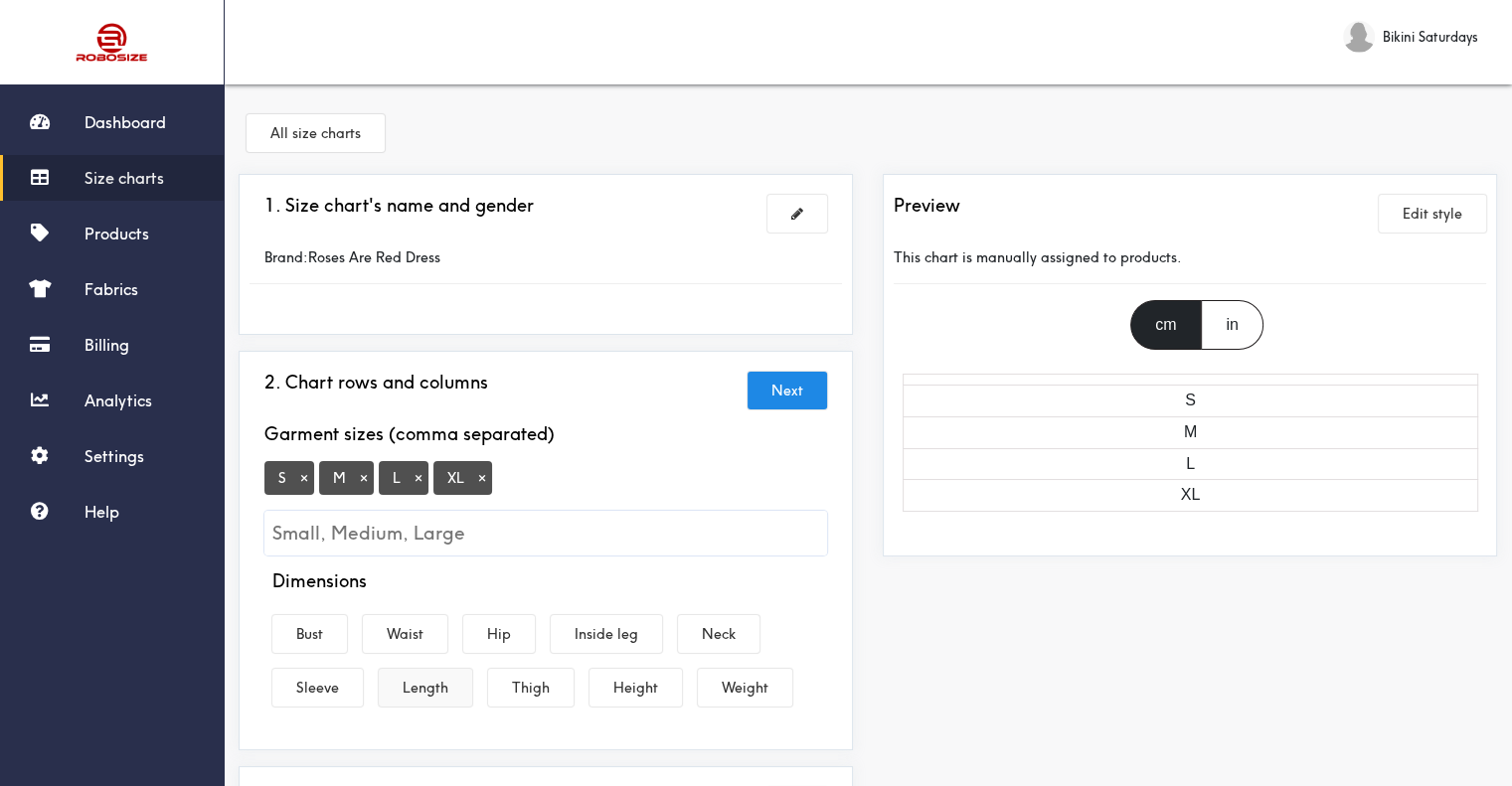 click on "Length" at bounding box center (425, 688) 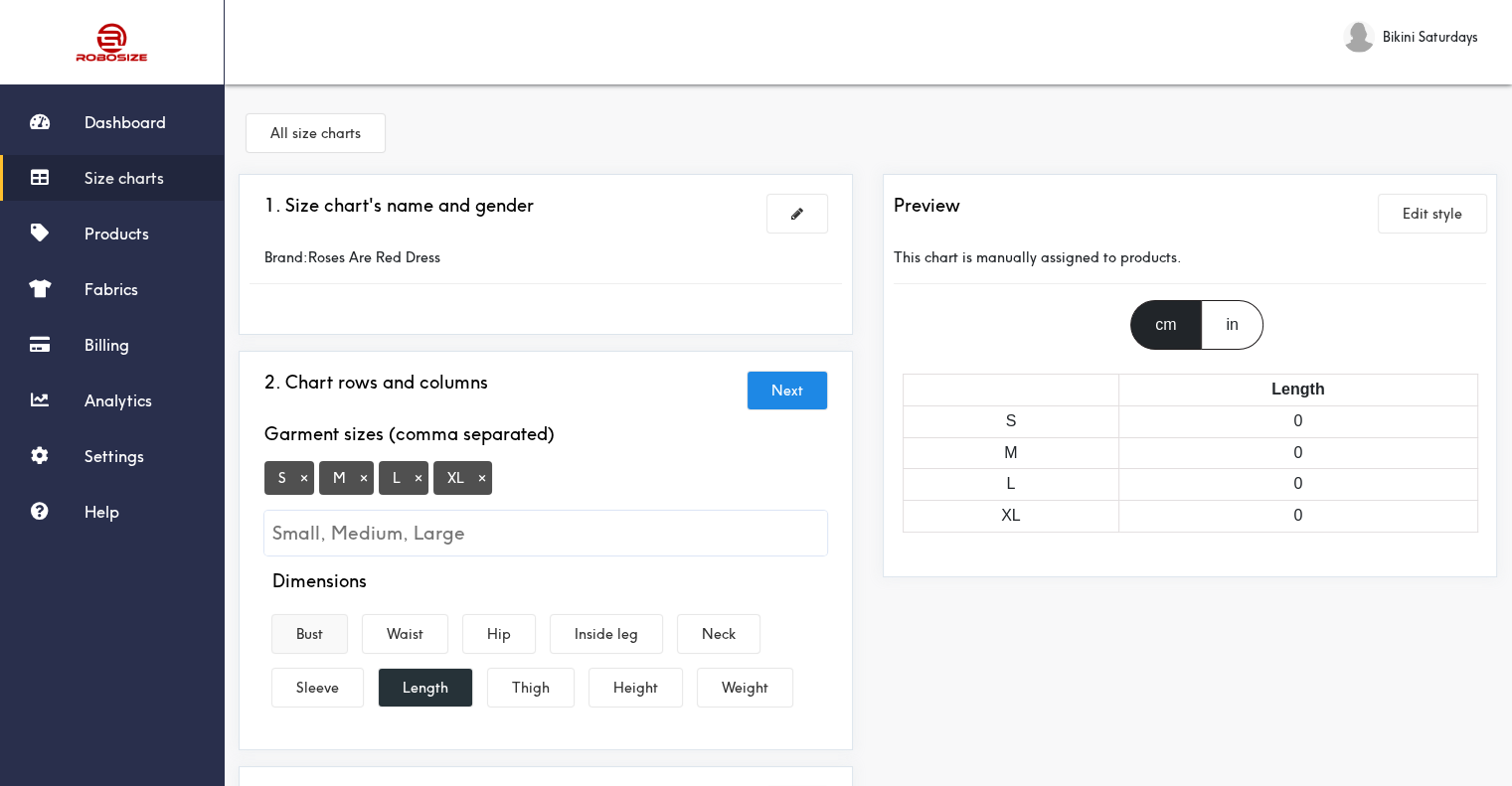 click on "Bust" at bounding box center [309, 634] 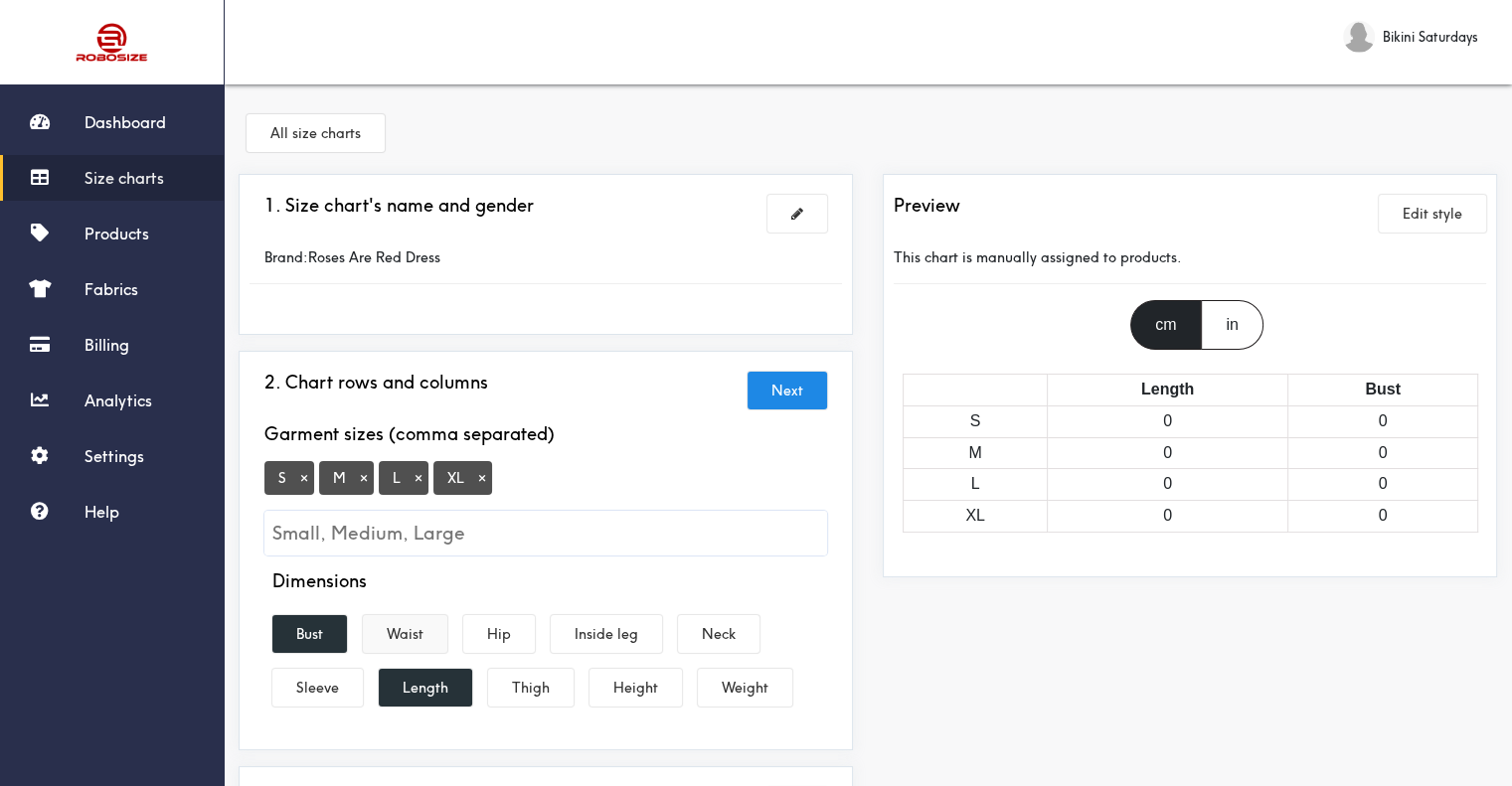 click on "Waist" at bounding box center [405, 634] 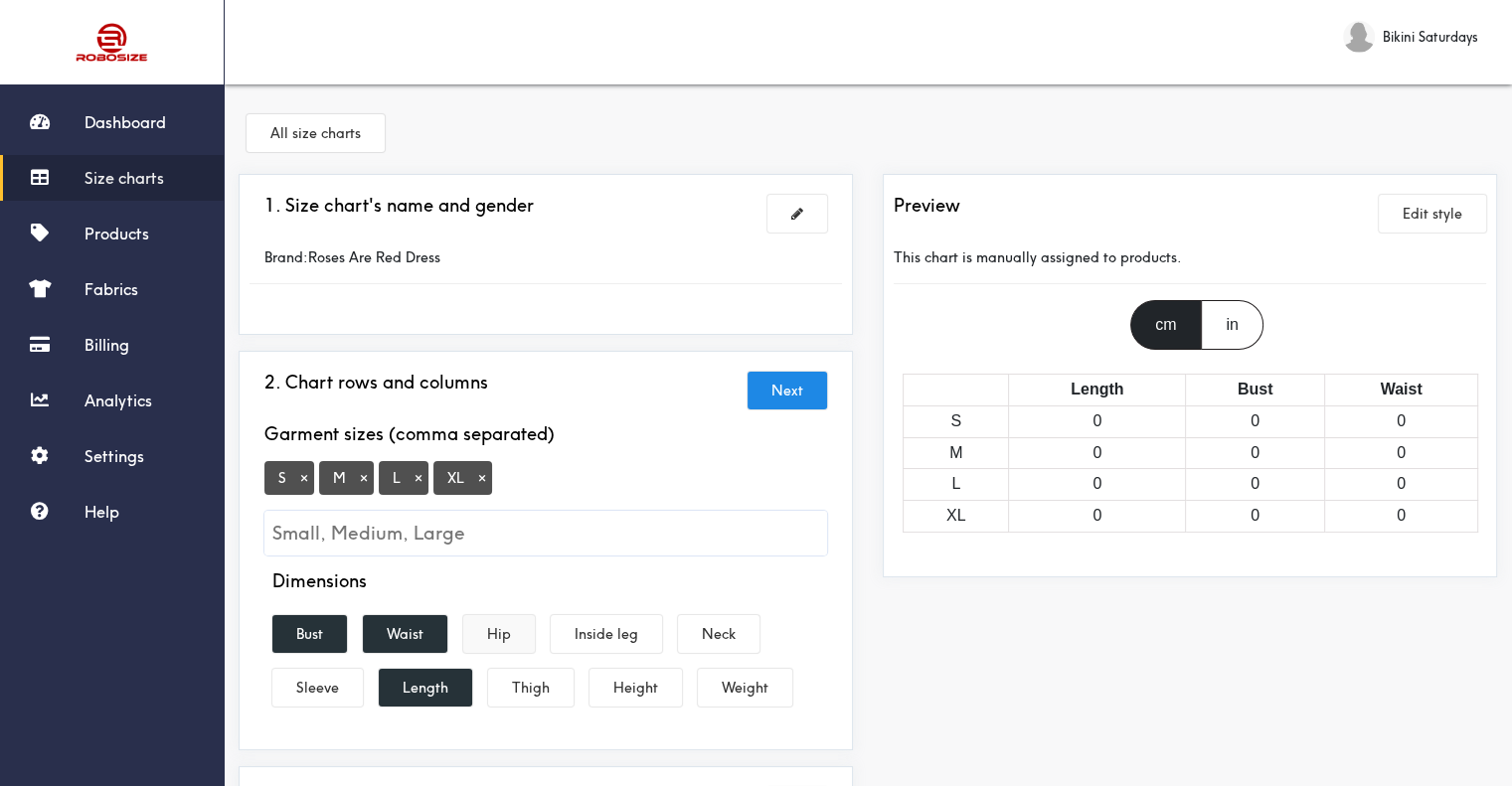 click on "Hip" at bounding box center [499, 634] 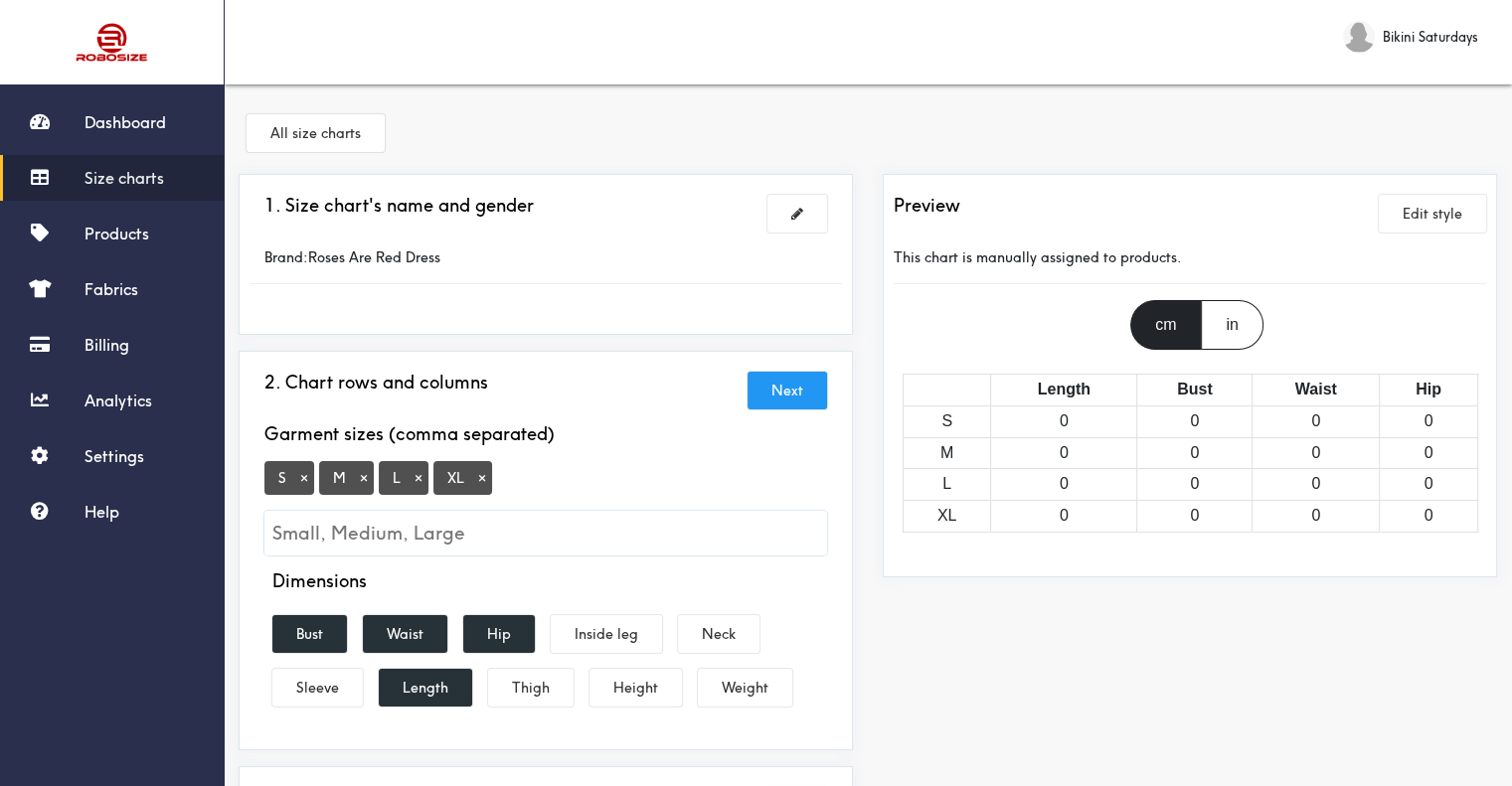 click on "Next" at bounding box center (787, 391) 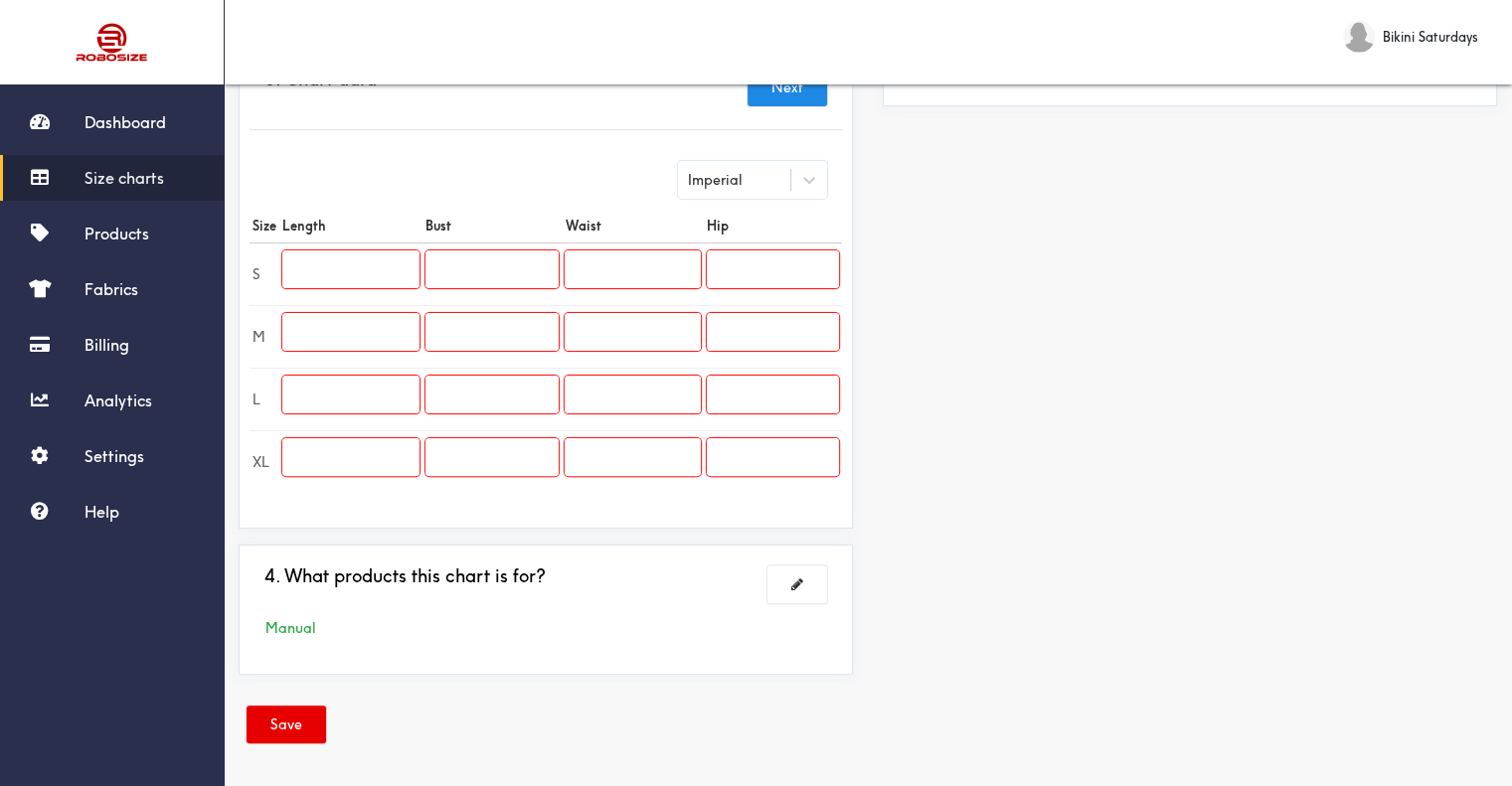 scroll, scrollTop: 472, scrollLeft: 0, axis: vertical 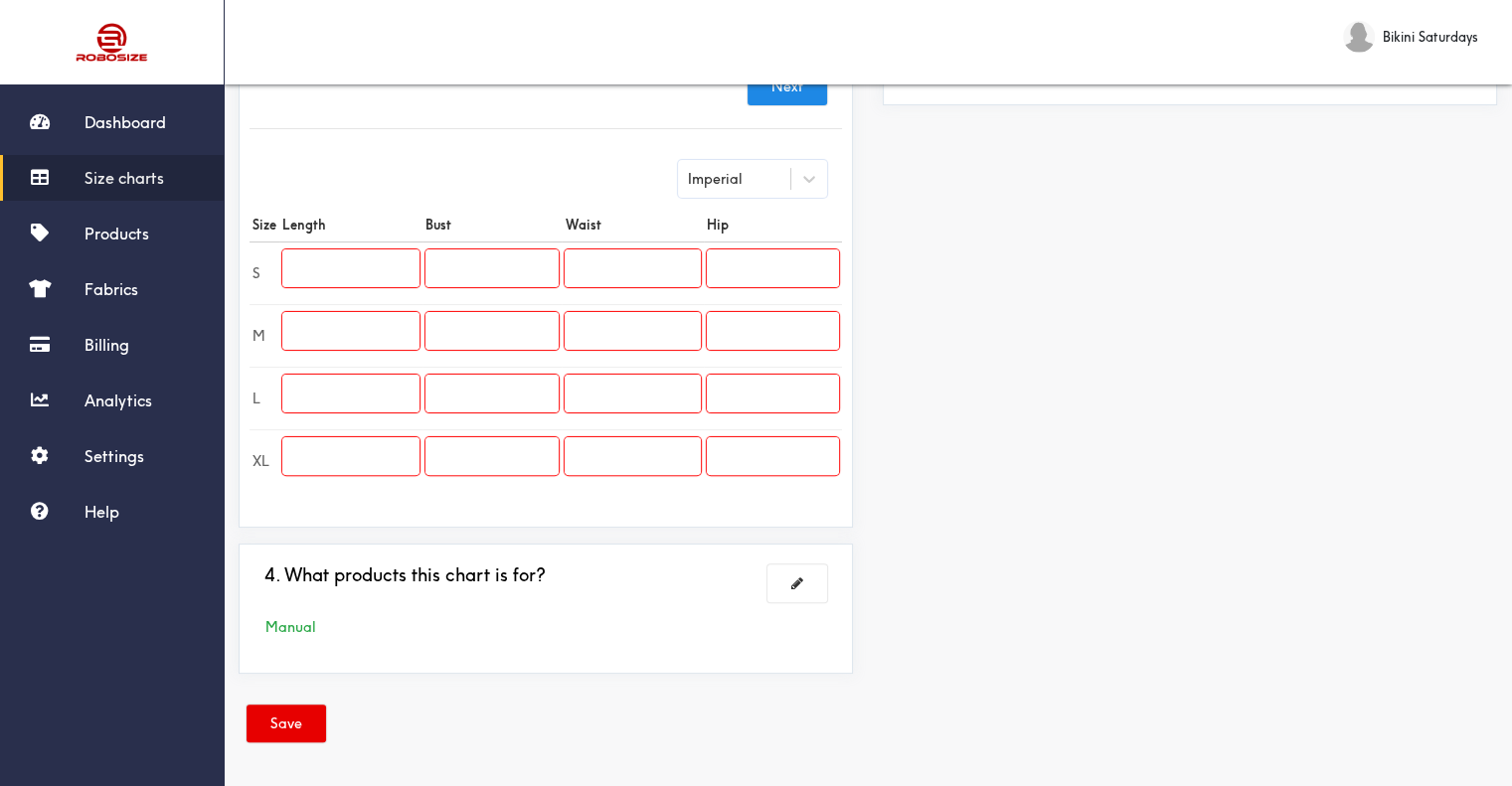 click at bounding box center (351, 268) 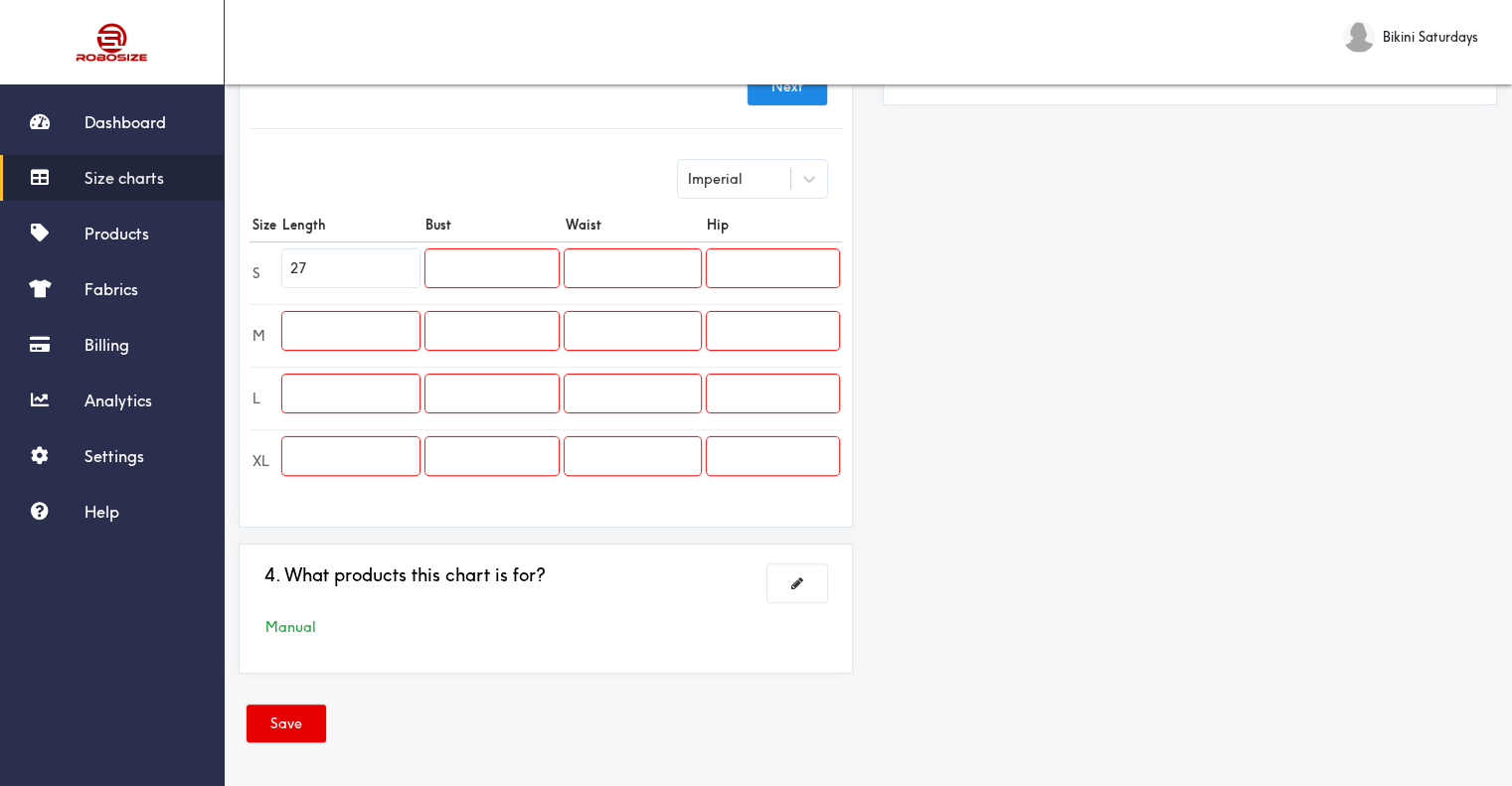 type on "27" 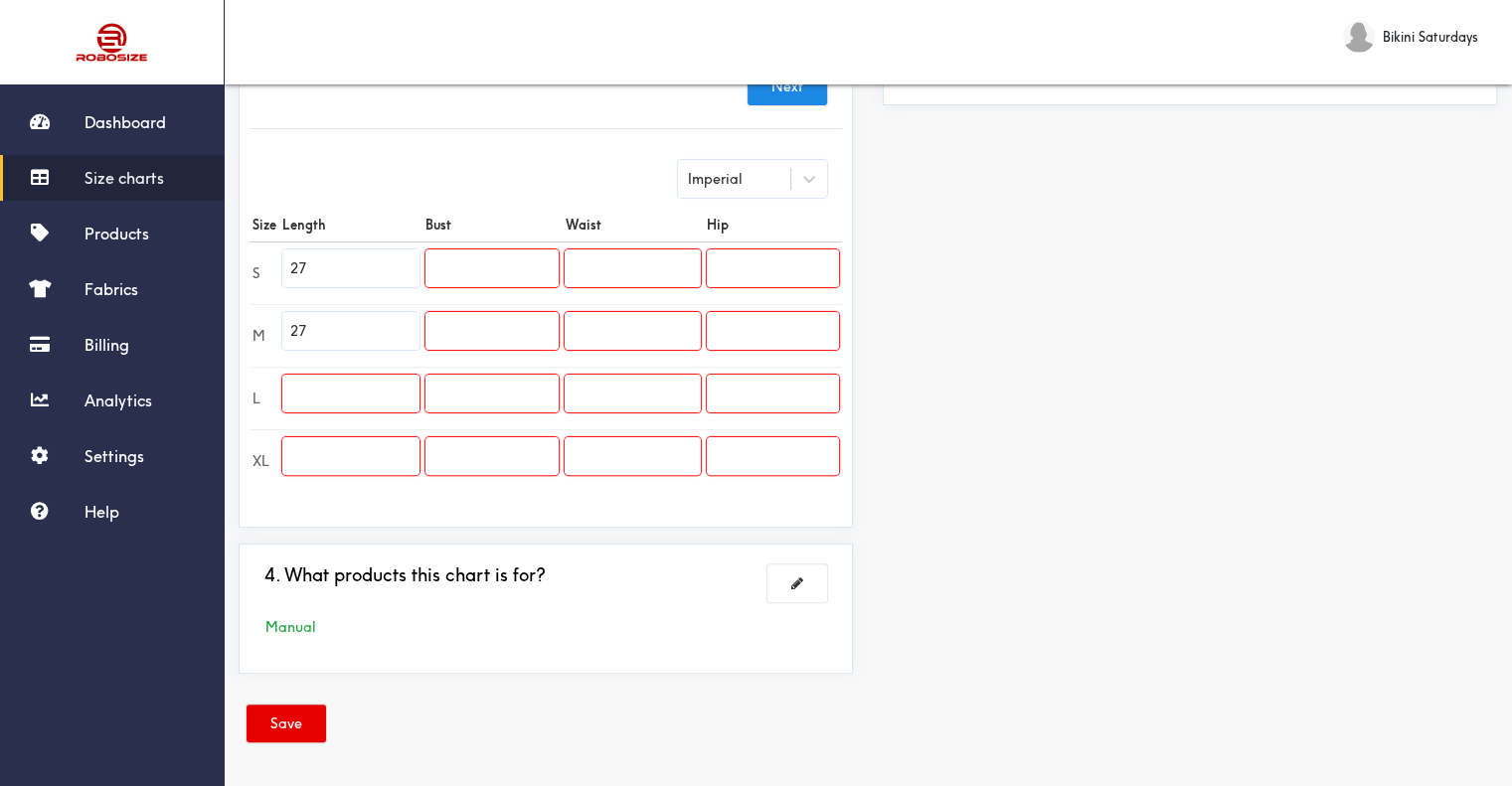 type on "27" 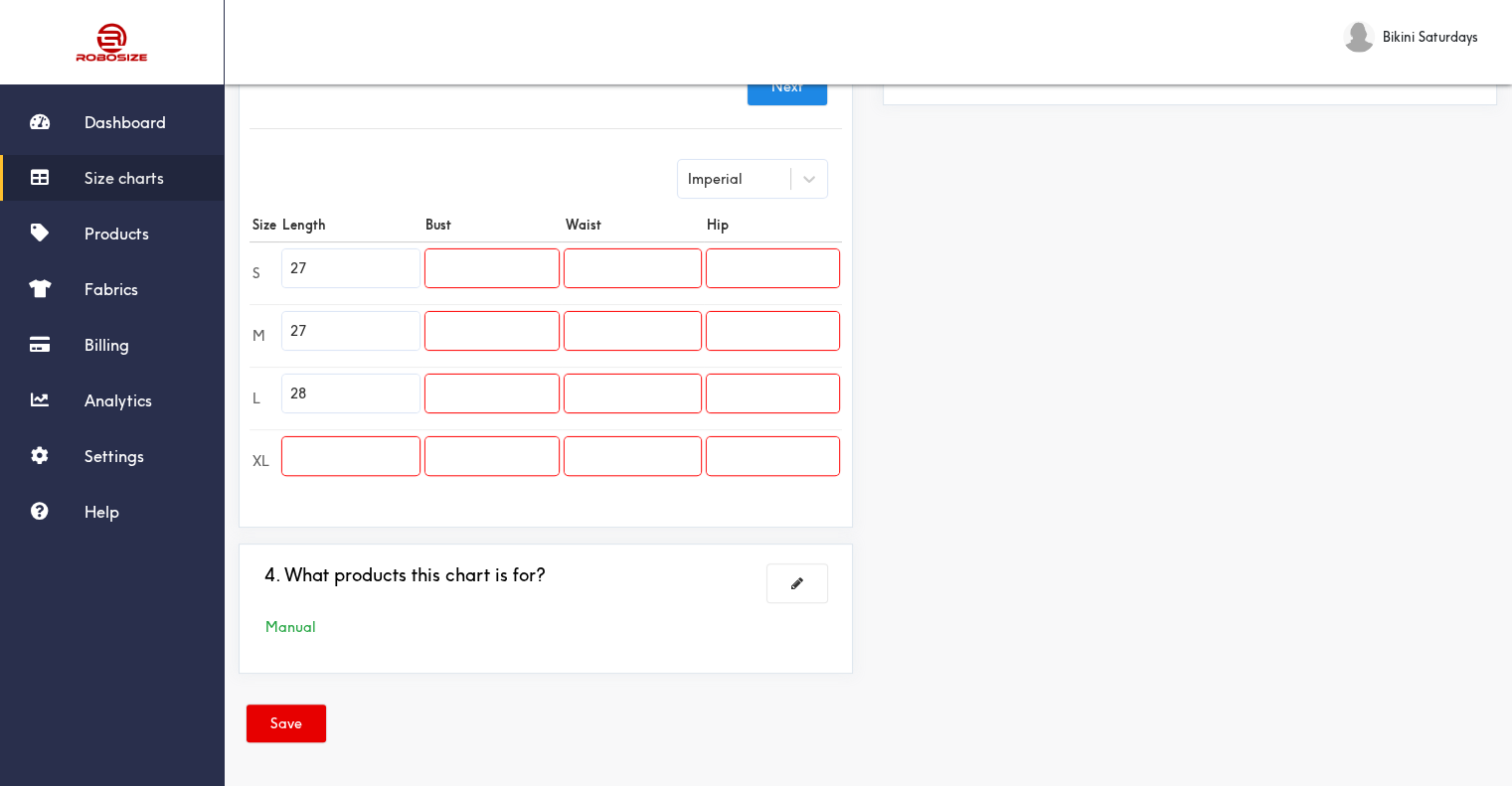 type on "28" 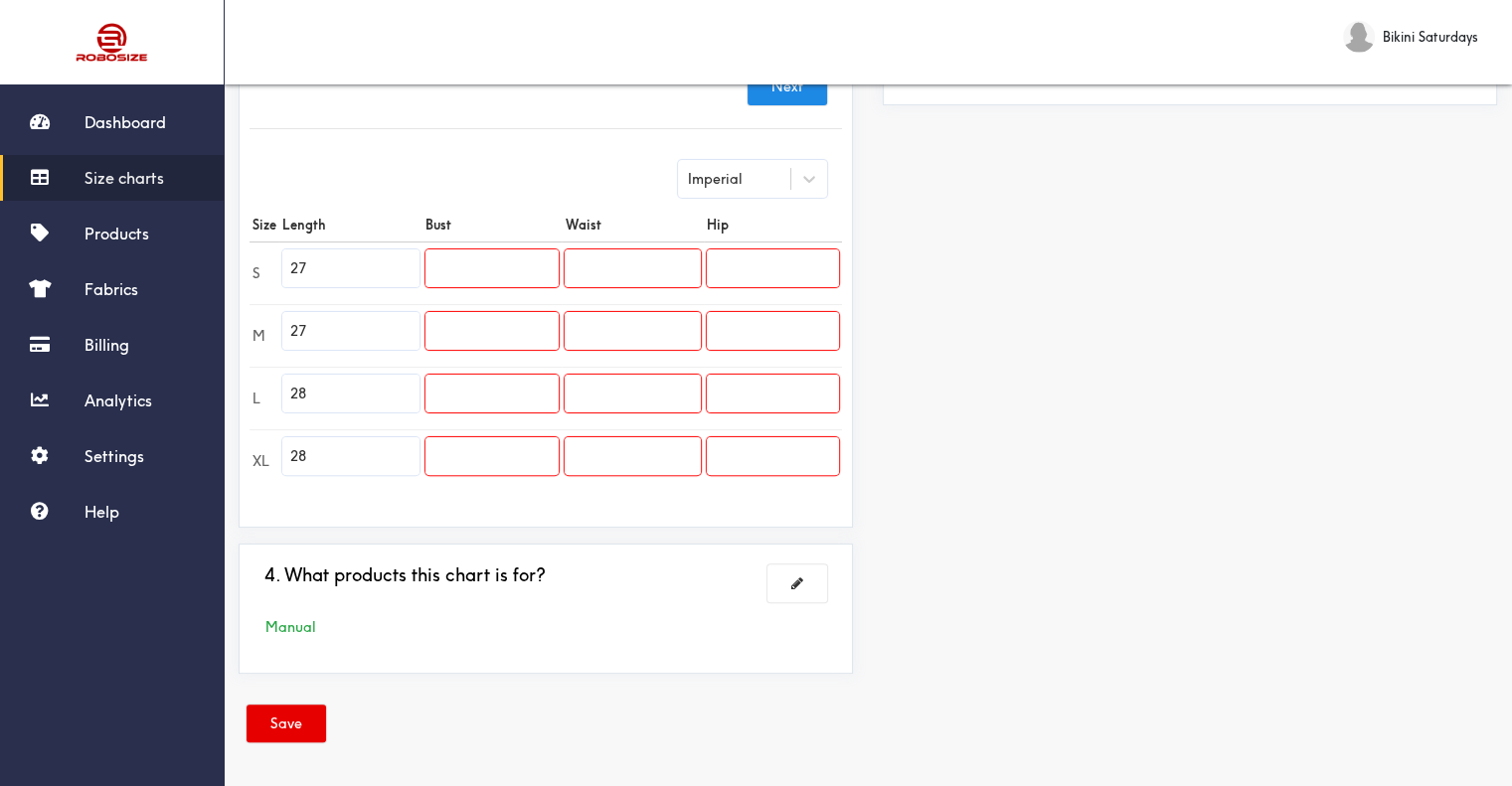 type on "28" 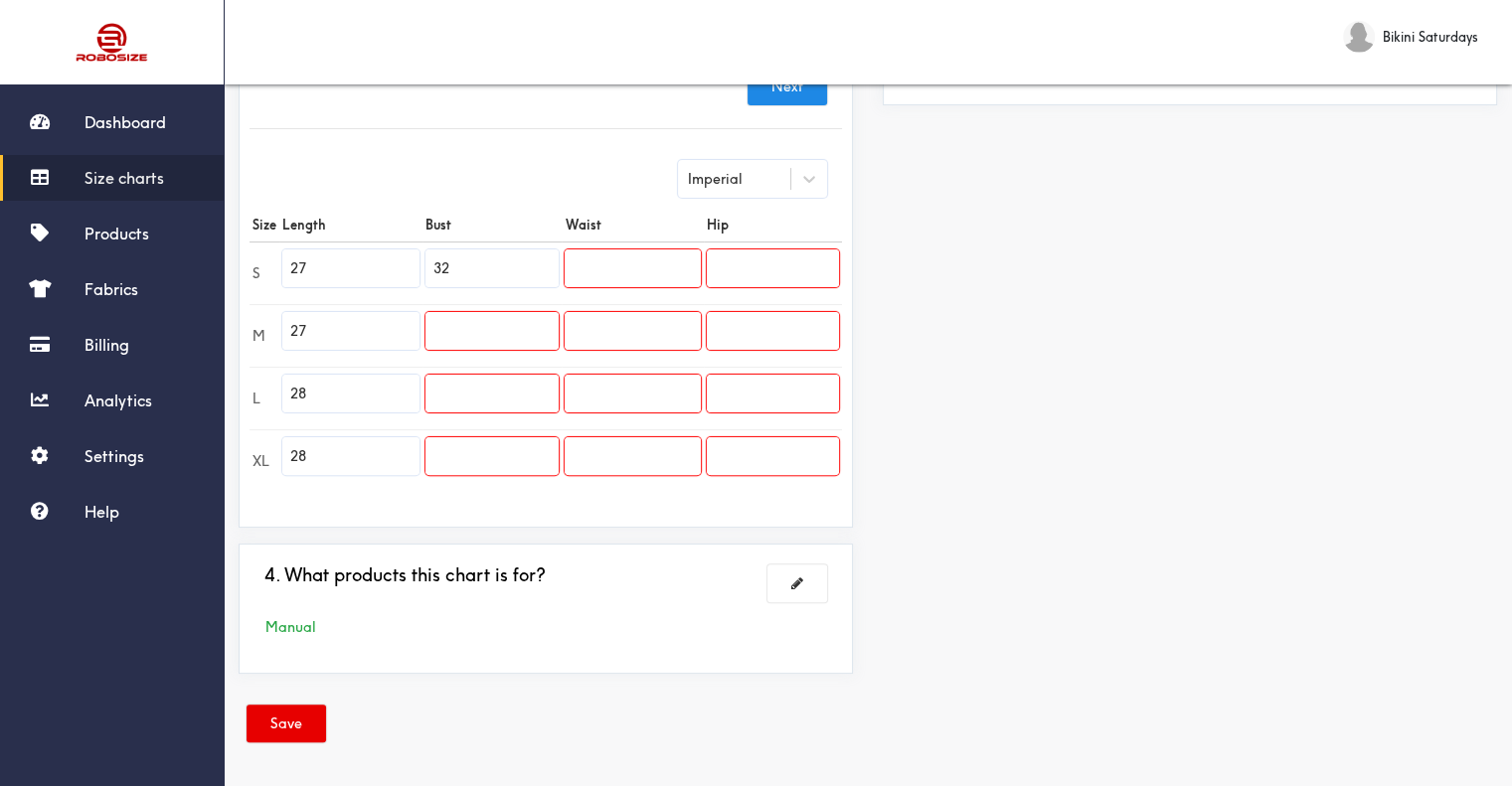 type on "32" 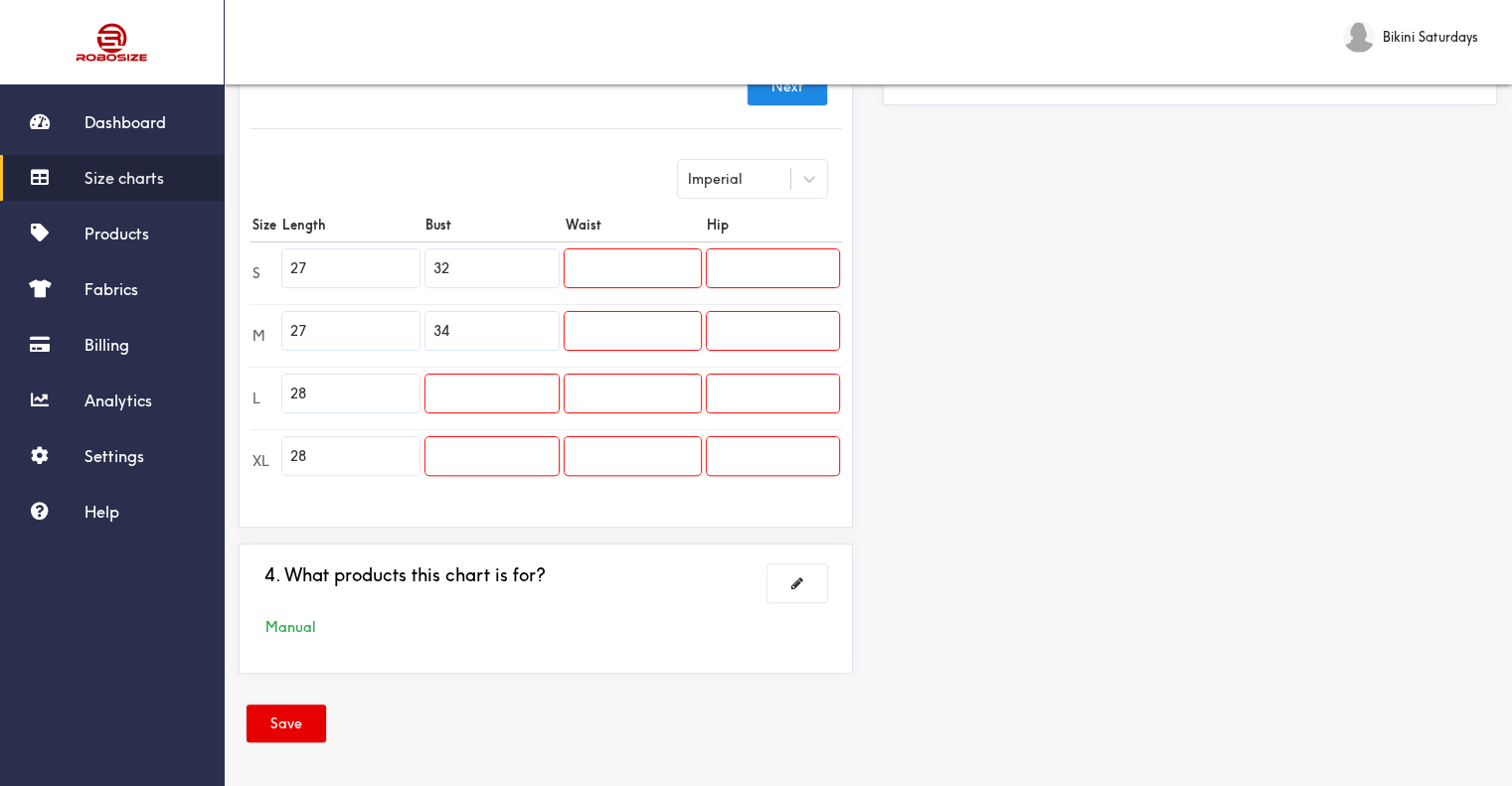 type on "34" 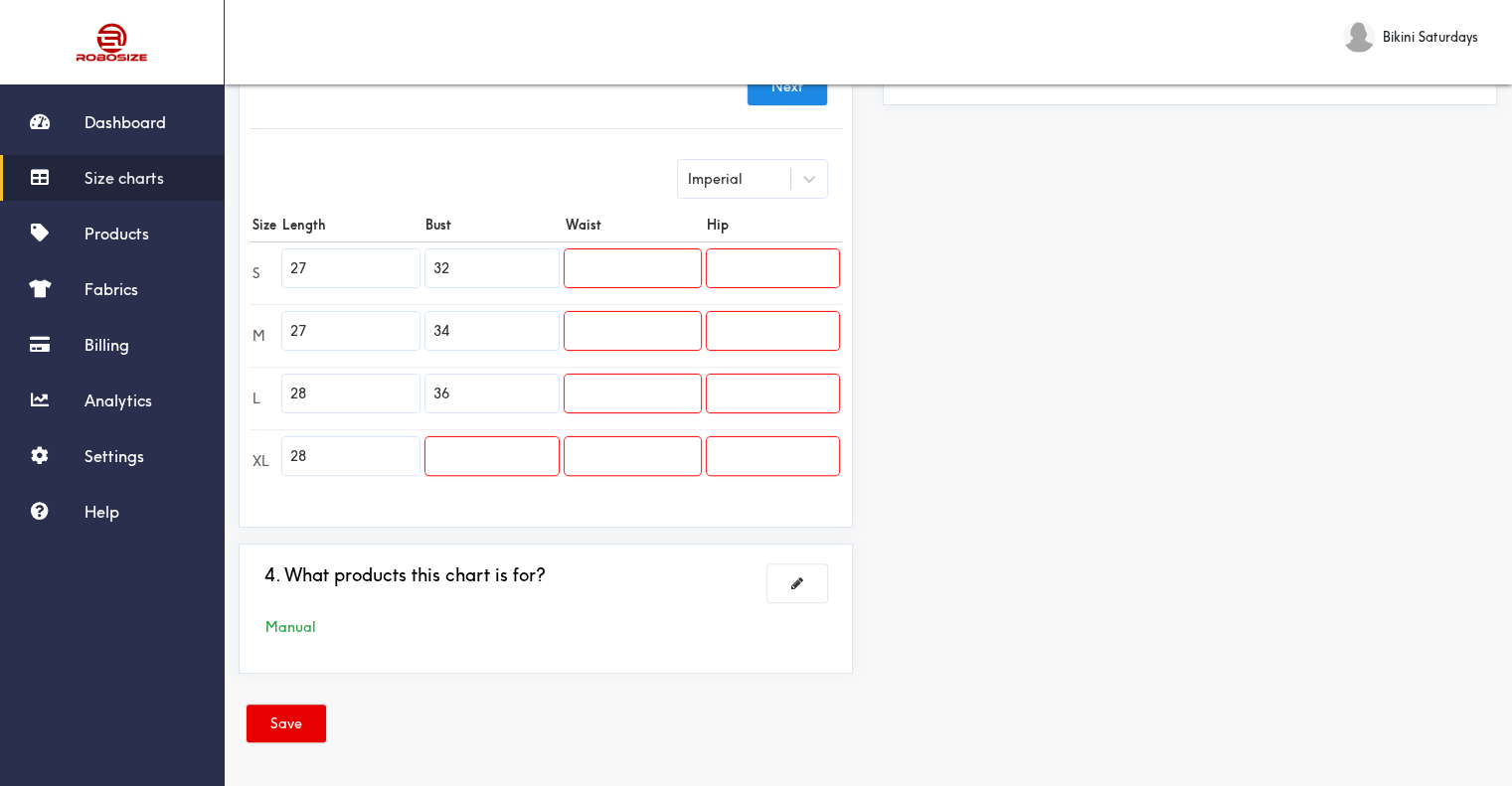 type on "36" 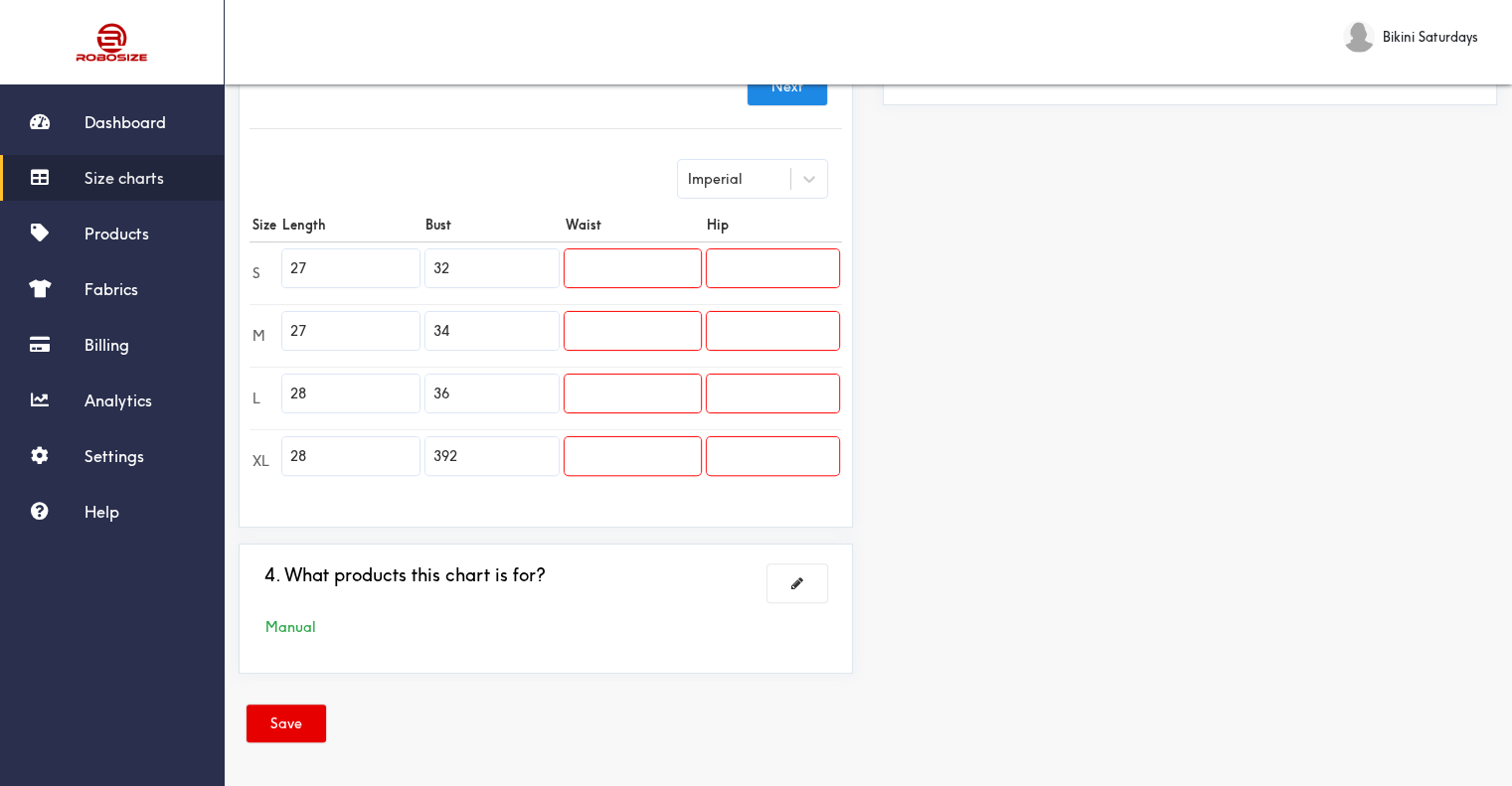 type on "39" 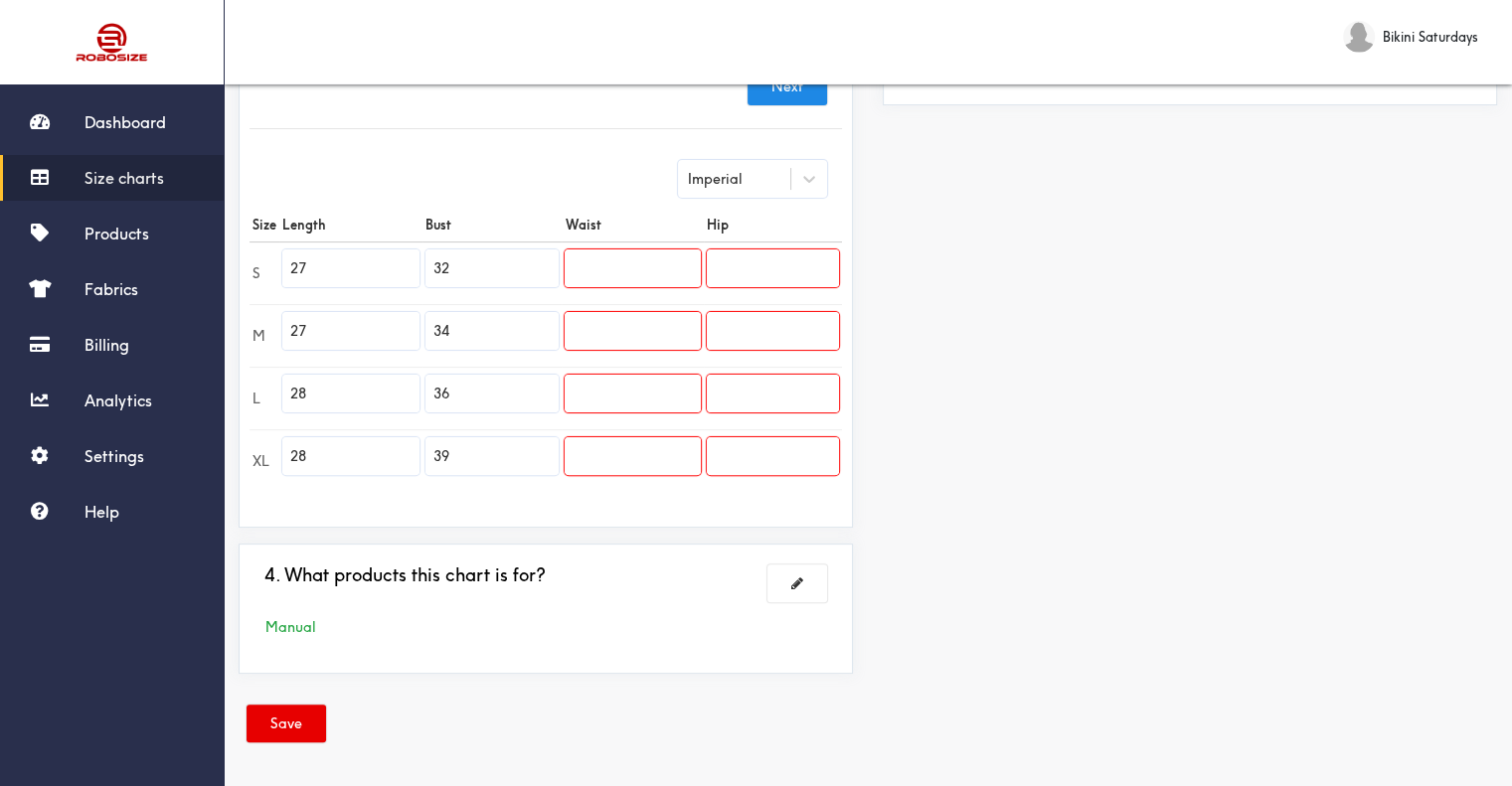 click at bounding box center [632, 268] 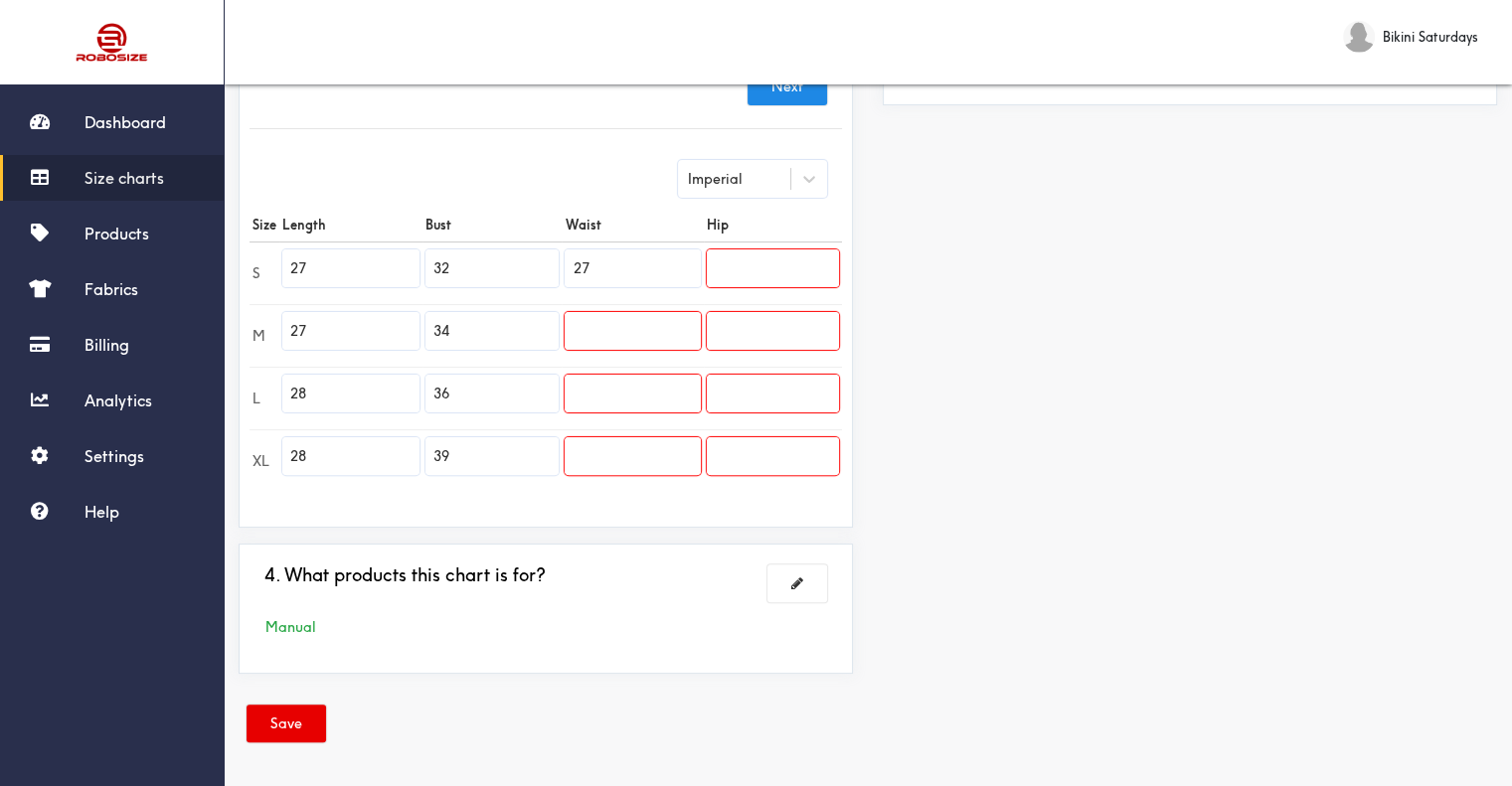 type on "27" 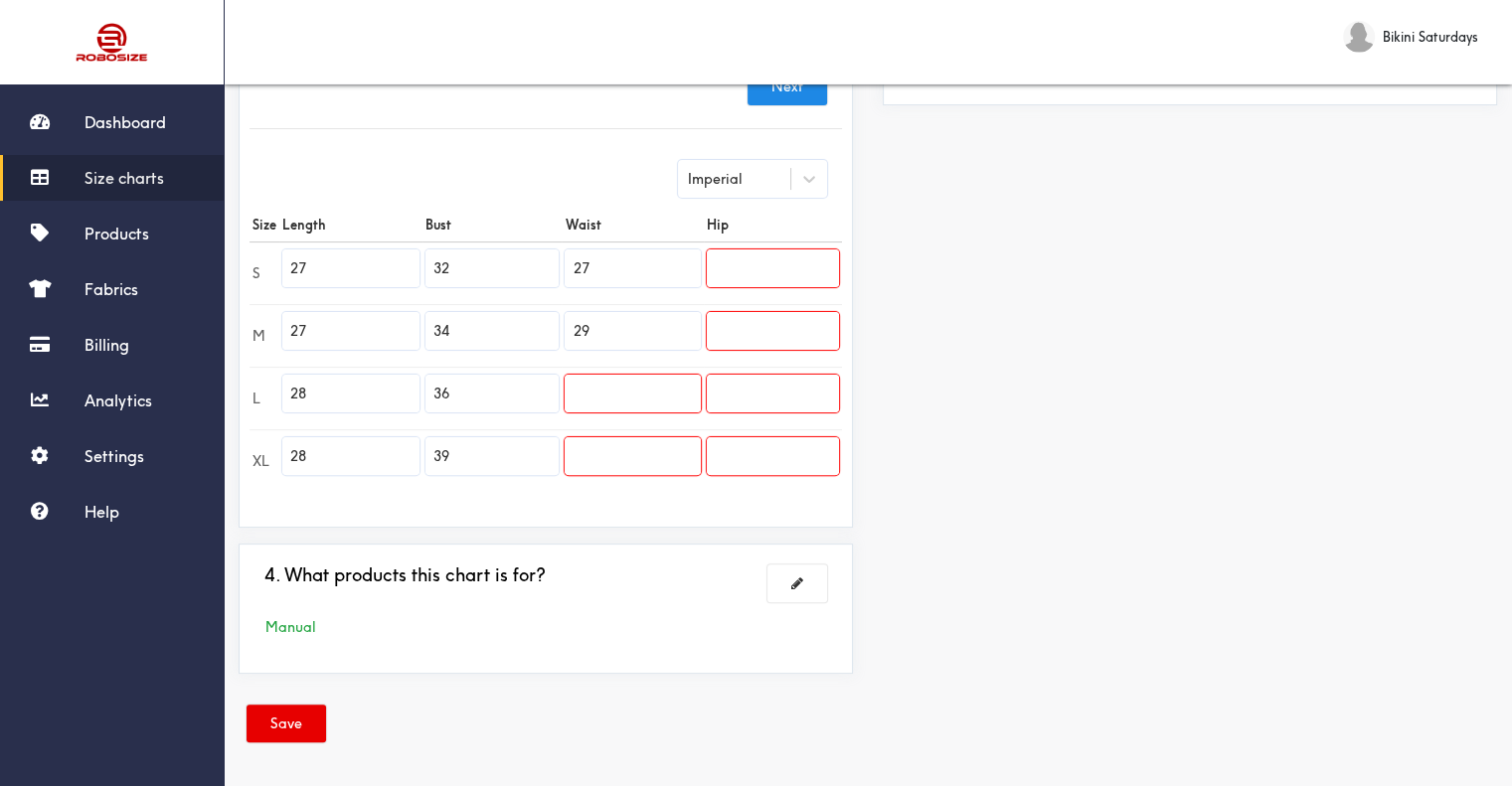 type on "29" 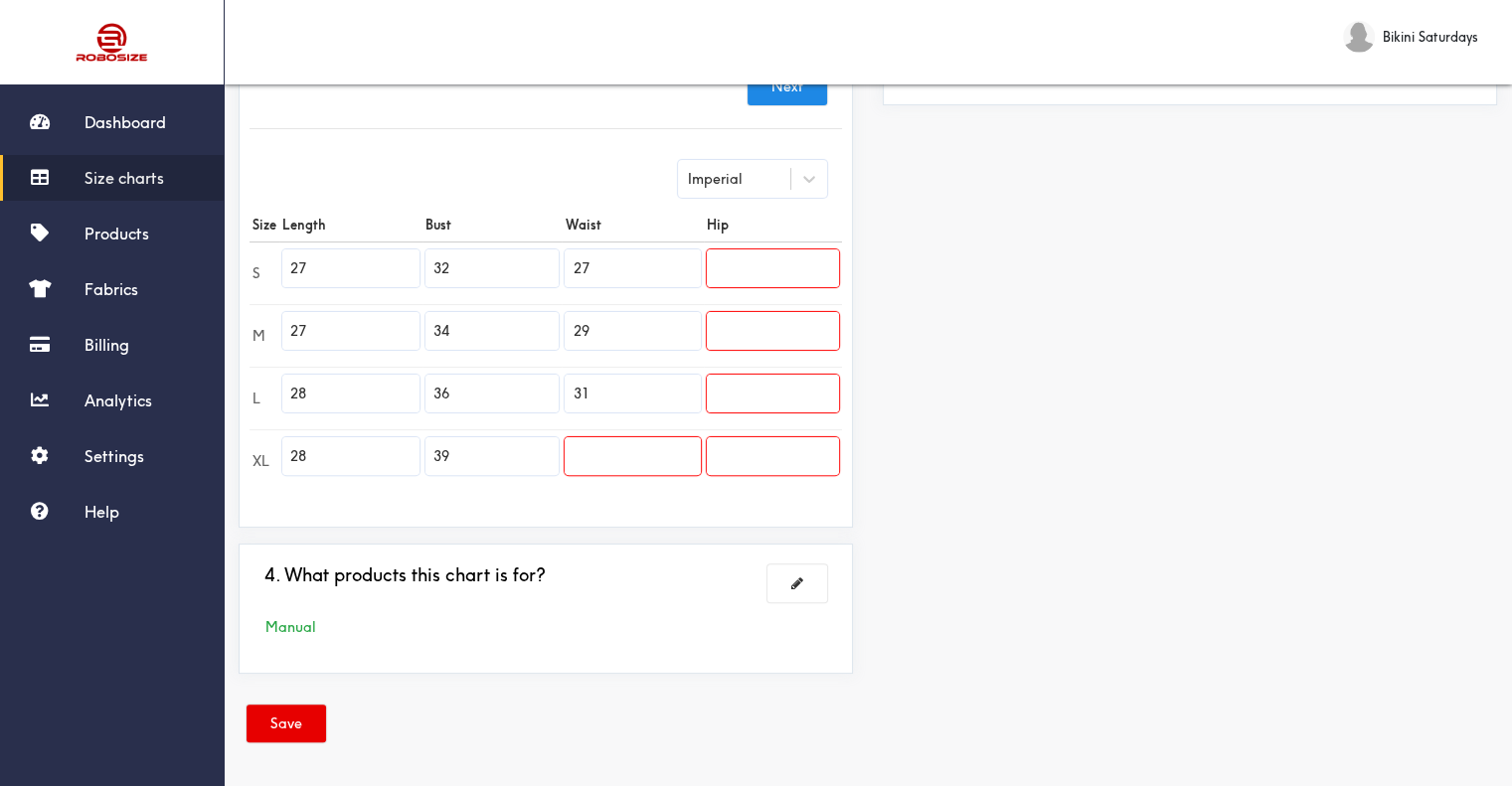 type on "31" 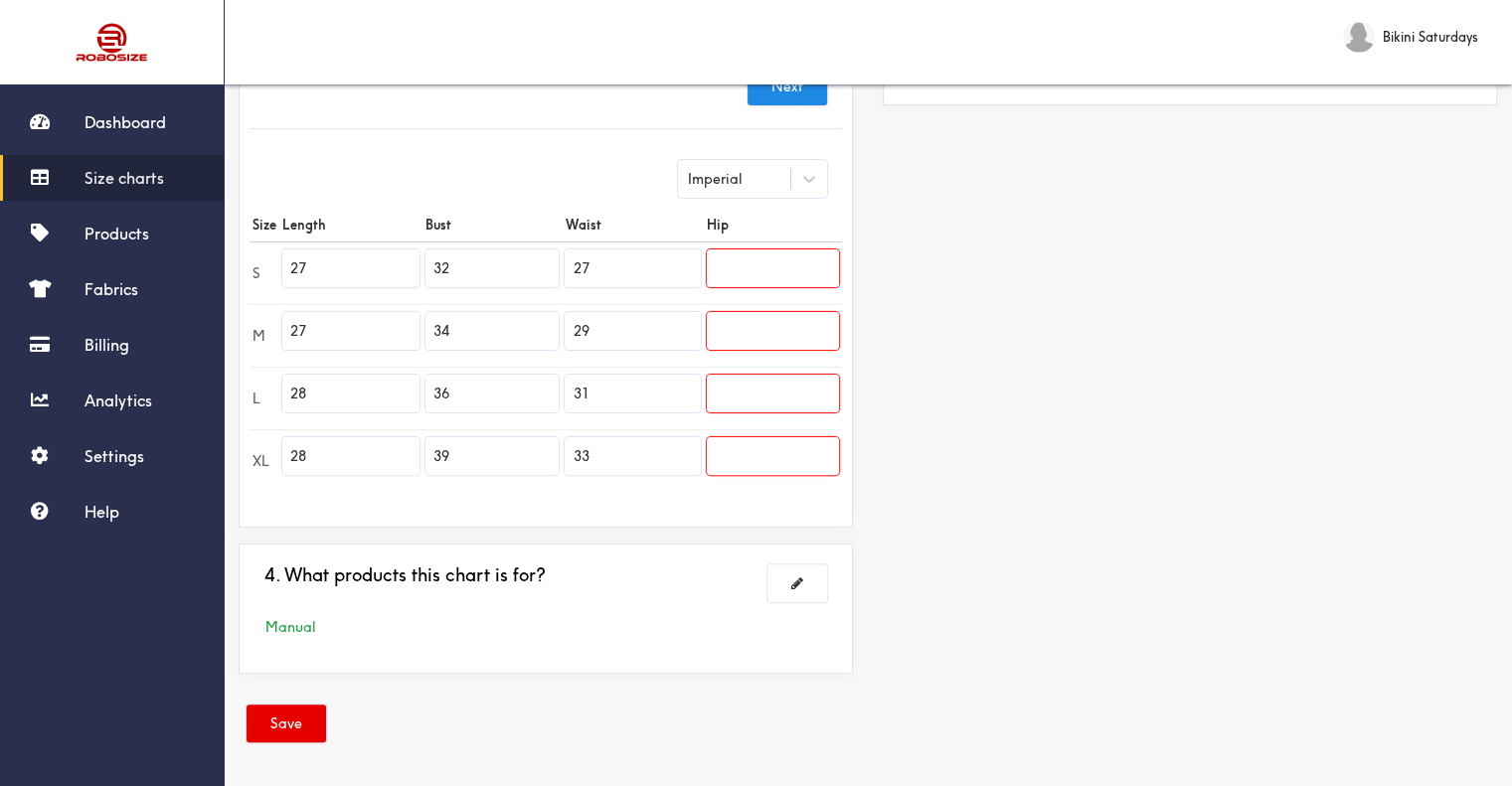 type on "33" 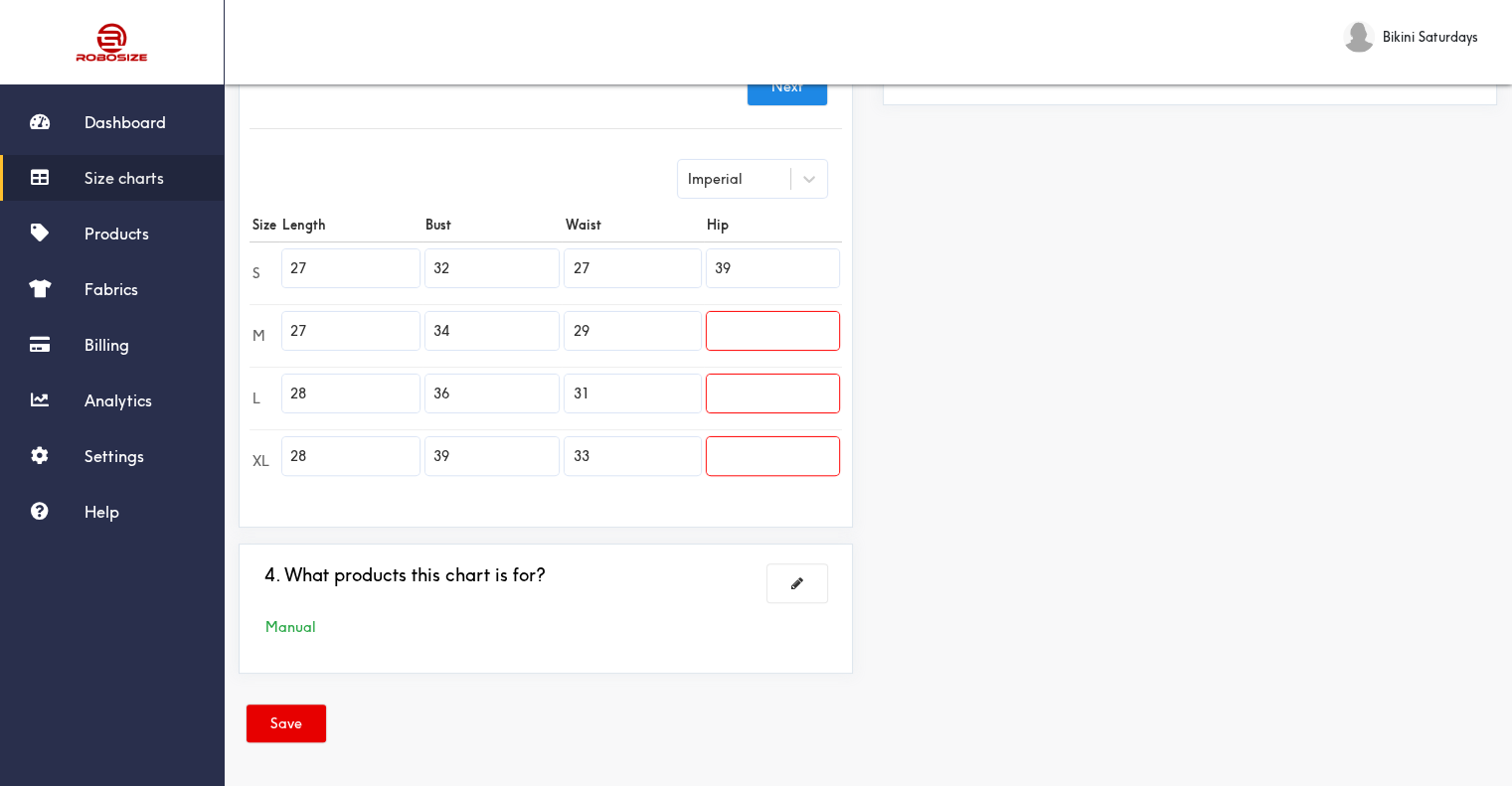 type on "39" 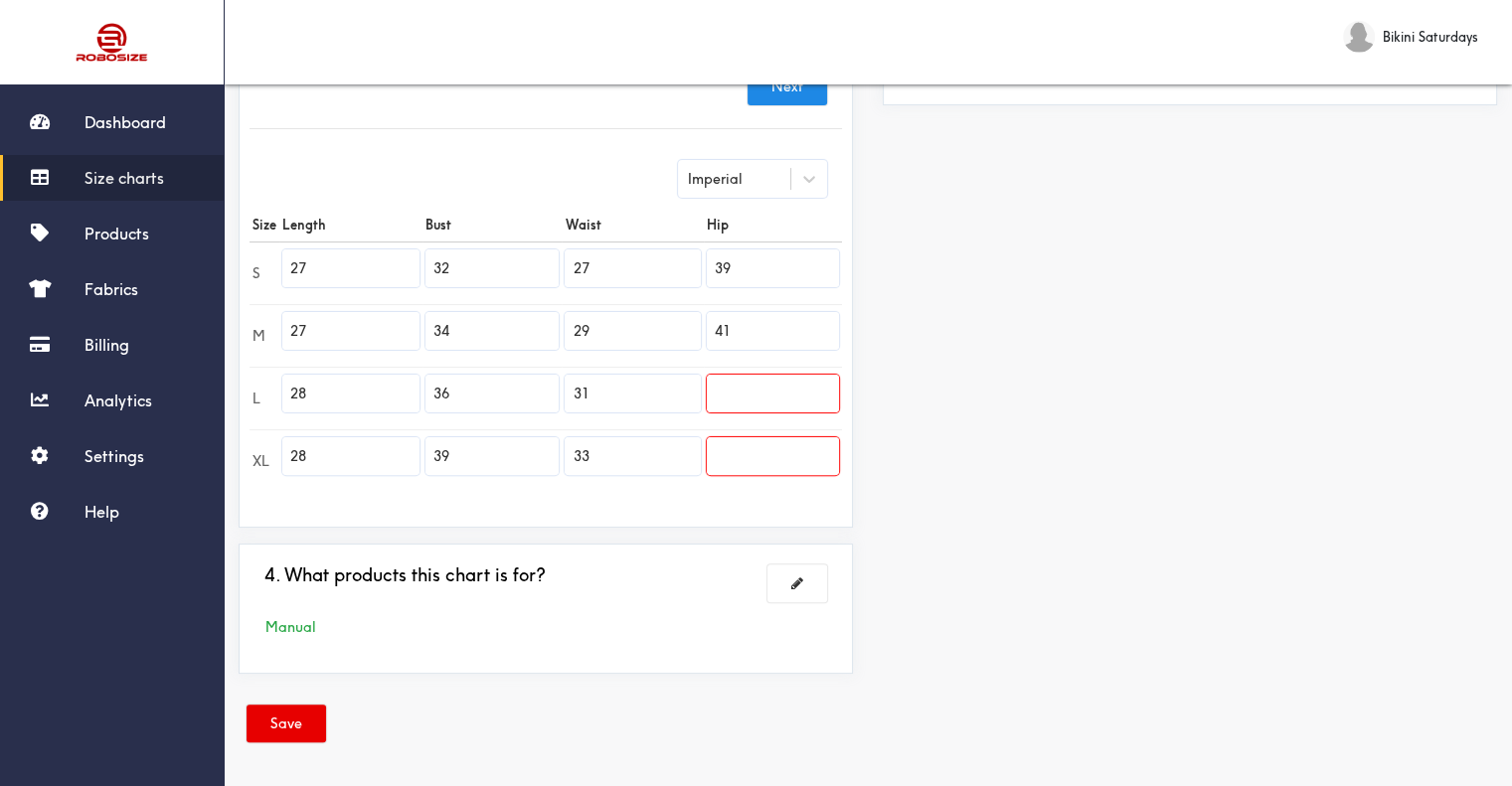 type on "41" 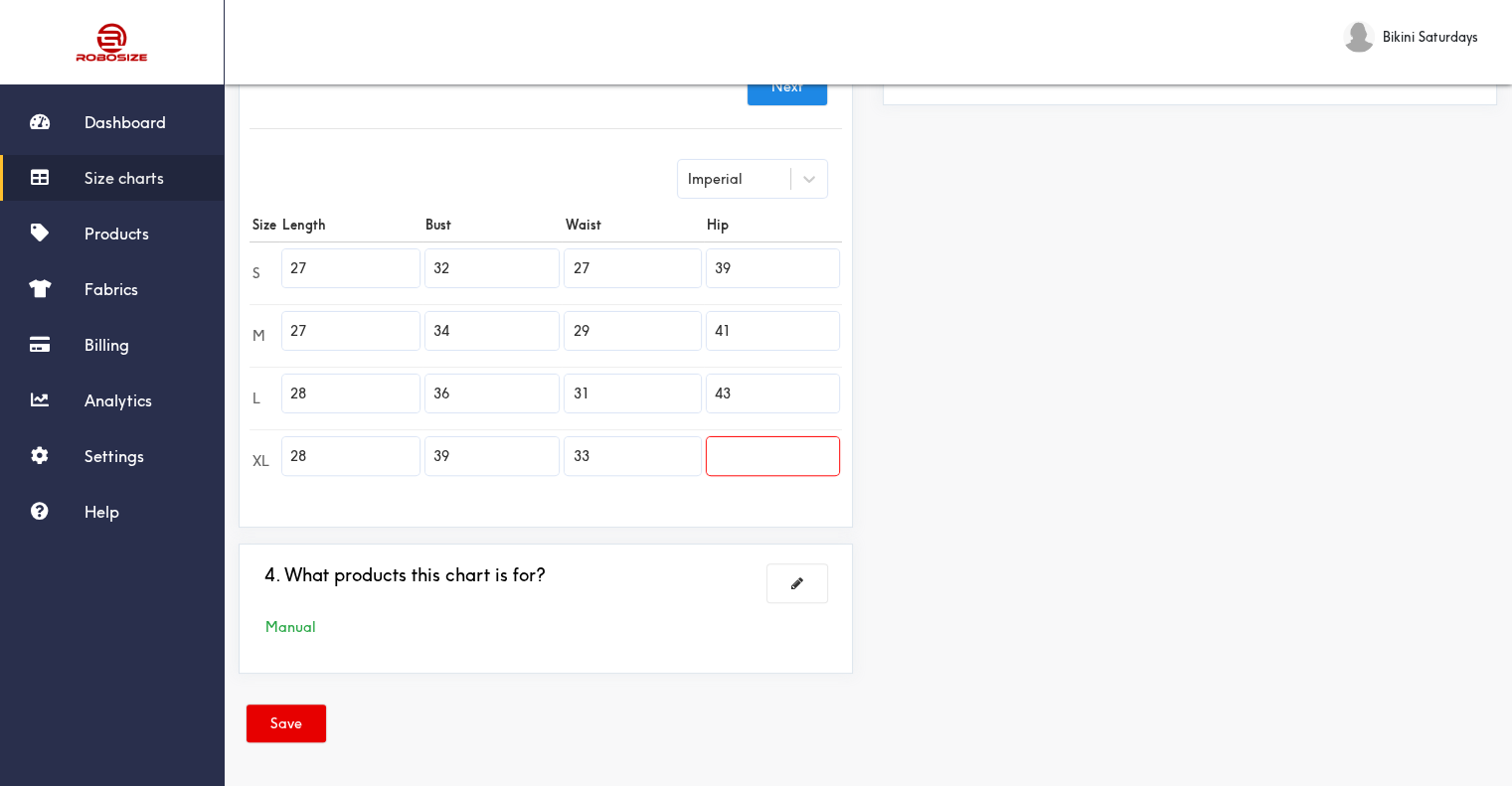 type on "43" 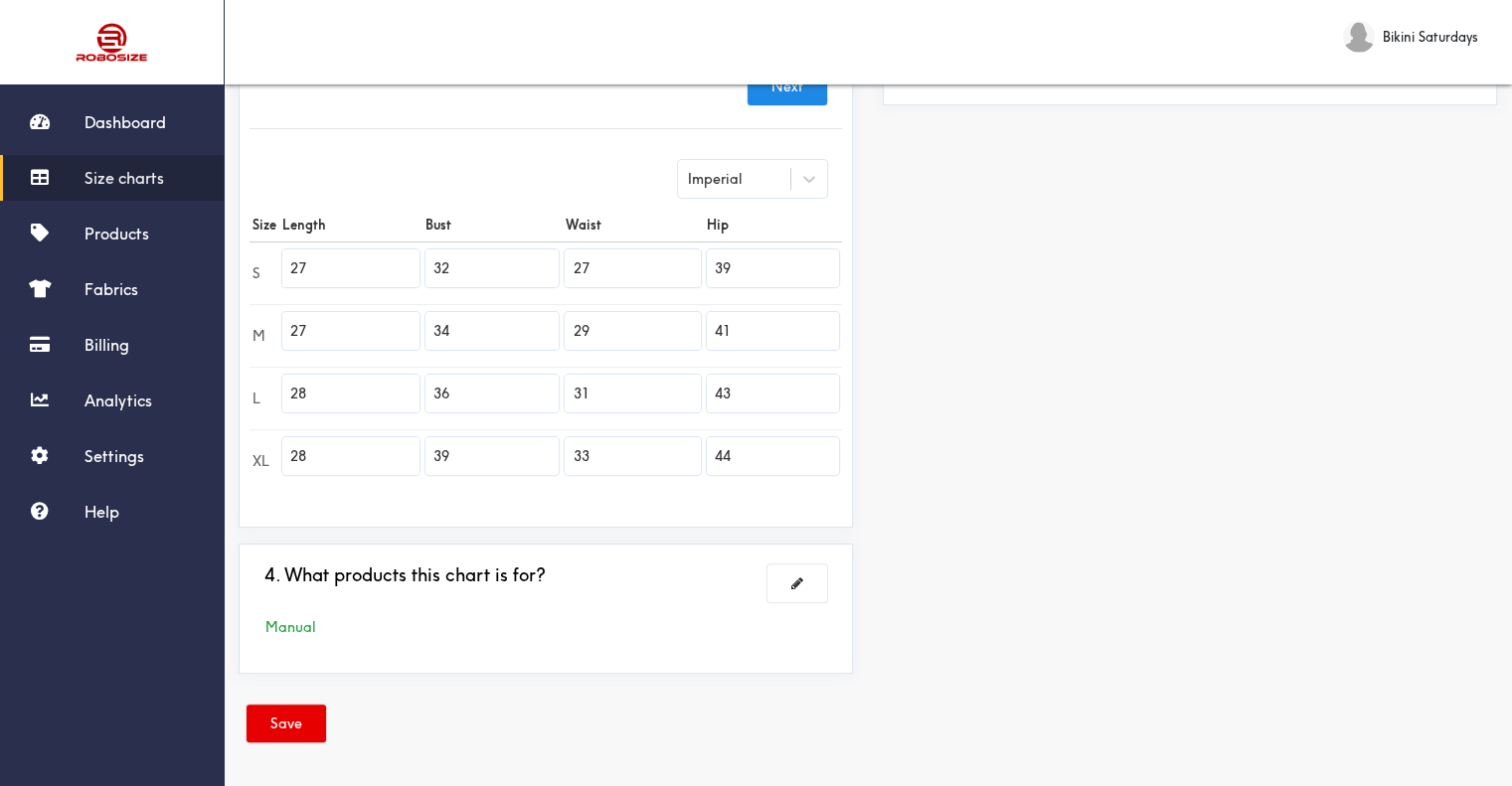 type on "44" 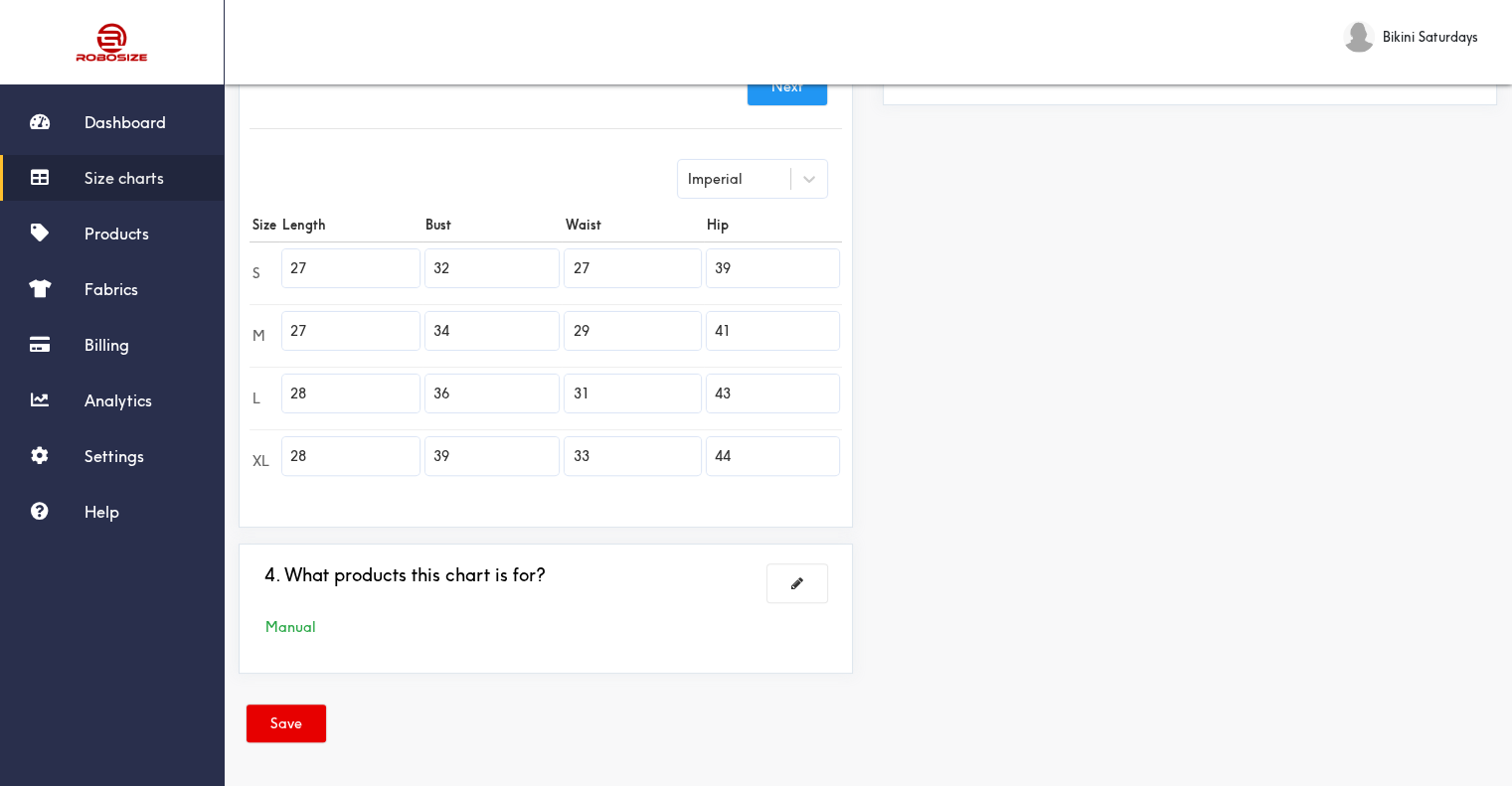 click on "Next" at bounding box center [787, 86] 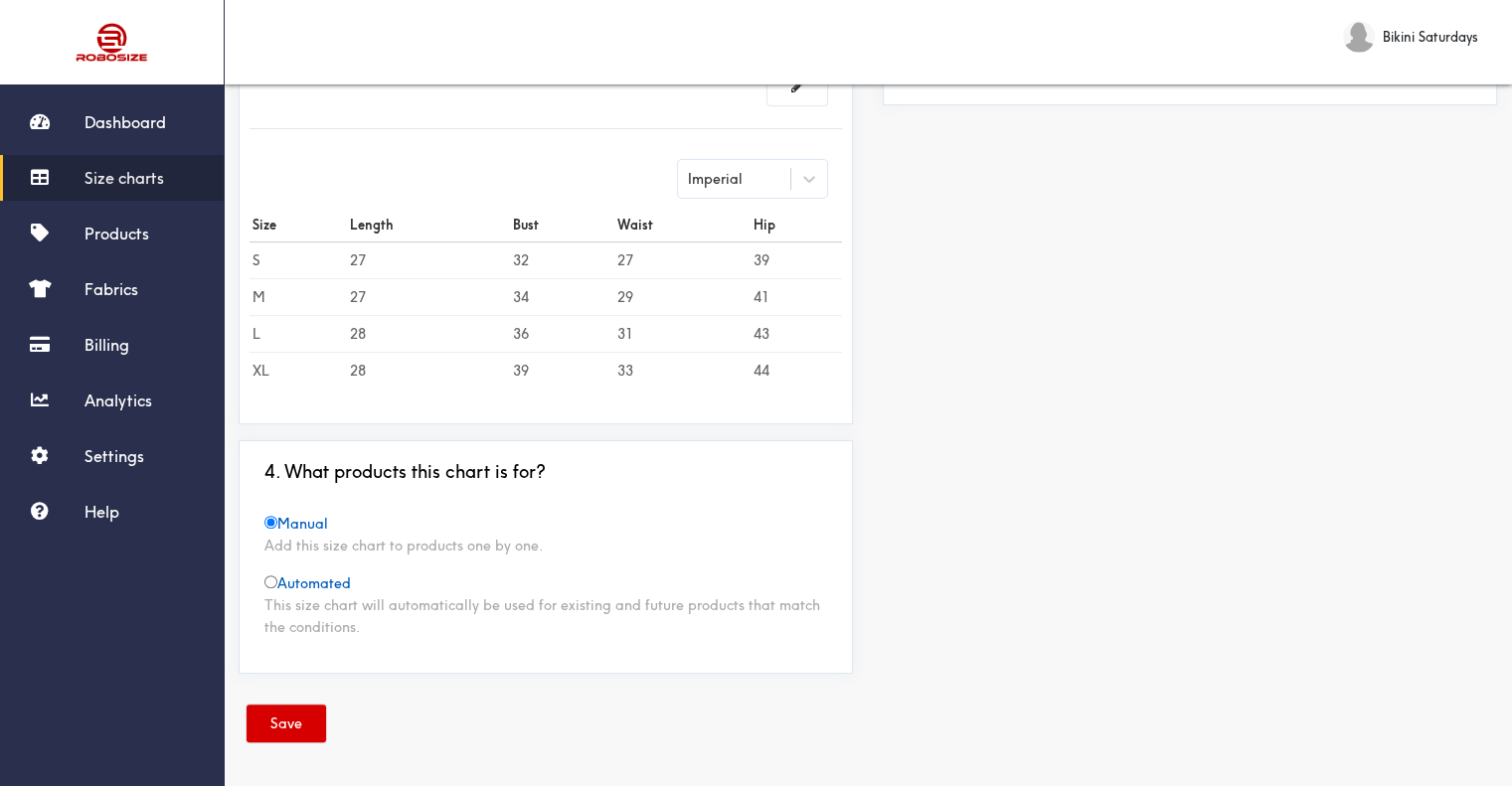 click on "Save" at bounding box center (286, 723) 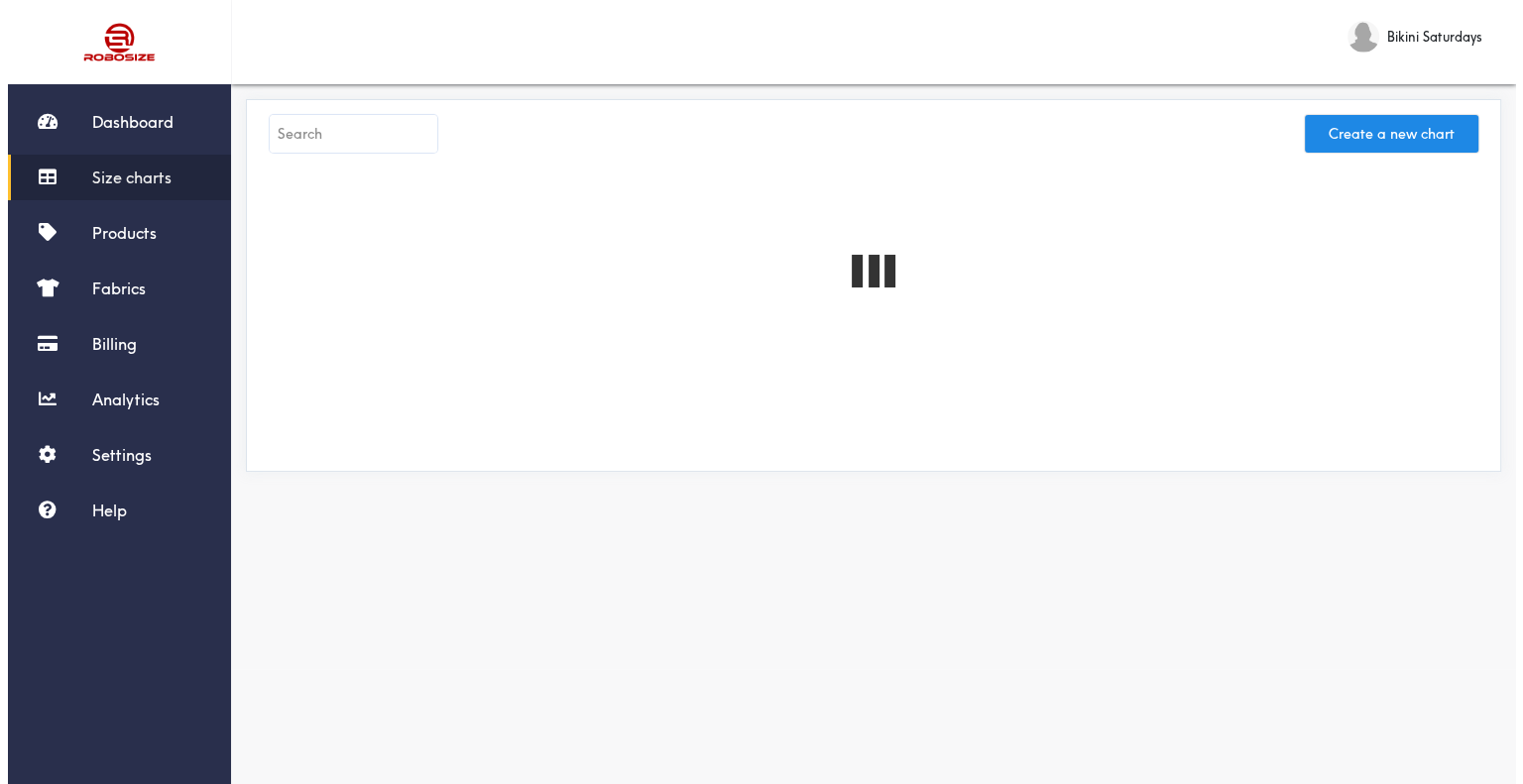 scroll, scrollTop: 0, scrollLeft: 0, axis: both 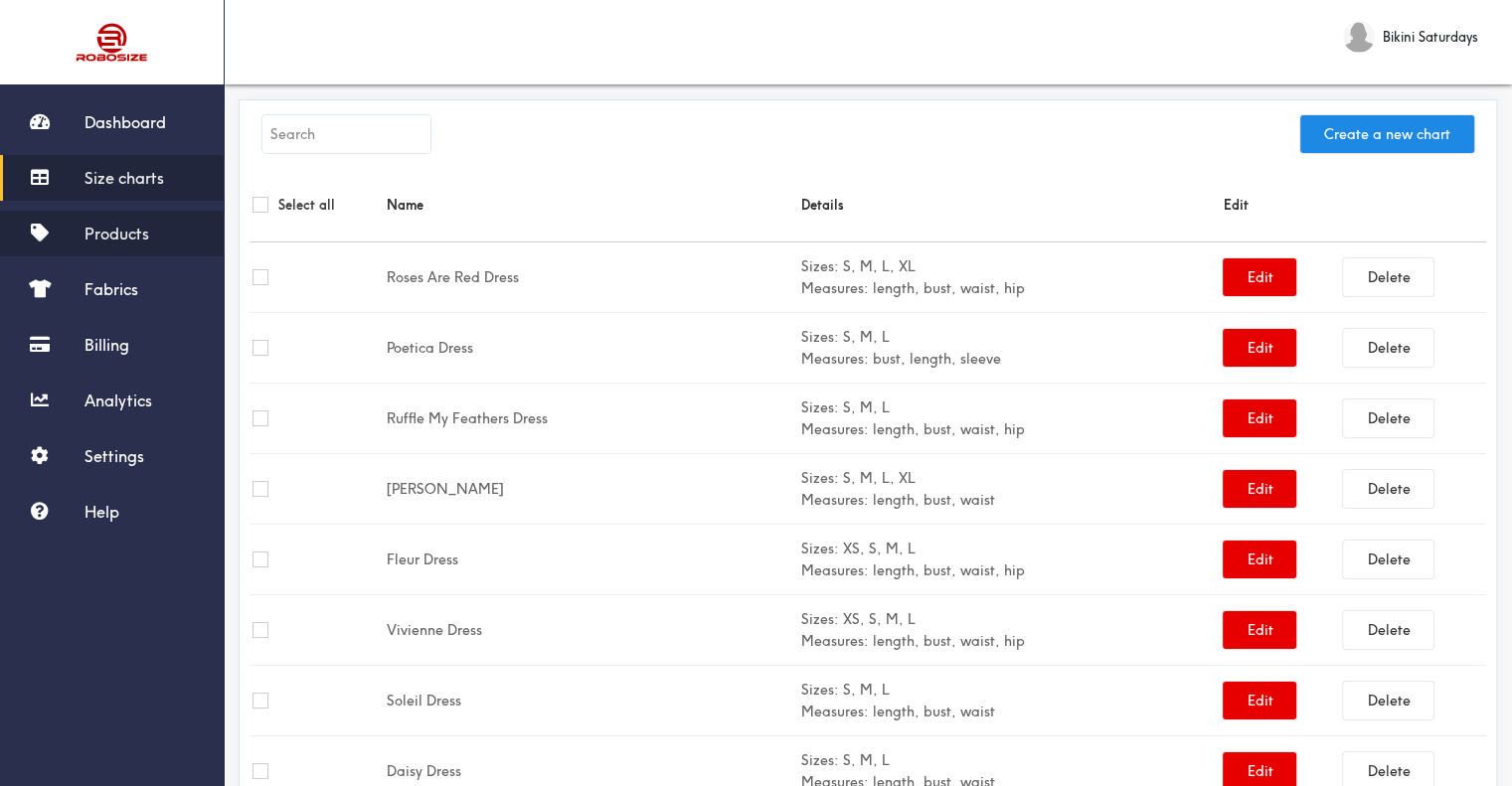 click on "Products" at bounding box center [116, 234] 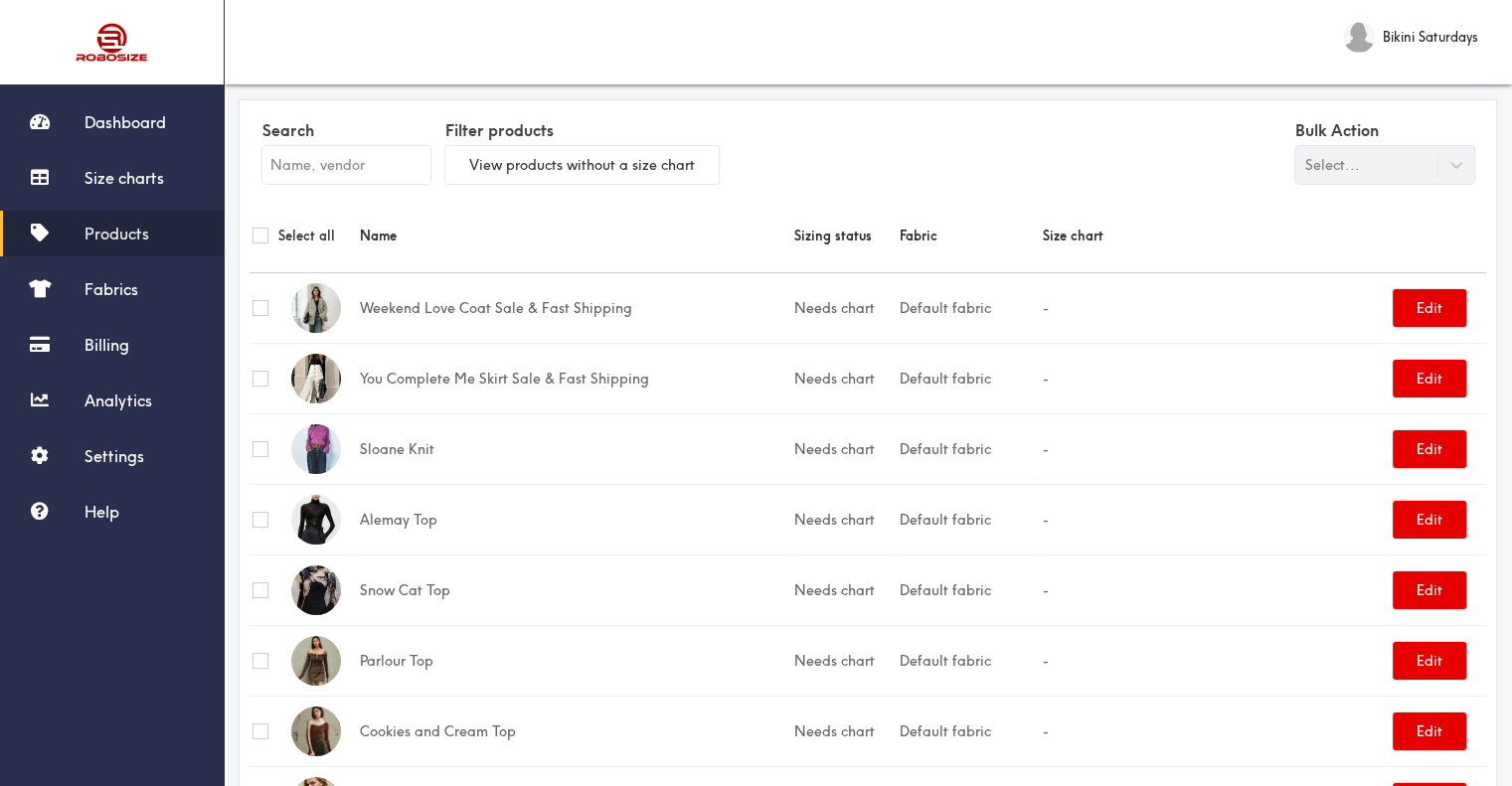 paste on "Roses Are Red Dress" 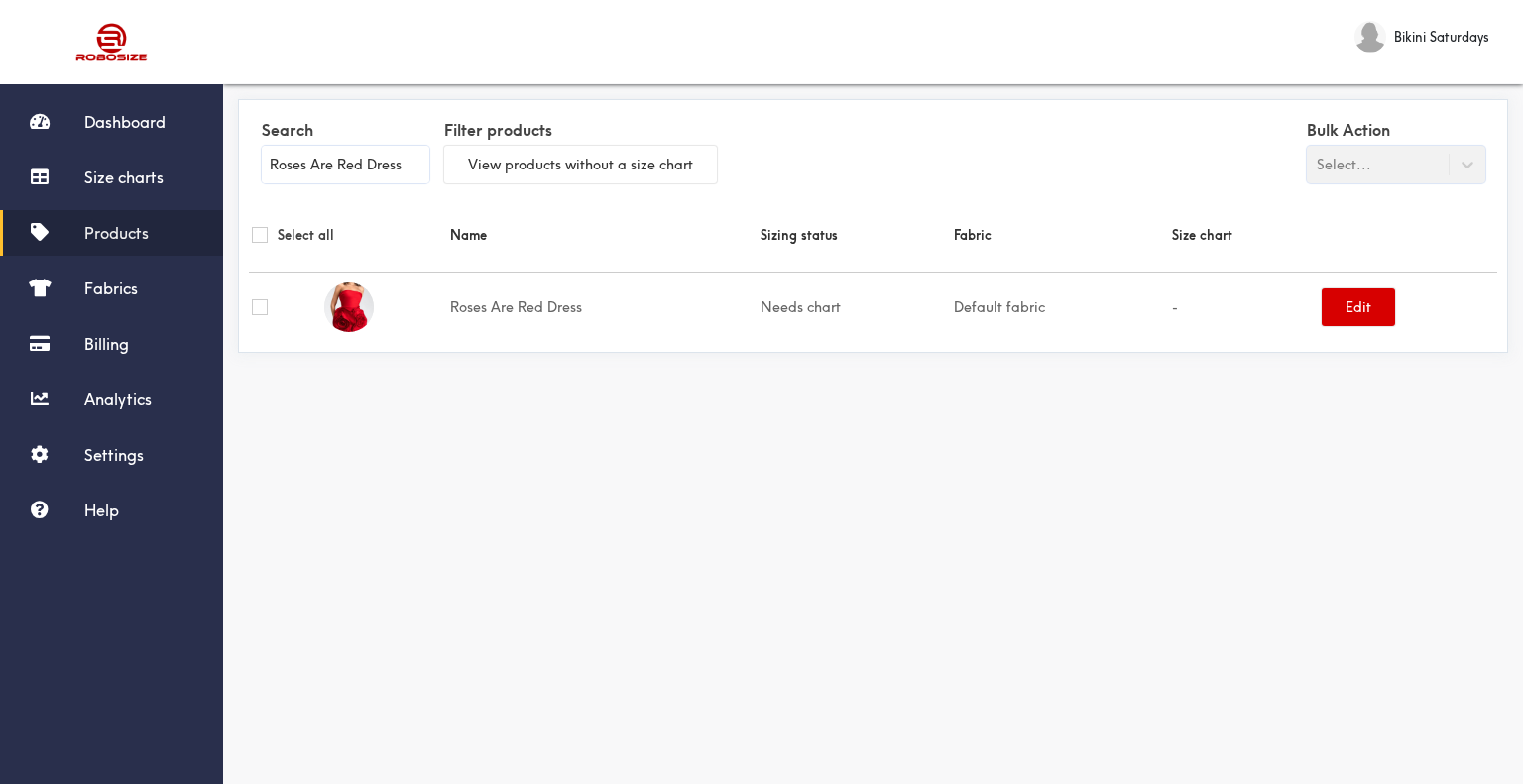 type on "Roses Are Red Dress" 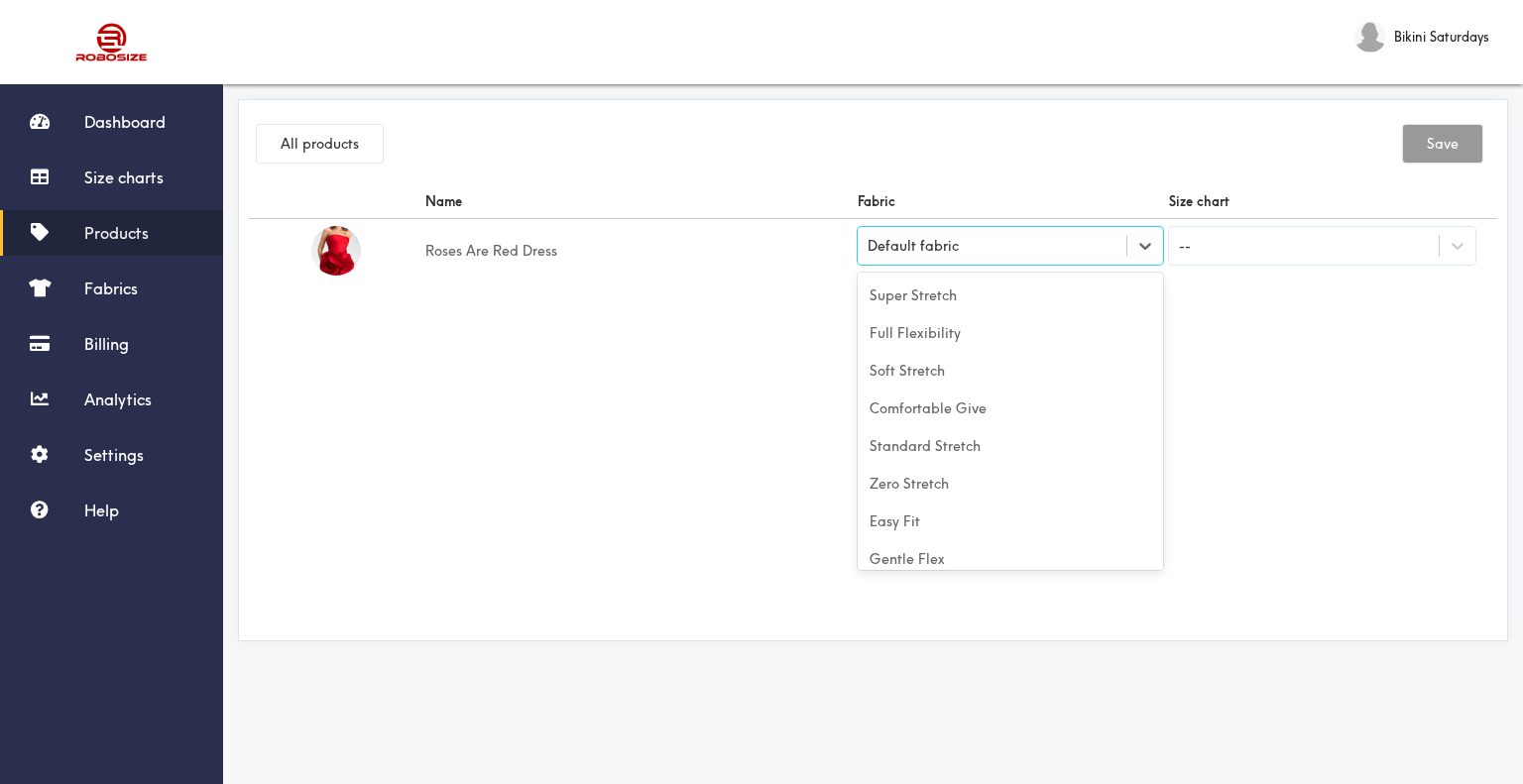 click on "Default fabric" at bounding box center (993, 246) 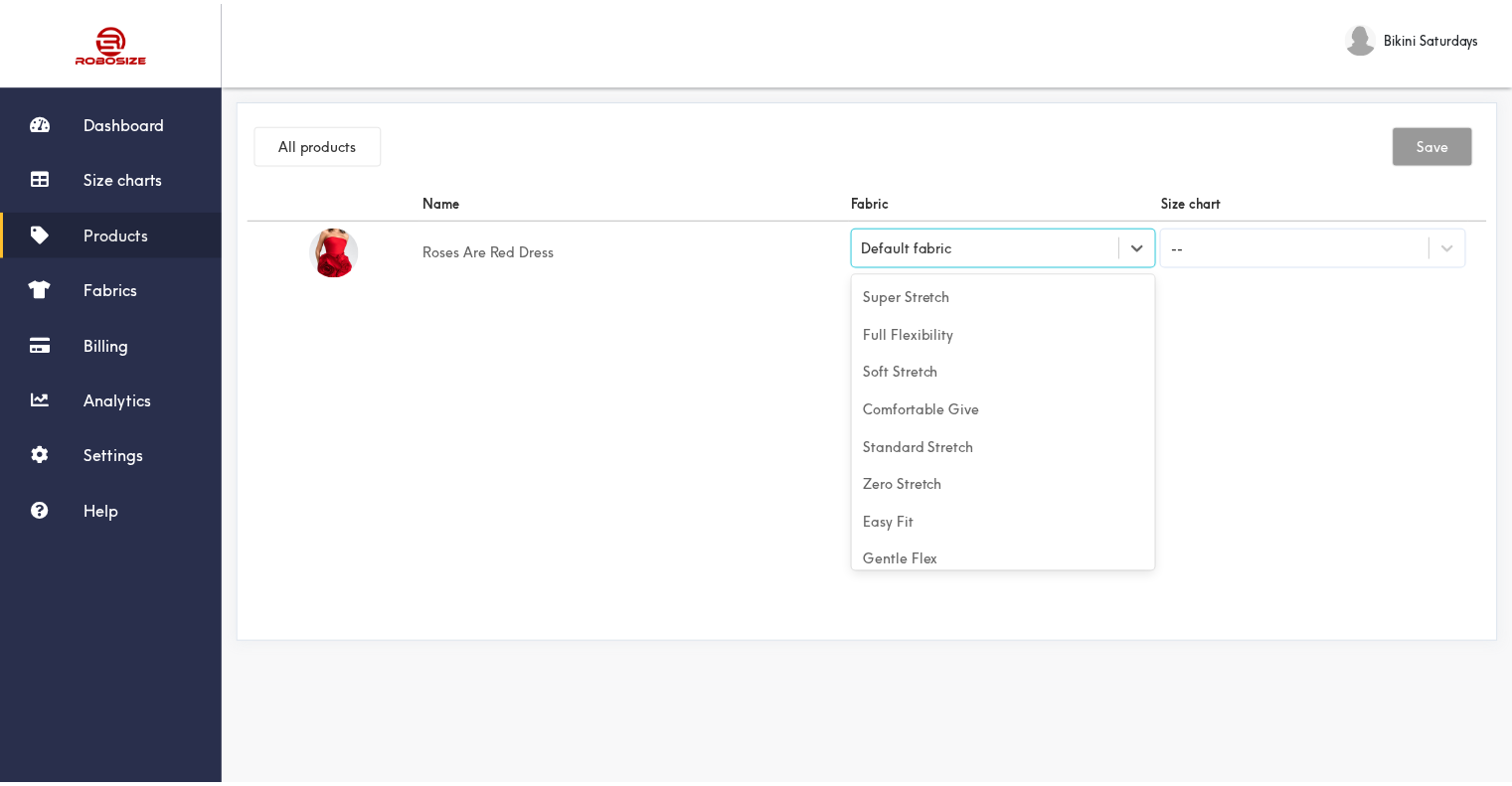 scroll, scrollTop: 87, scrollLeft: 0, axis: vertical 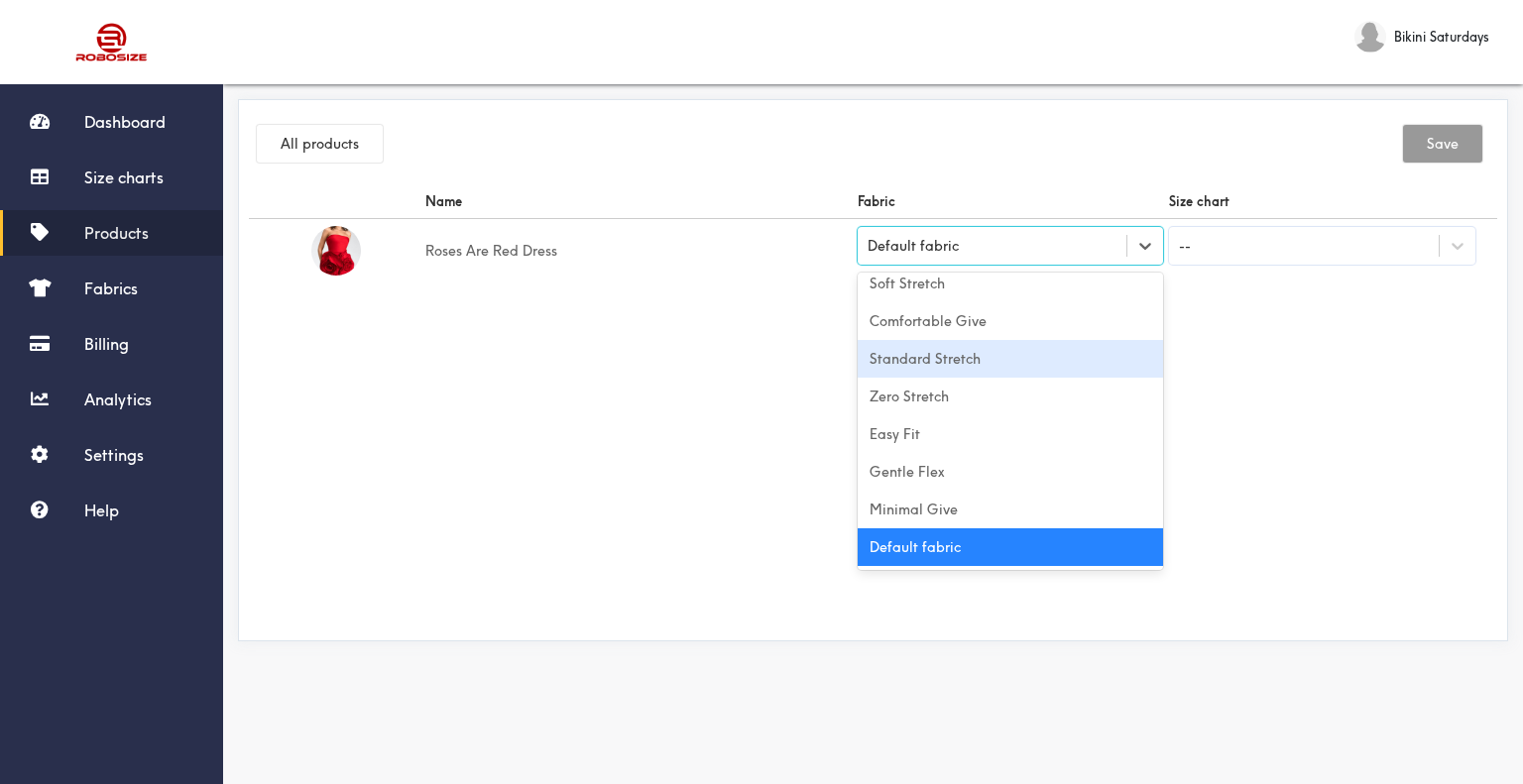 click on "Standard Stretch" at bounding box center (1010, 359) 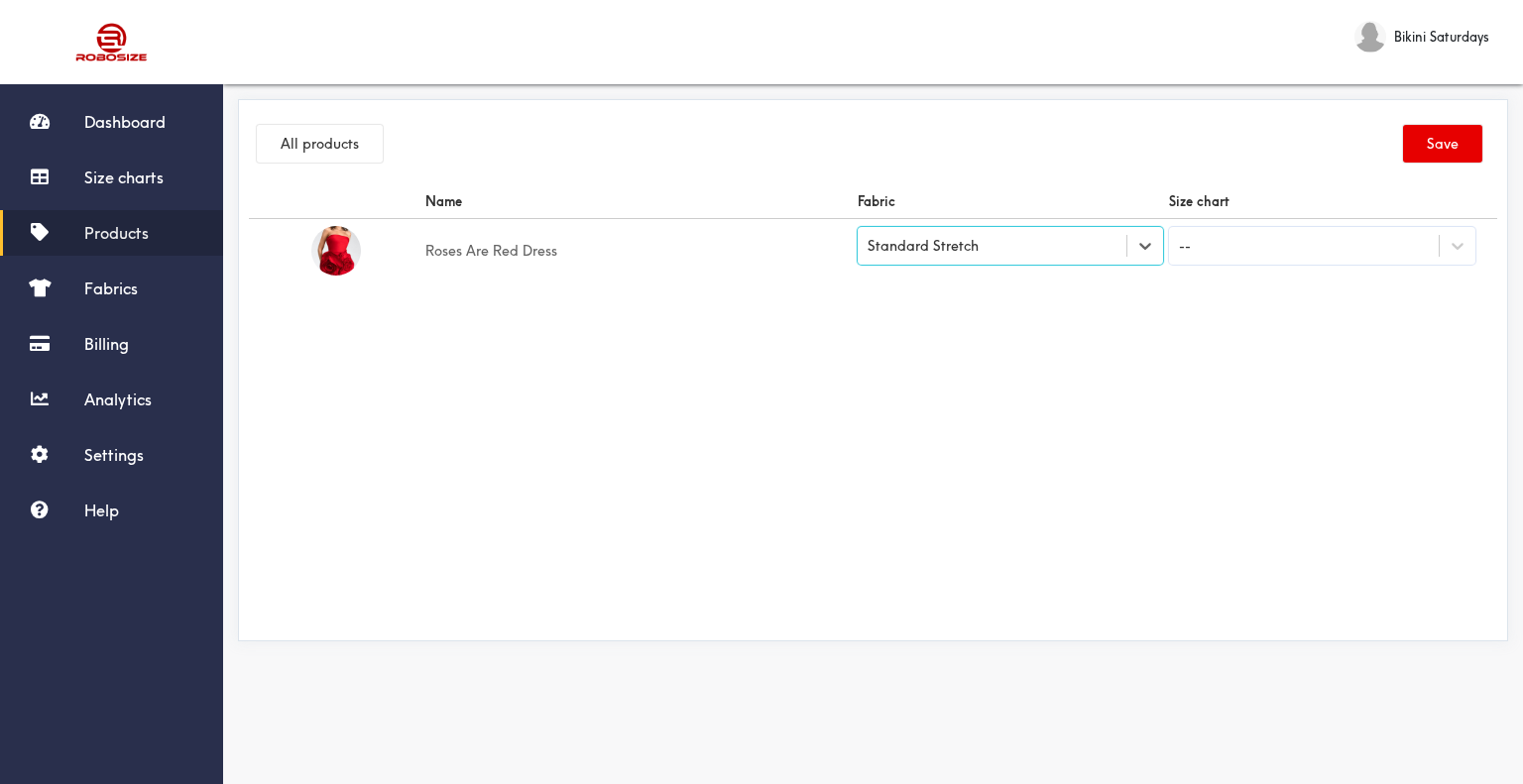 click on "--" at bounding box center [1304, 246] 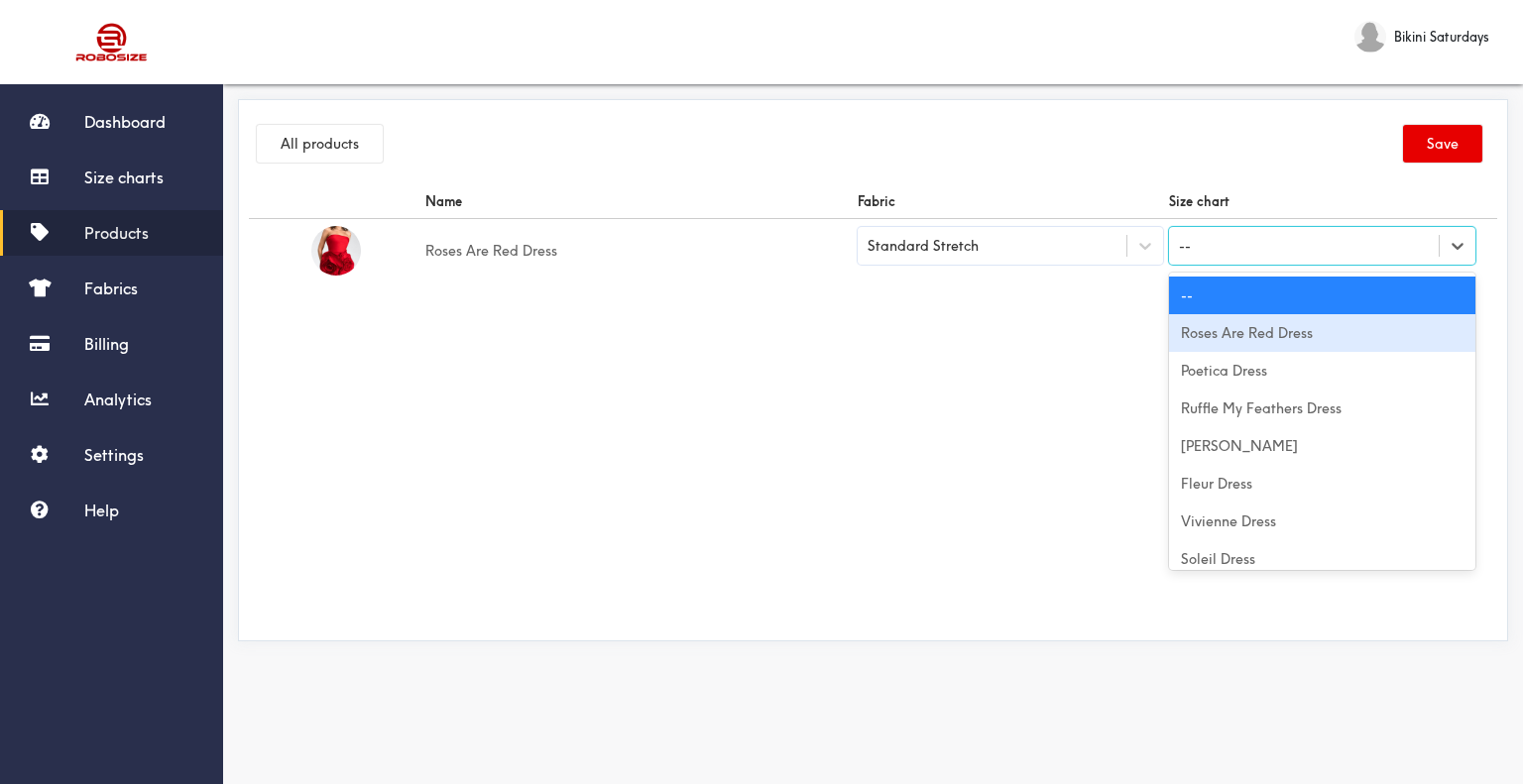 click on "Roses Are Red Dress" at bounding box center [1322, 333] 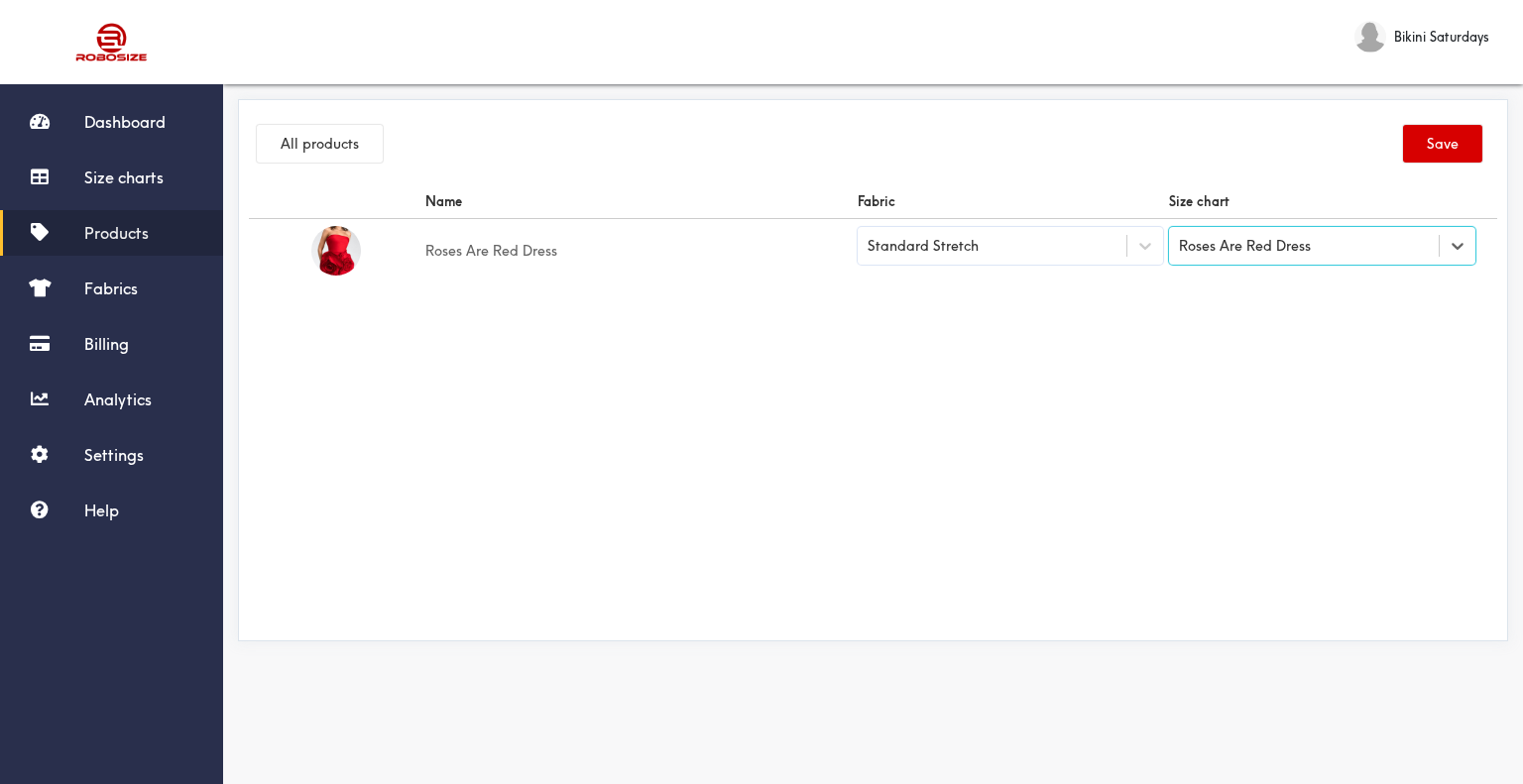 click on "Save" at bounding box center (1443, 144) 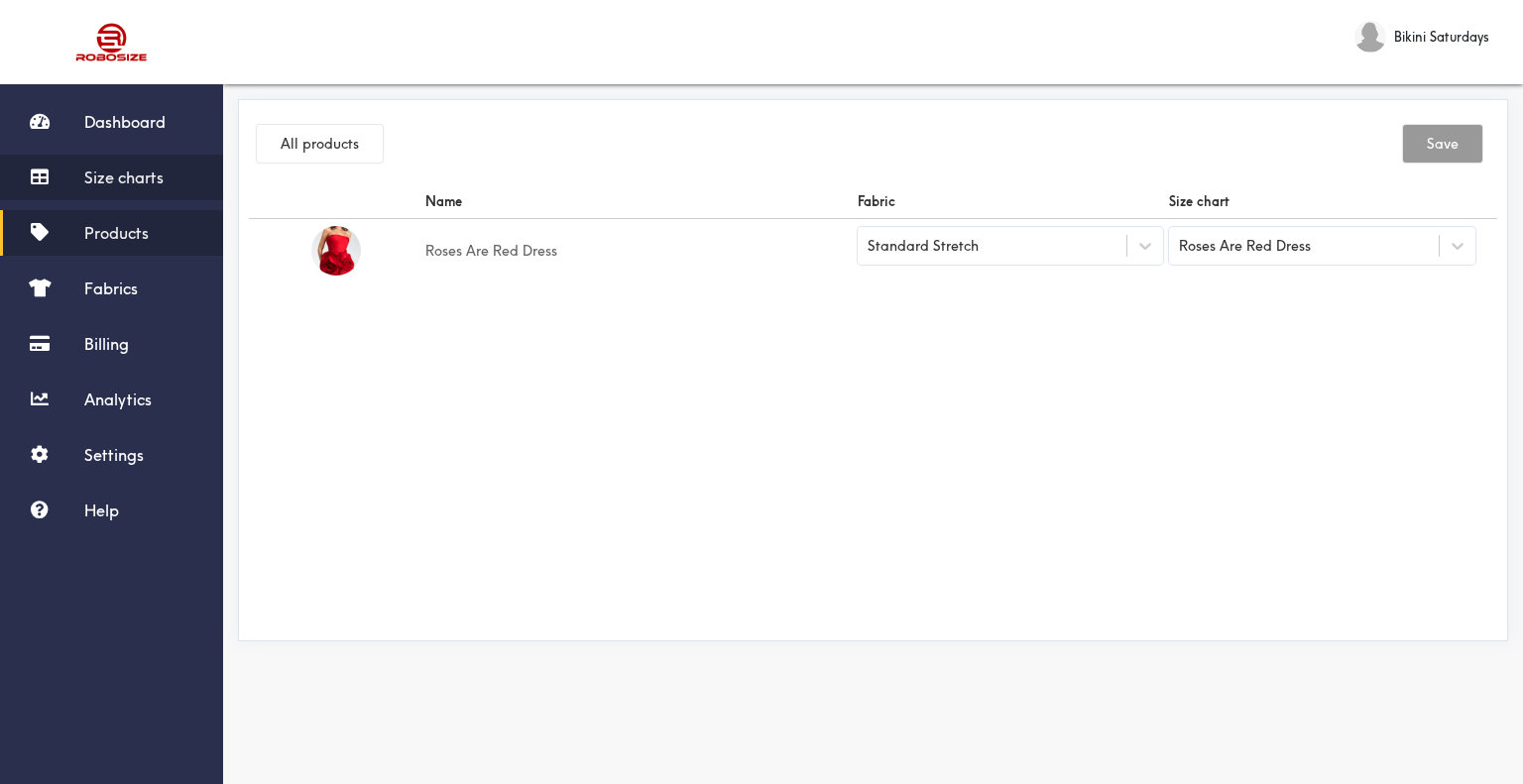 click on "Size charts" at bounding box center [111, 177] 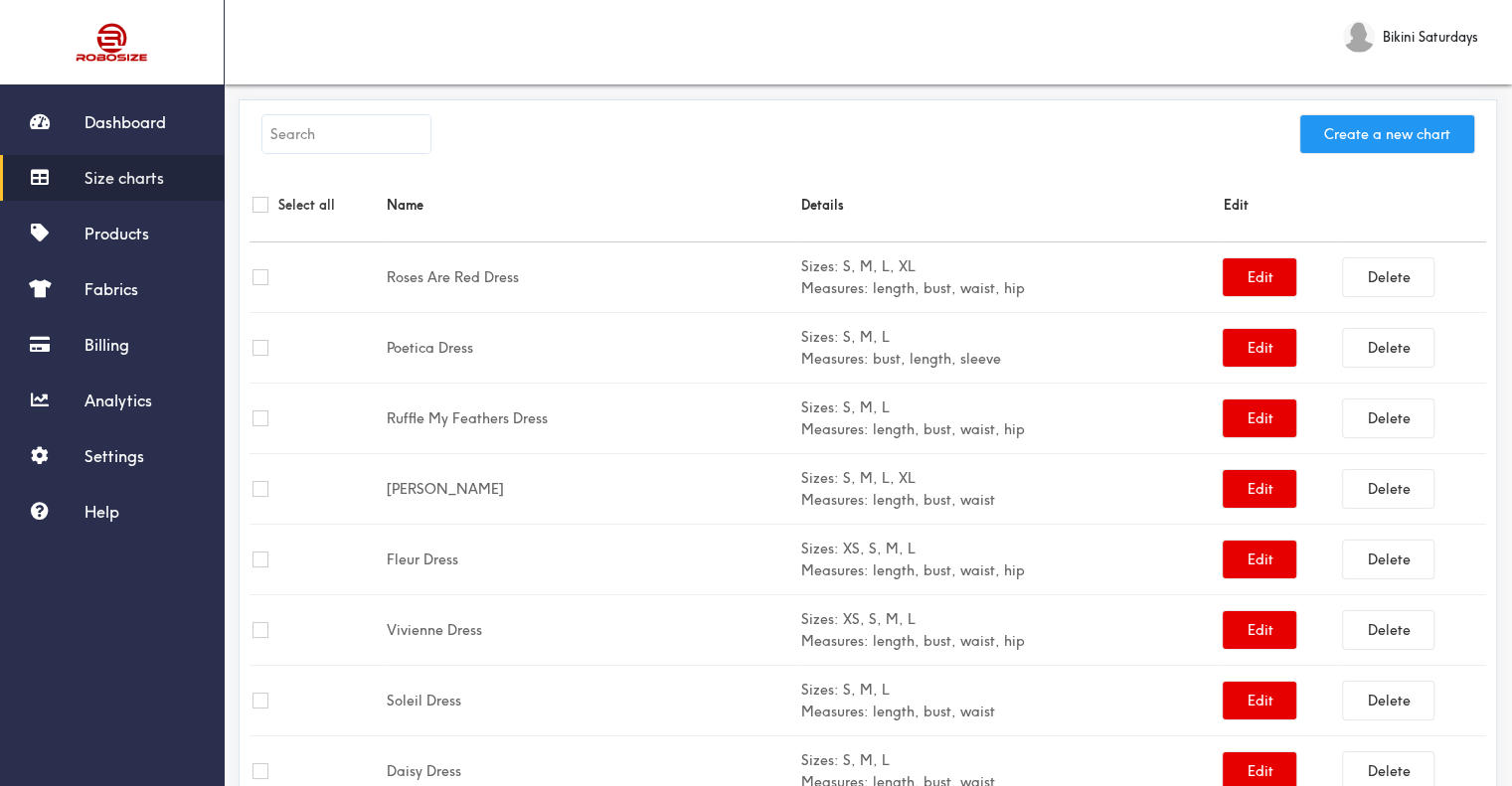 click on "Create a new chart" at bounding box center (1387, 134) 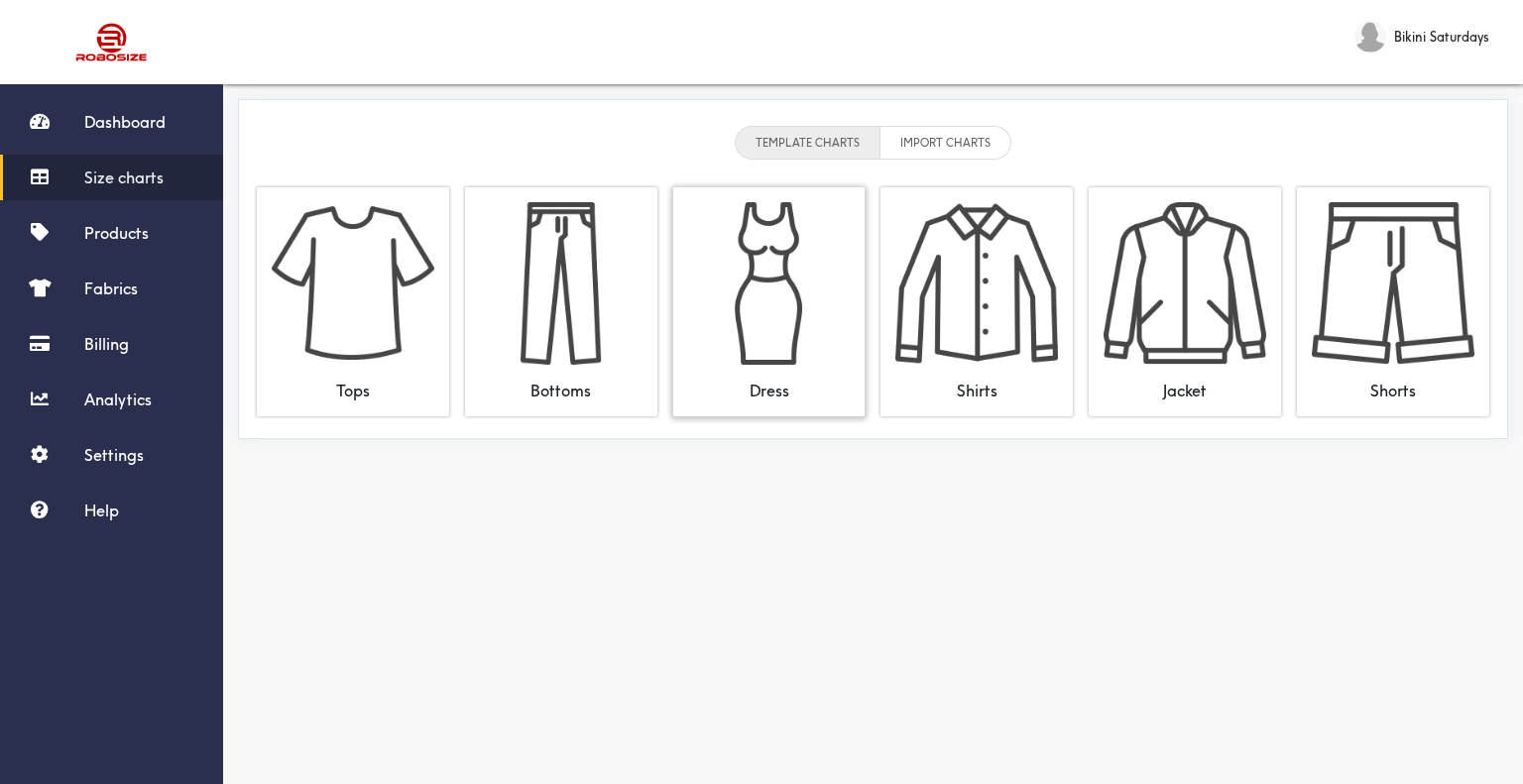 click at bounding box center (769, 283) 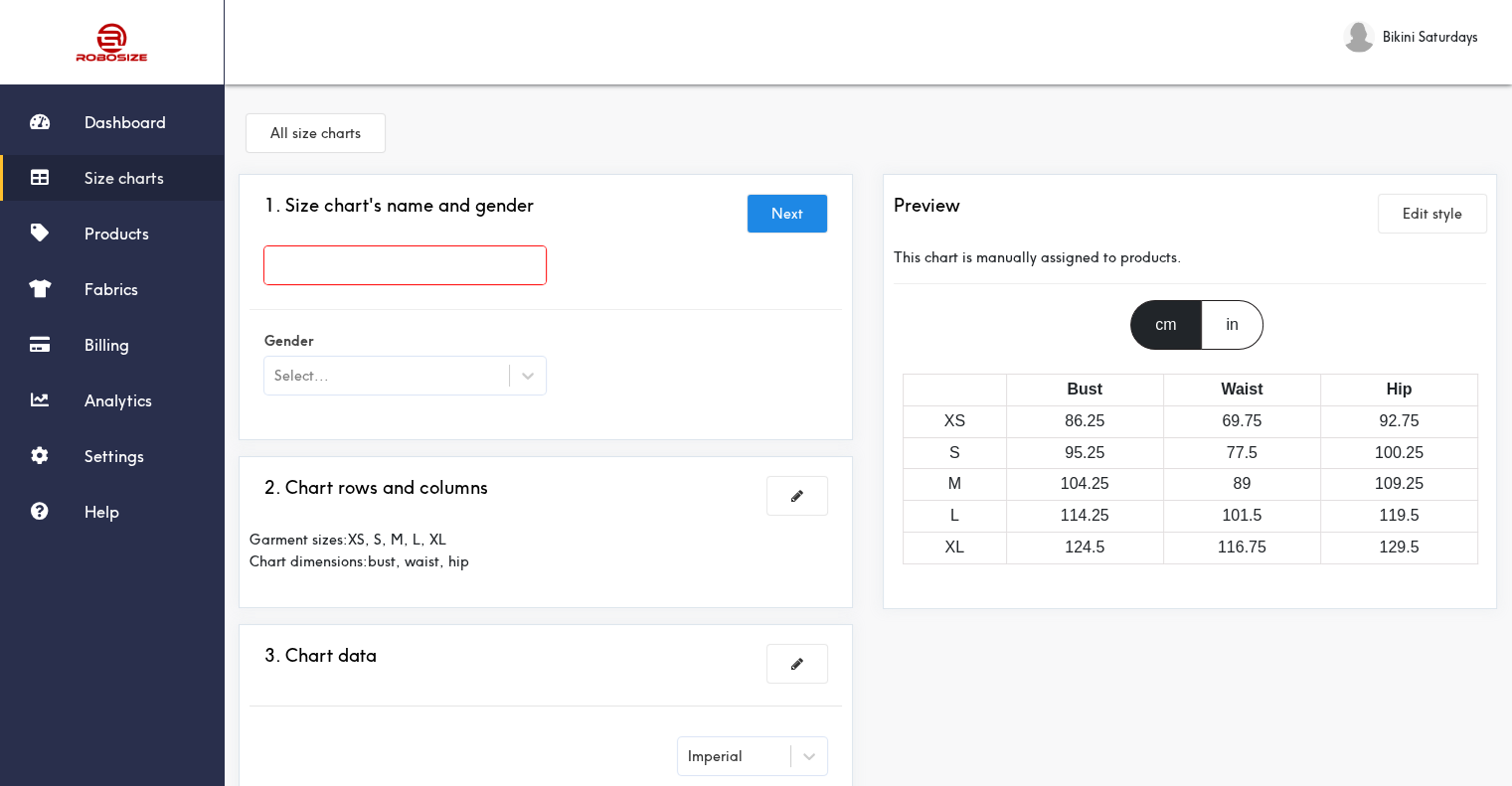 click at bounding box center [405, 265] 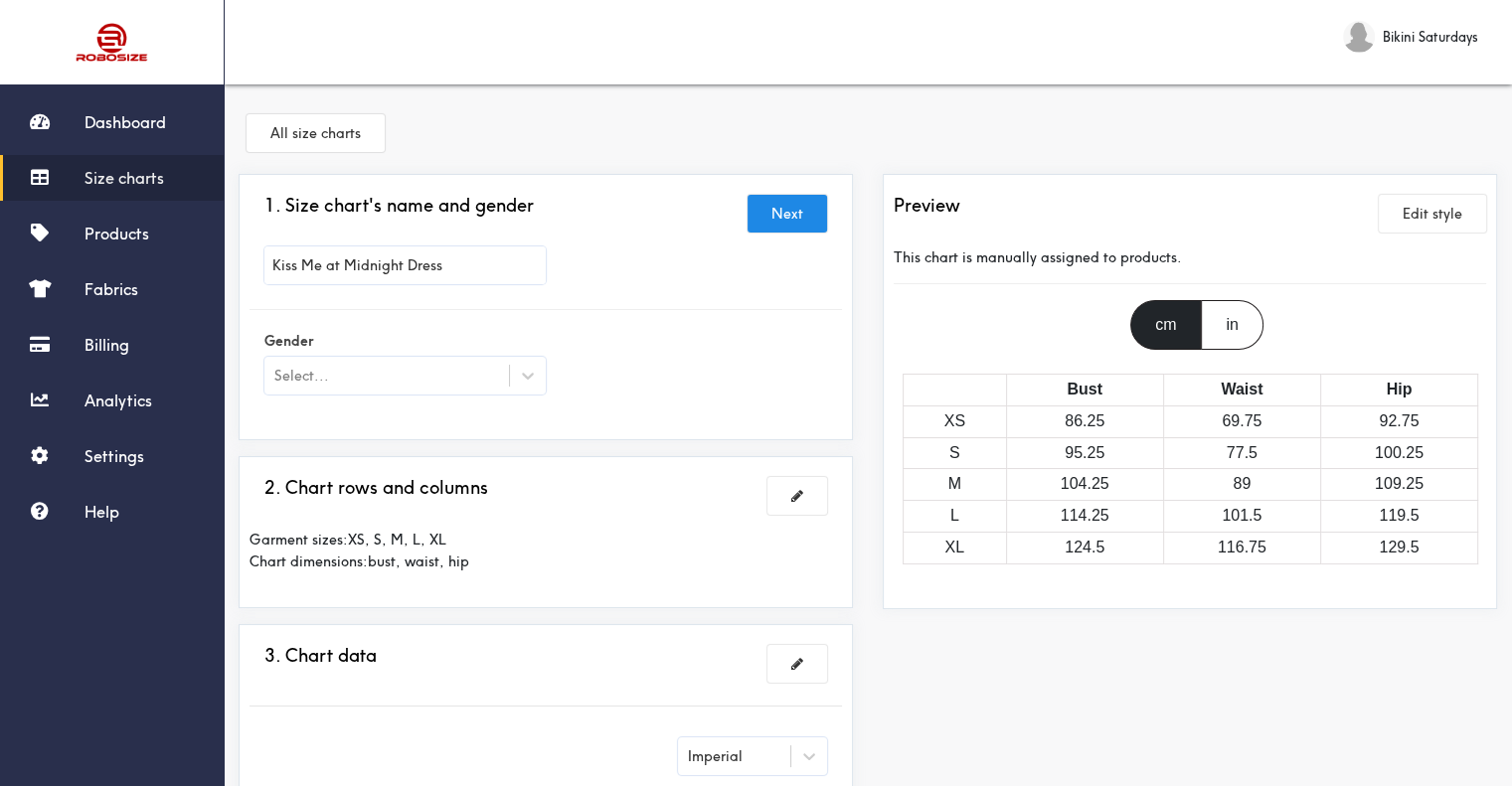 type on "Kiss Me at Midnight Dress" 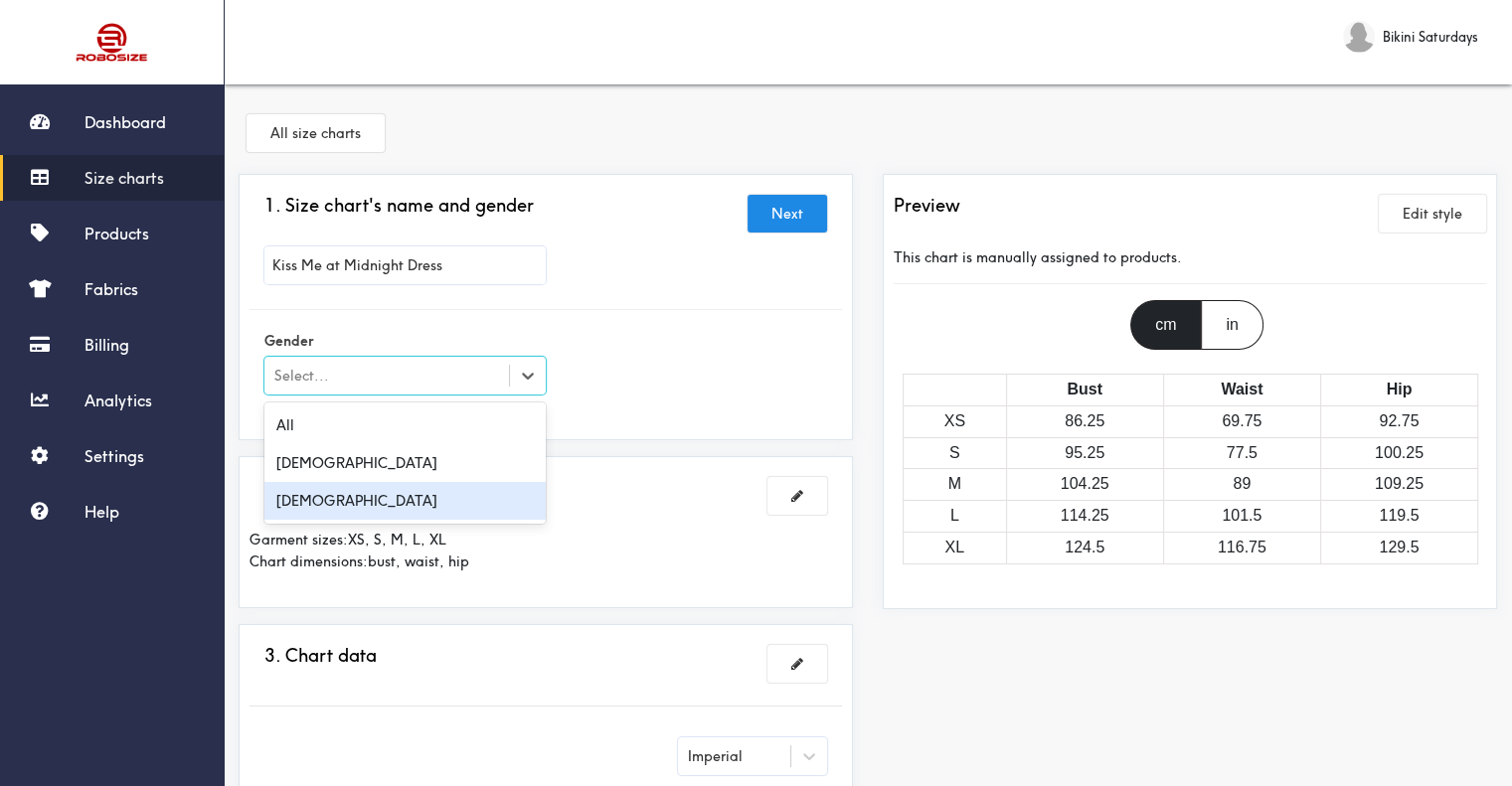 click on "[DEMOGRAPHIC_DATA]" at bounding box center [405, 501] 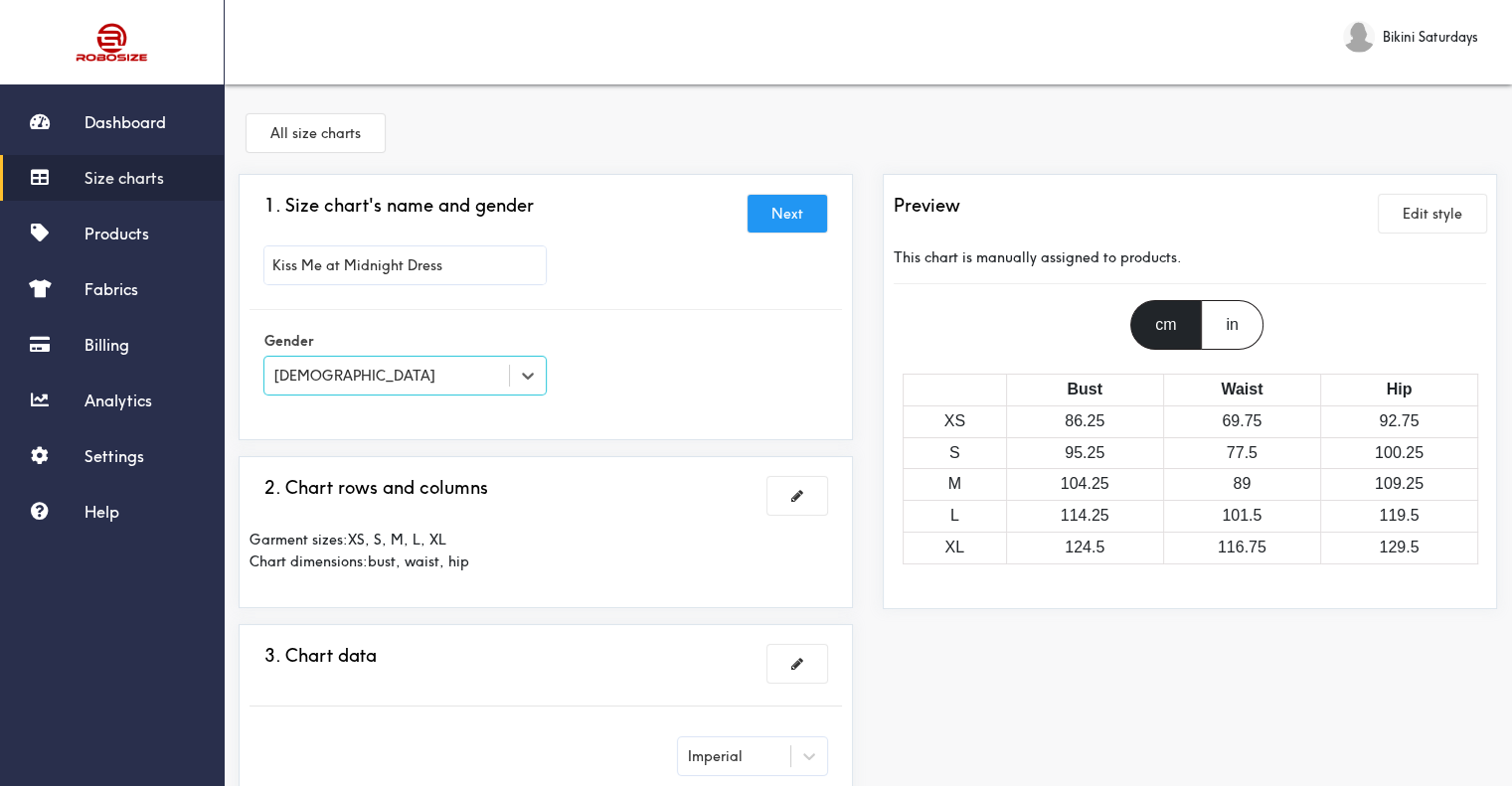 click on "Next" at bounding box center [787, 214] 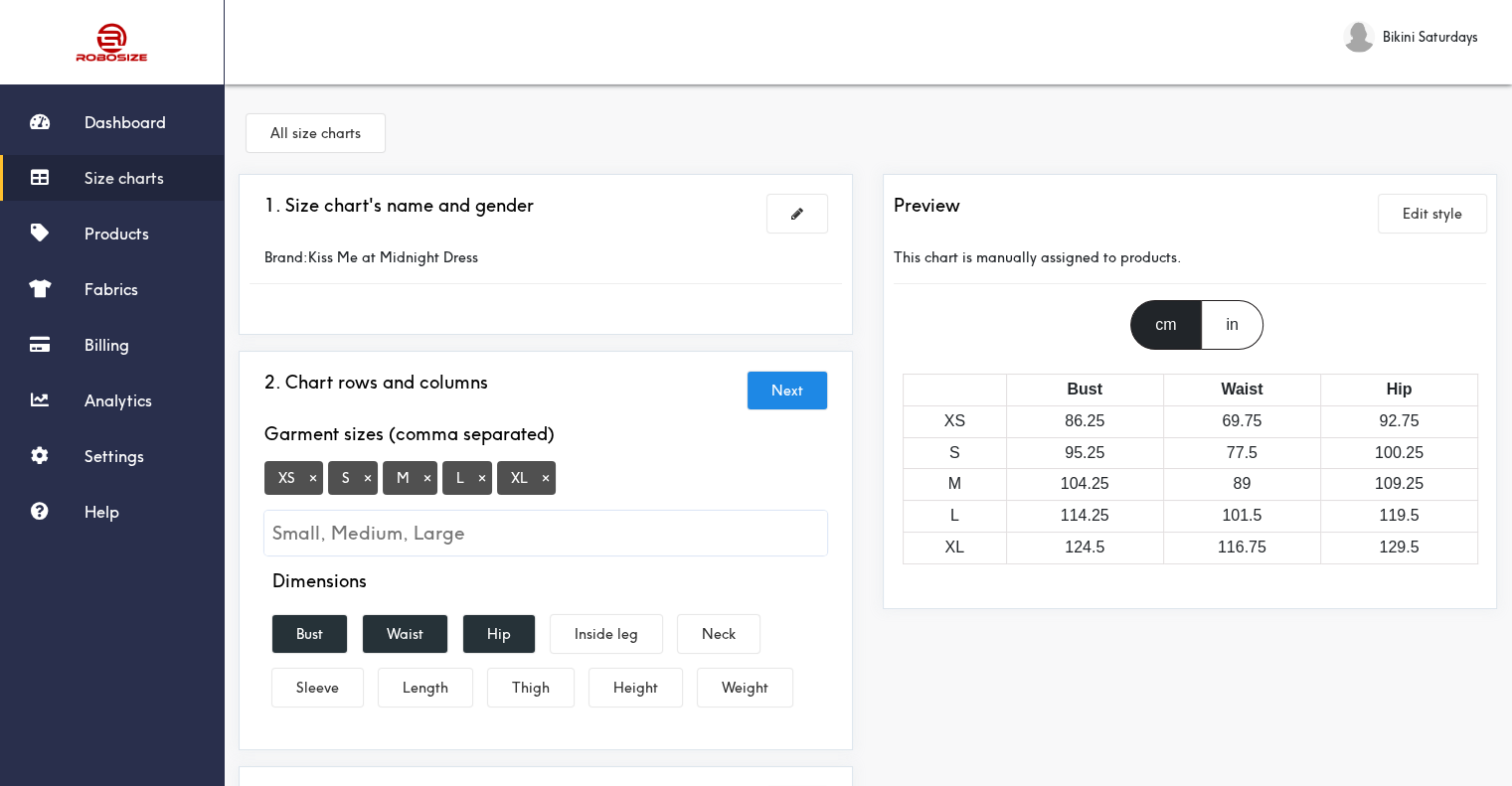 click on "×" at bounding box center [313, 478] 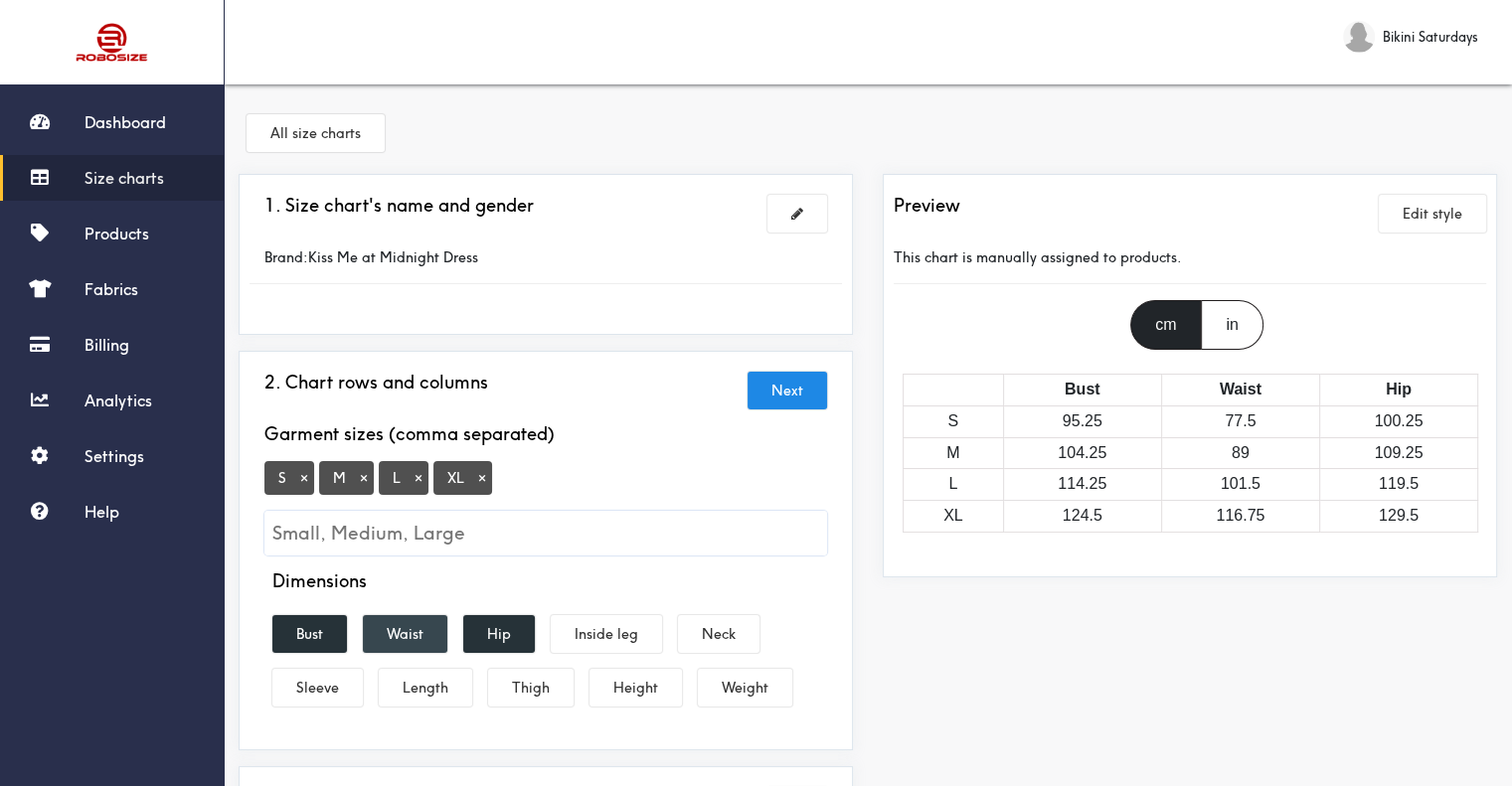 drag, startPoint x: 331, startPoint y: 647, endPoint x: 375, endPoint y: 646, distance: 44.011362 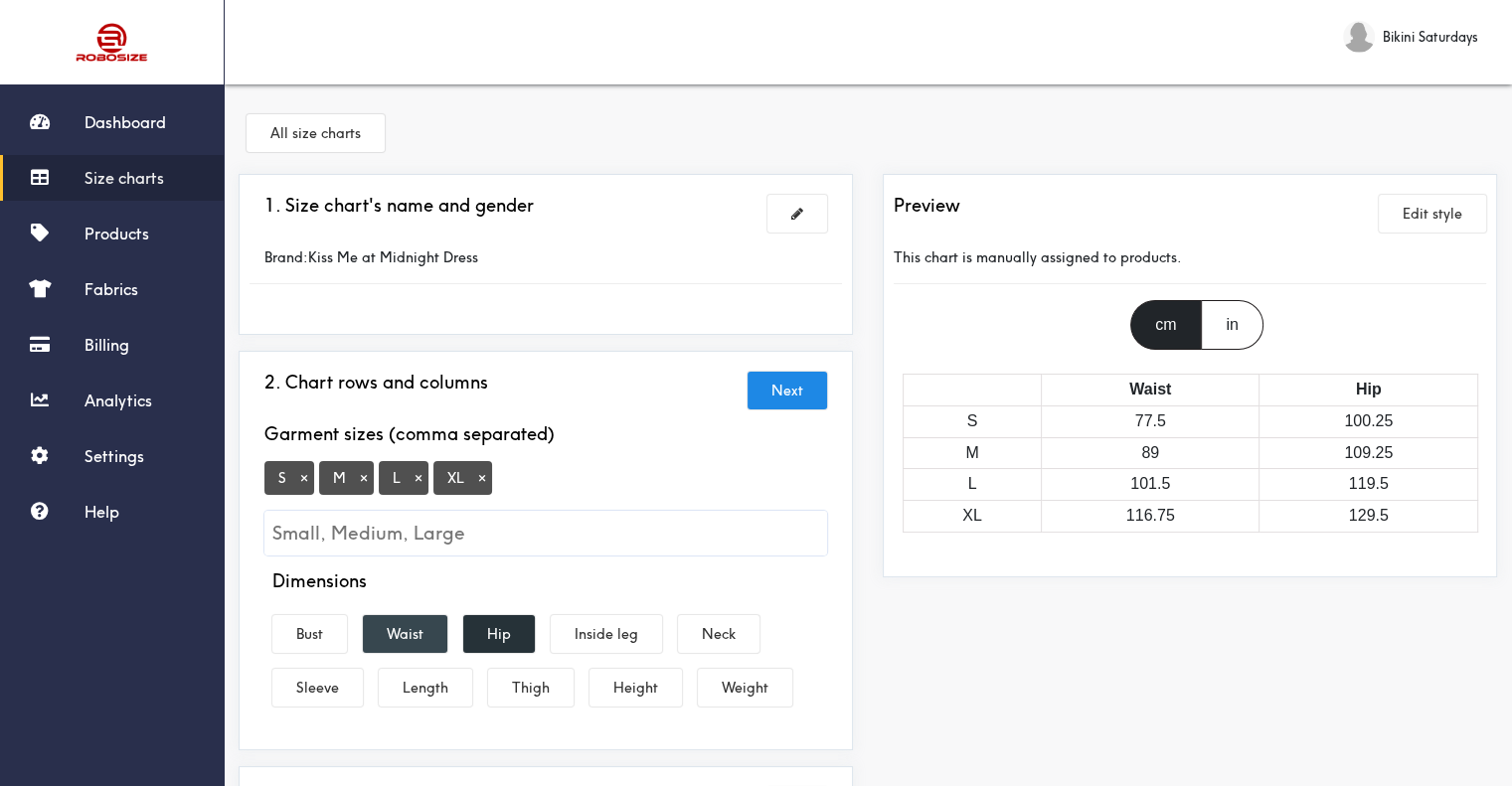 click on "Waist" at bounding box center (405, 634) 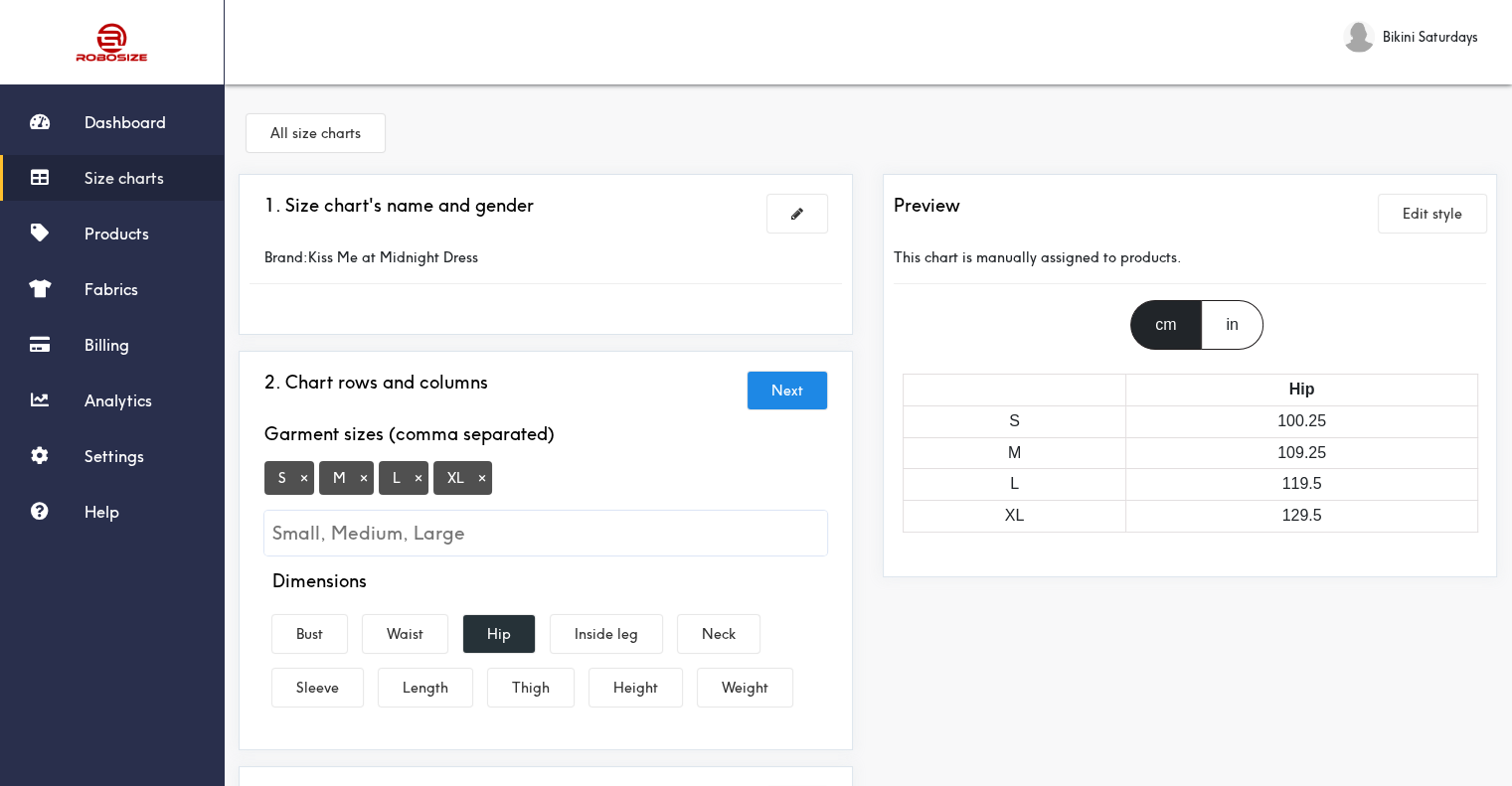click on "Dimensions Bust Waist Hip Inside leg Neck Sleeve Length Thigh Height Weight" at bounding box center (546, 642) 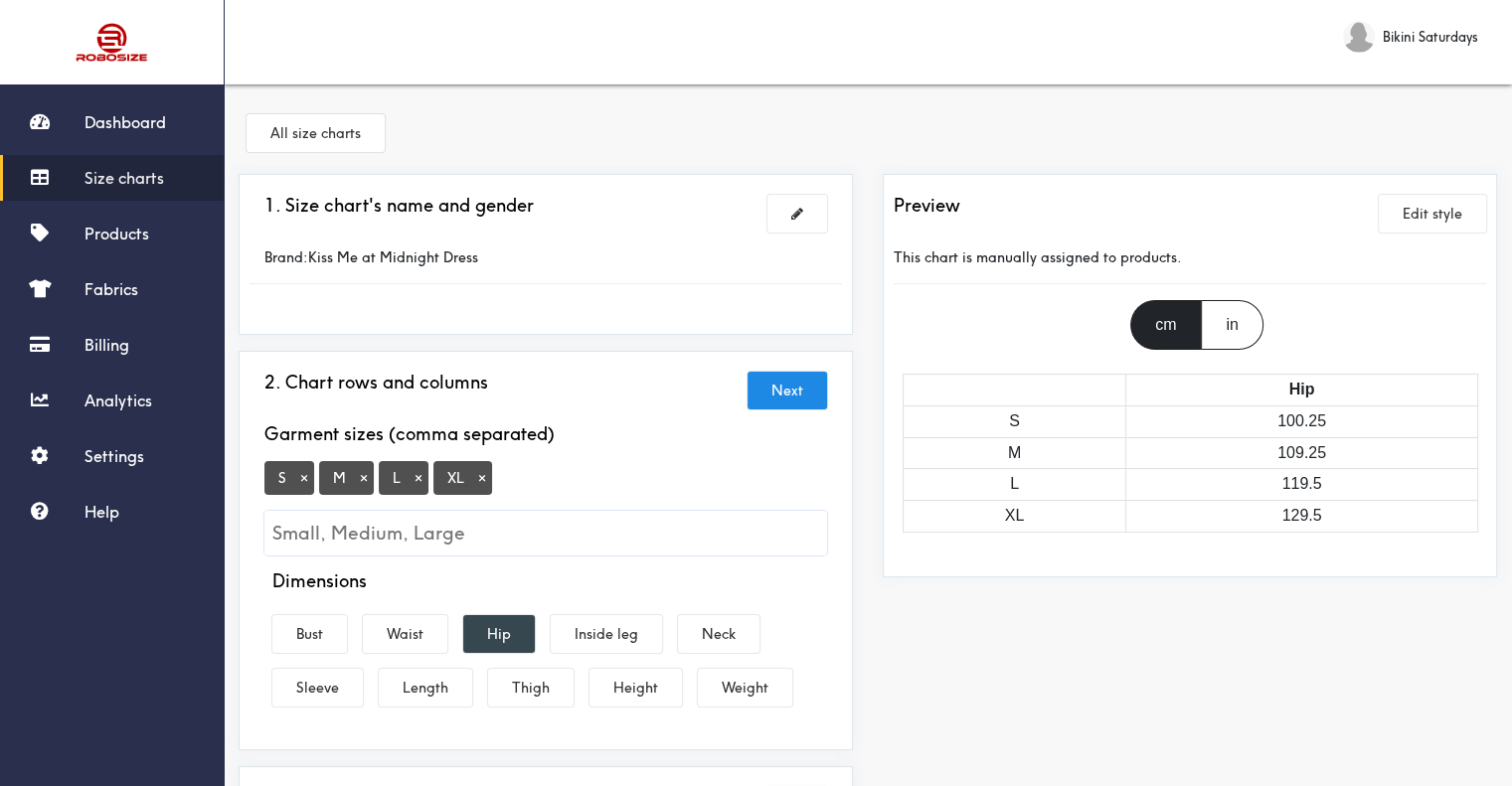 click on "Hip" at bounding box center (499, 634) 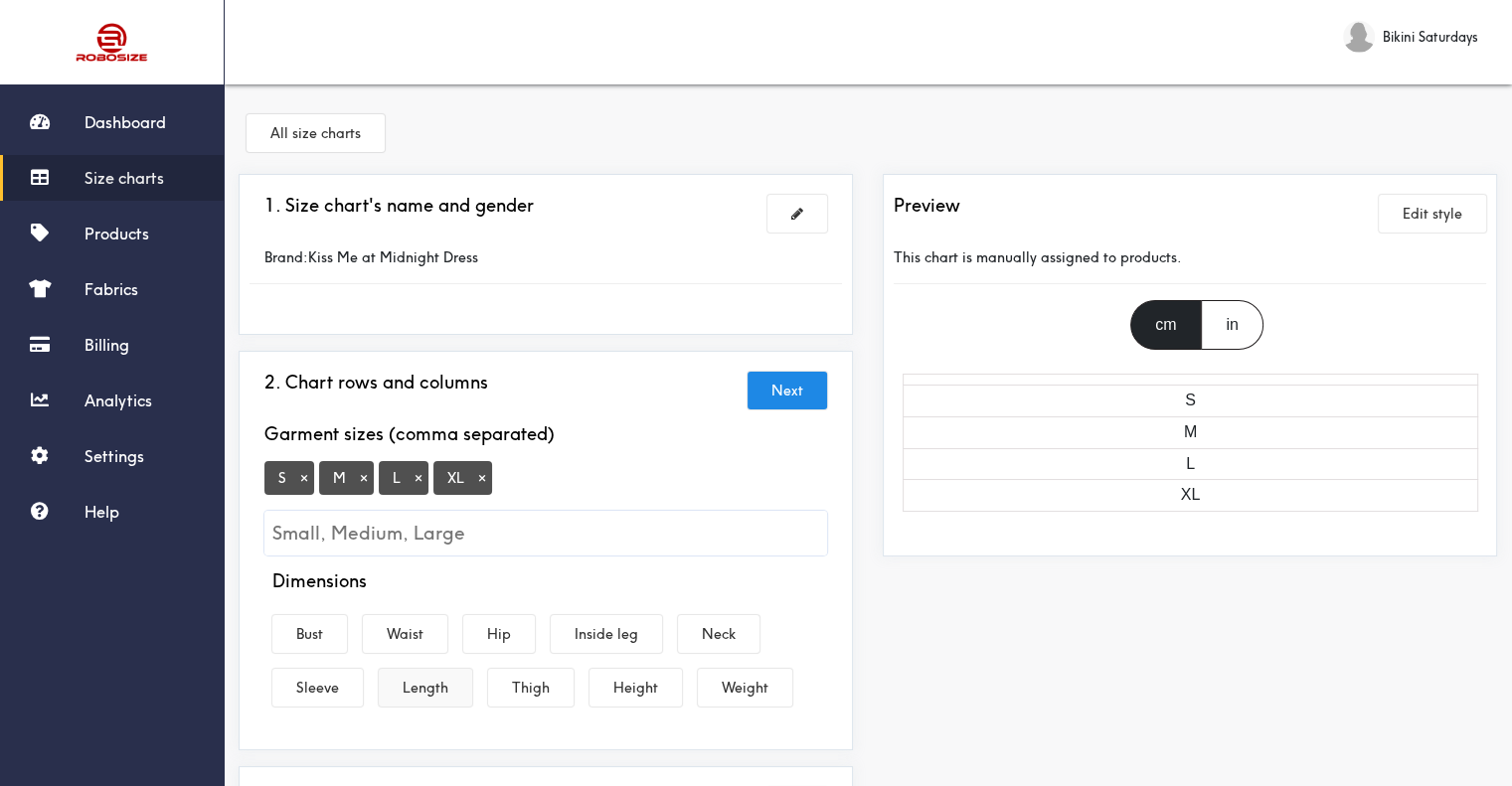 click on "Length" at bounding box center [425, 688] 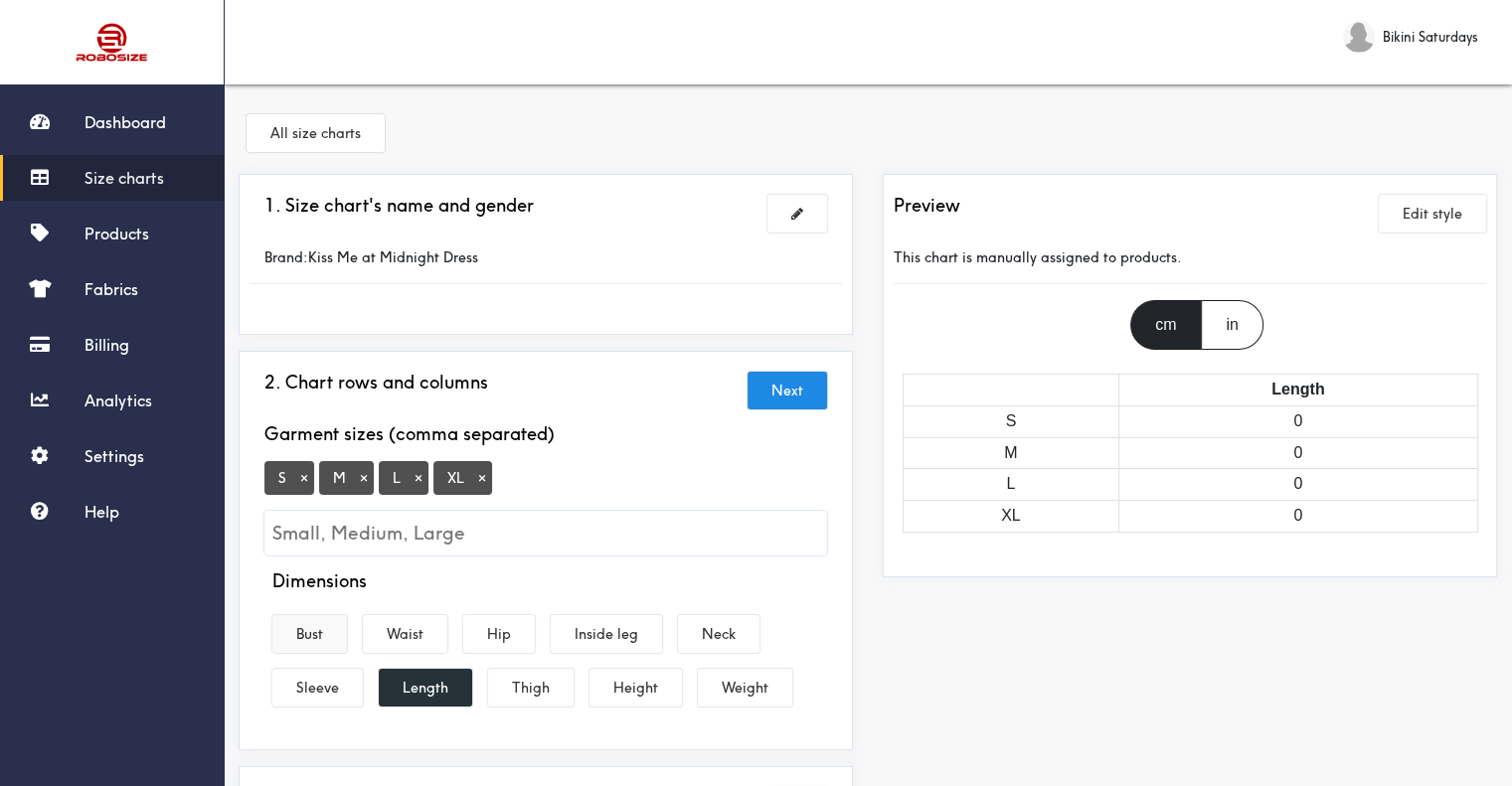 click on "Bust" at bounding box center (309, 634) 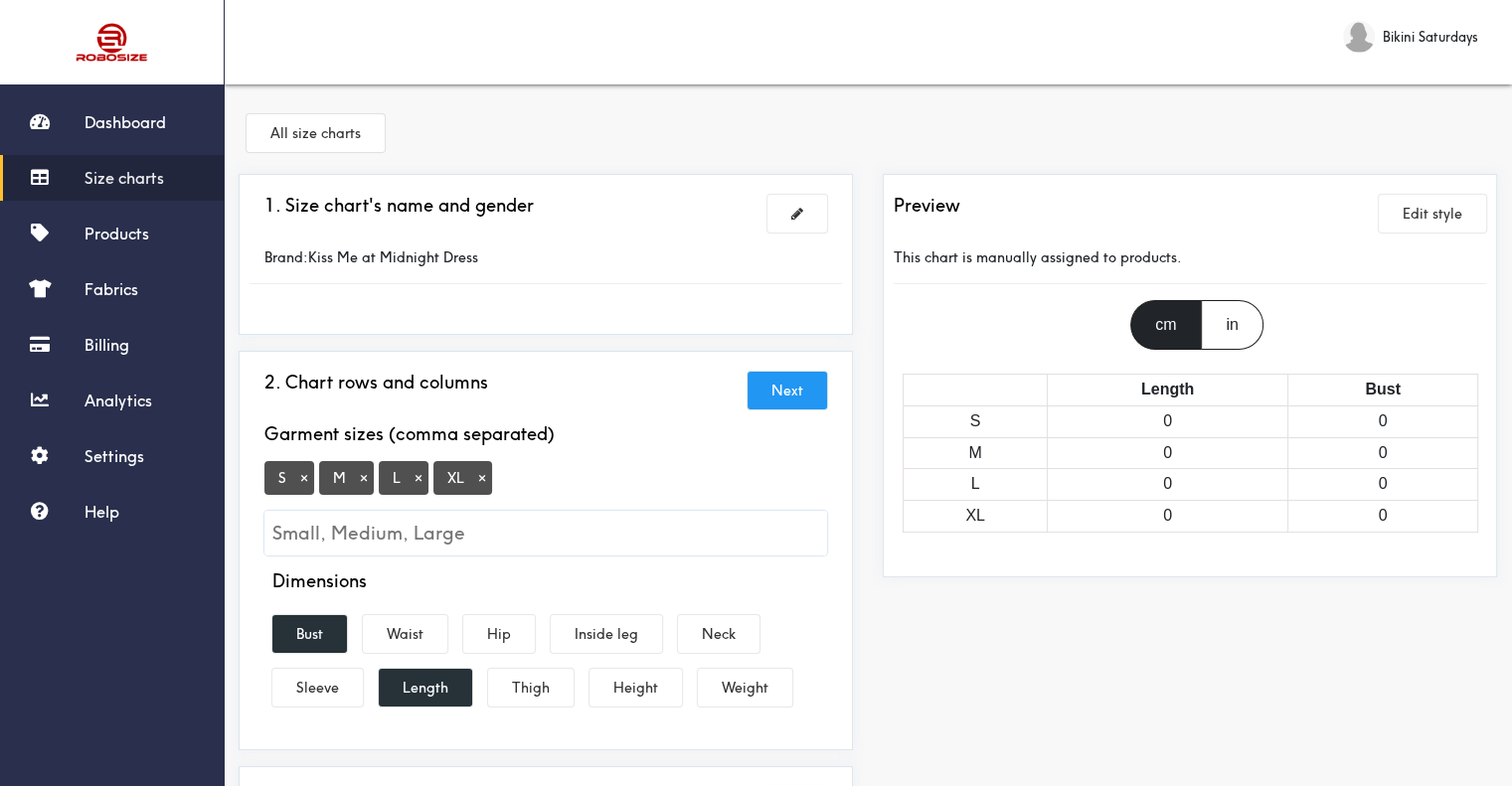 click on "Next" at bounding box center [787, 391] 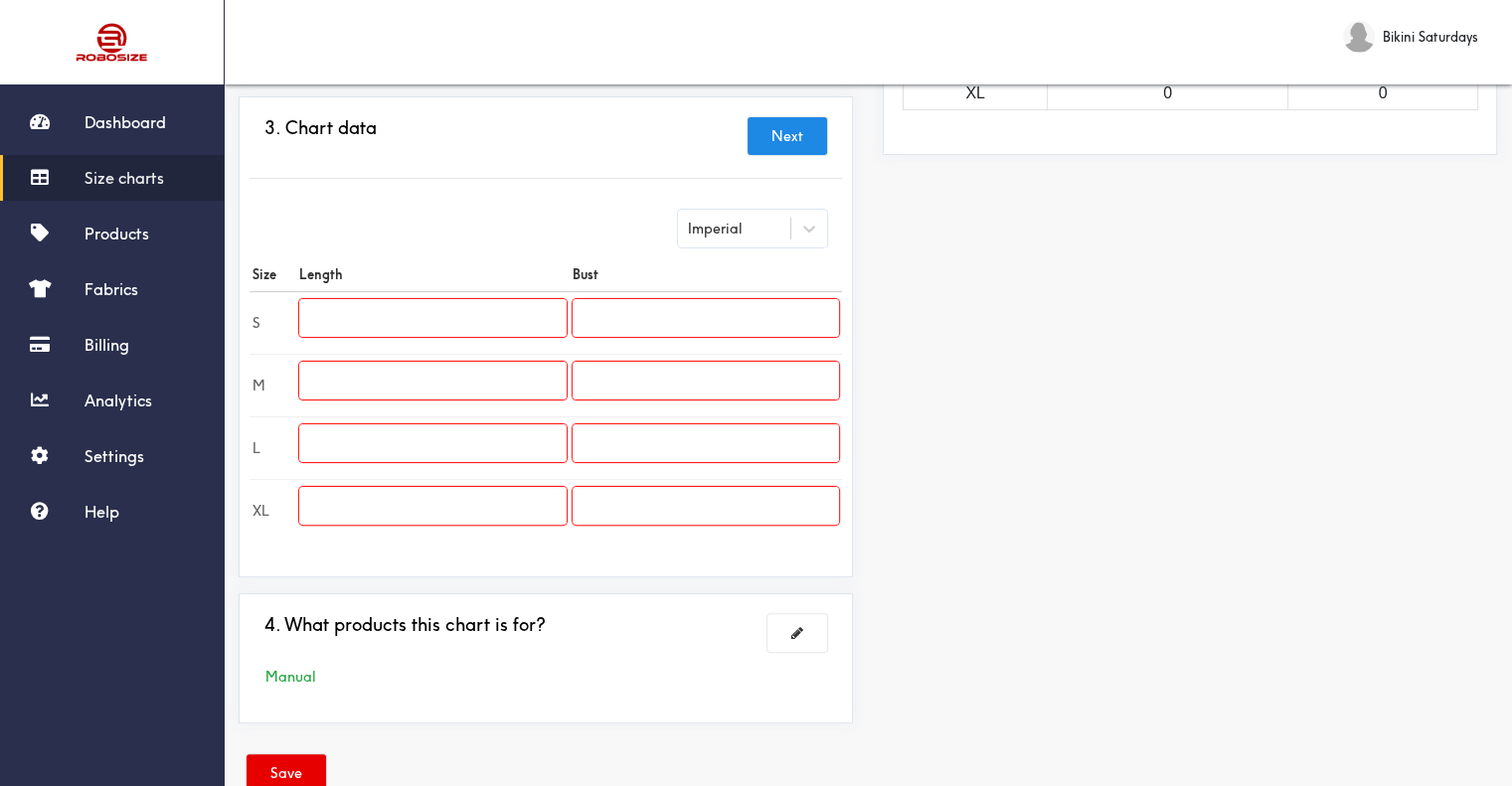 scroll, scrollTop: 472, scrollLeft: 0, axis: vertical 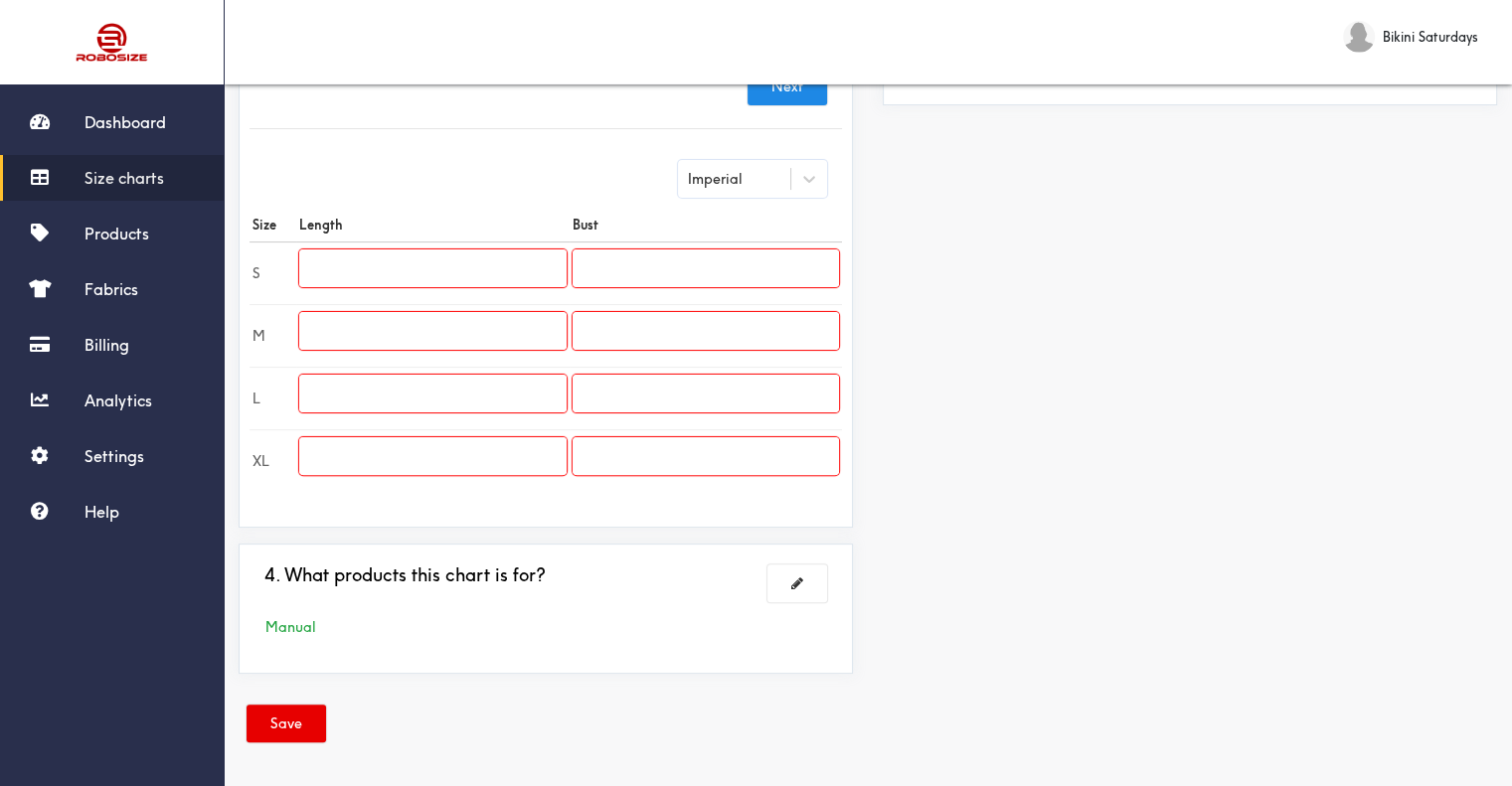 click at bounding box center (432, 268) 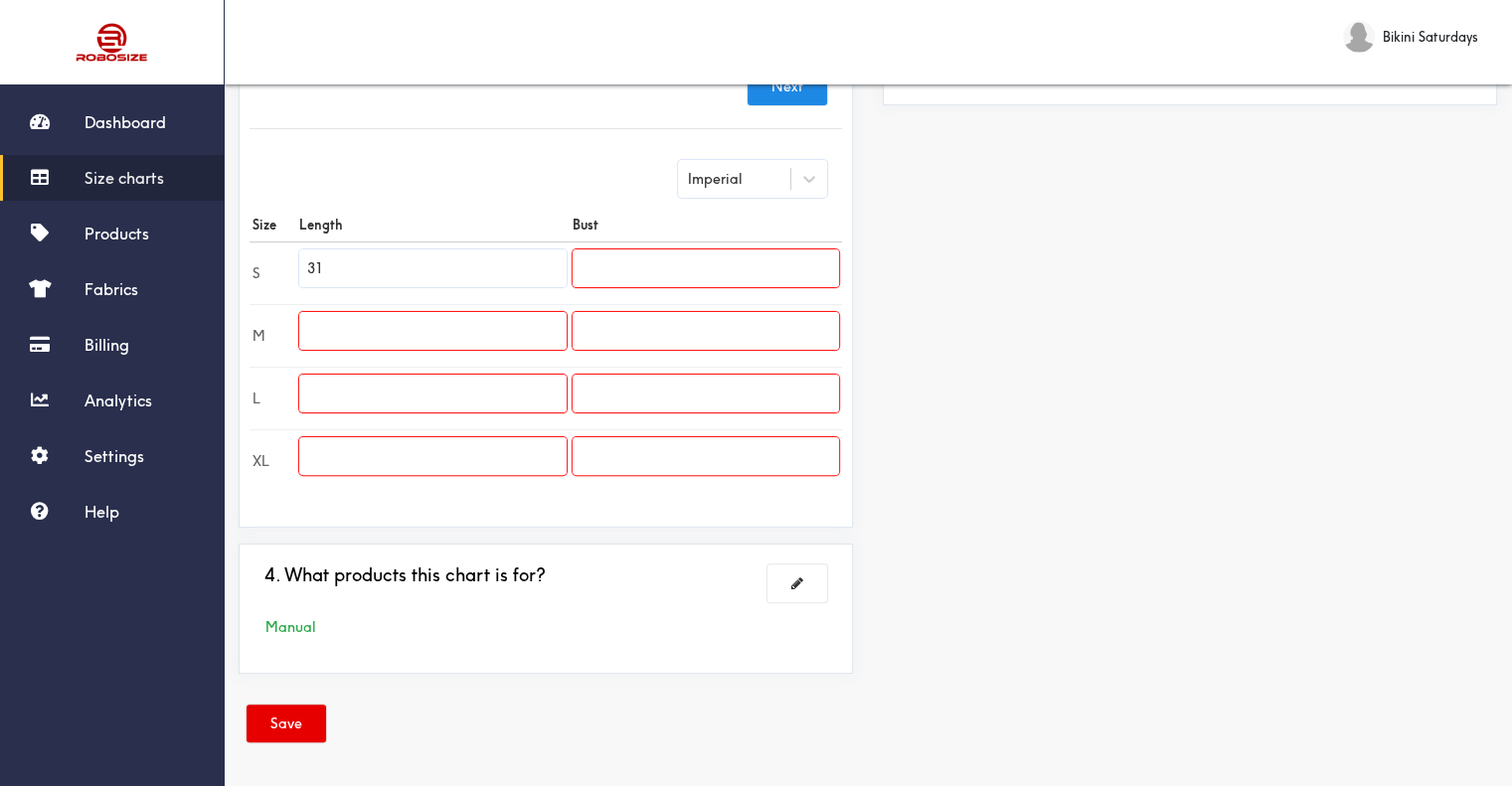 type on "31" 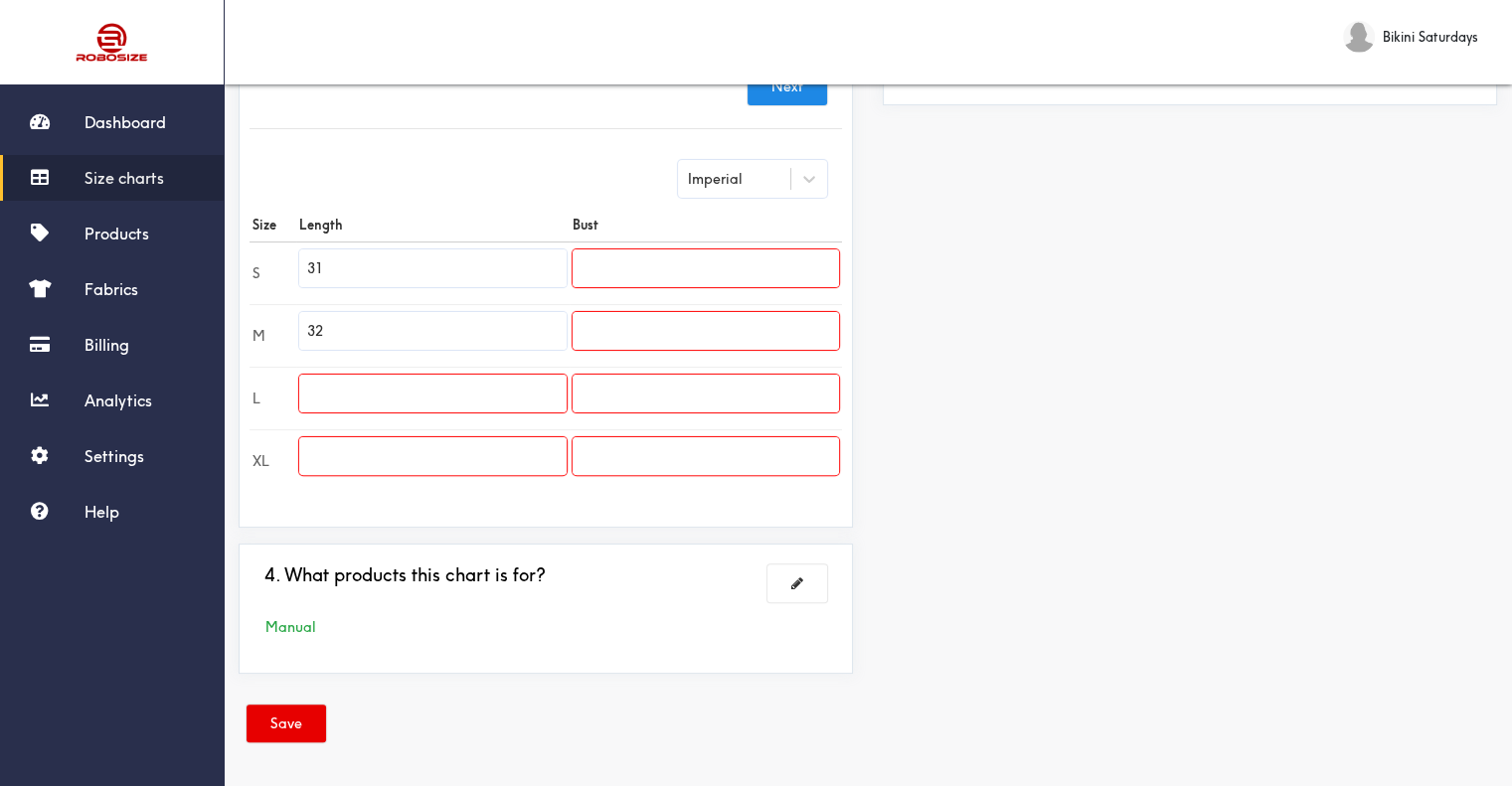 type on "32" 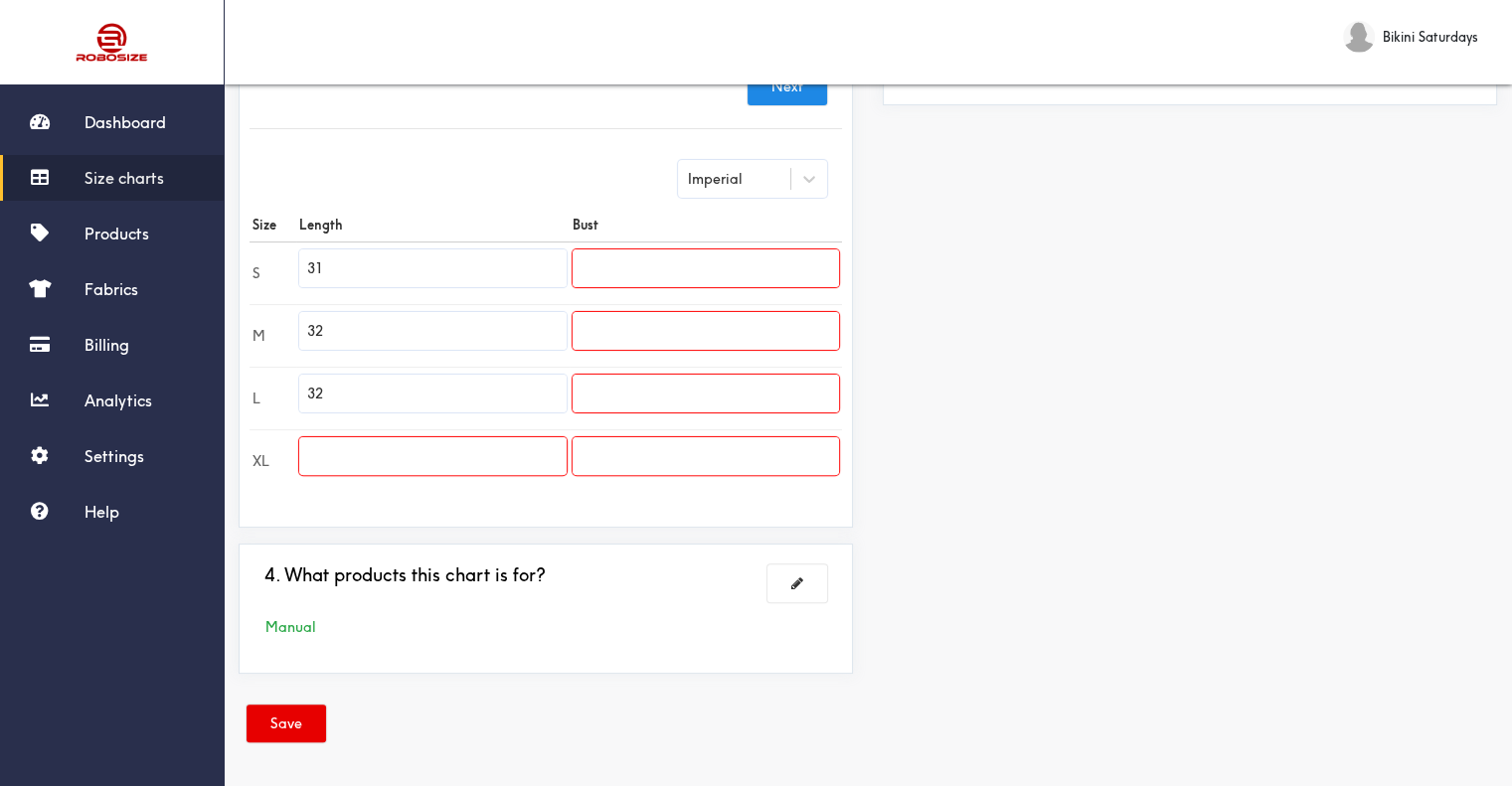 type on "32" 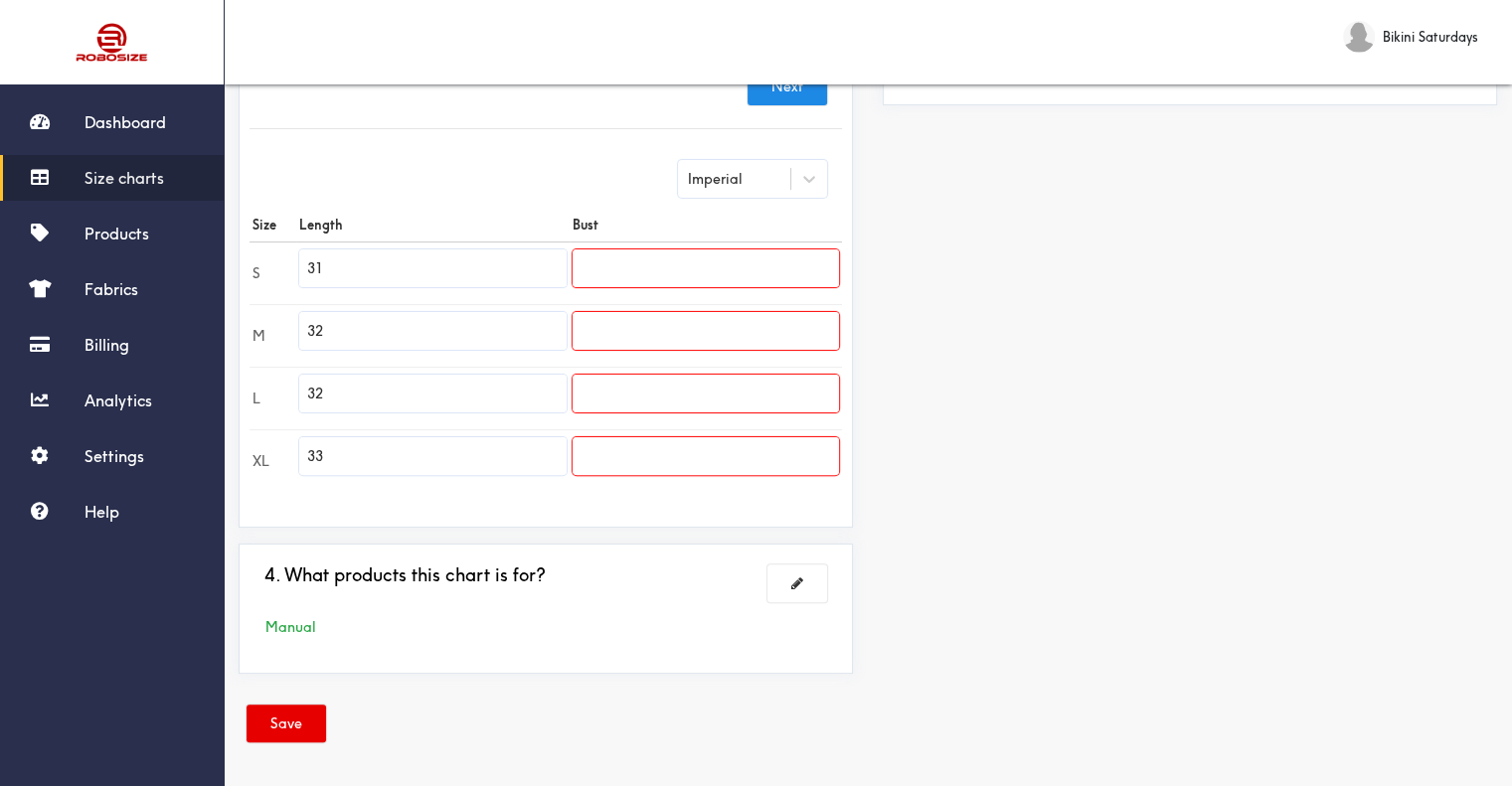 type on "33" 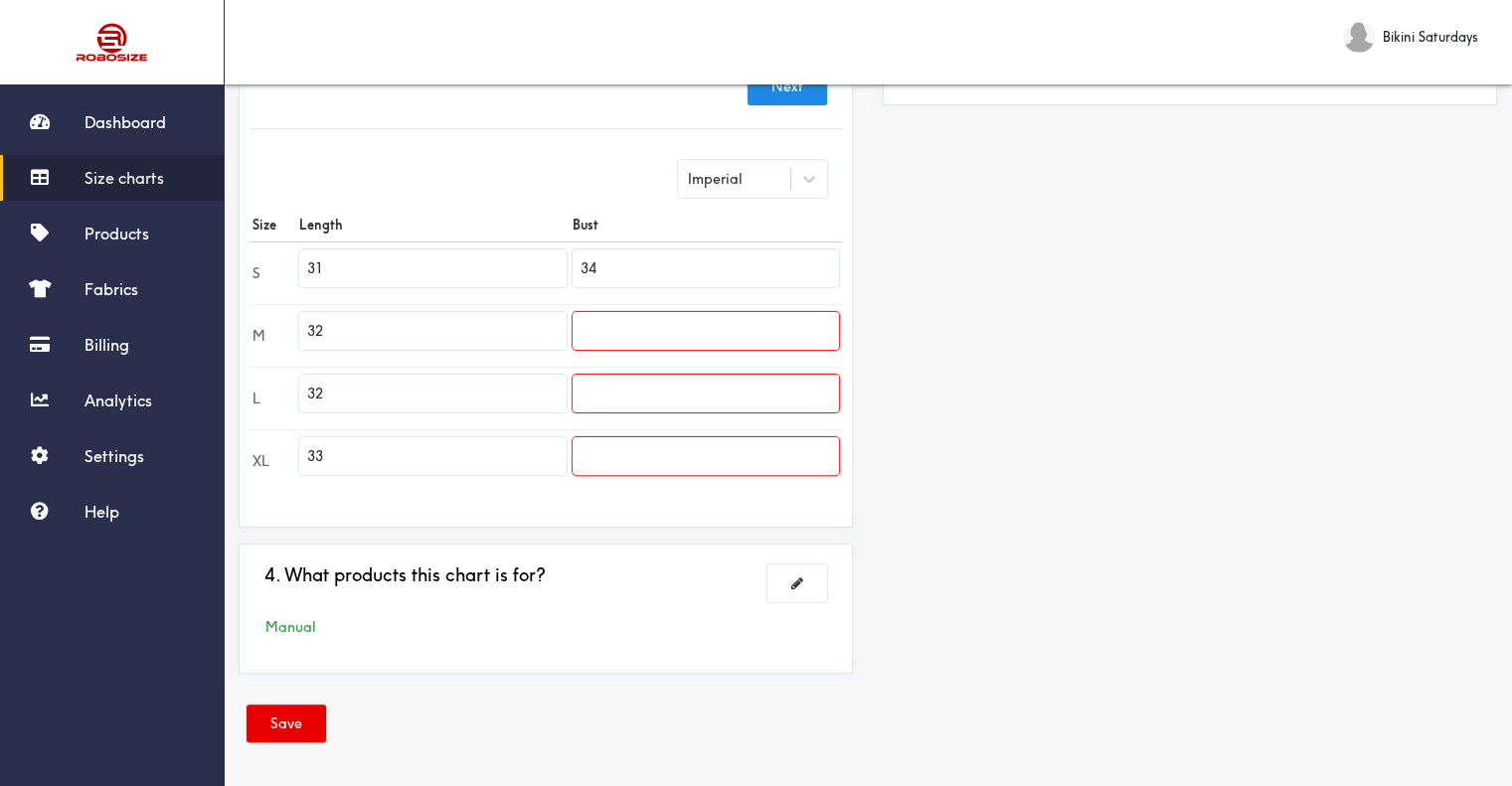 type on "34" 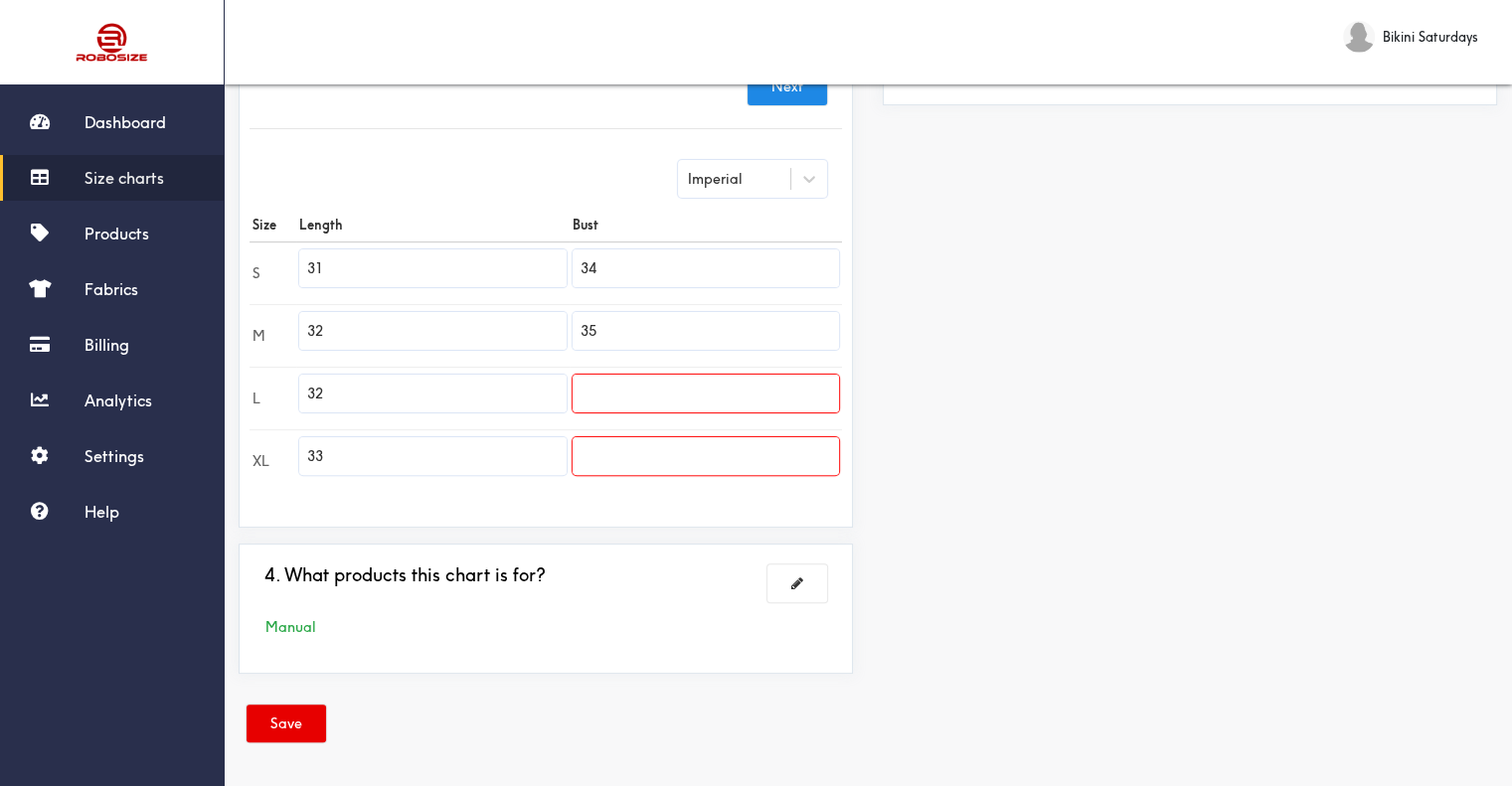 type on "35" 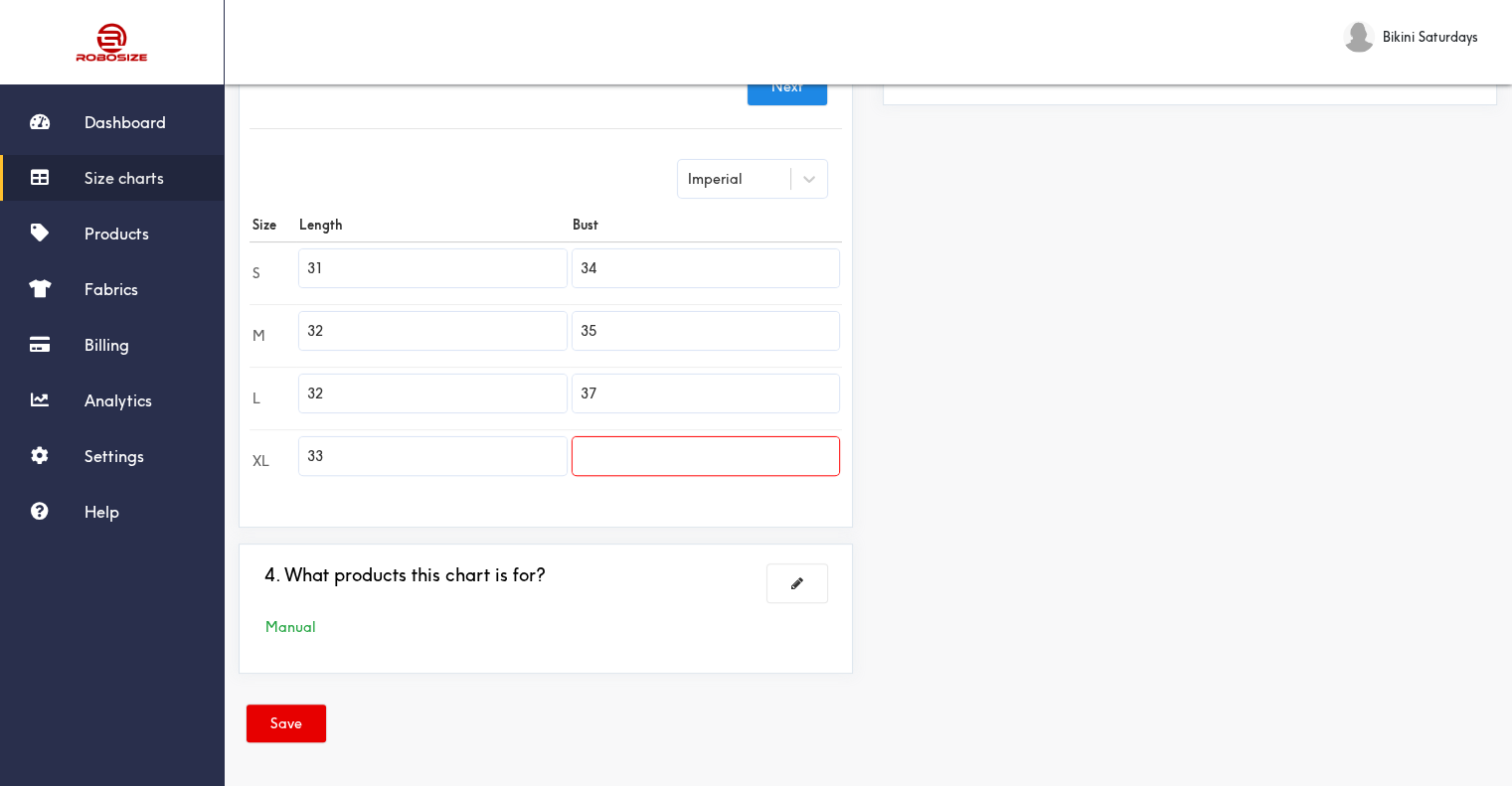 type on "37" 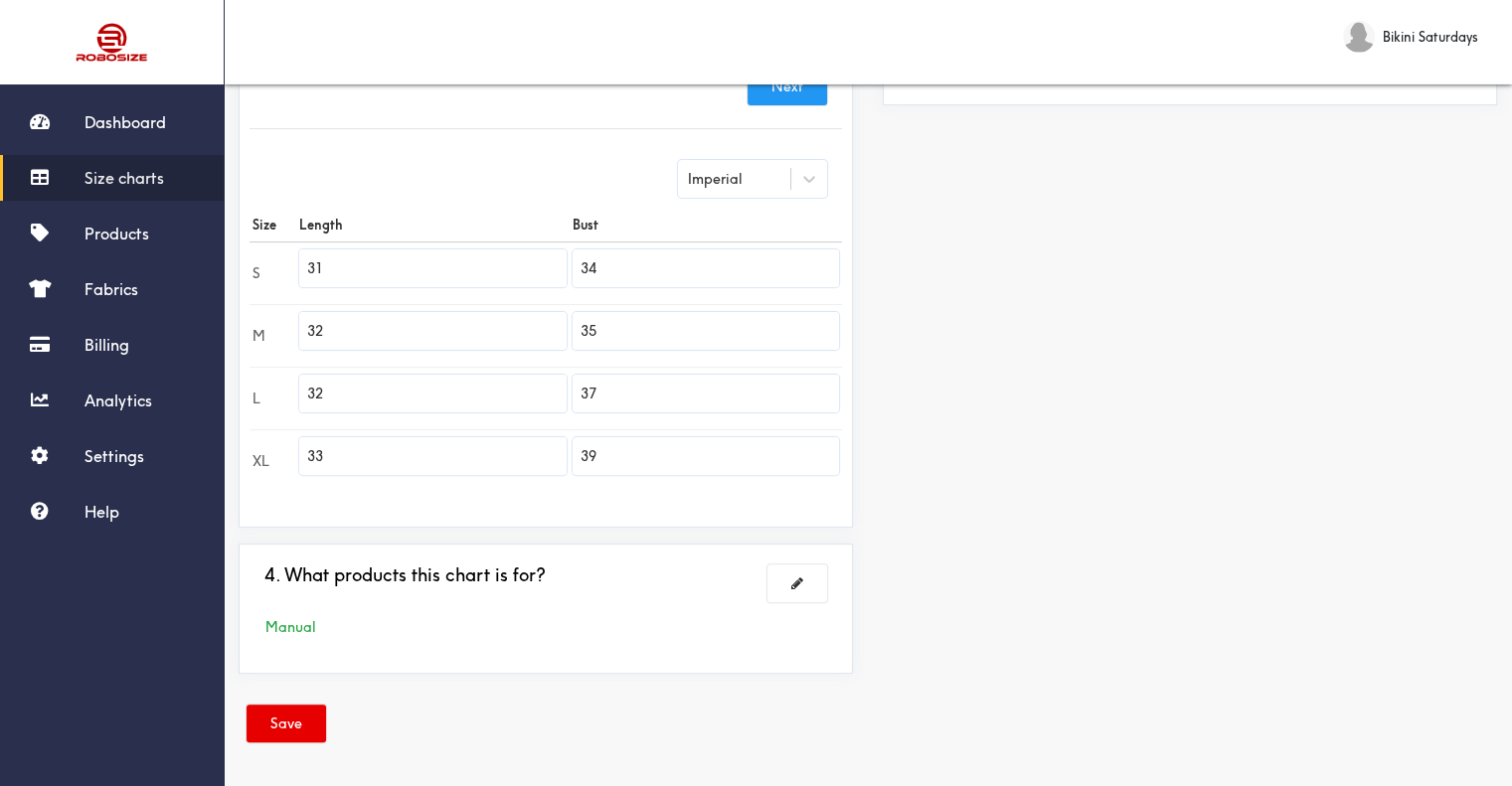 type on "39" 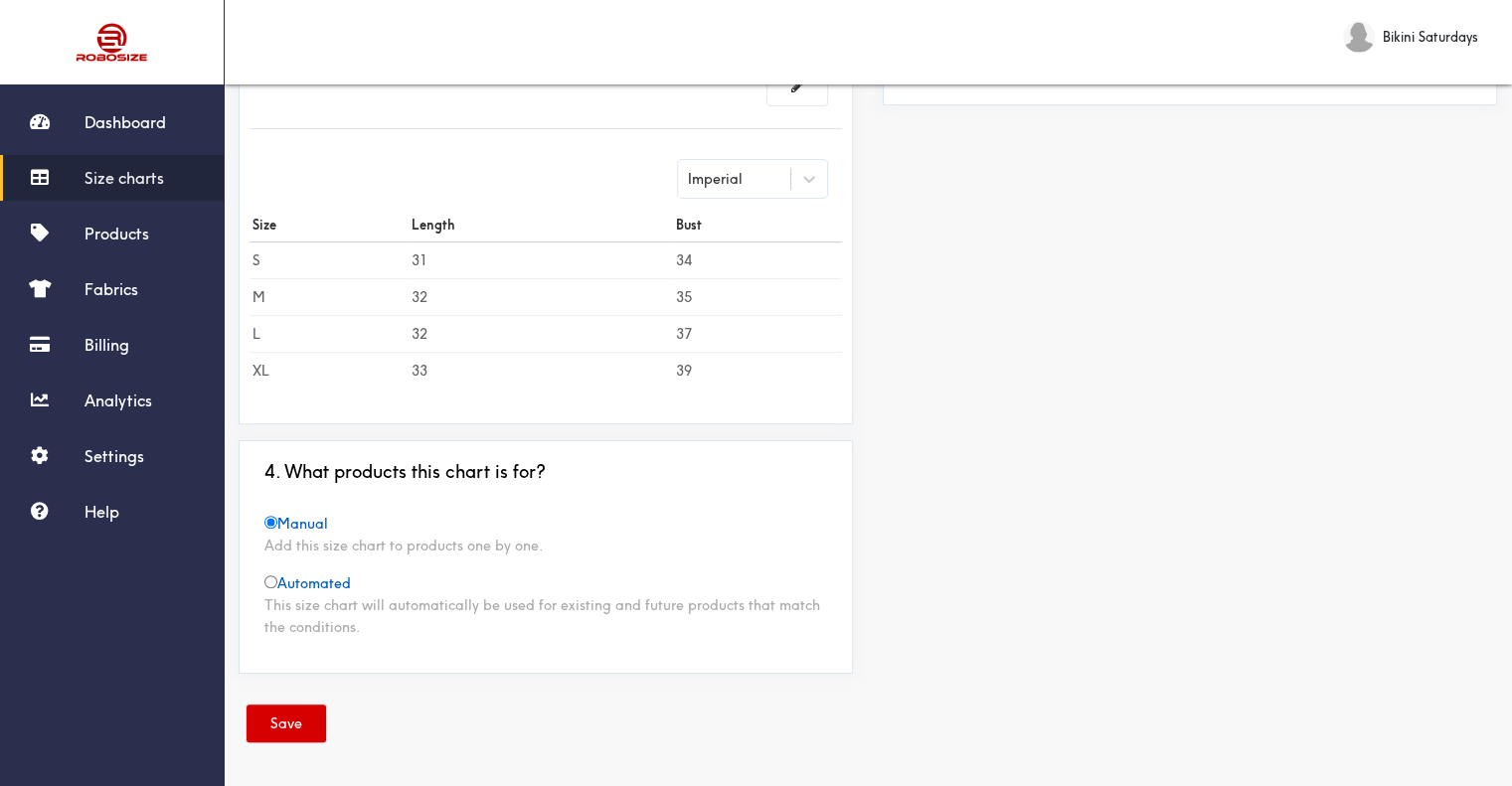 click on "Save" at bounding box center [286, 723] 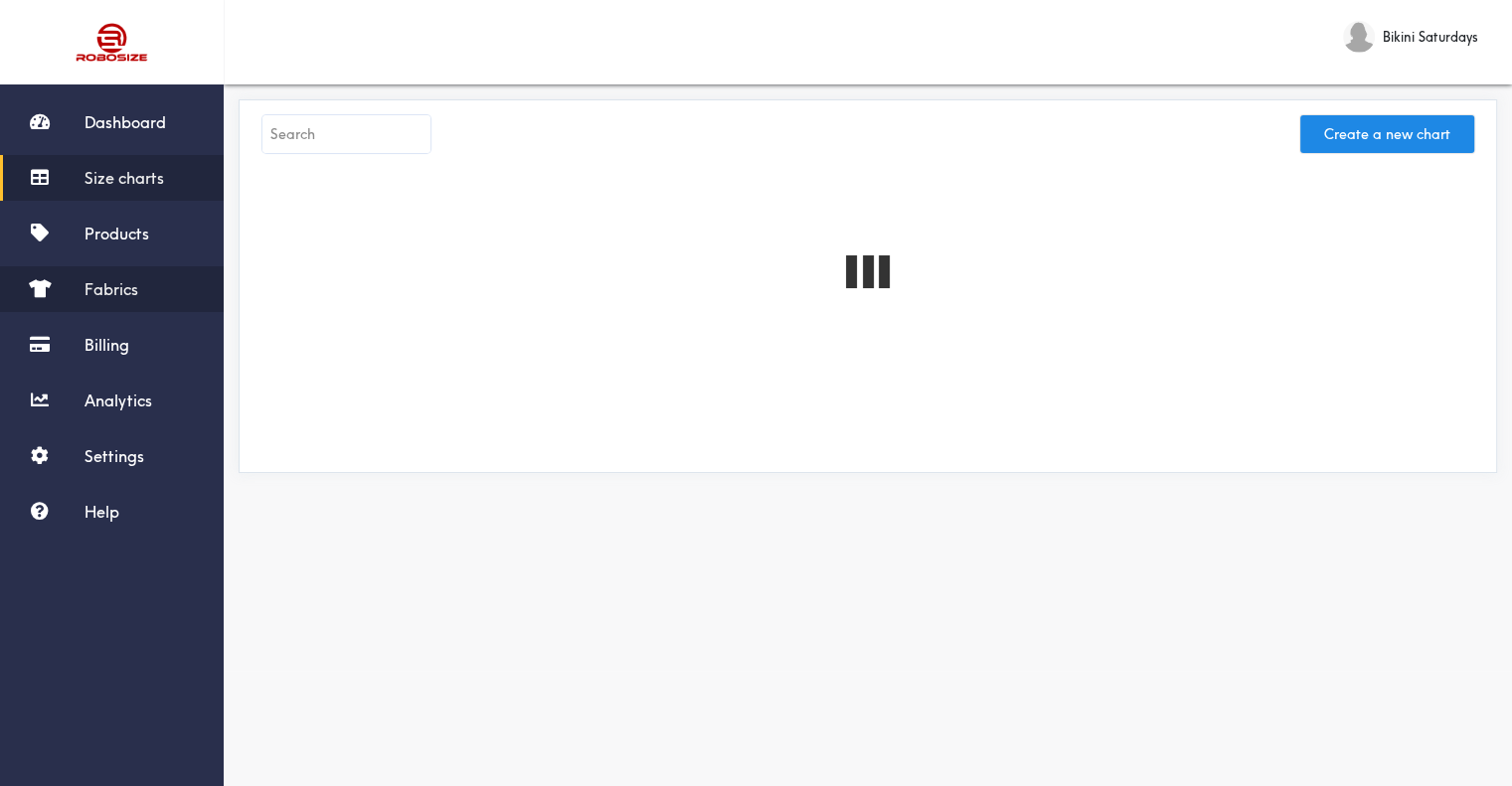 scroll, scrollTop: 0, scrollLeft: 0, axis: both 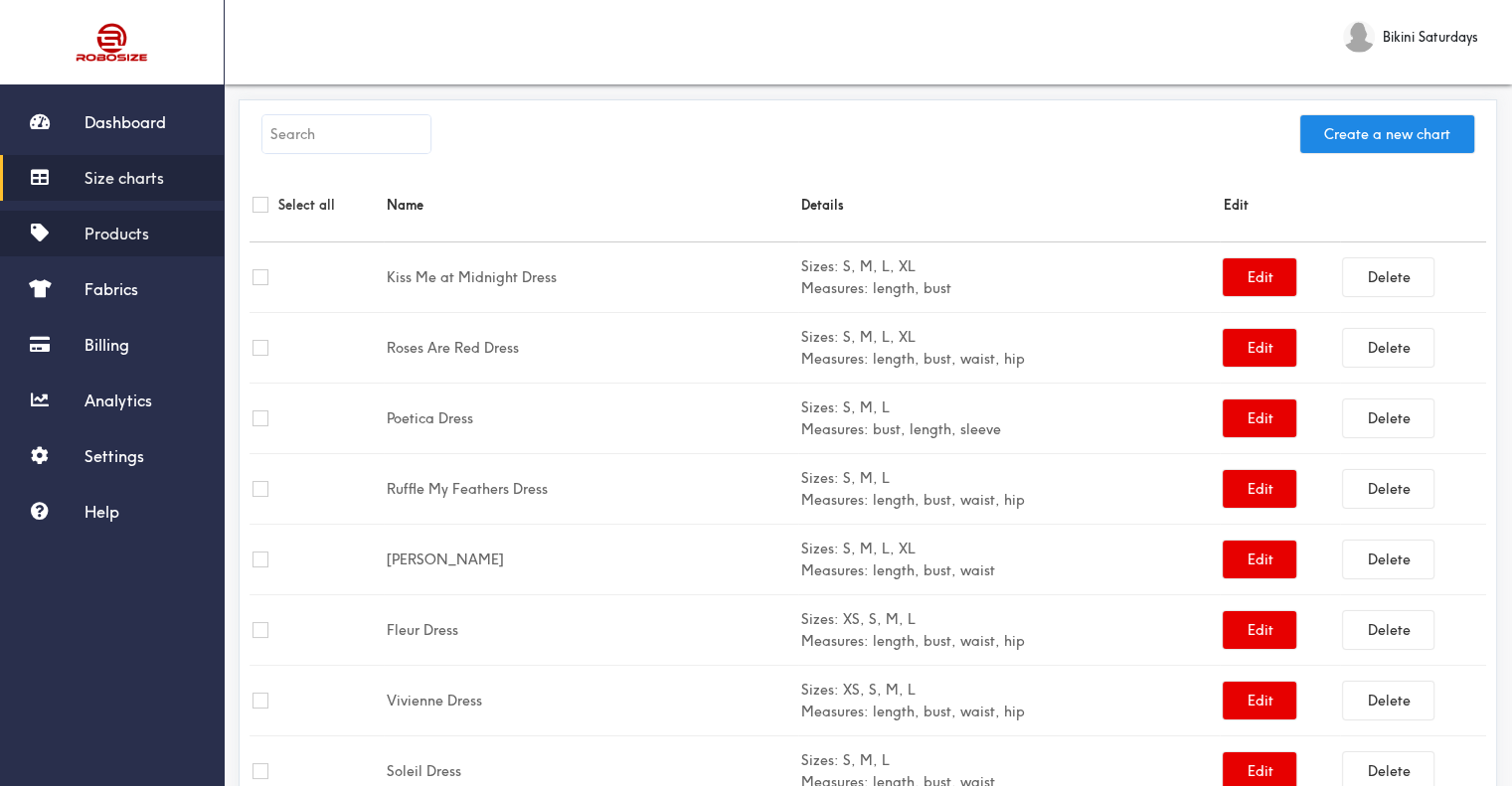 click on "Products" at bounding box center (111, 234) 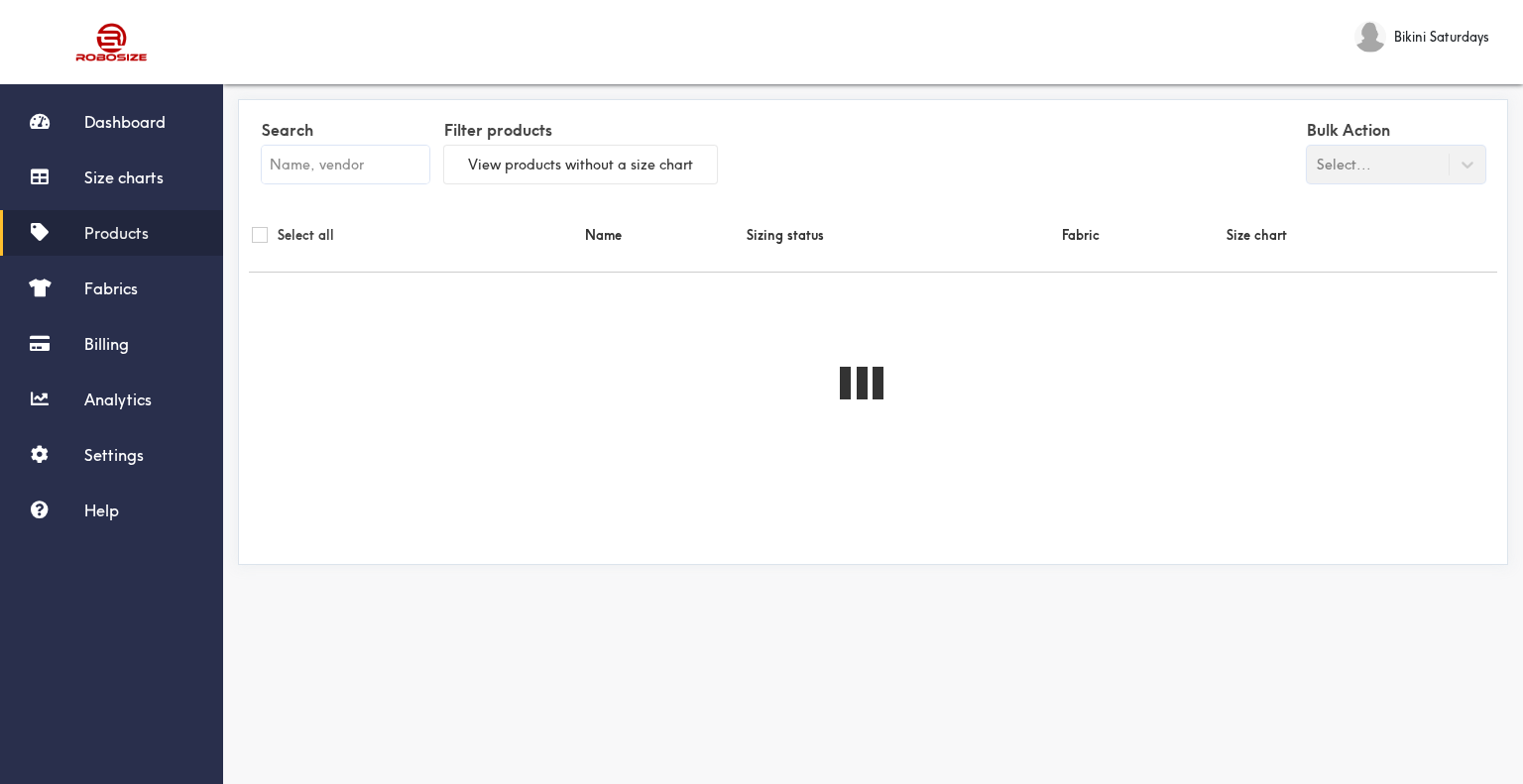 click at bounding box center [345, 165] 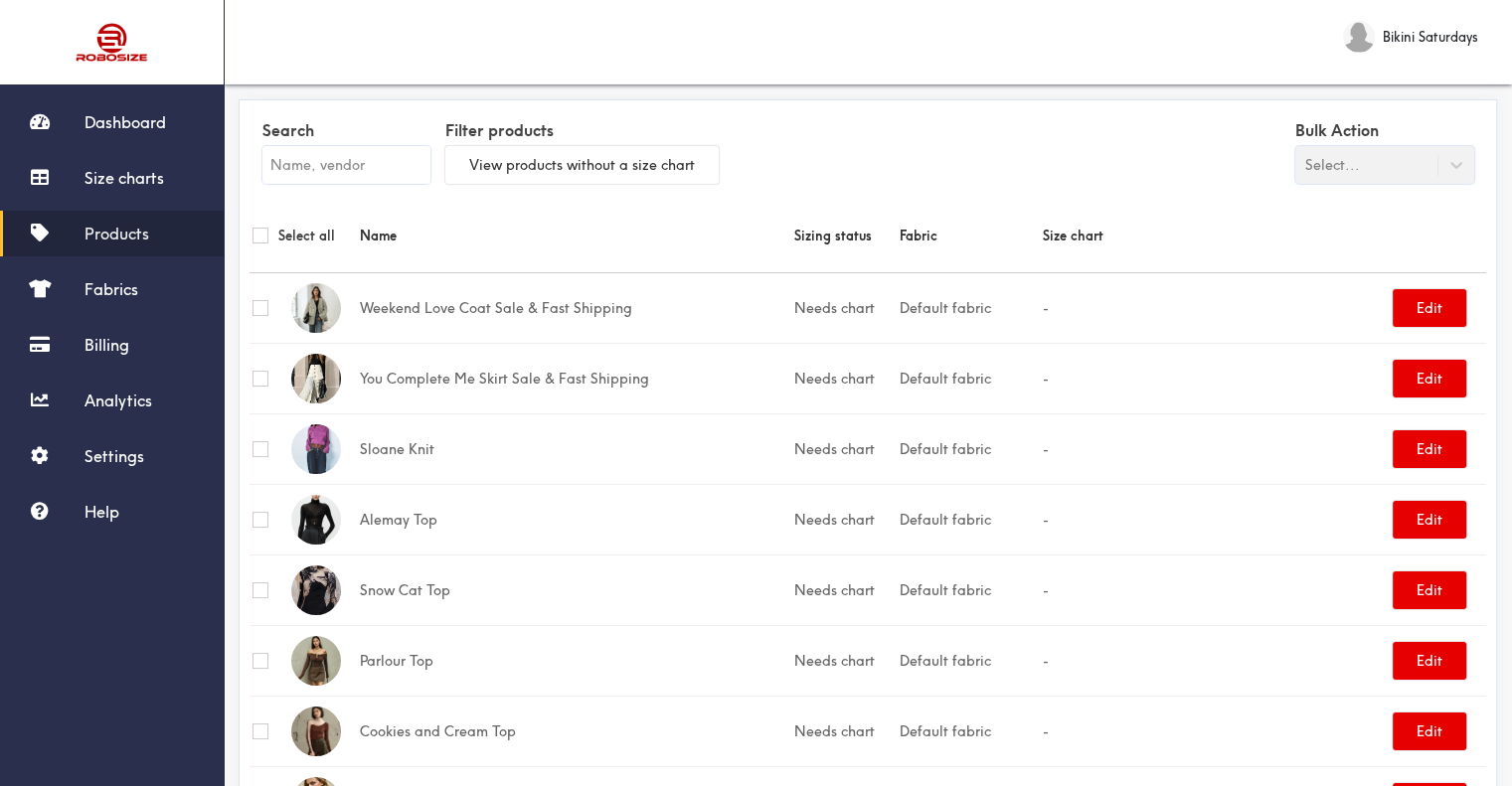 paste on "Kiss Me at Midnight Dress" 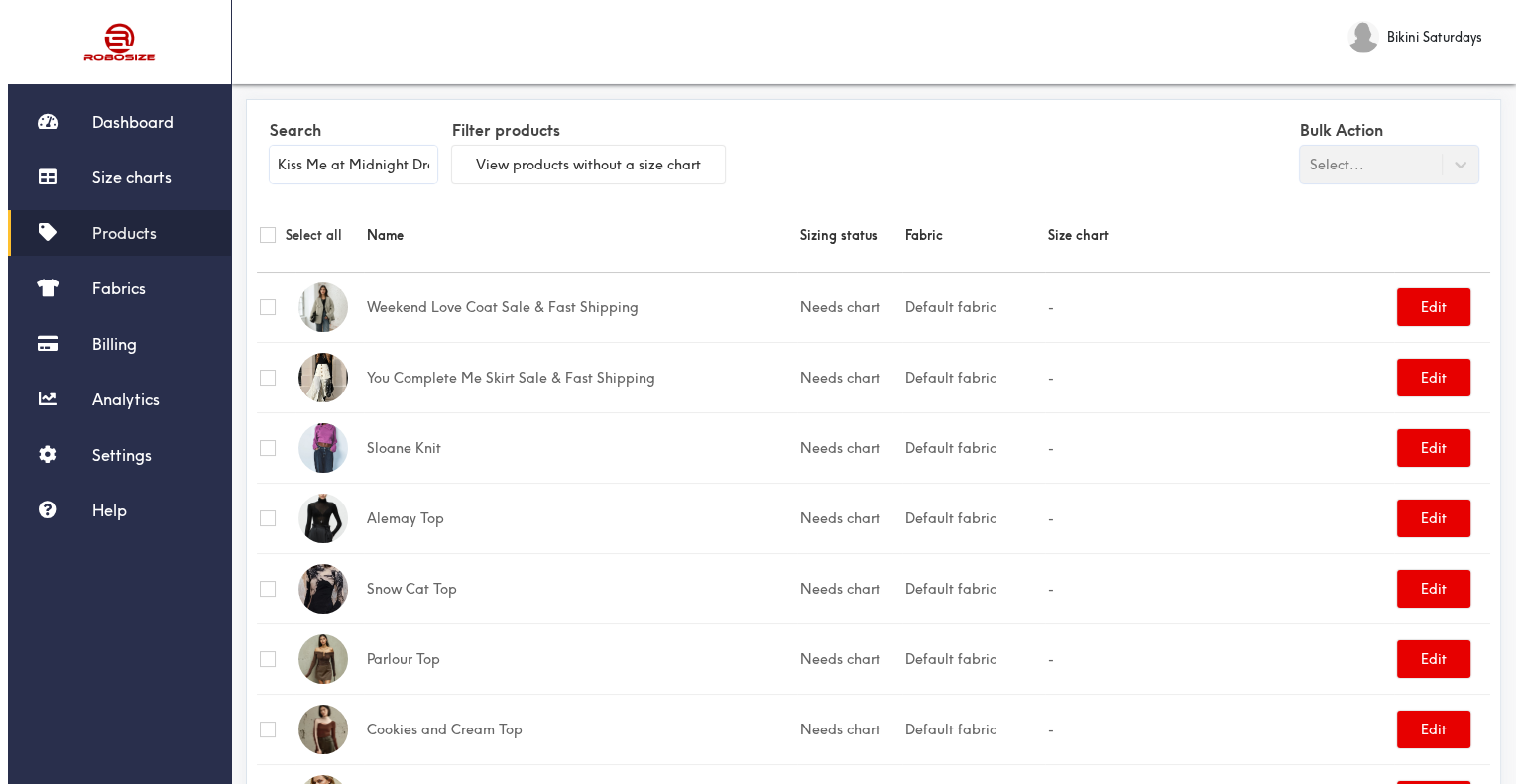 scroll, scrollTop: 0, scrollLeft: 23, axis: horizontal 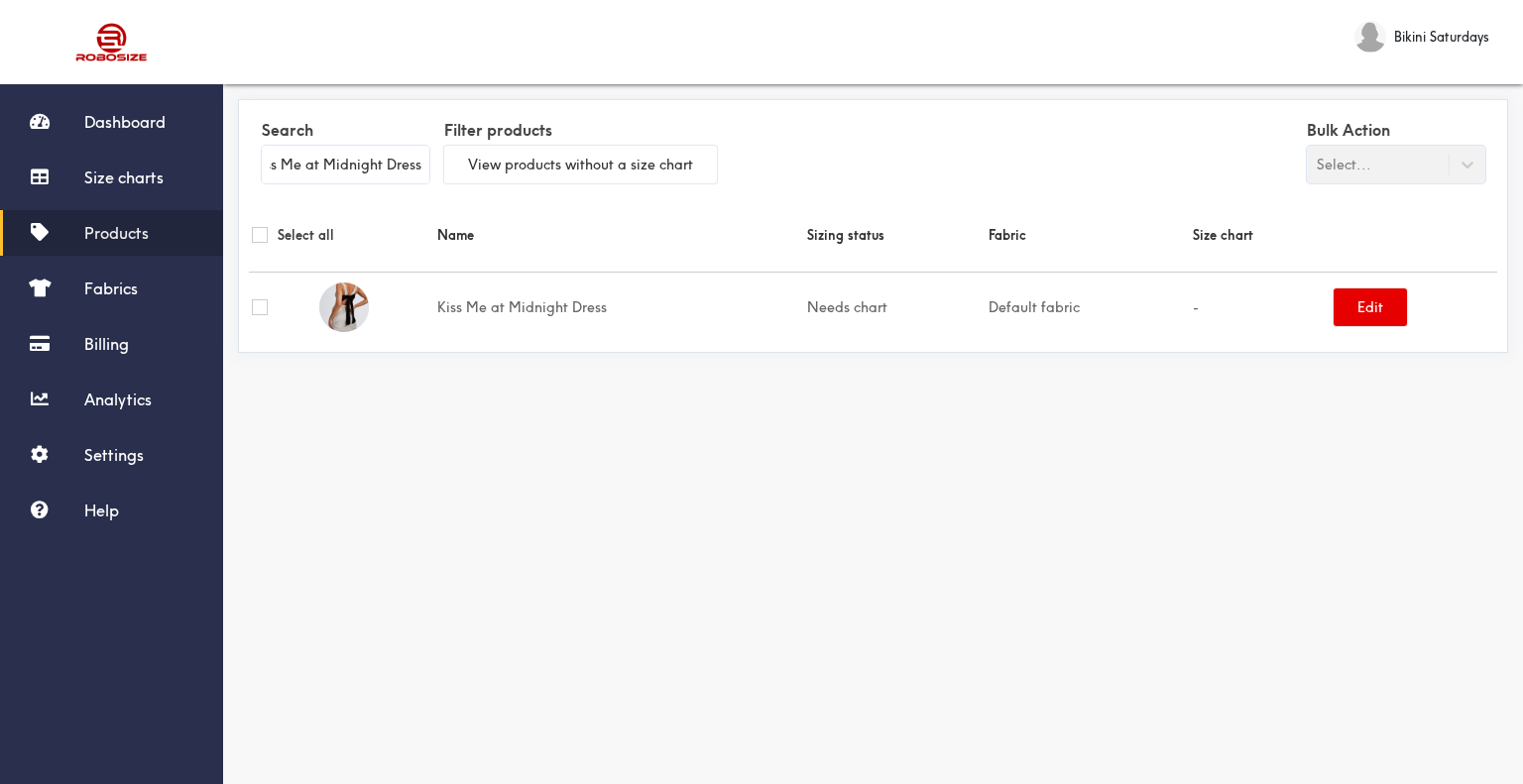 type on "Kiss Me at Midnight Dress" 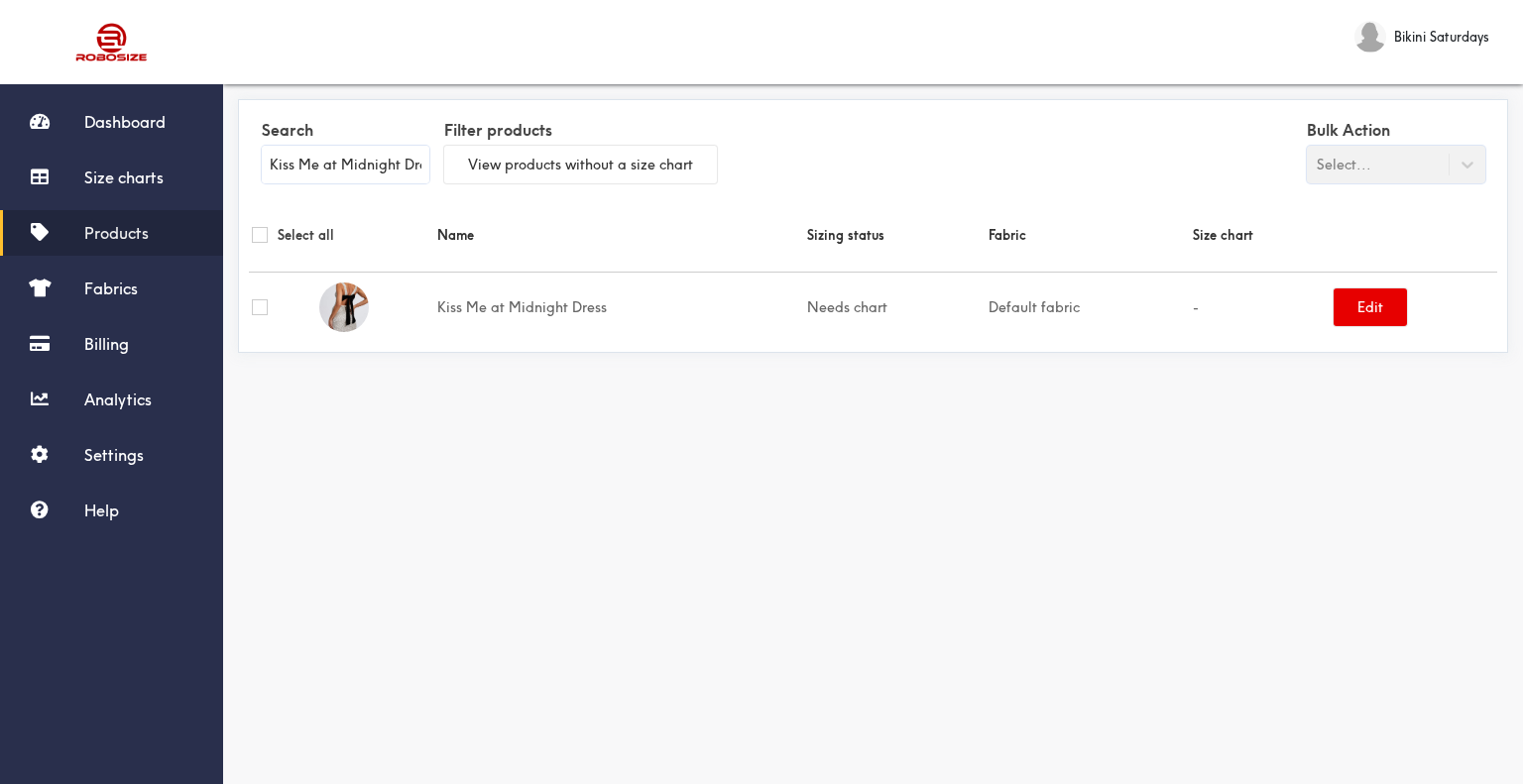 click on "Search Kiss Me at Midnight Dress Filter products View products without a size chart Bulk Action Select... Select all   Name Sizing status Fabric Size chart Kiss Me at Midnight Dress Needs chart Default fabric - Edit" at bounding box center (873, 372) 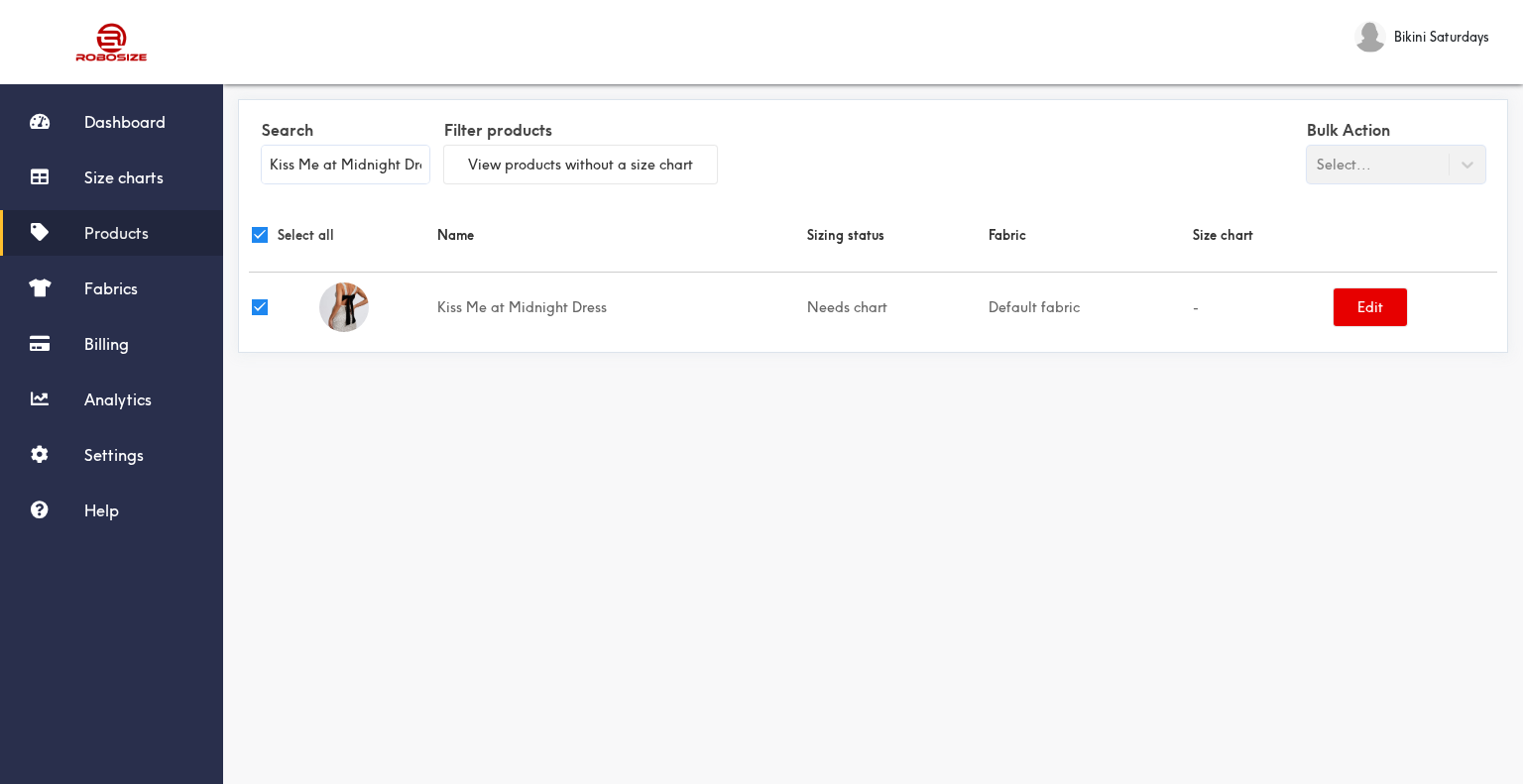 checkbox on "true" 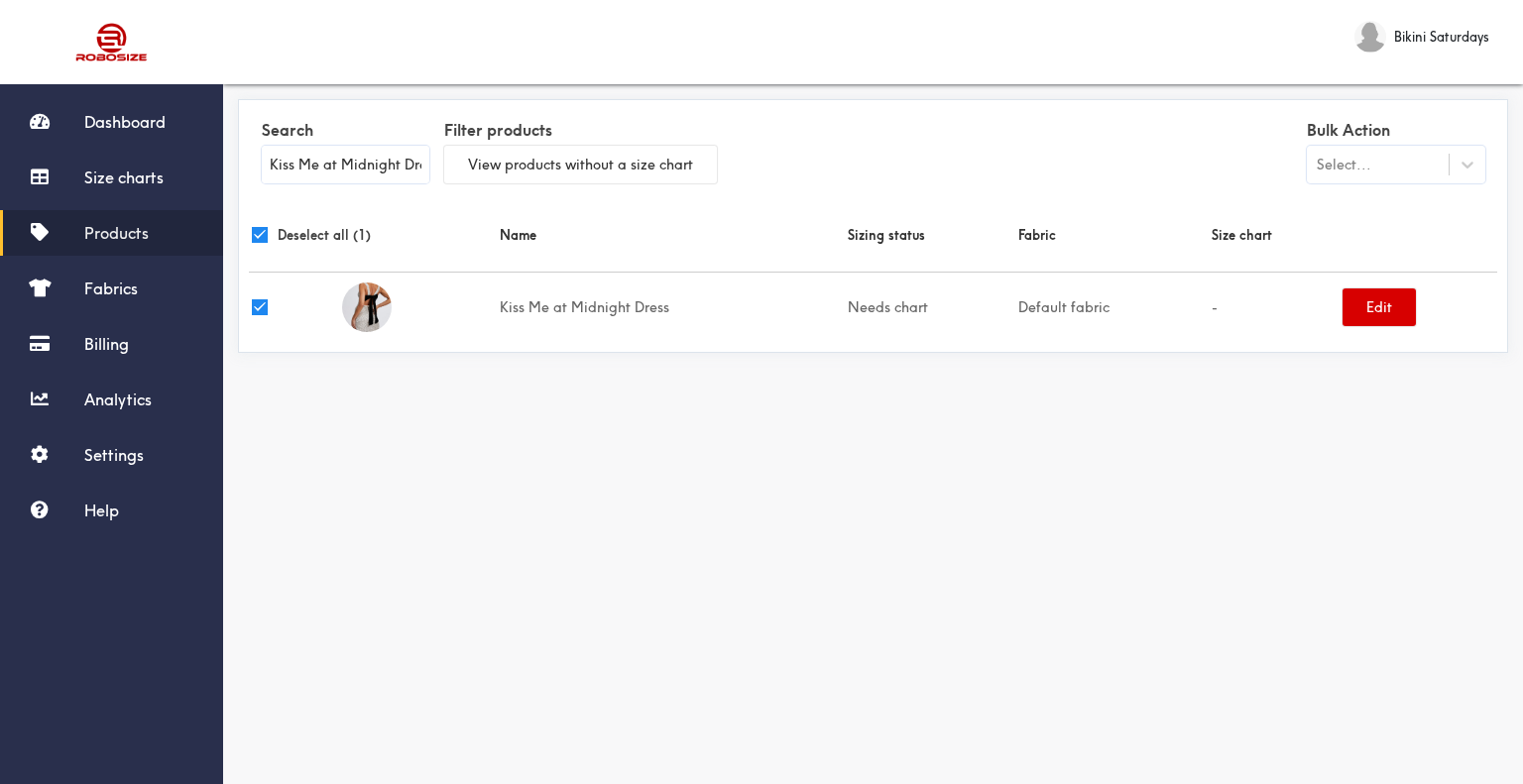click on "Edit" at bounding box center (1379, 307) 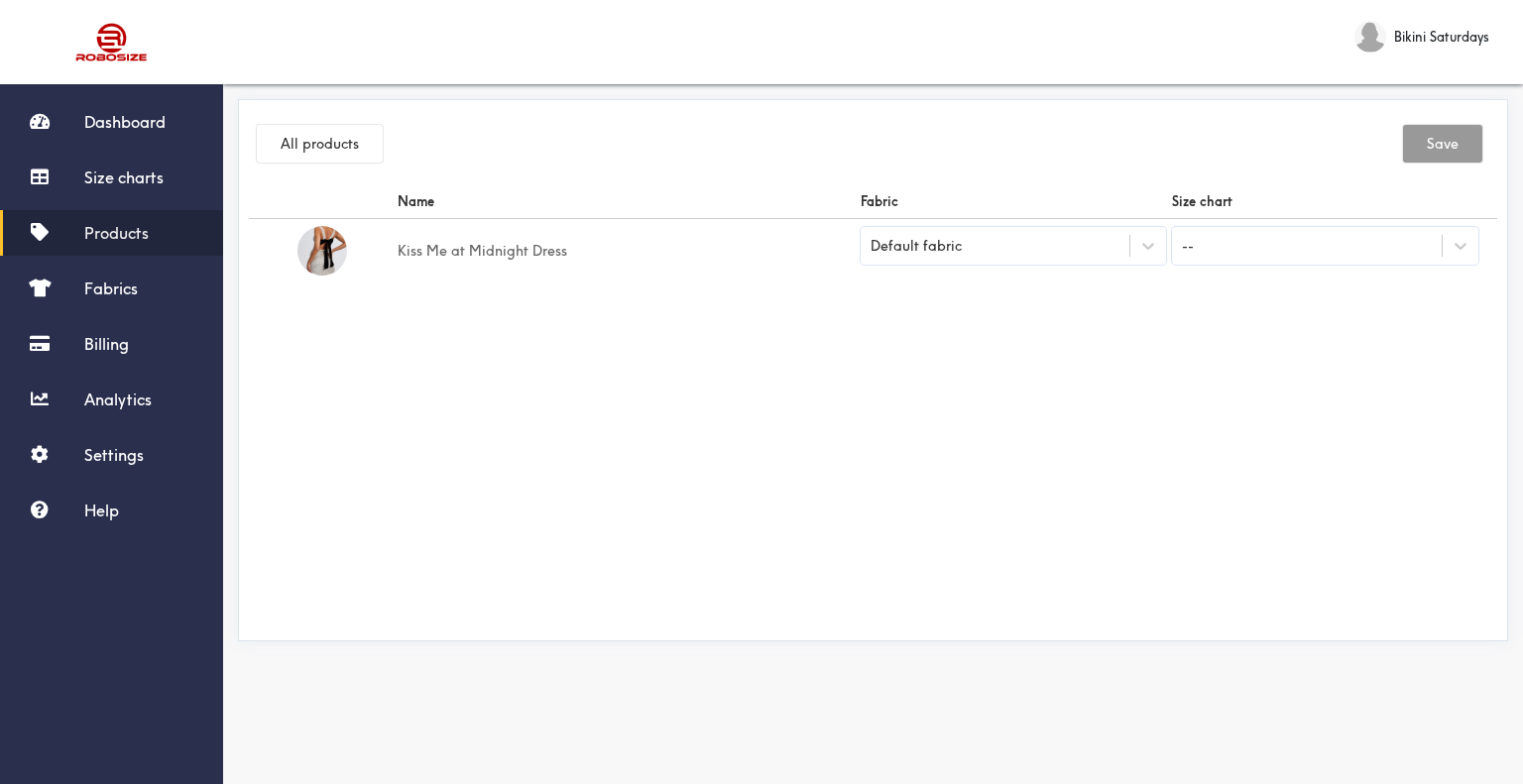 click on "Default fabric" at bounding box center (1013, 246) 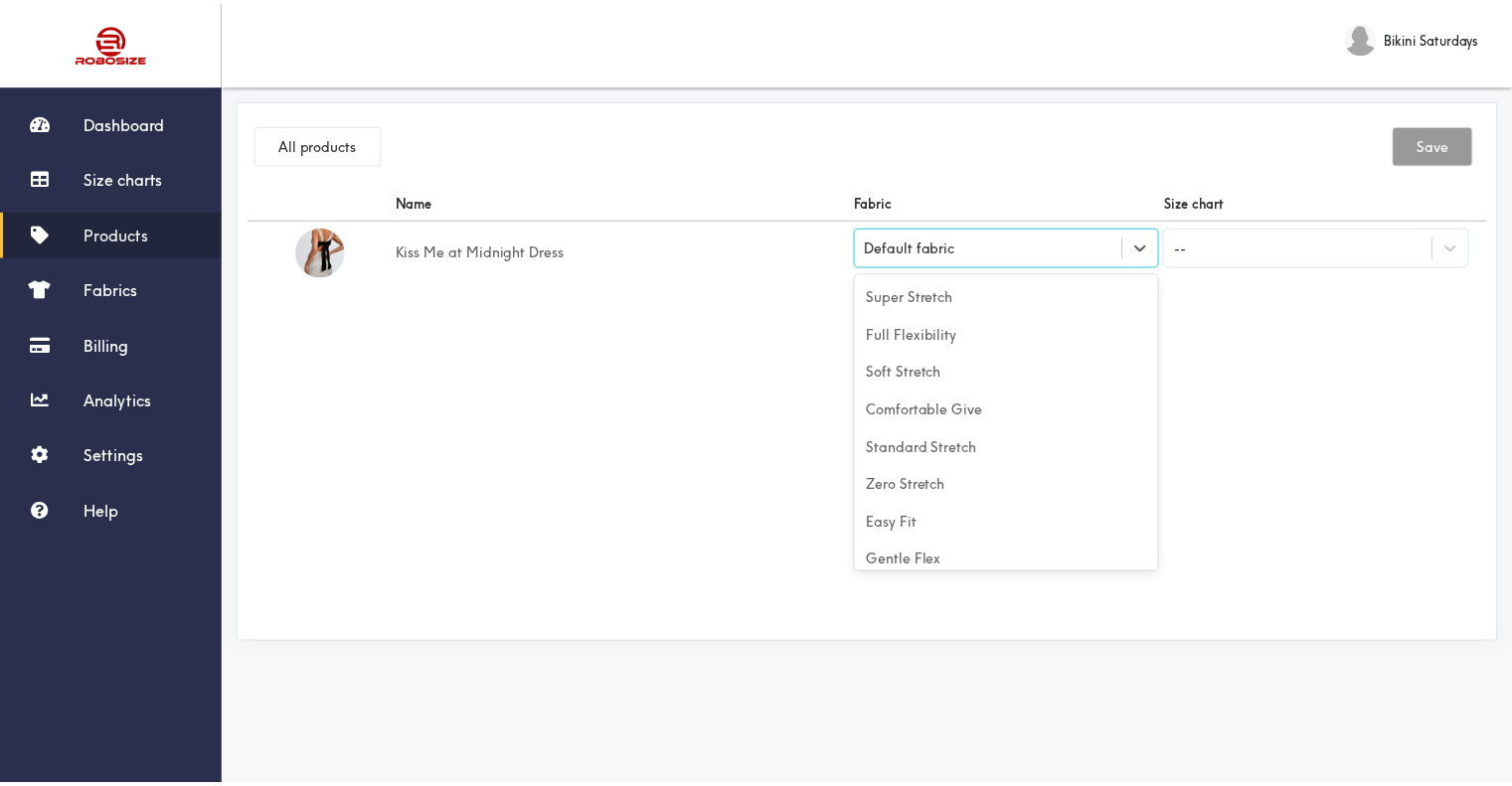 scroll, scrollTop: 87, scrollLeft: 0, axis: vertical 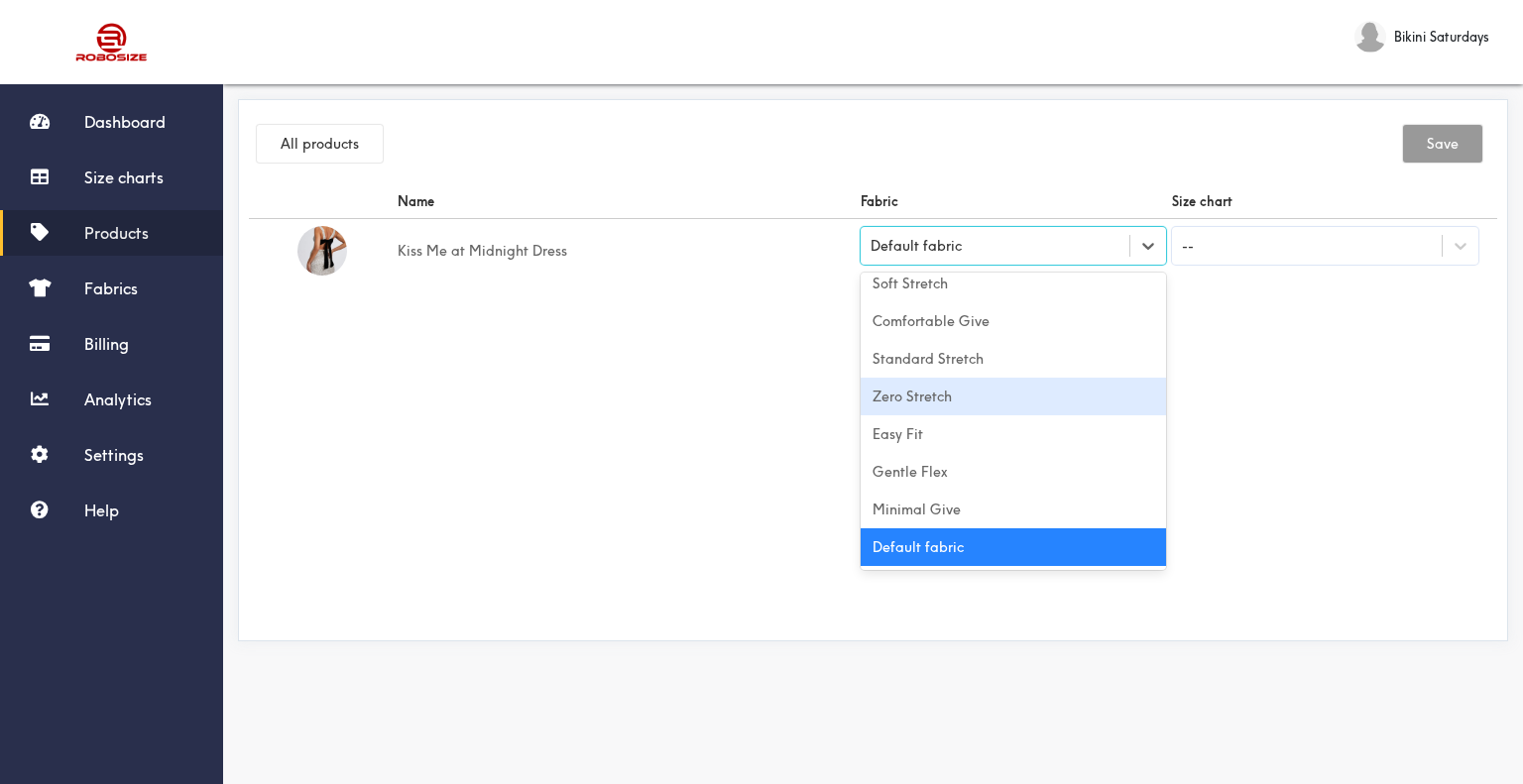 click on "Zero Stretch" at bounding box center [1013, 396] 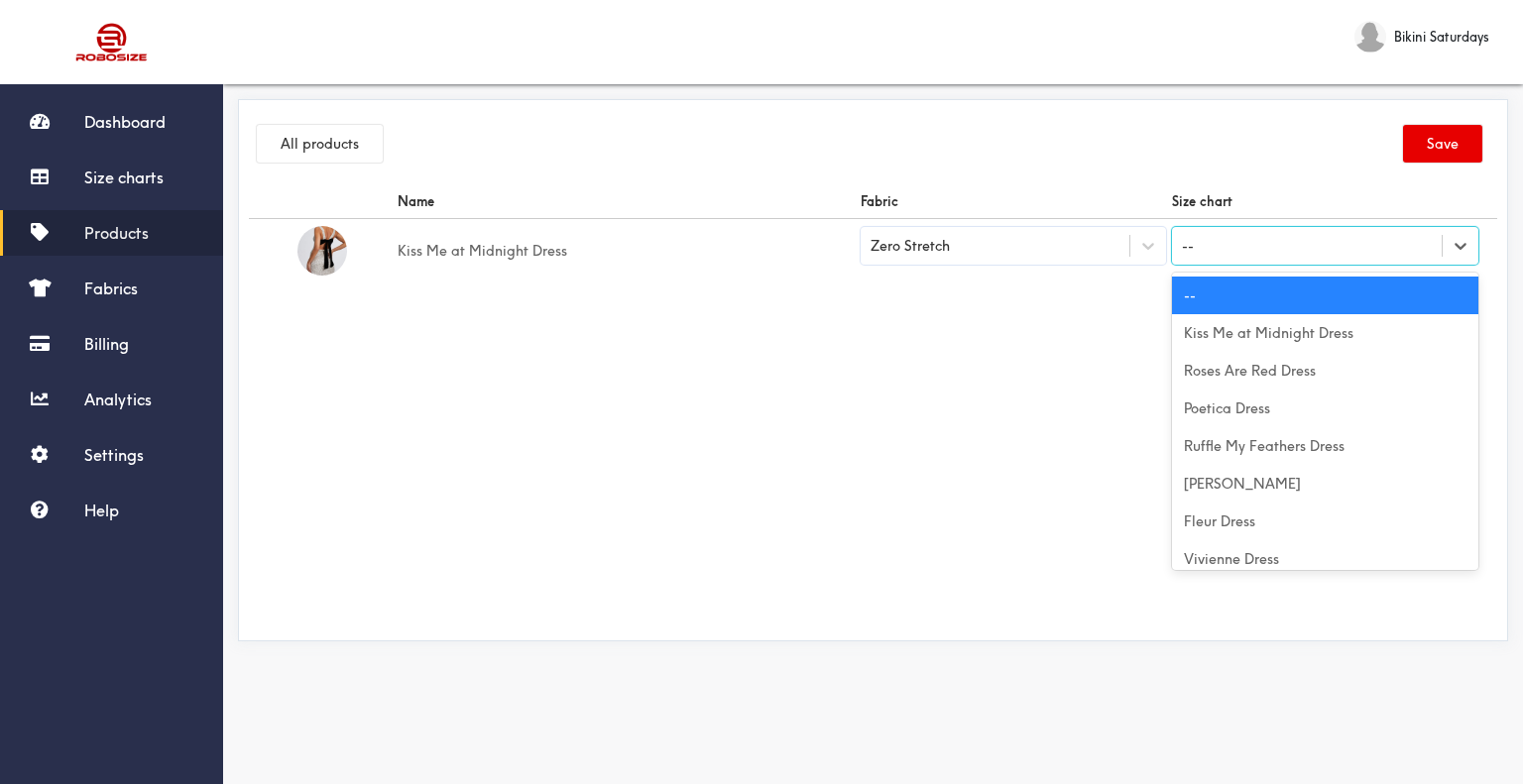 click on "--" at bounding box center [1307, 246] 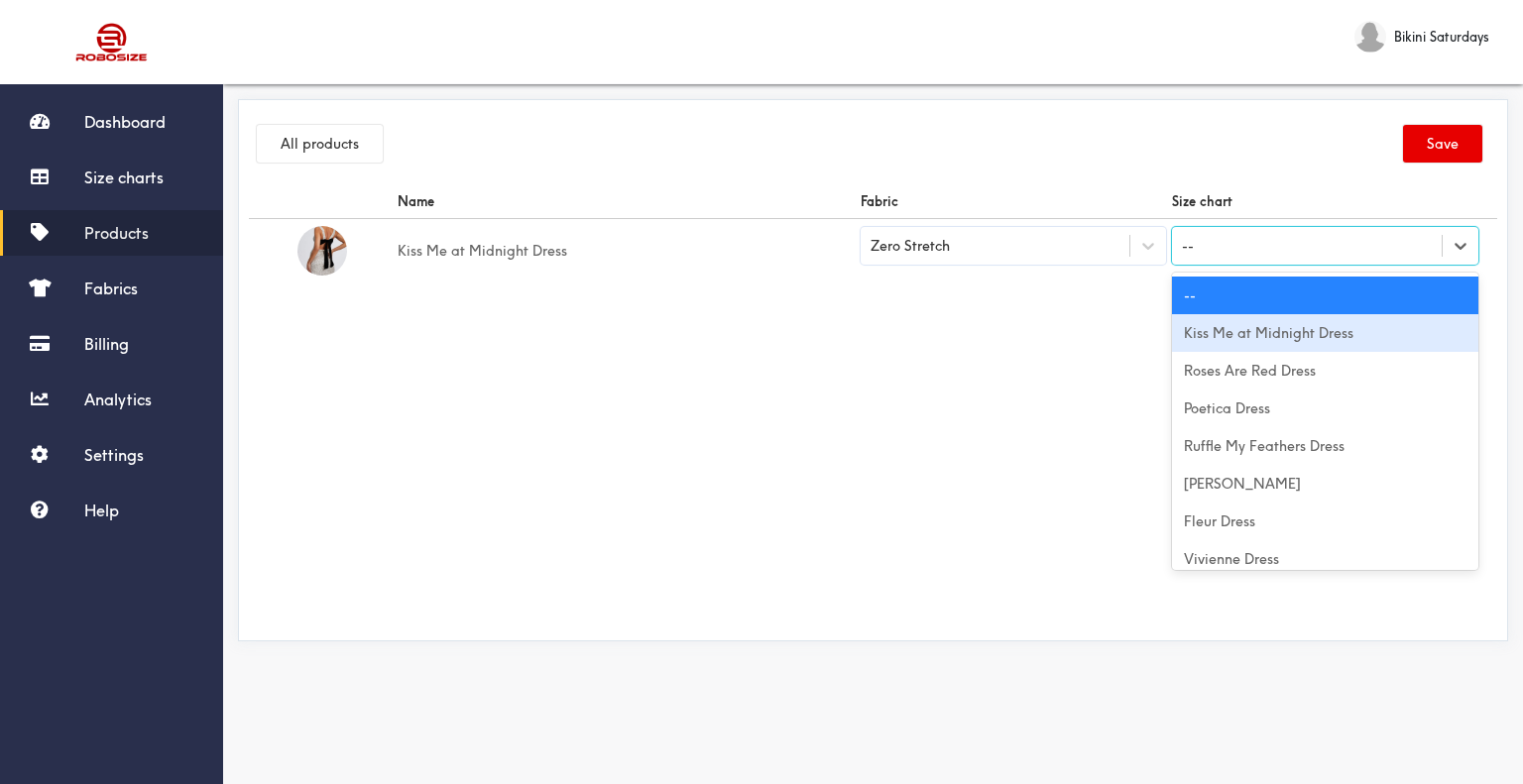 click on "Kiss Me at Midnight Dress" at bounding box center [1325, 333] 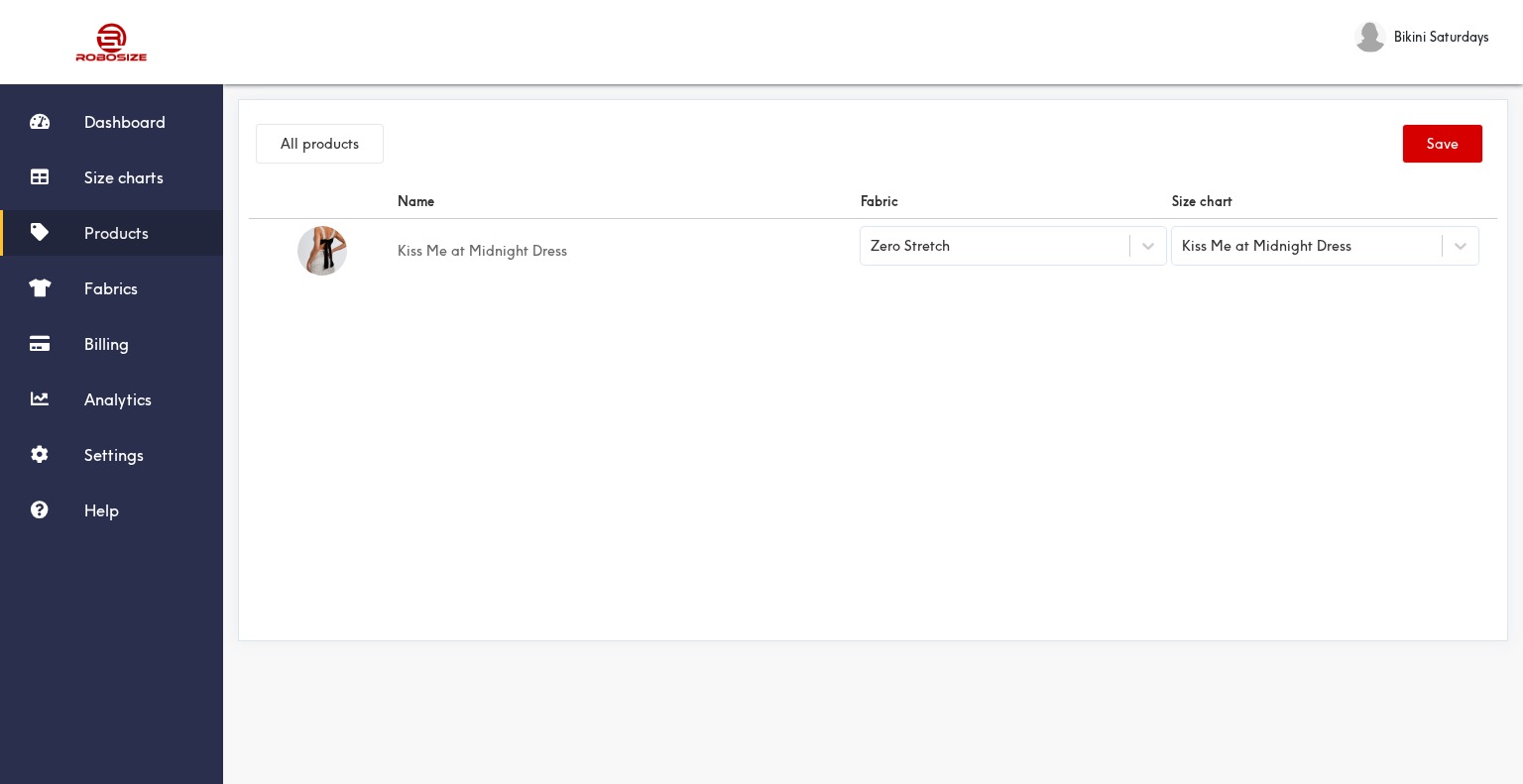 click on "Save" at bounding box center (1443, 144) 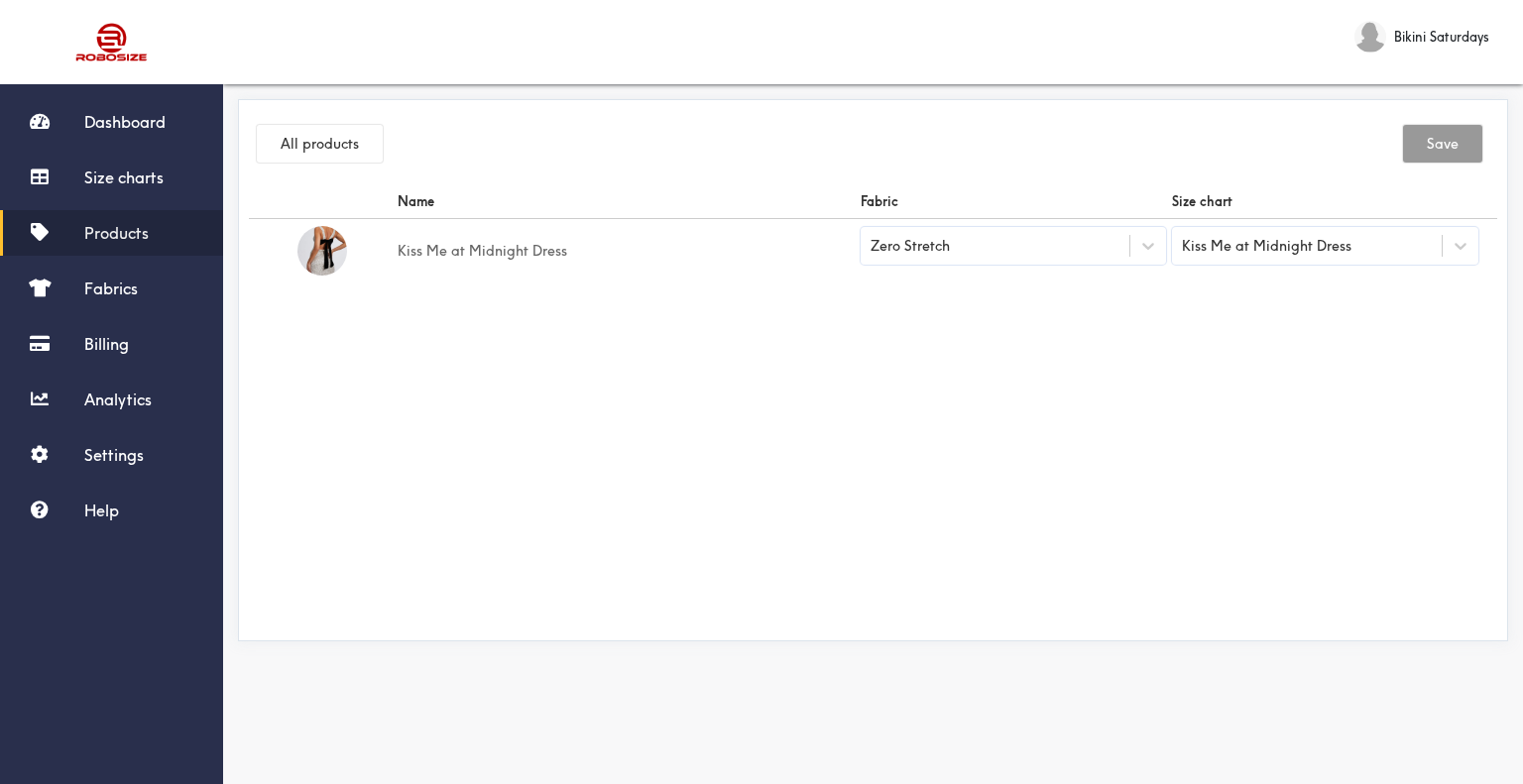 click on "Name Fabric Size chart Kiss Me at Midnight Dress Zero Stretch	 Kiss Me at Midnight Dress" at bounding box center [873, 407] 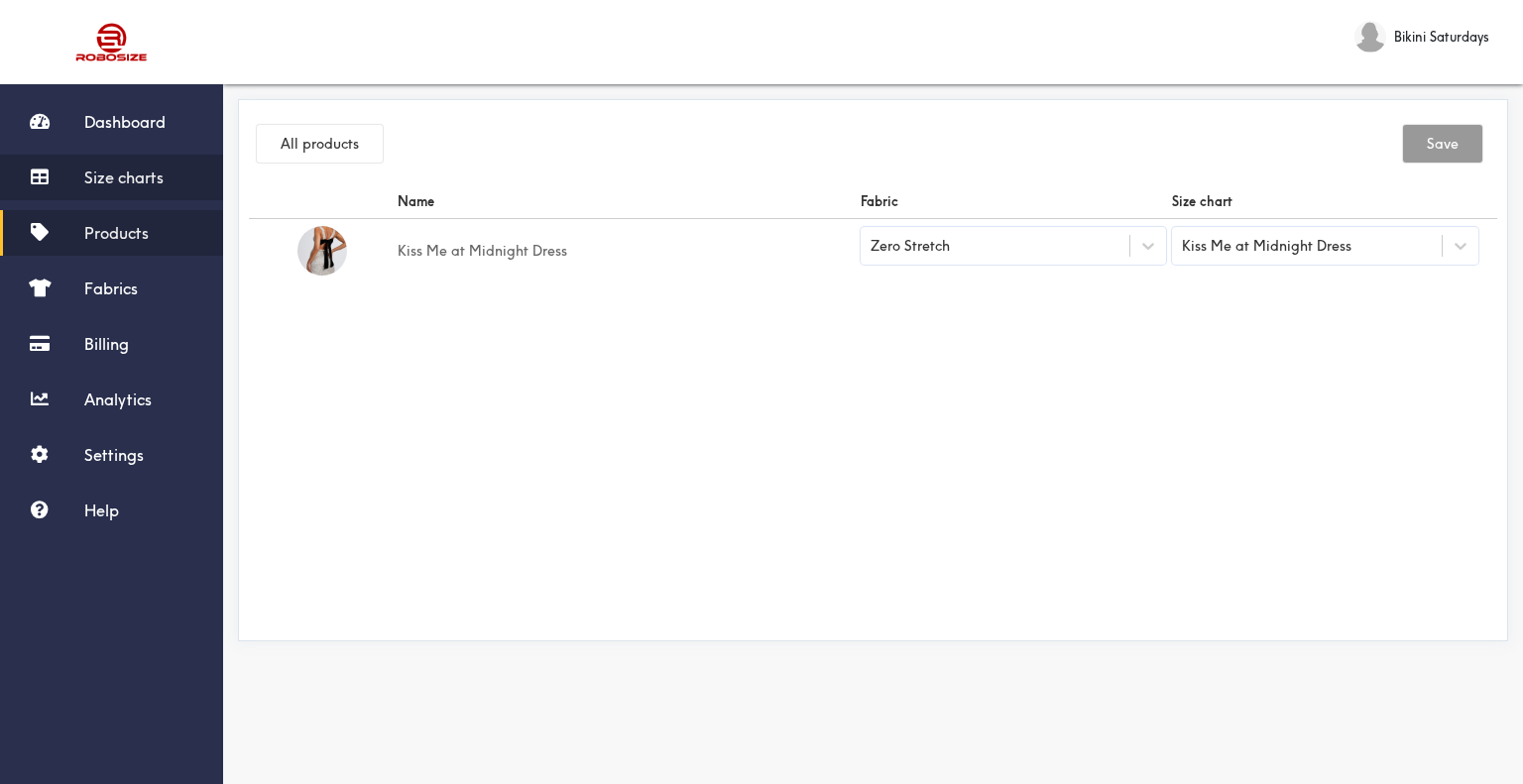 click on "Size charts" at bounding box center (124, 177) 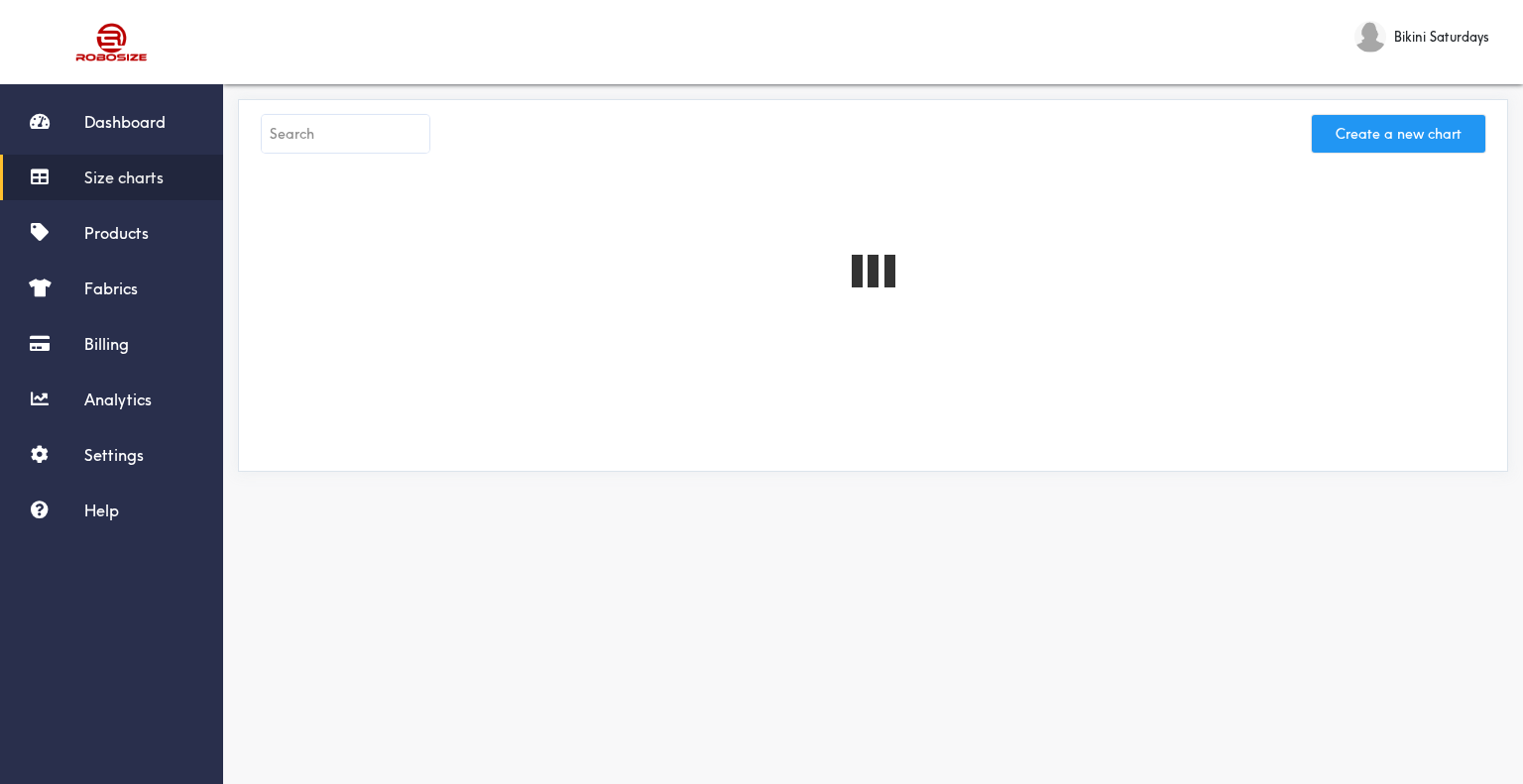 click on "Create a new chart" at bounding box center [1398, 134] 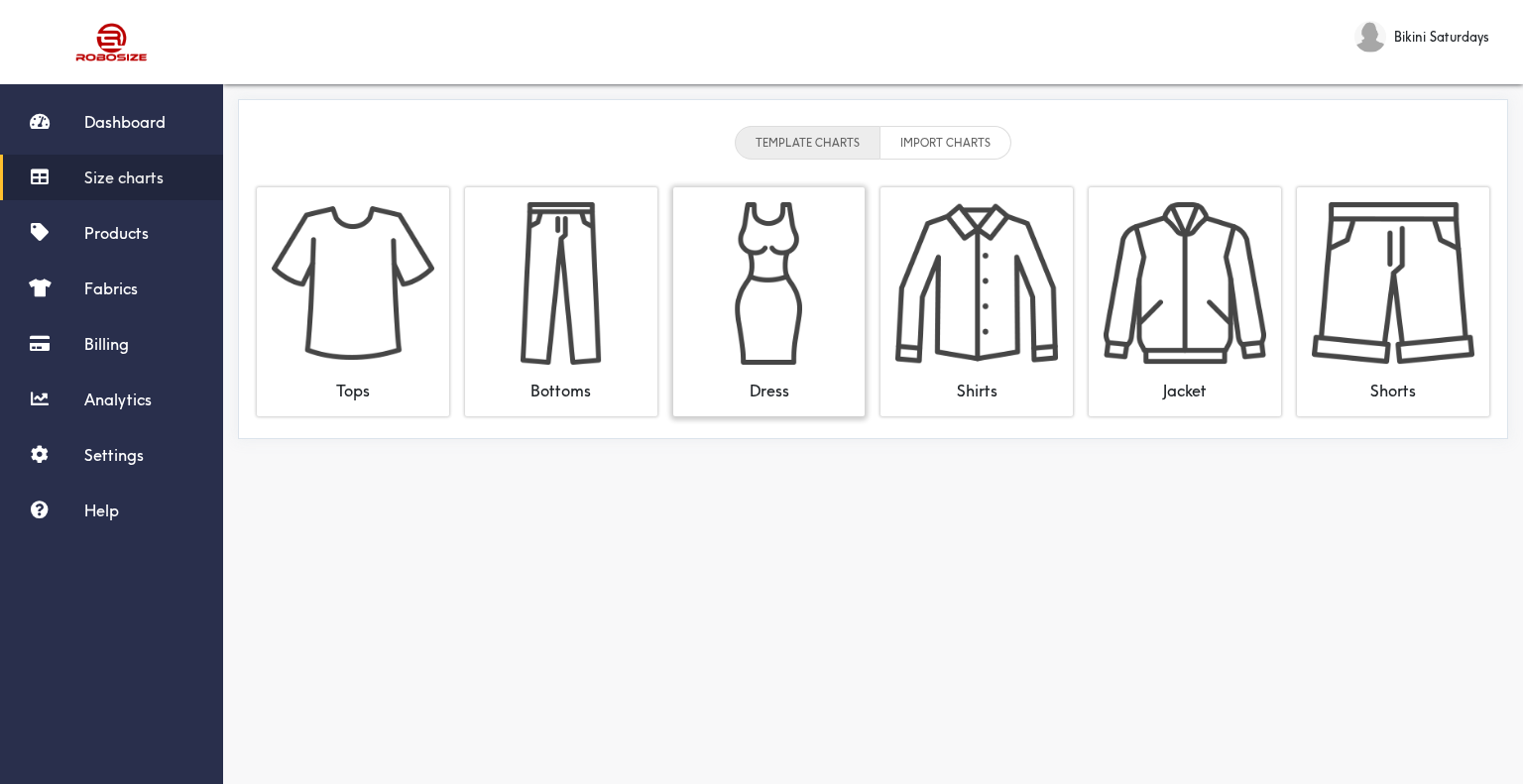 click at bounding box center [769, 283] 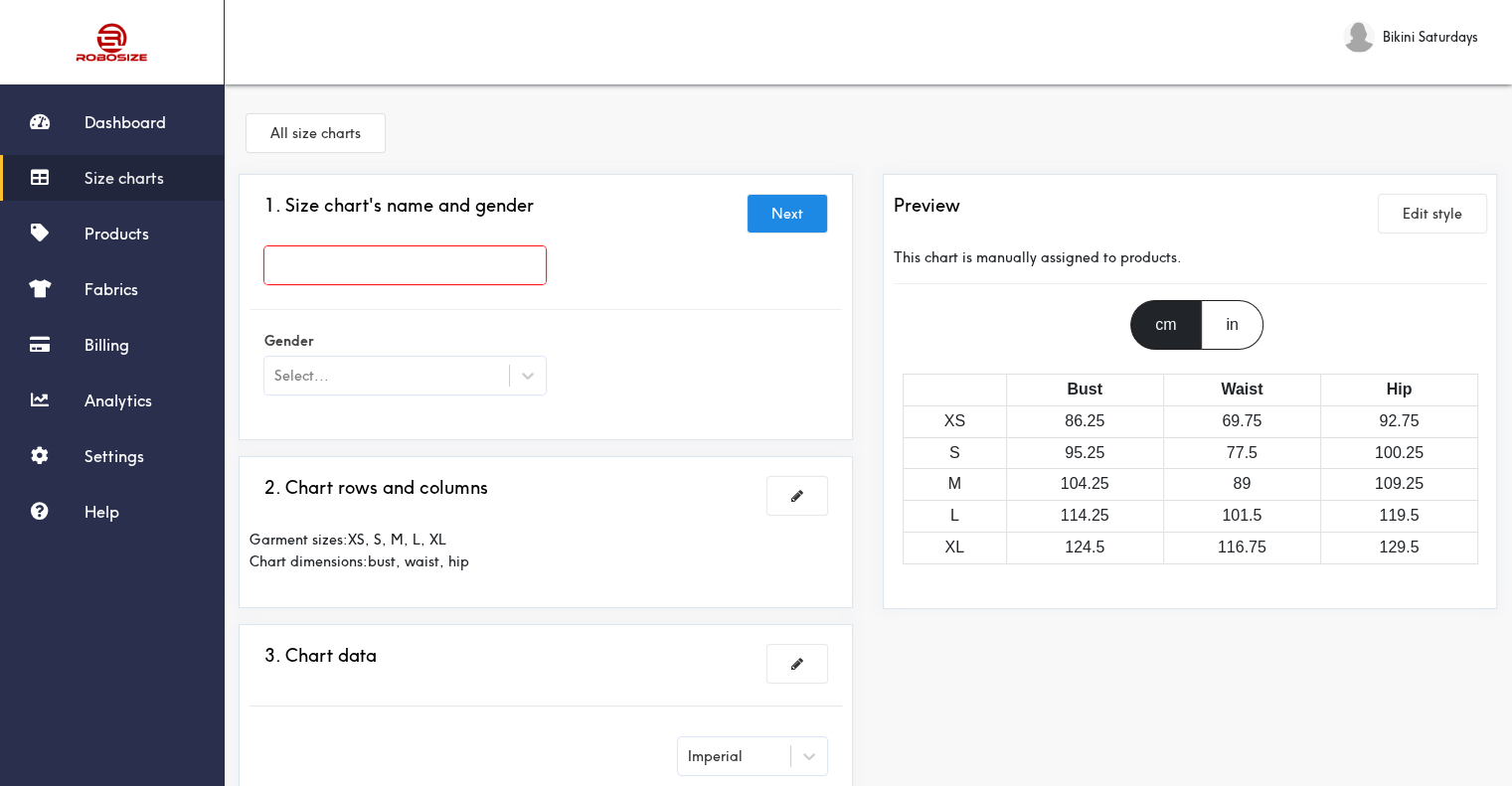 click at bounding box center [405, 265] 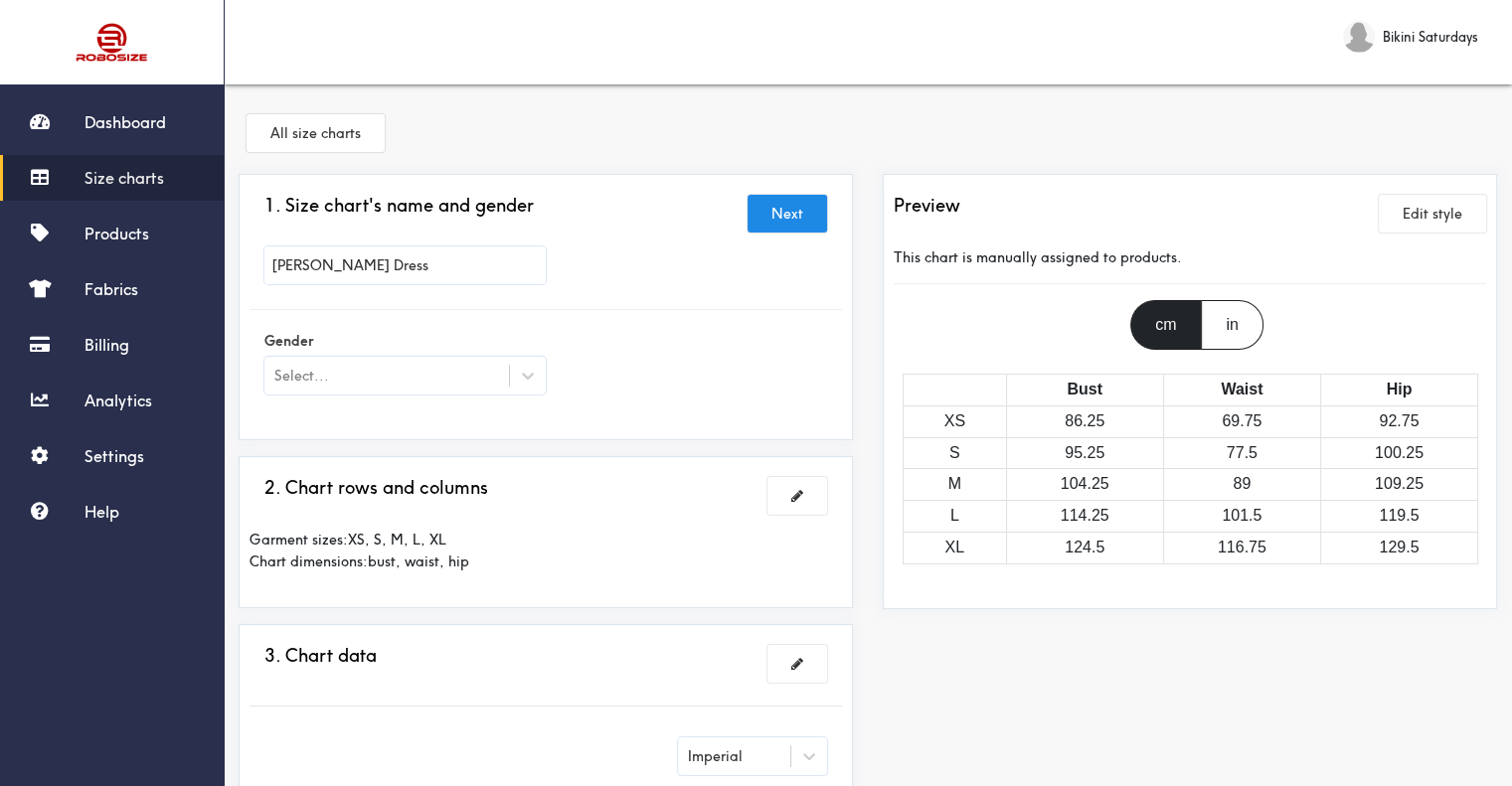 type on "[PERSON_NAME] Dress" 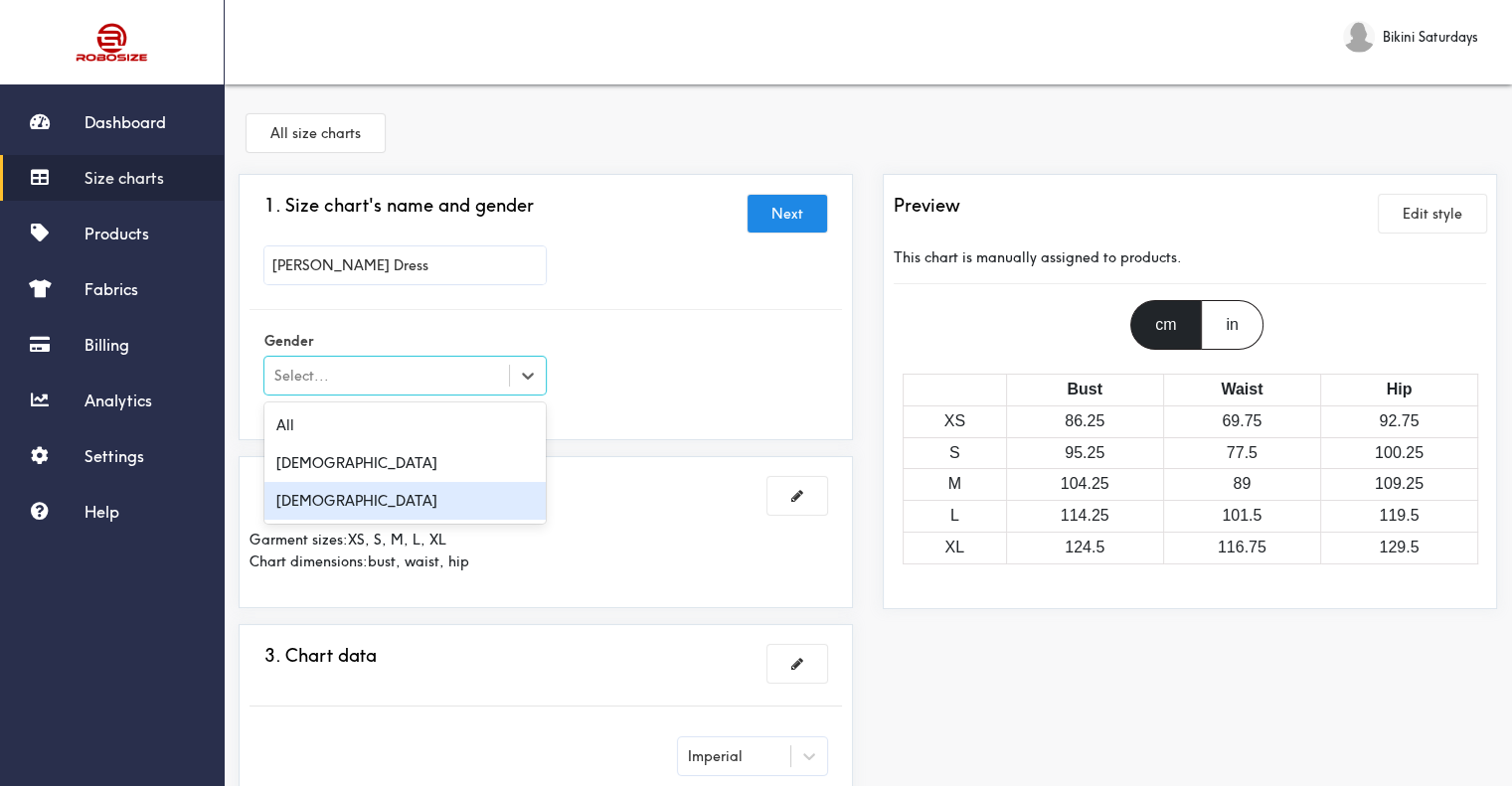 click on "[DEMOGRAPHIC_DATA]" at bounding box center [405, 501] 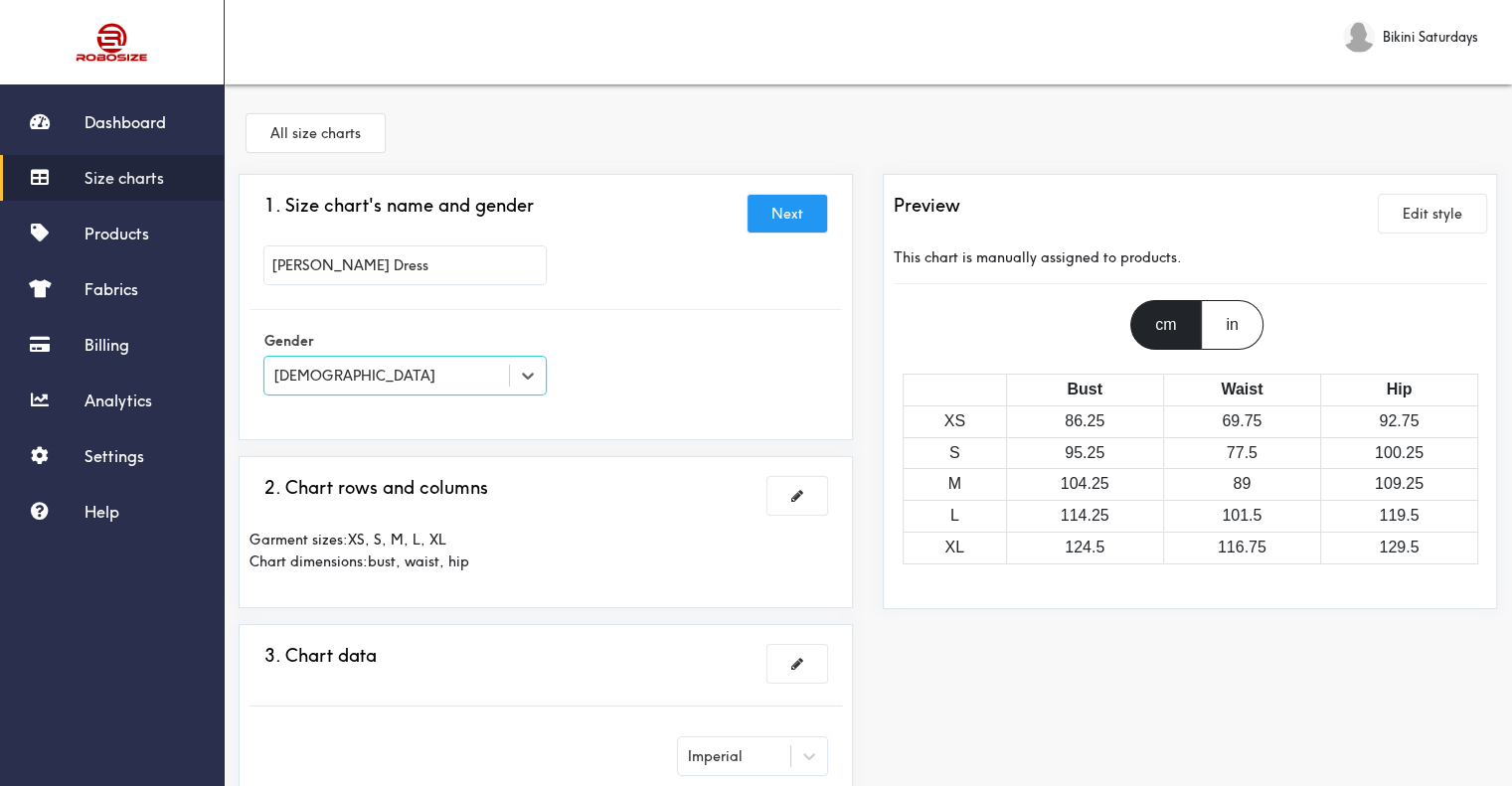 click on "Next" at bounding box center [787, 214] 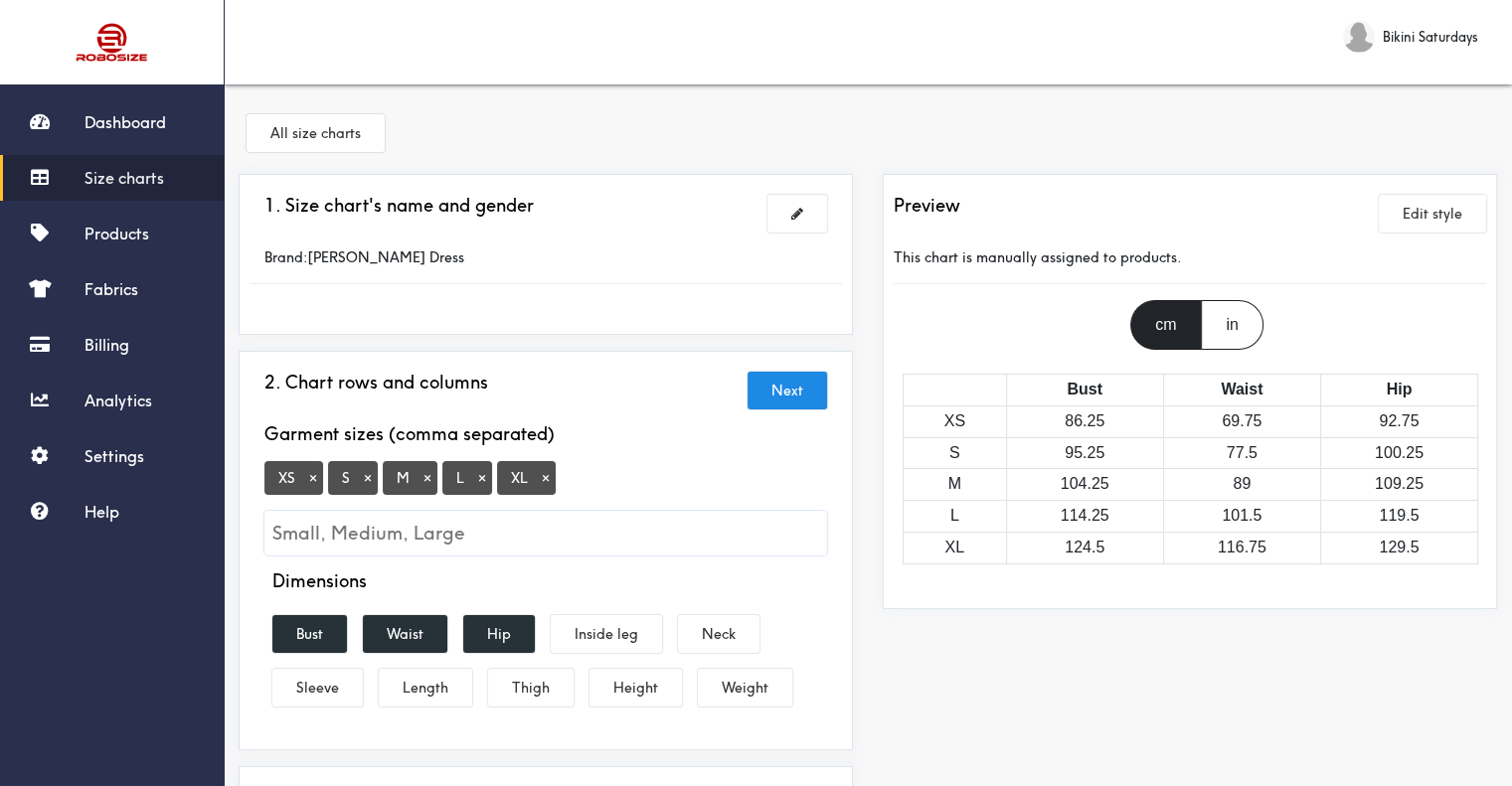 click on "×" at bounding box center (546, 478) 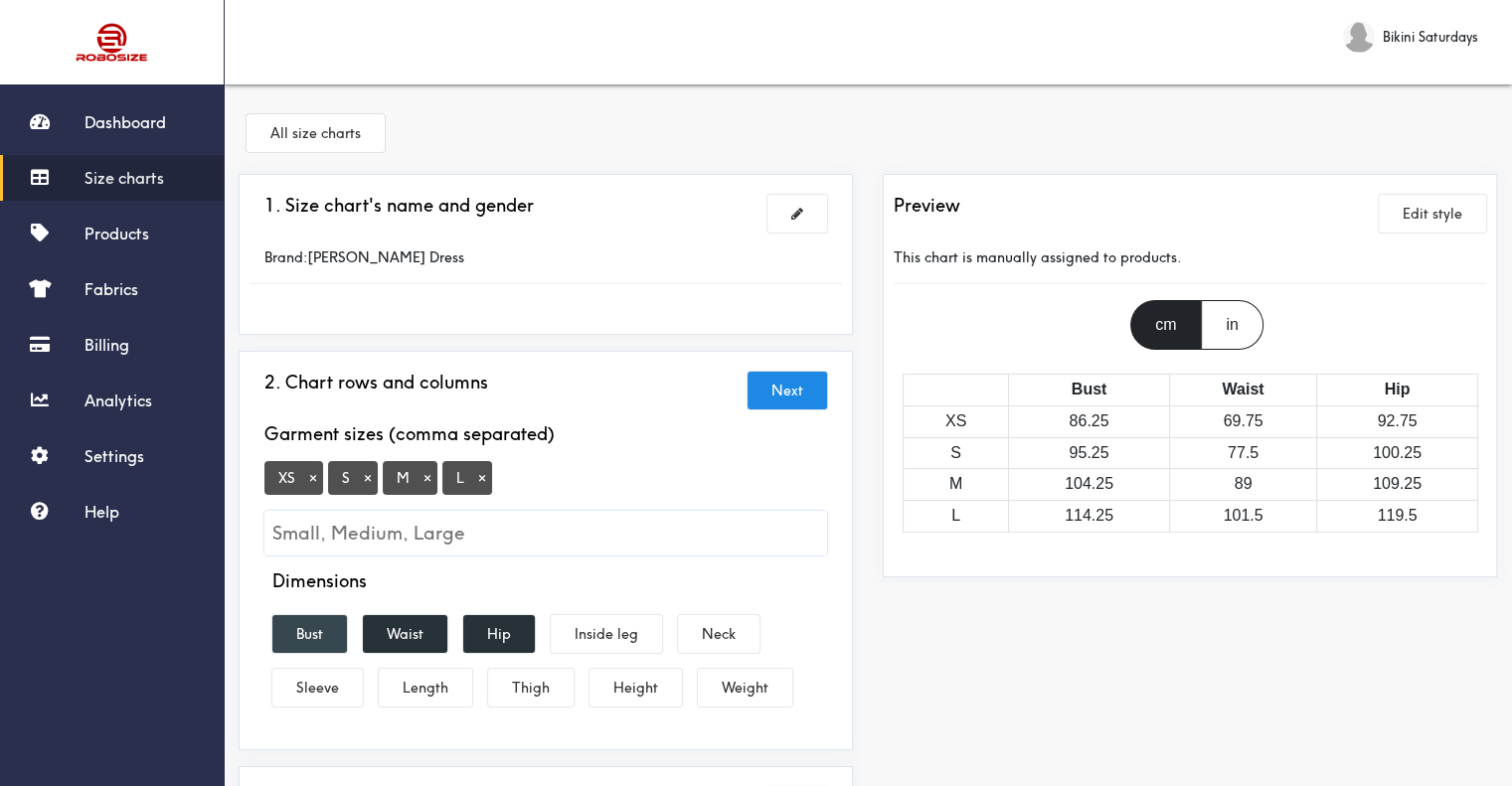 click on "Bust" at bounding box center [309, 634] 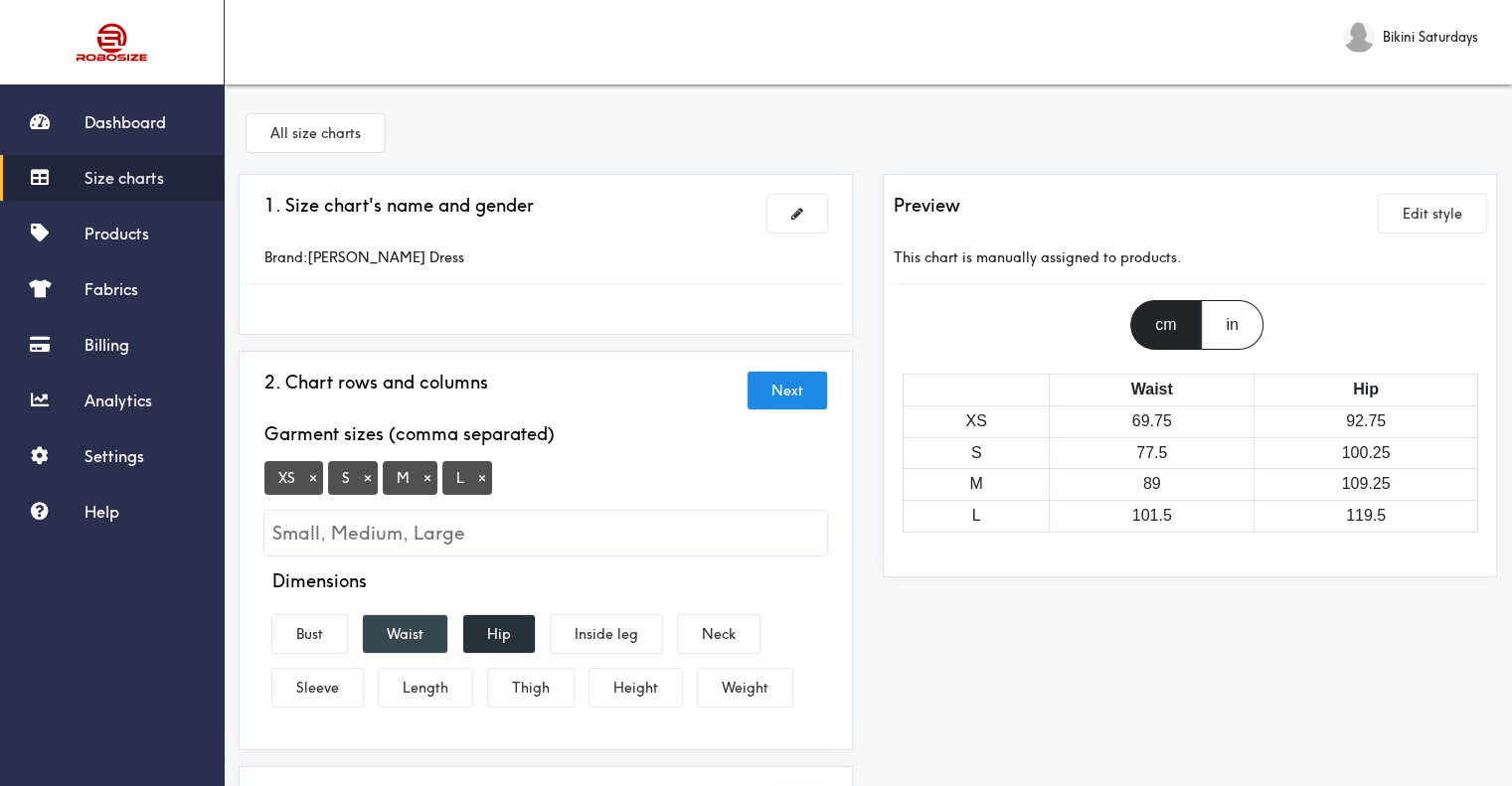 click on "Waist" at bounding box center [405, 634] 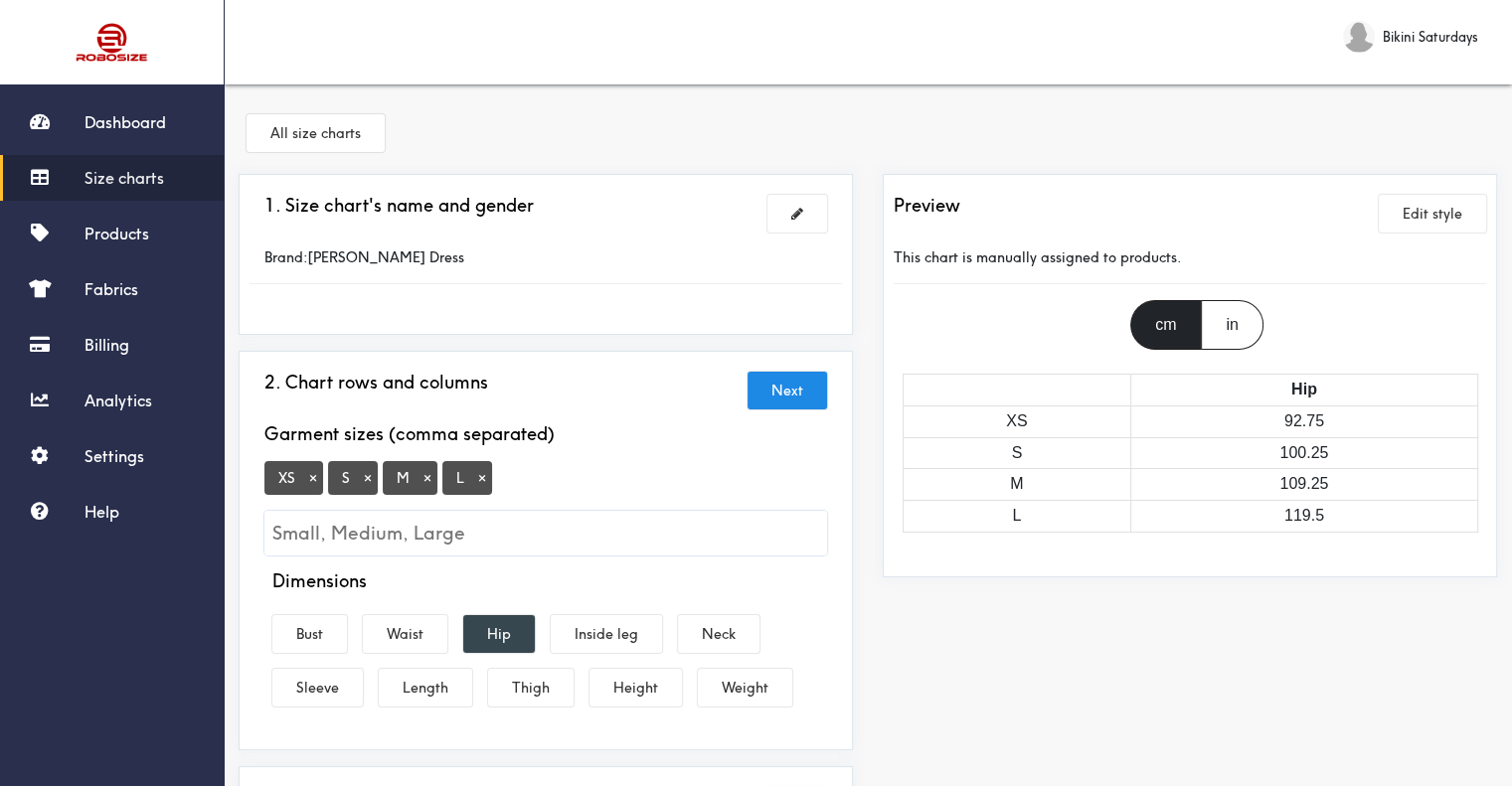 click on "Hip" at bounding box center [499, 634] 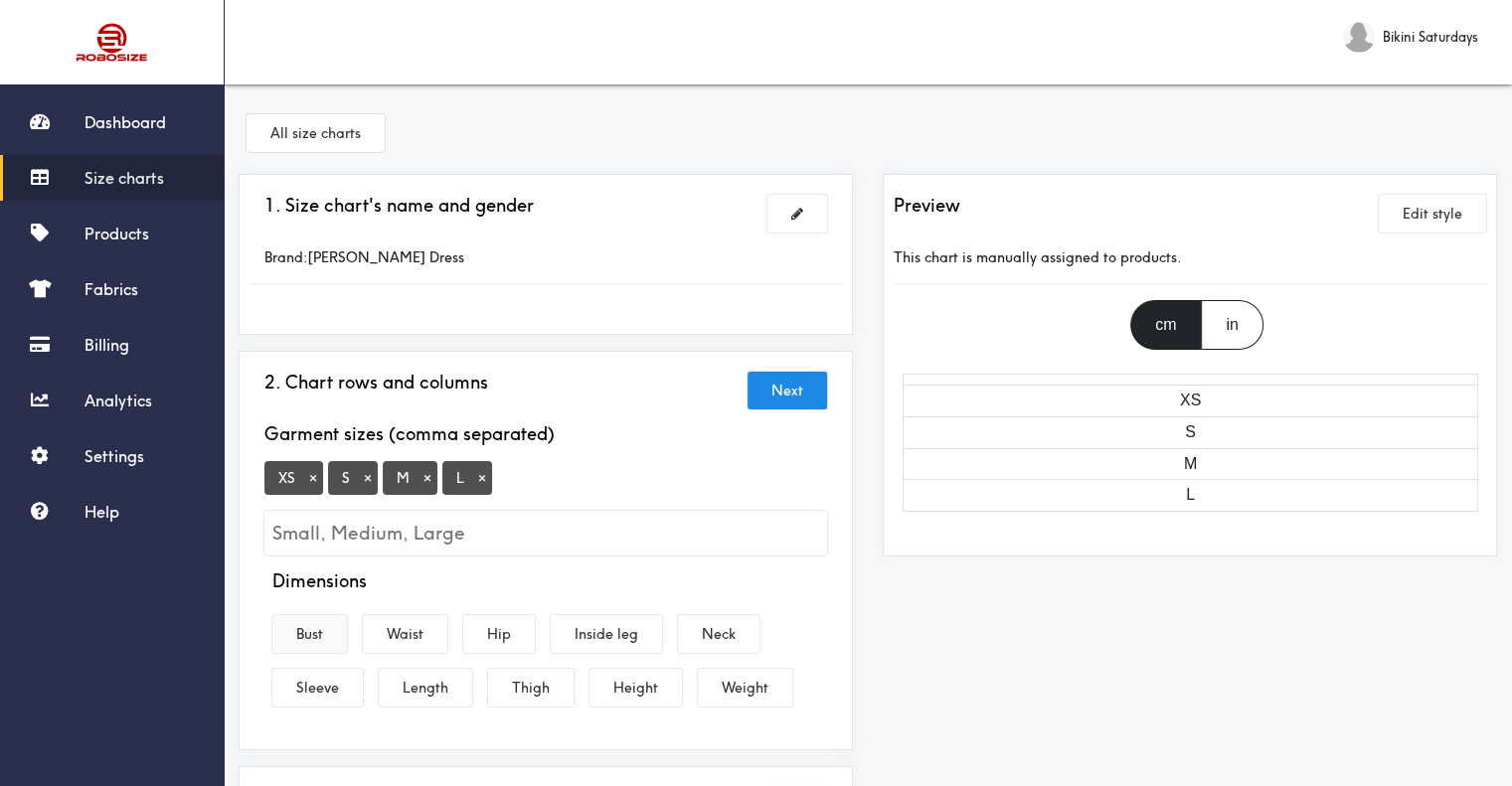 drag, startPoint x: 445, startPoint y: 687, endPoint x: 306, endPoint y: 615, distance: 156.54073 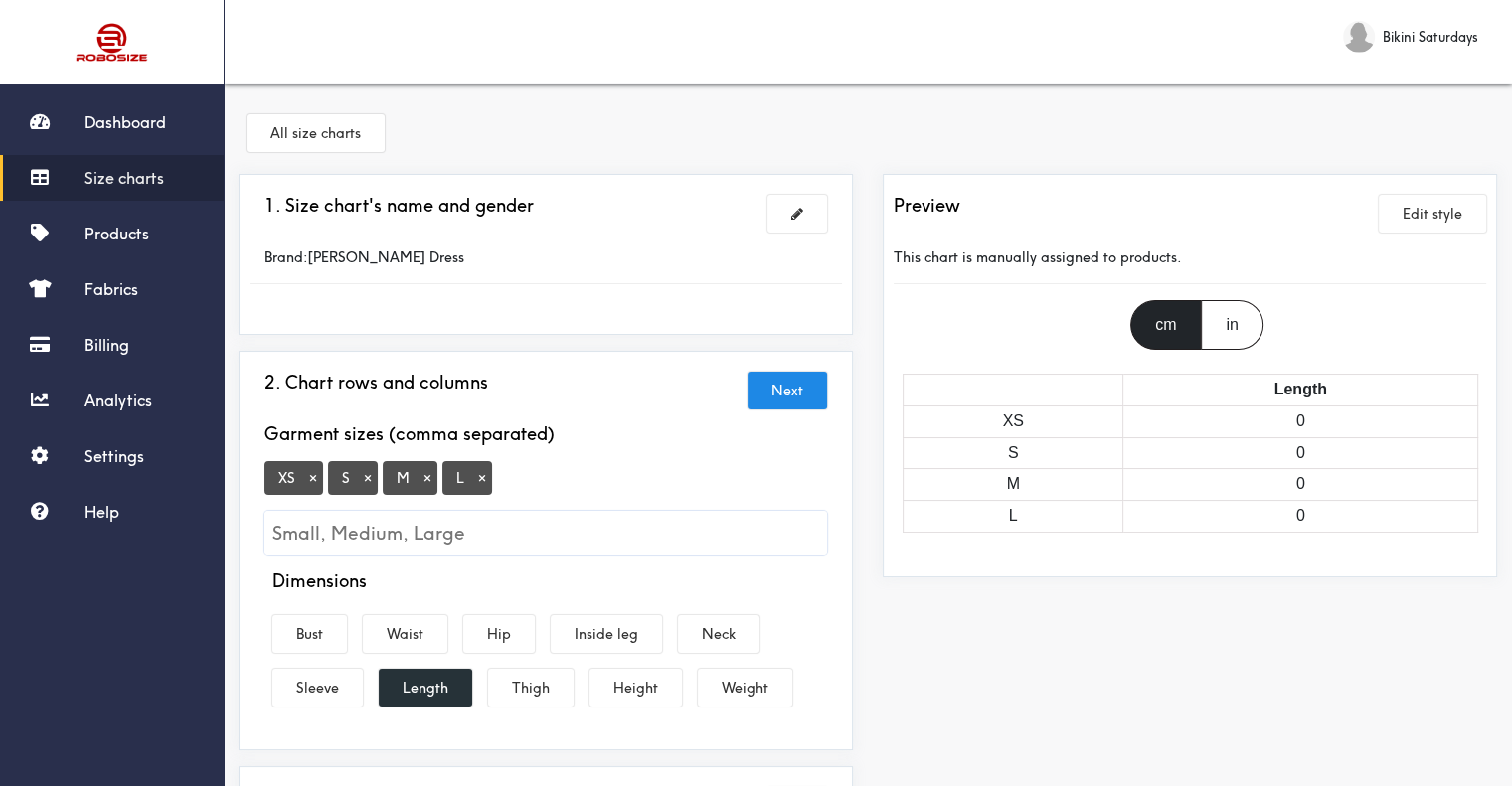 click on "Dimensions Bust Waist Hip Inside leg Neck Sleeve Length Thigh Height Weight" at bounding box center [546, 642] 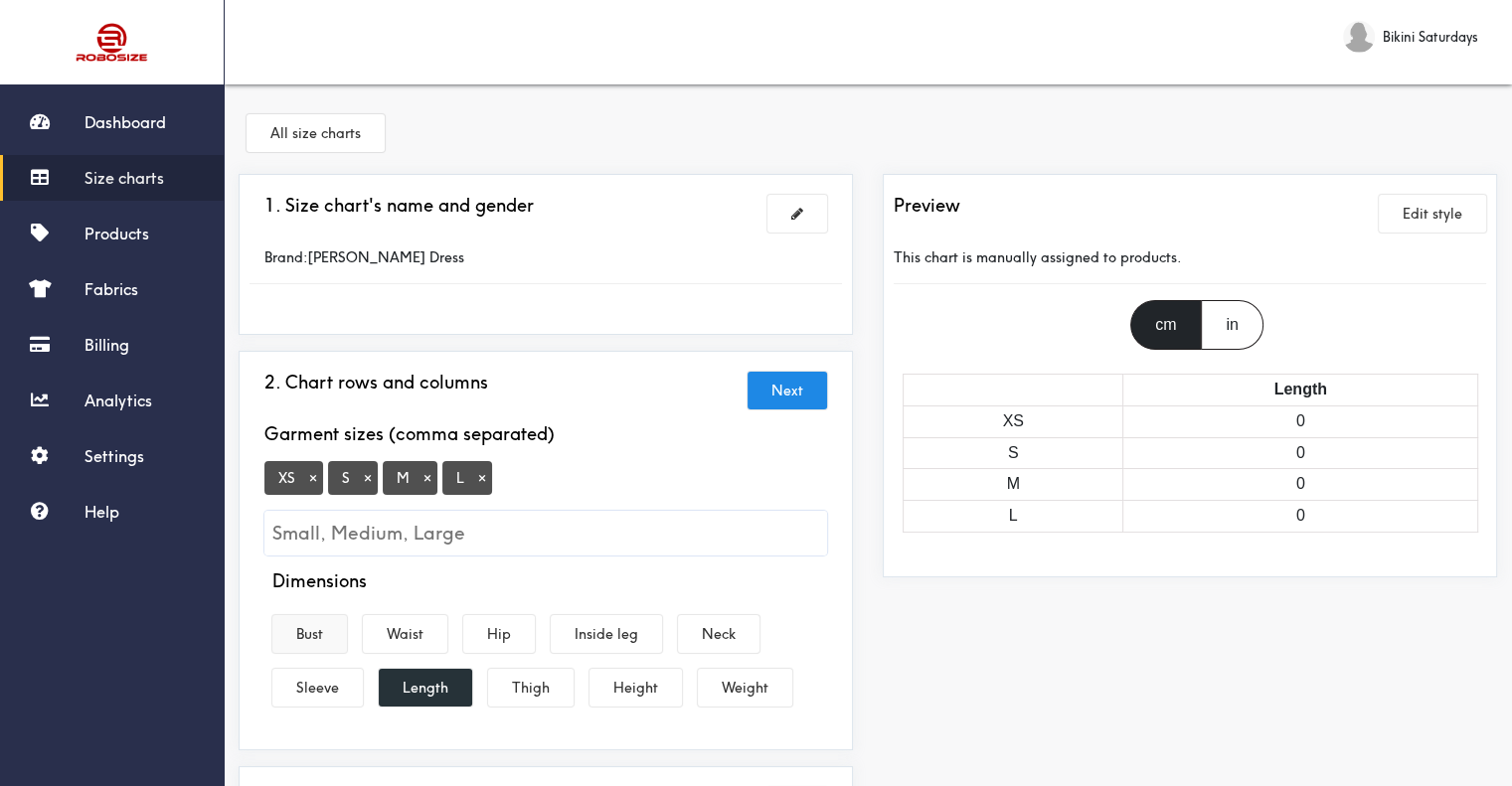 click on "Bust" at bounding box center (309, 634) 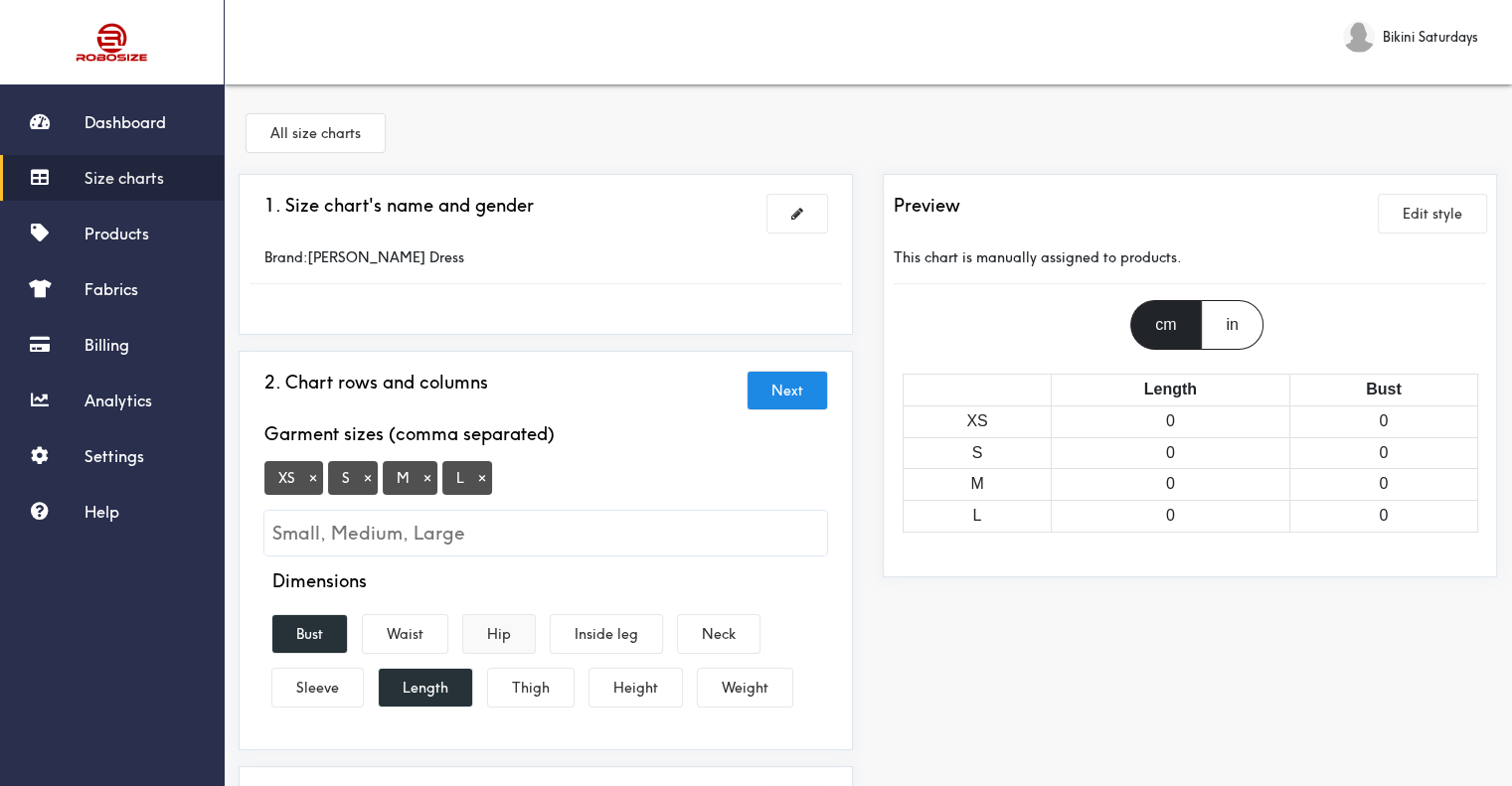 click on "Hip" at bounding box center [499, 634] 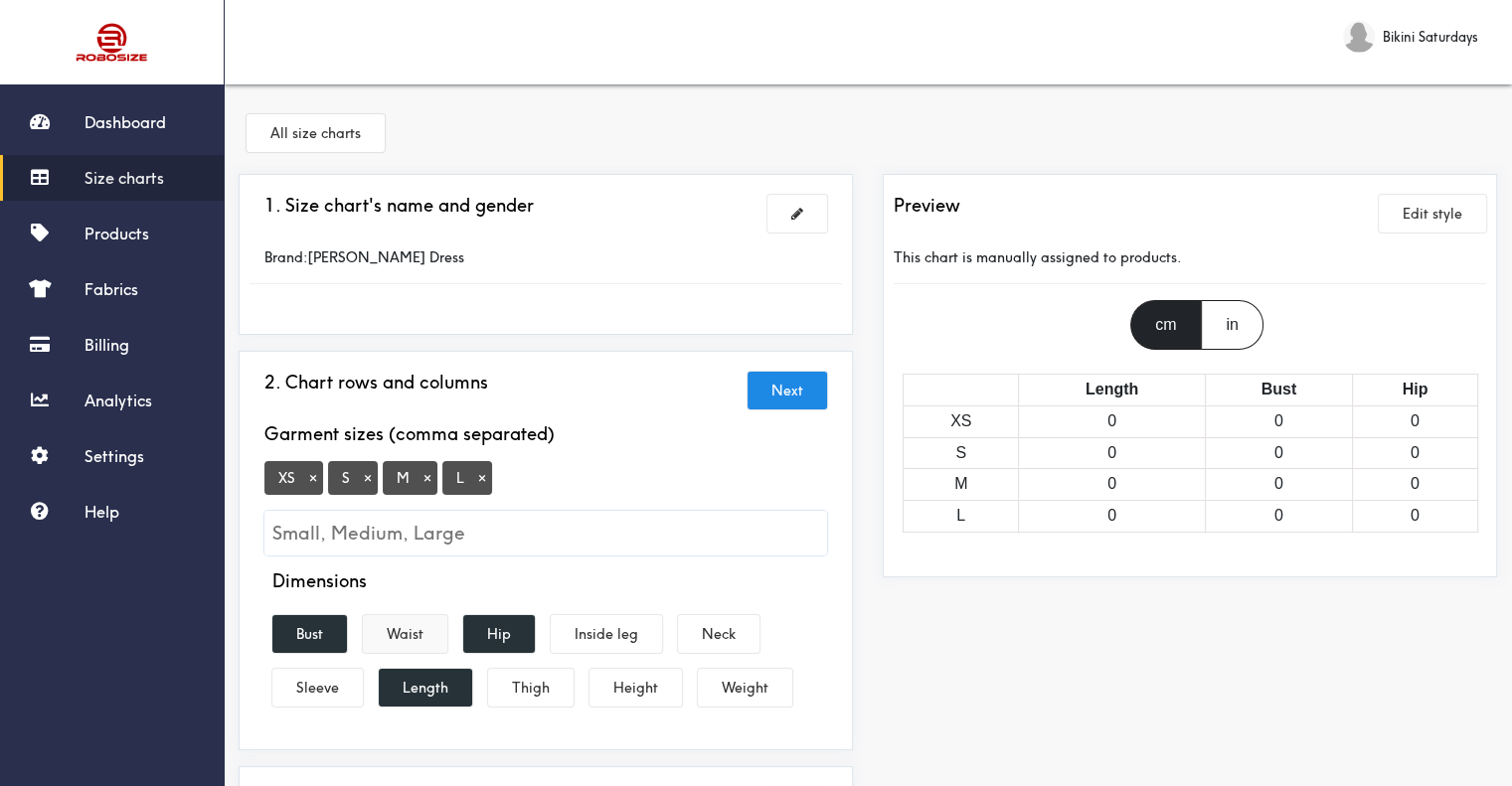click on "Waist" at bounding box center [405, 634] 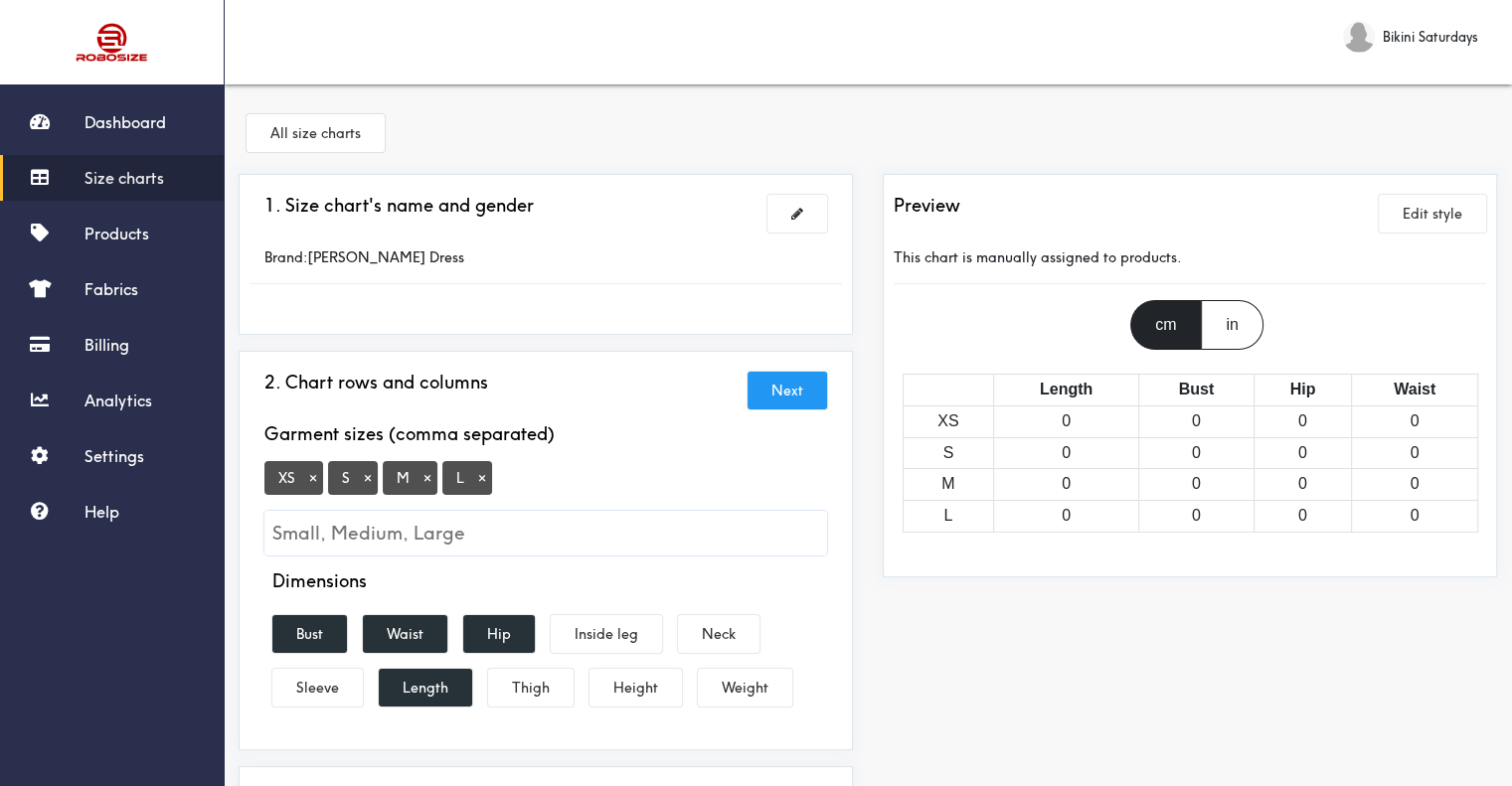 click on "Next" at bounding box center (787, 391) 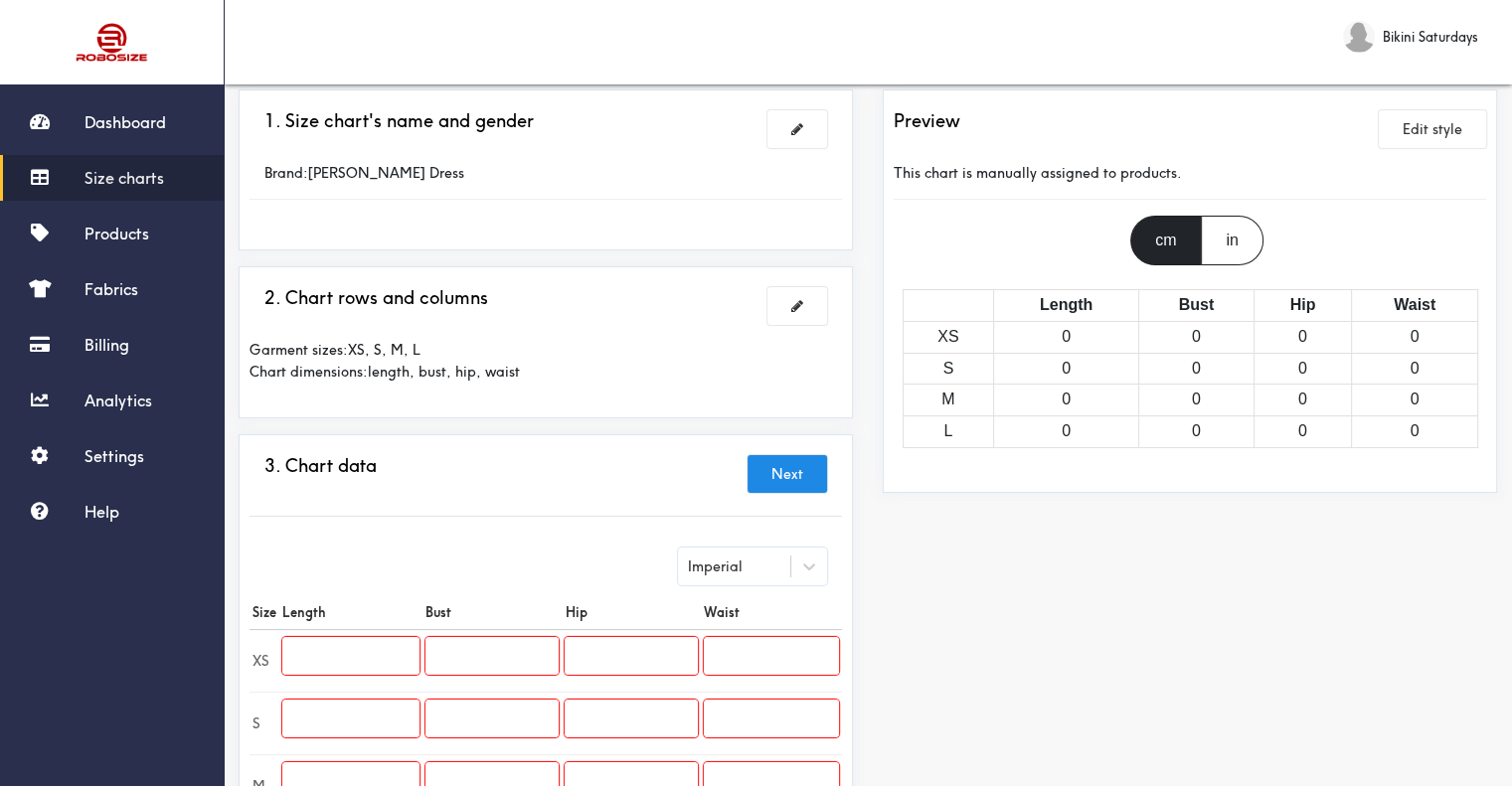 scroll, scrollTop: 199, scrollLeft: 0, axis: vertical 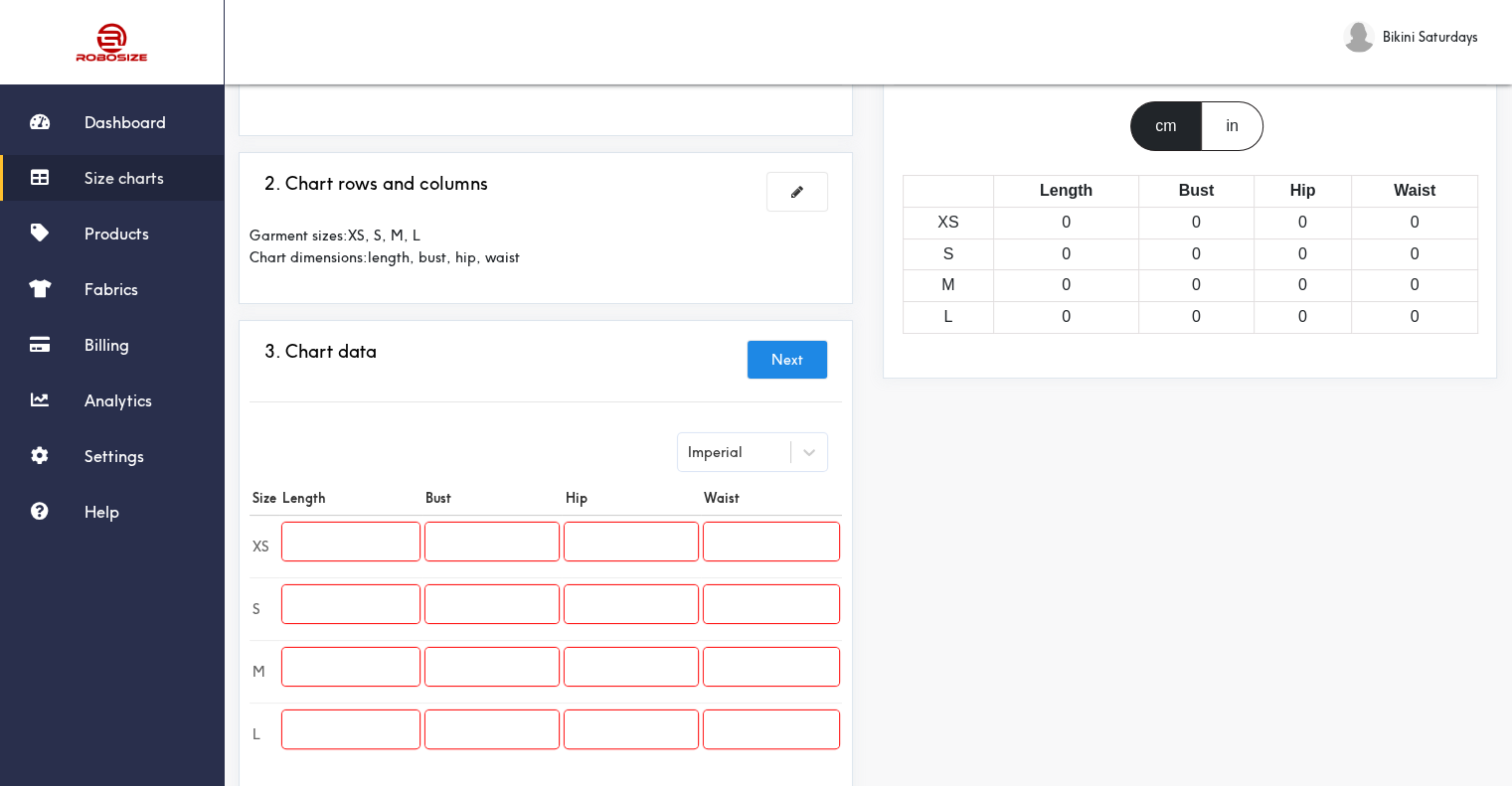 click at bounding box center (351, 542) 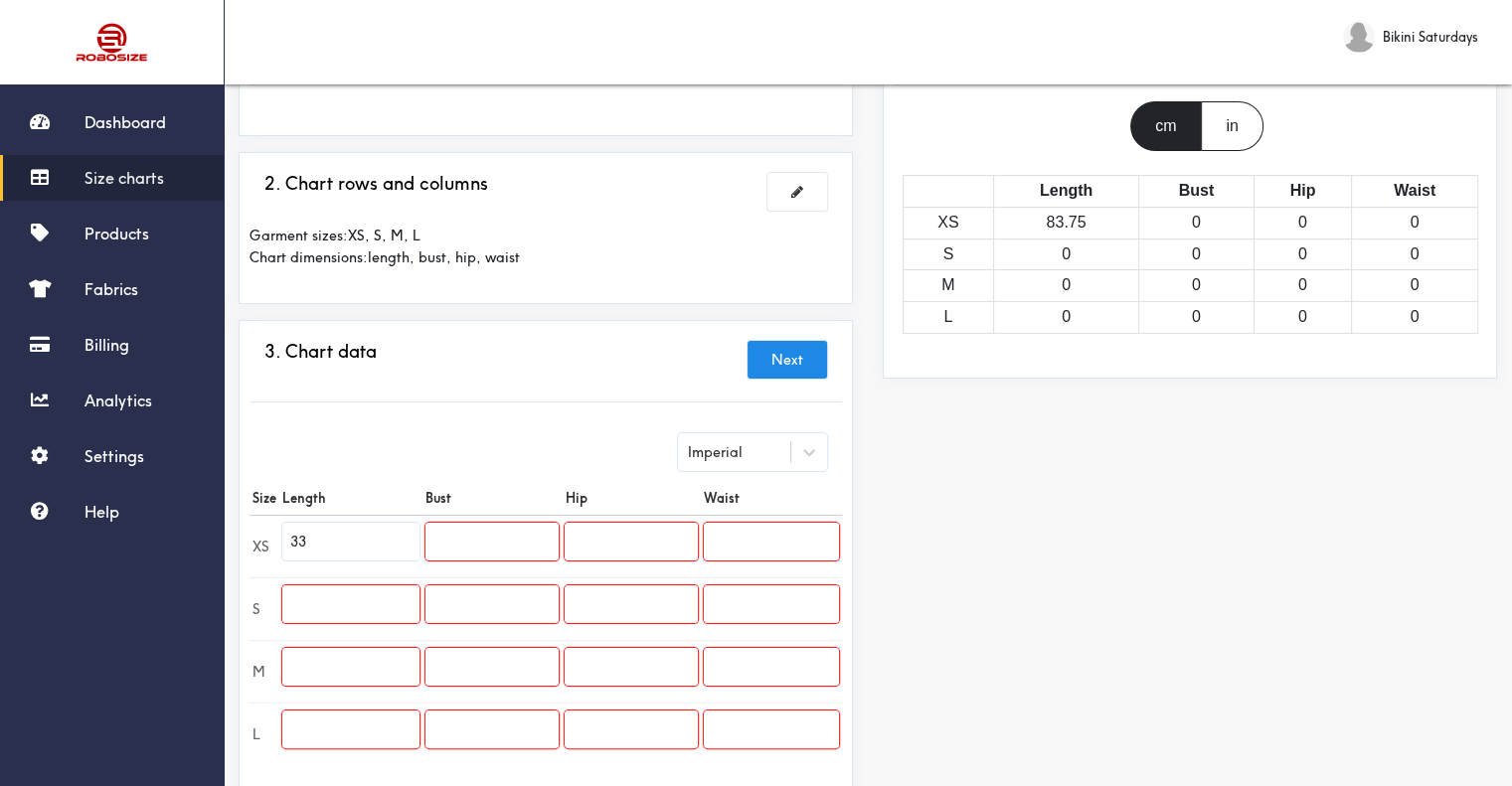 type on "33" 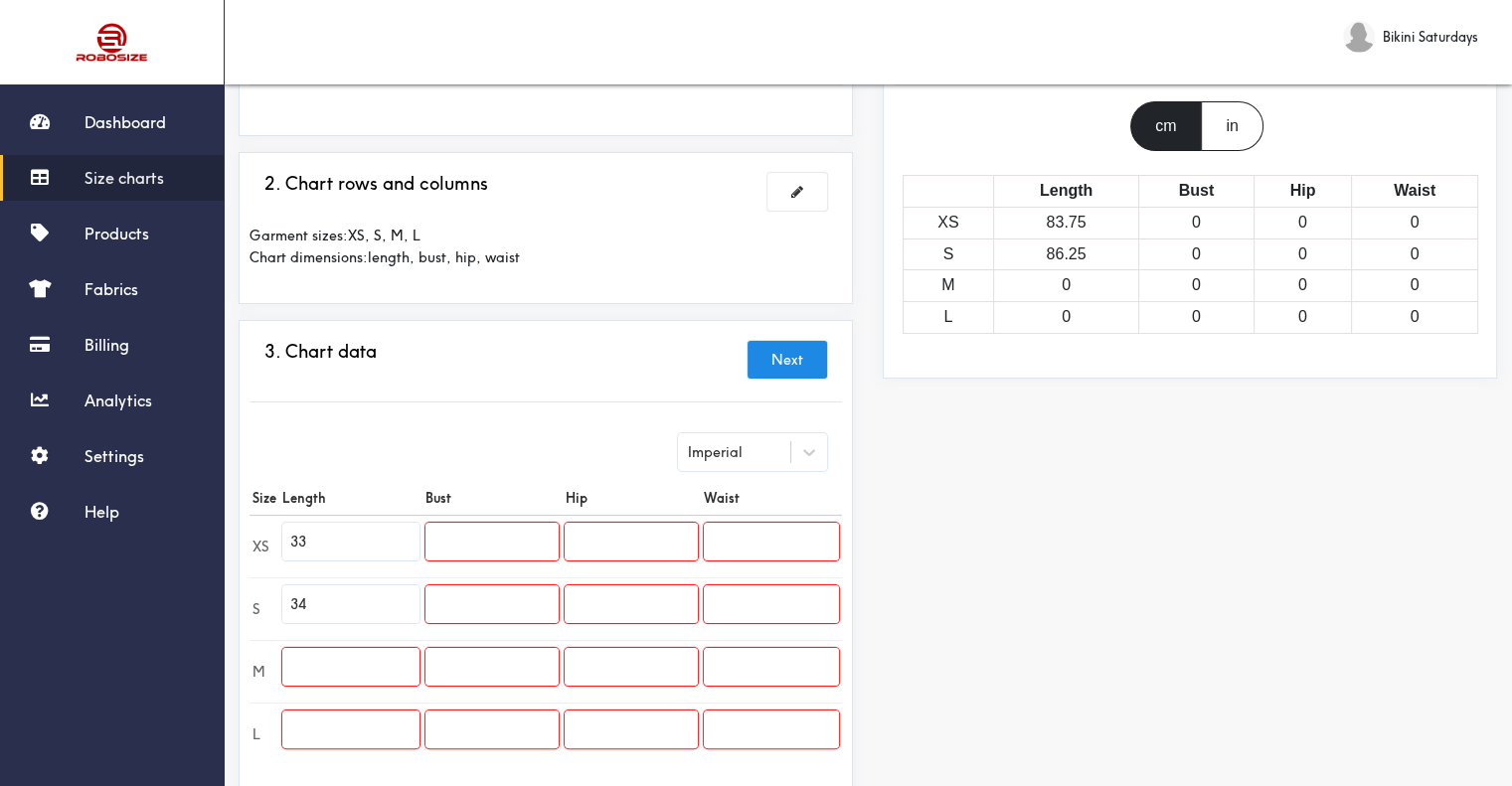type on "34" 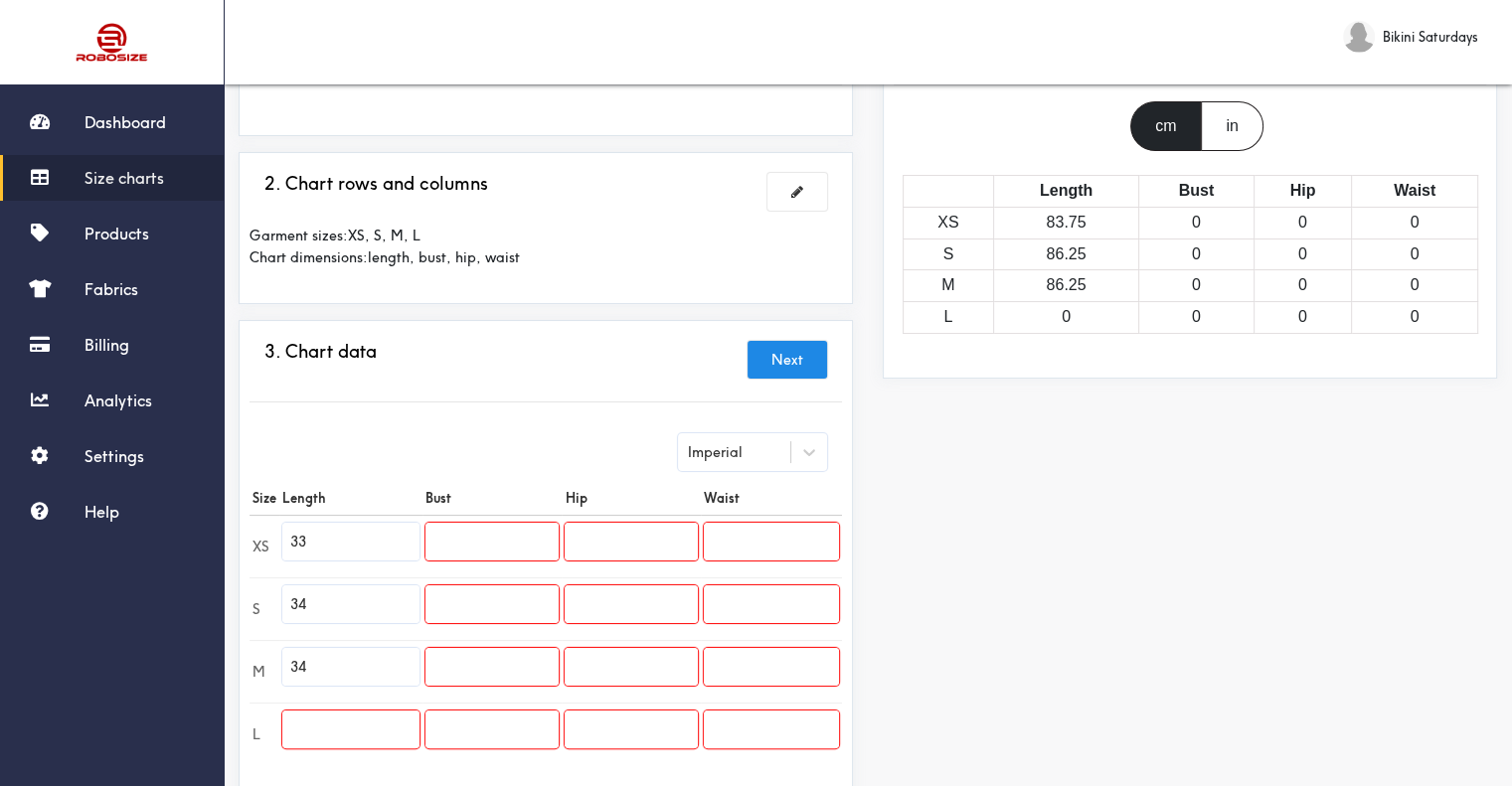 type on "34" 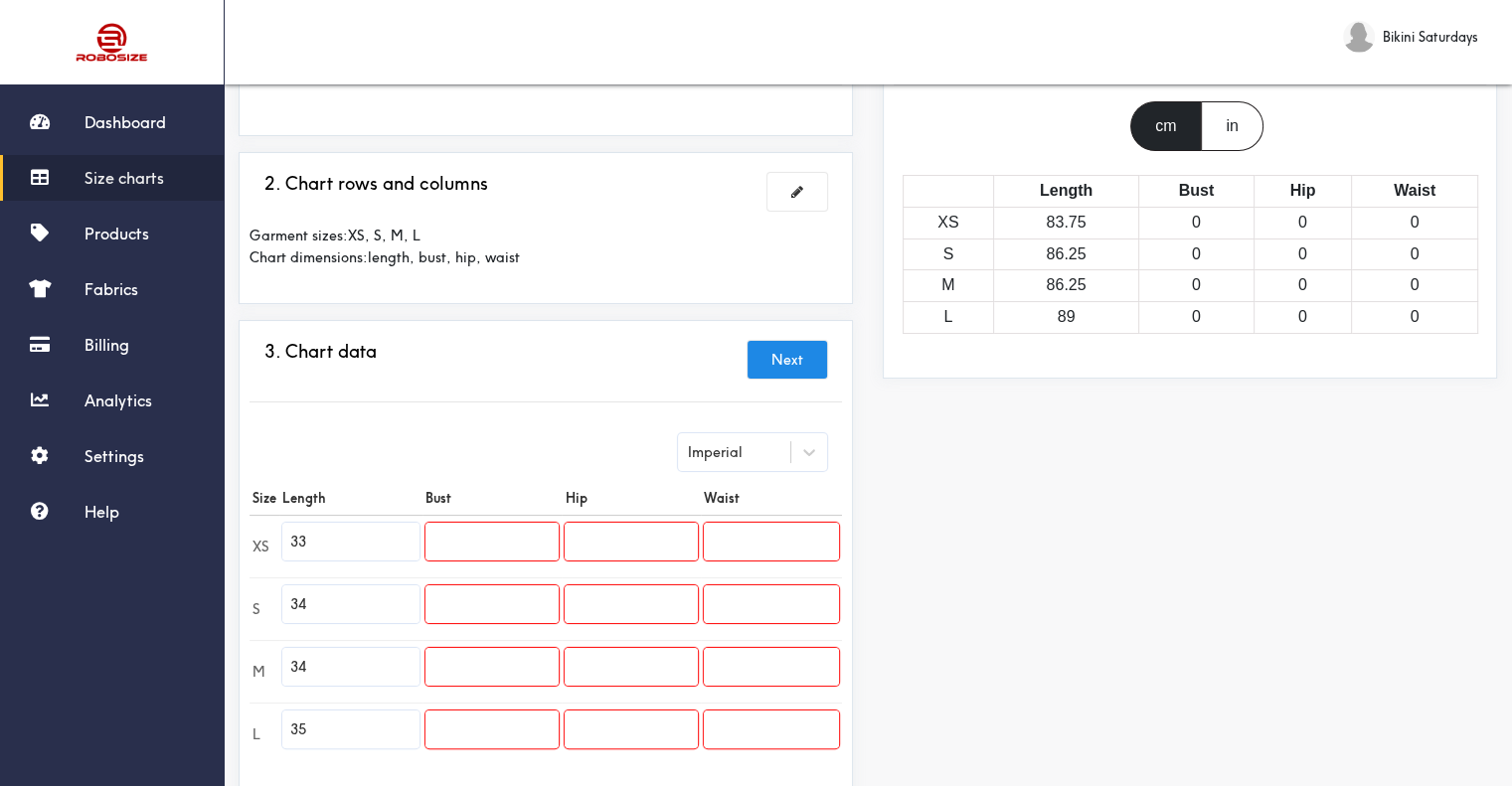 type on "35" 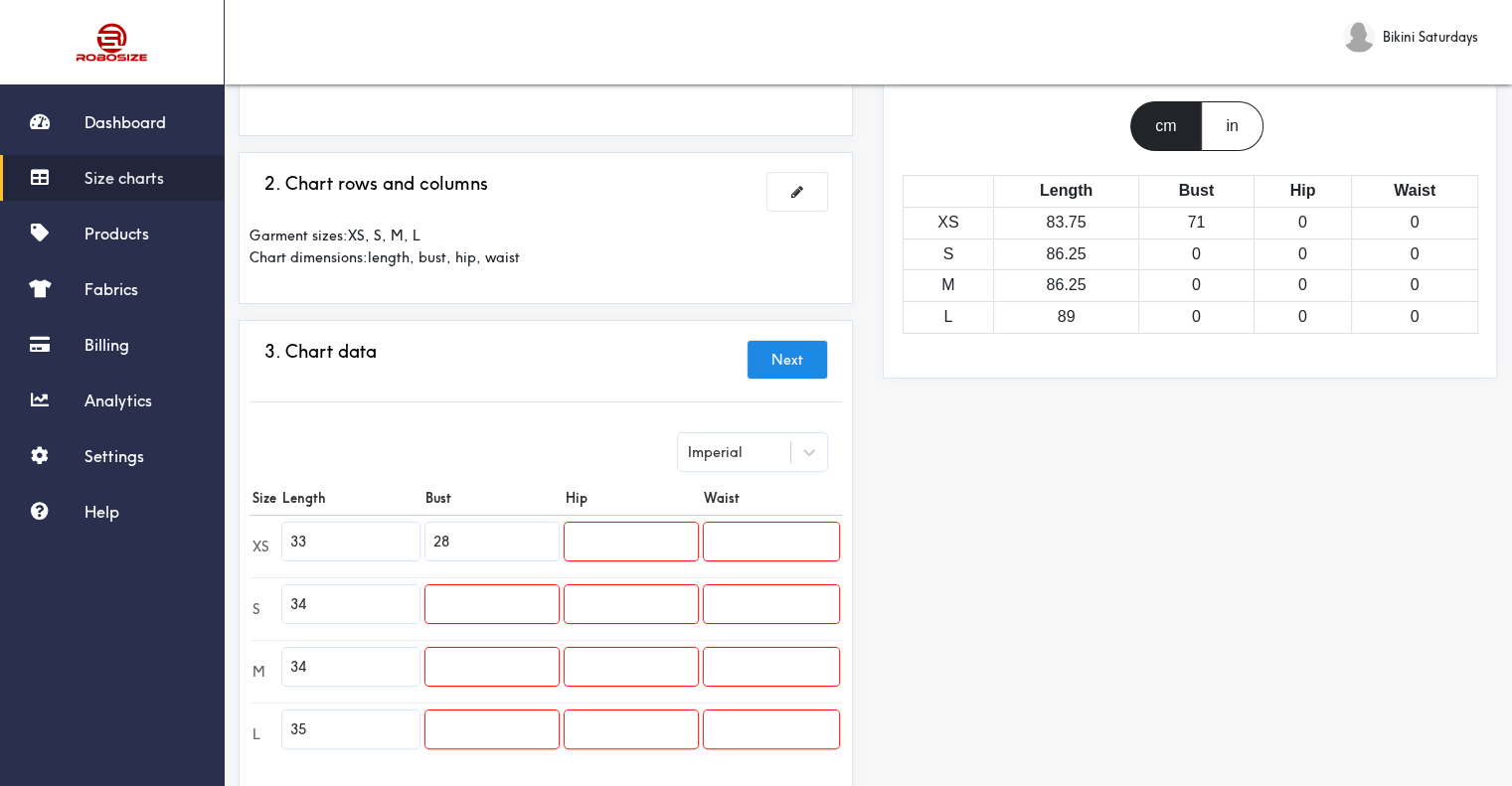 type on "28" 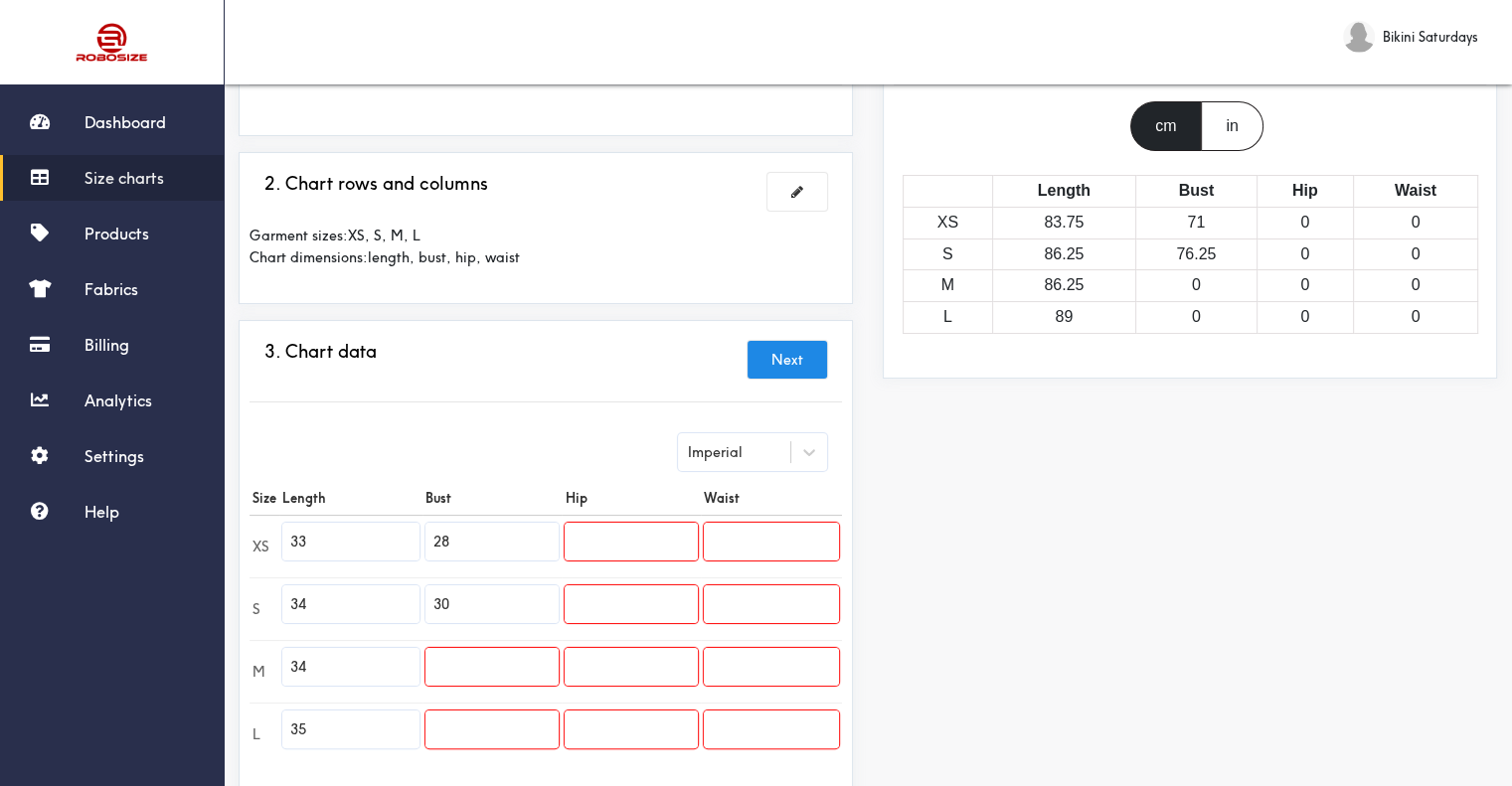 type on "30" 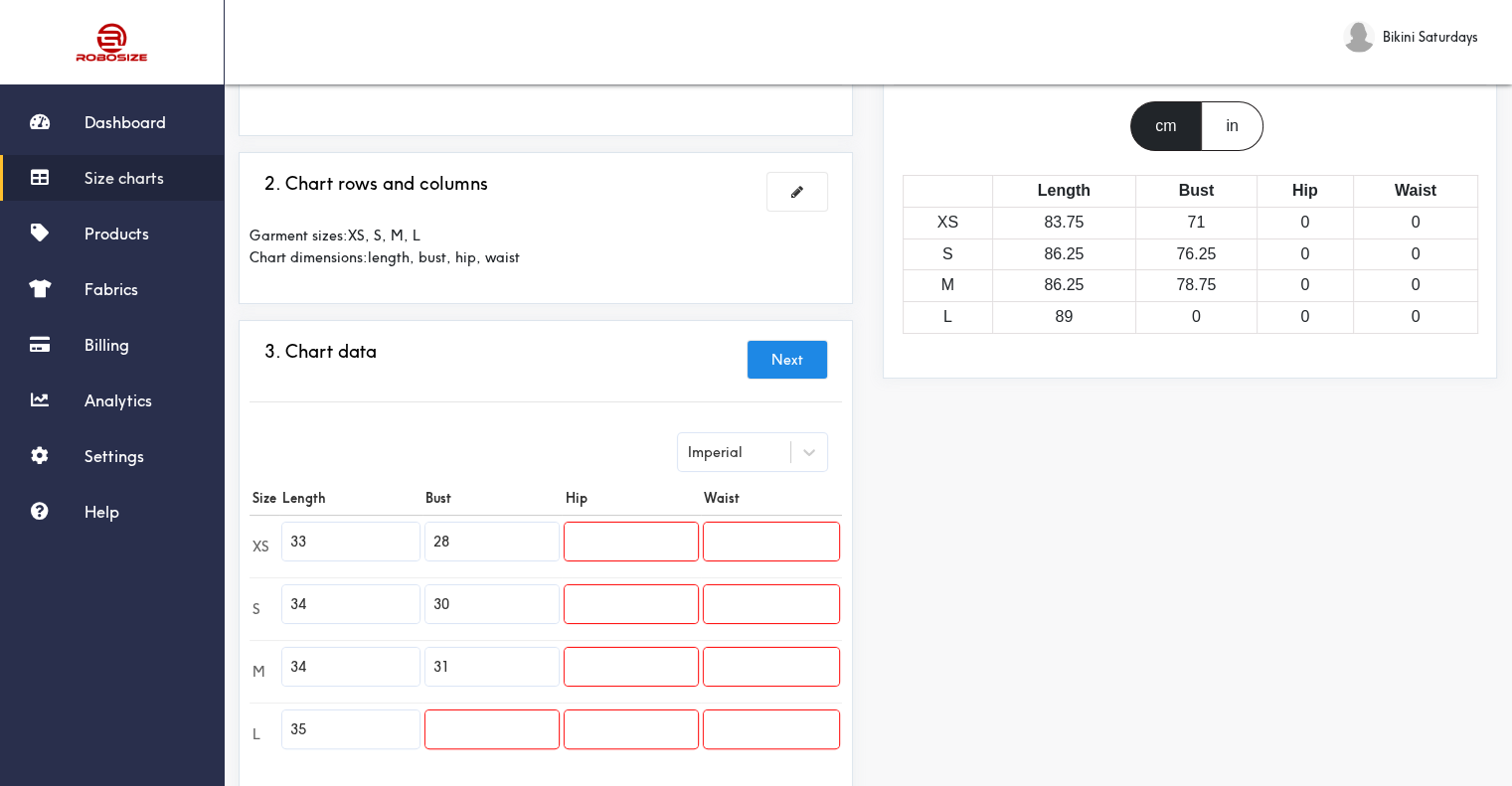 type on "31" 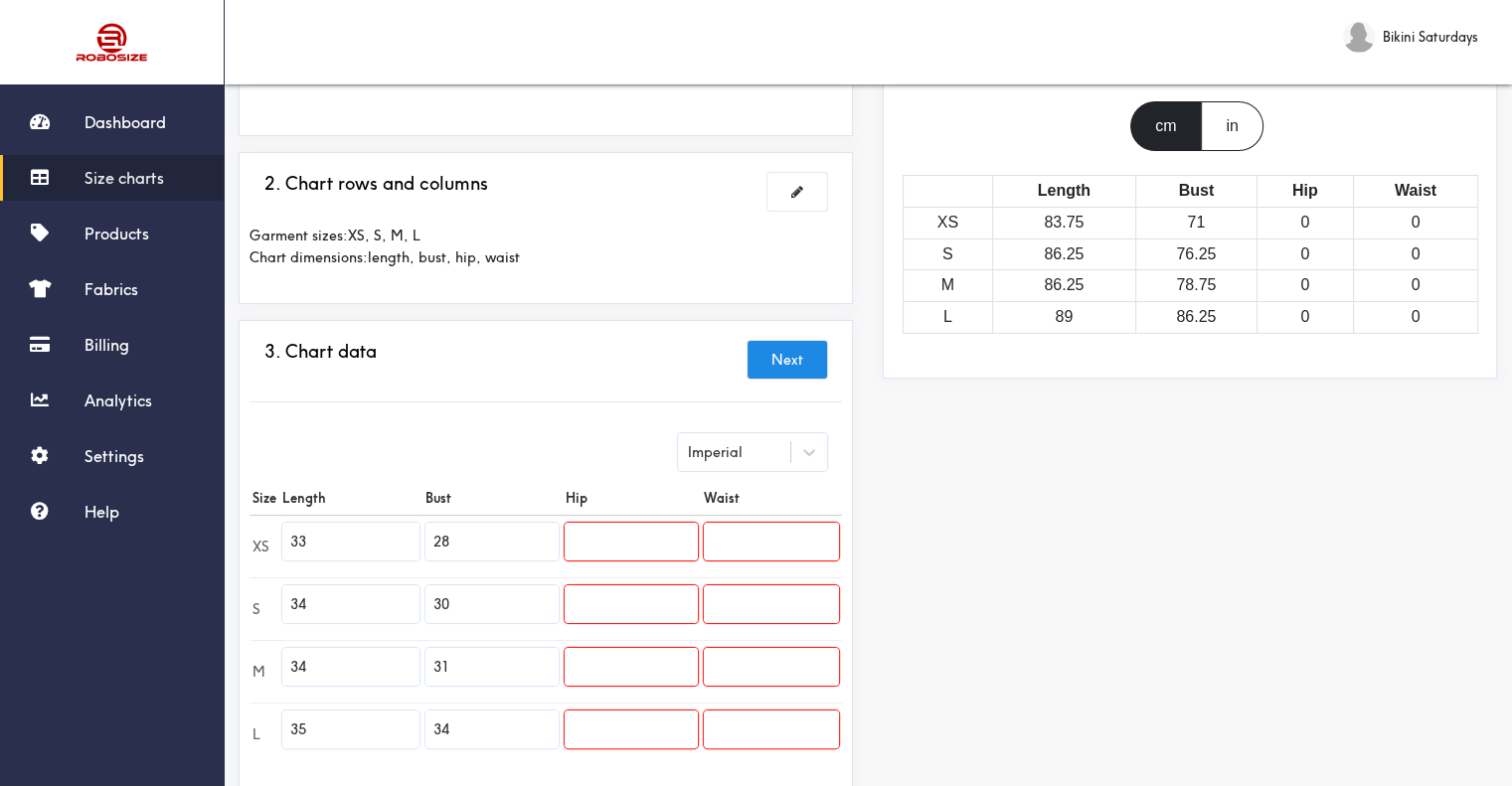type on "34" 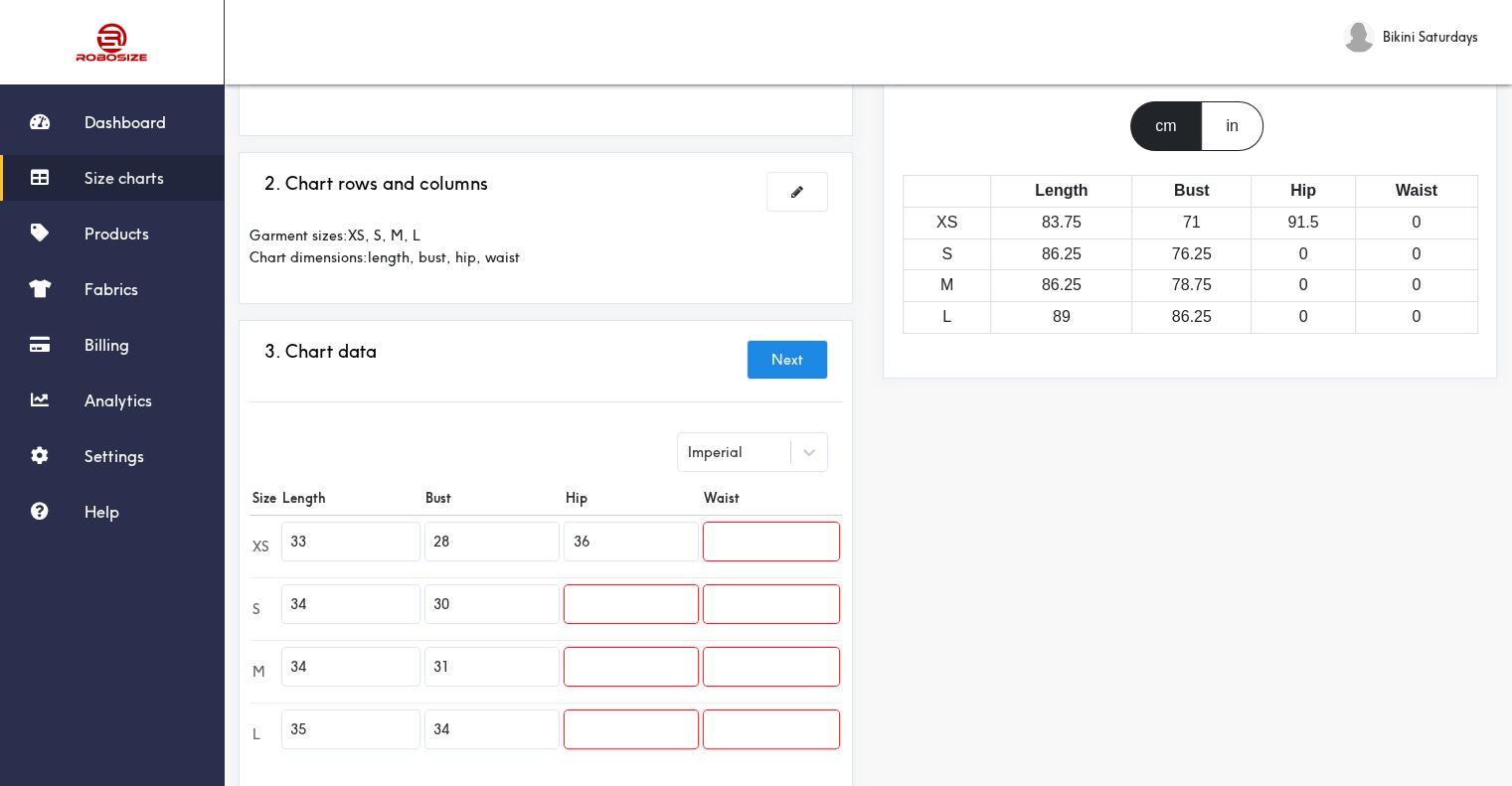 type on "36" 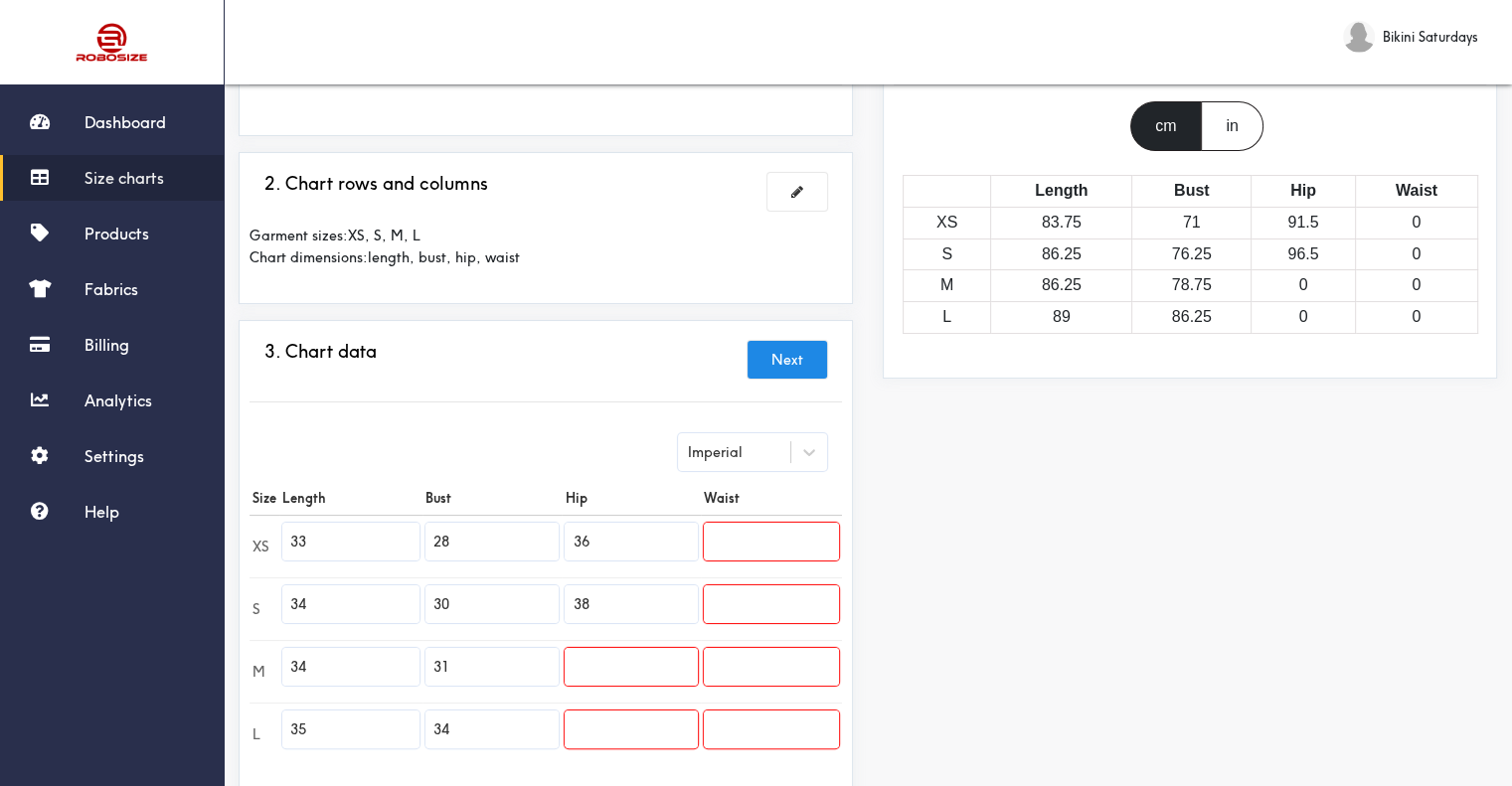 type on "38" 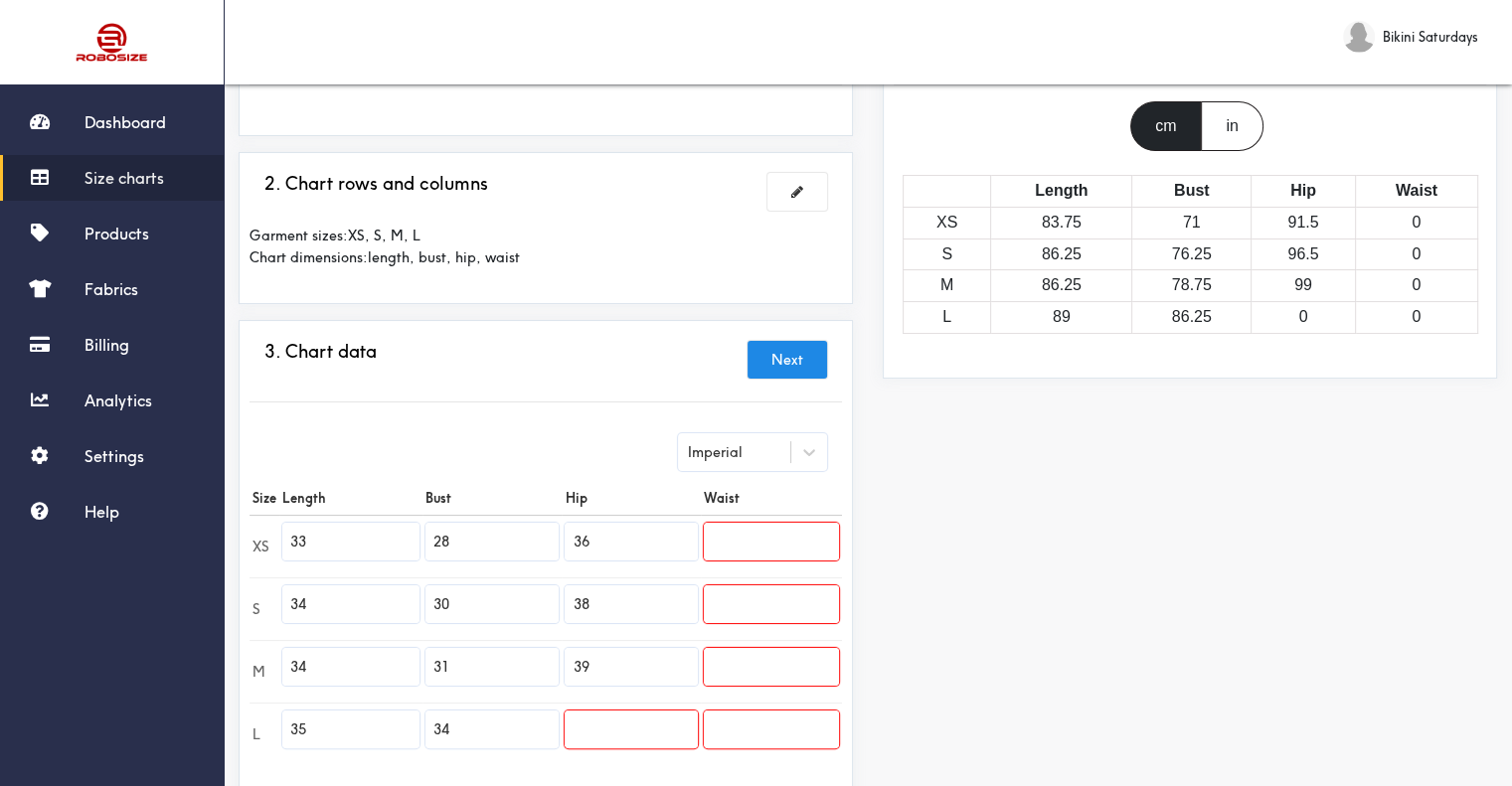 type on "39" 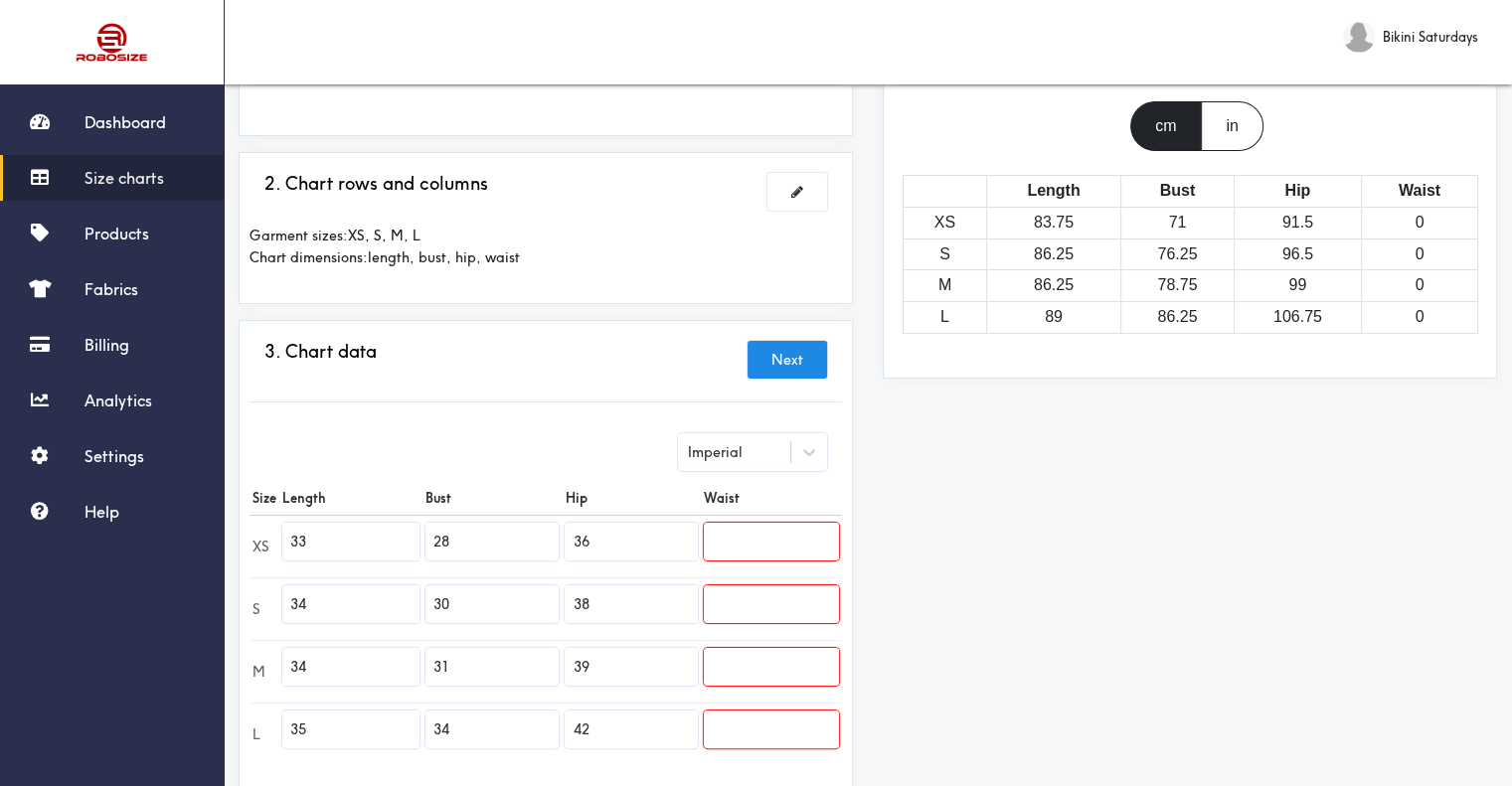 type on "42" 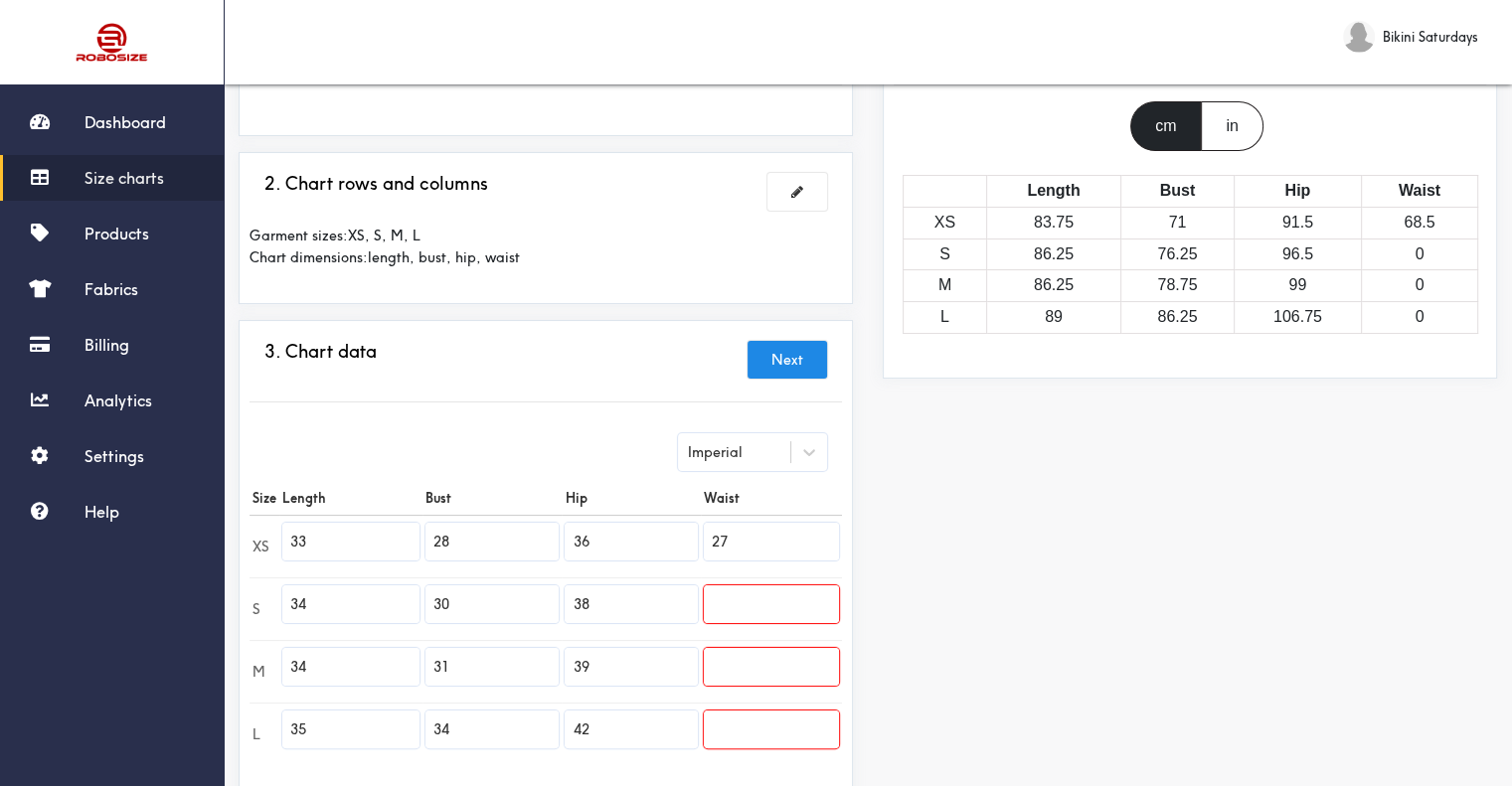 type on "27" 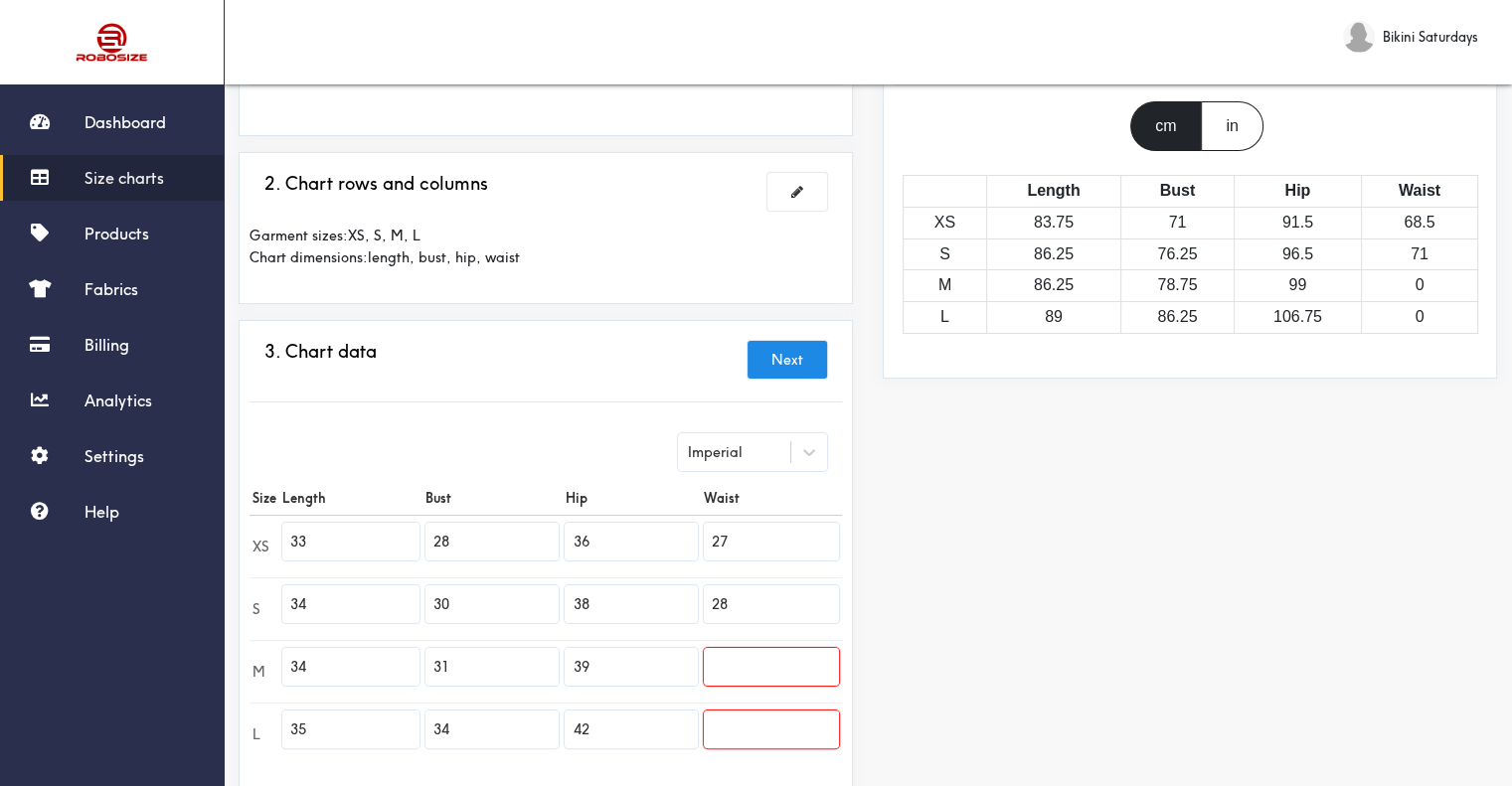 type on "28" 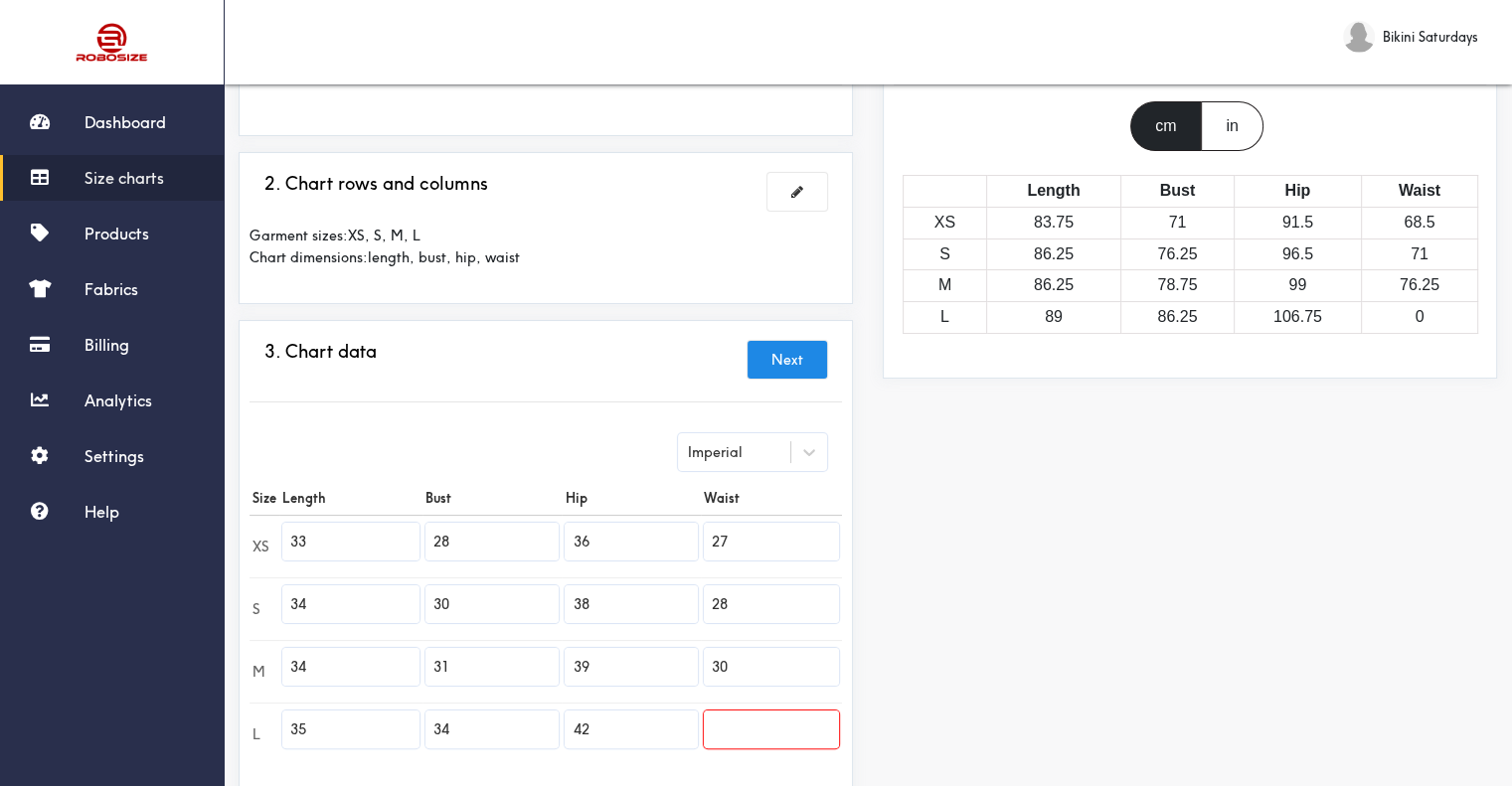 type on "30" 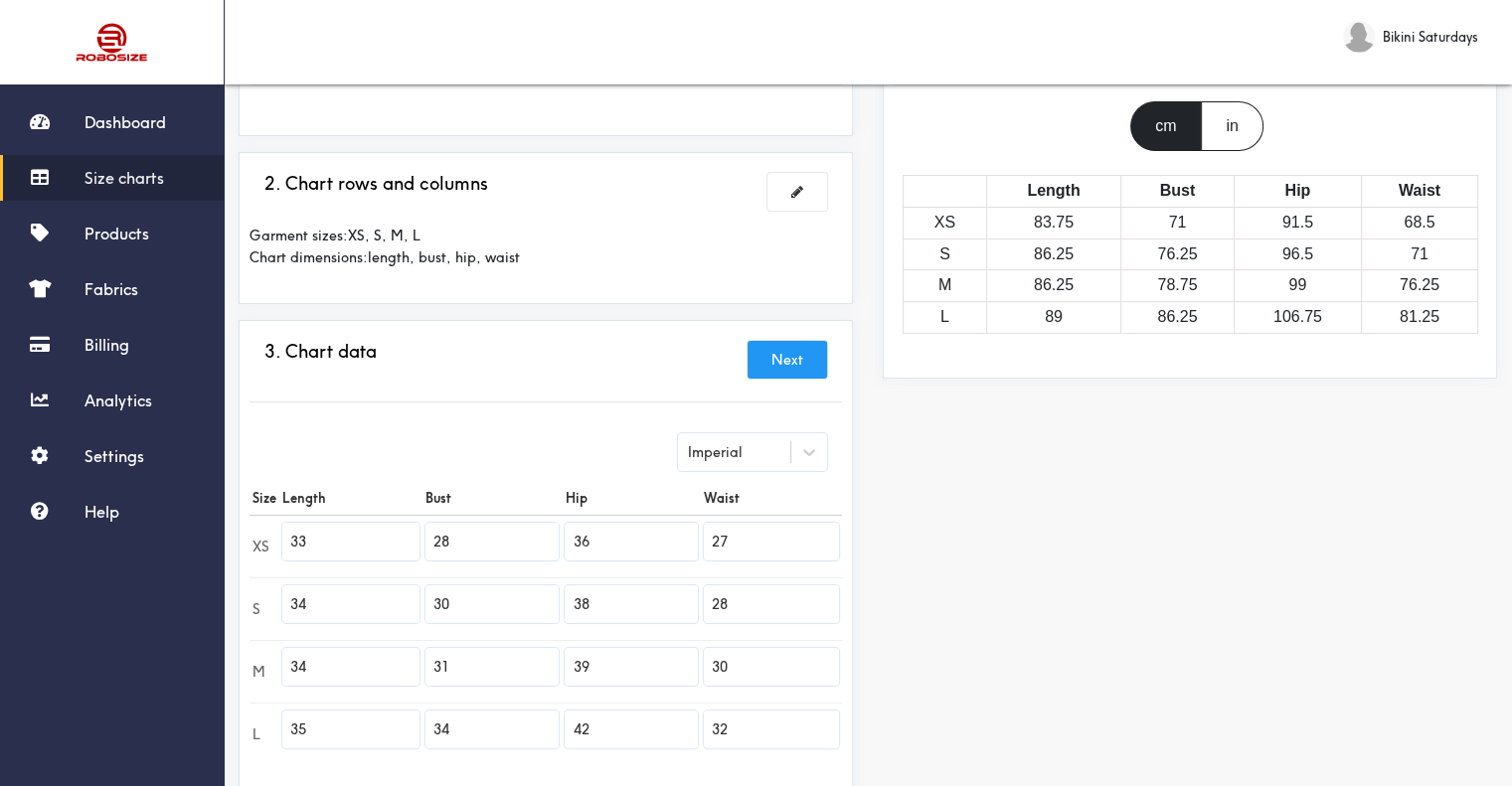 type on "32" 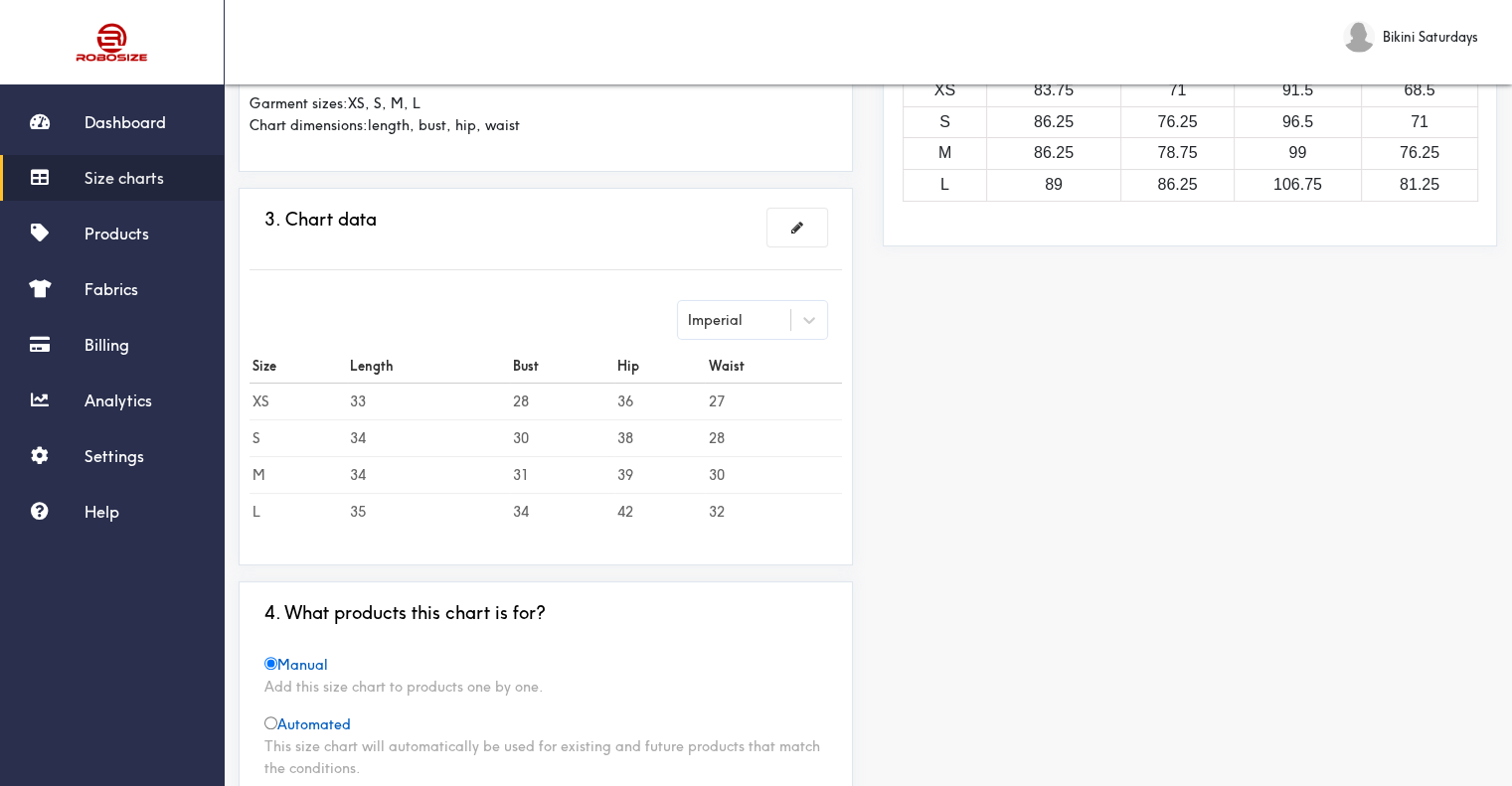 scroll, scrollTop: 472, scrollLeft: 0, axis: vertical 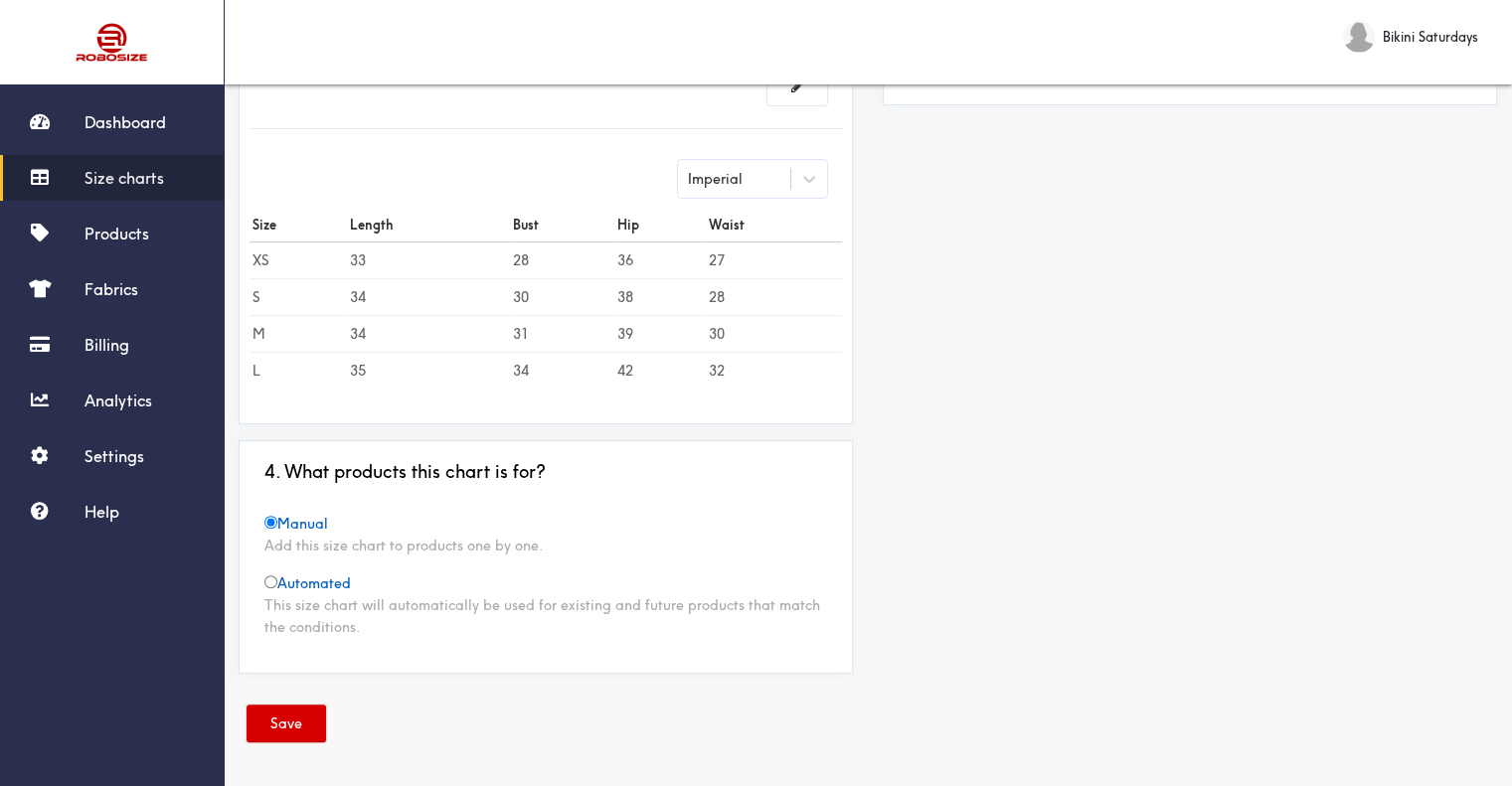 click on "Save" at bounding box center [286, 723] 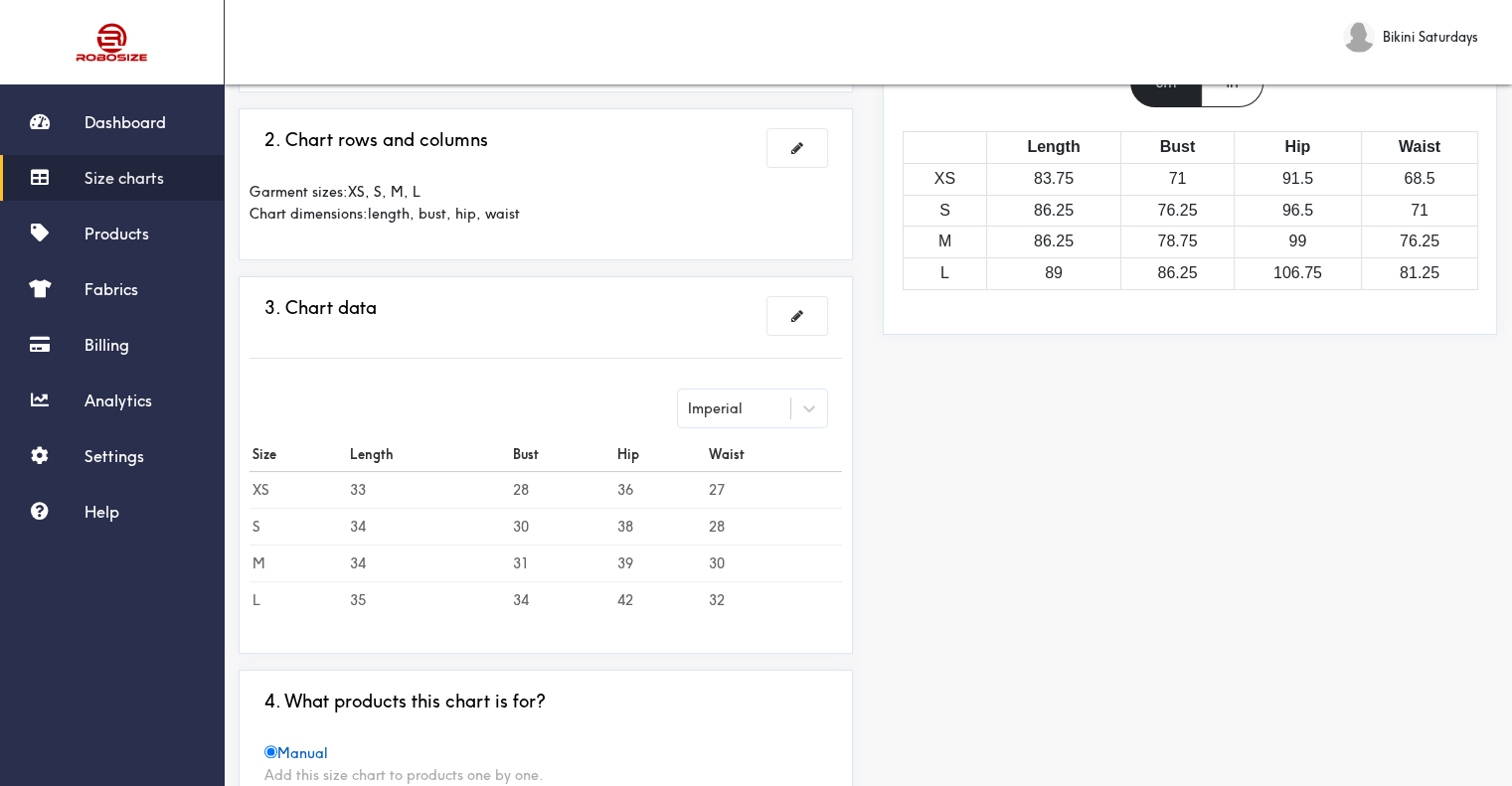scroll, scrollTop: 174, scrollLeft: 0, axis: vertical 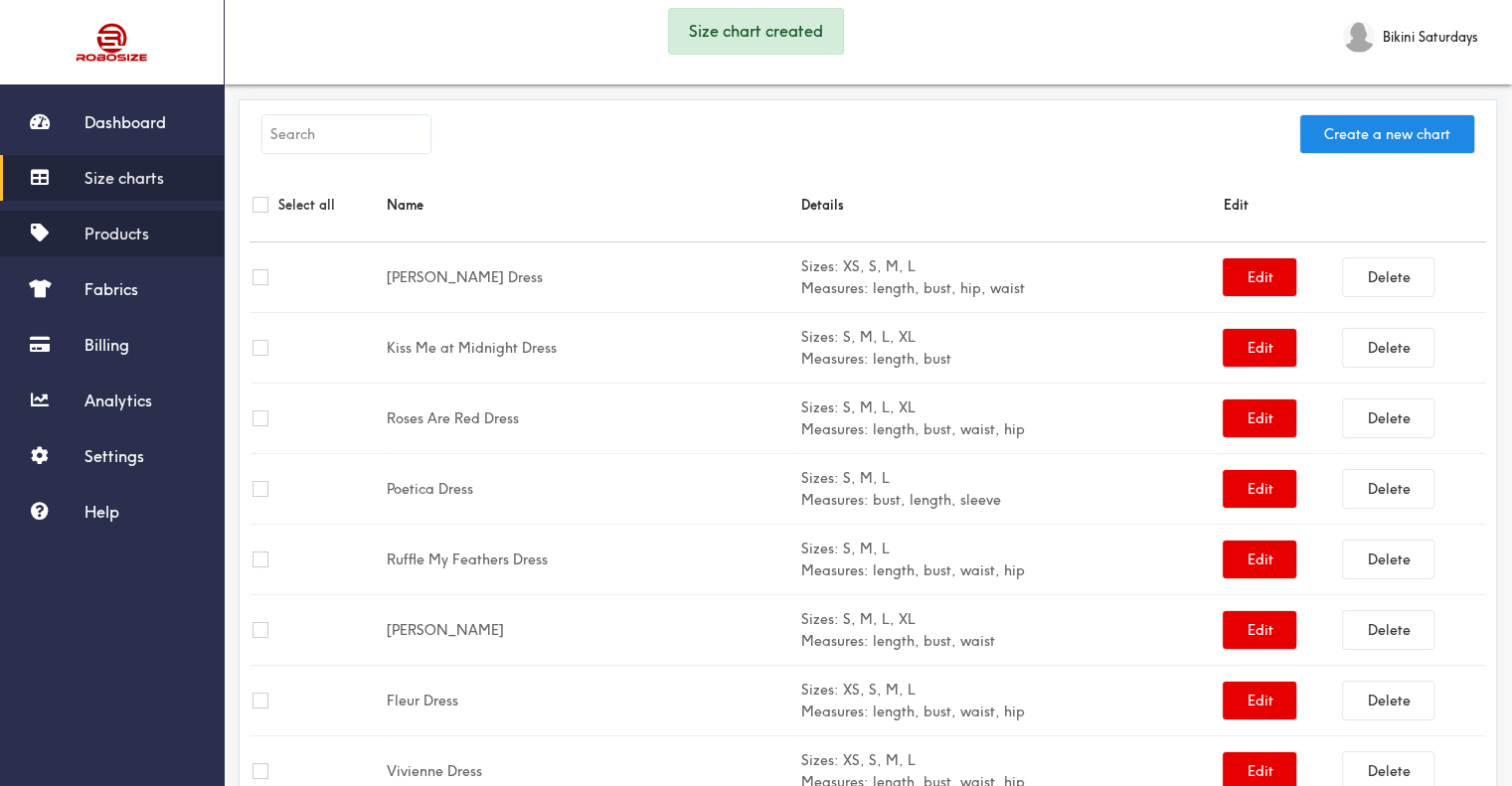 click on "Products" at bounding box center [116, 234] 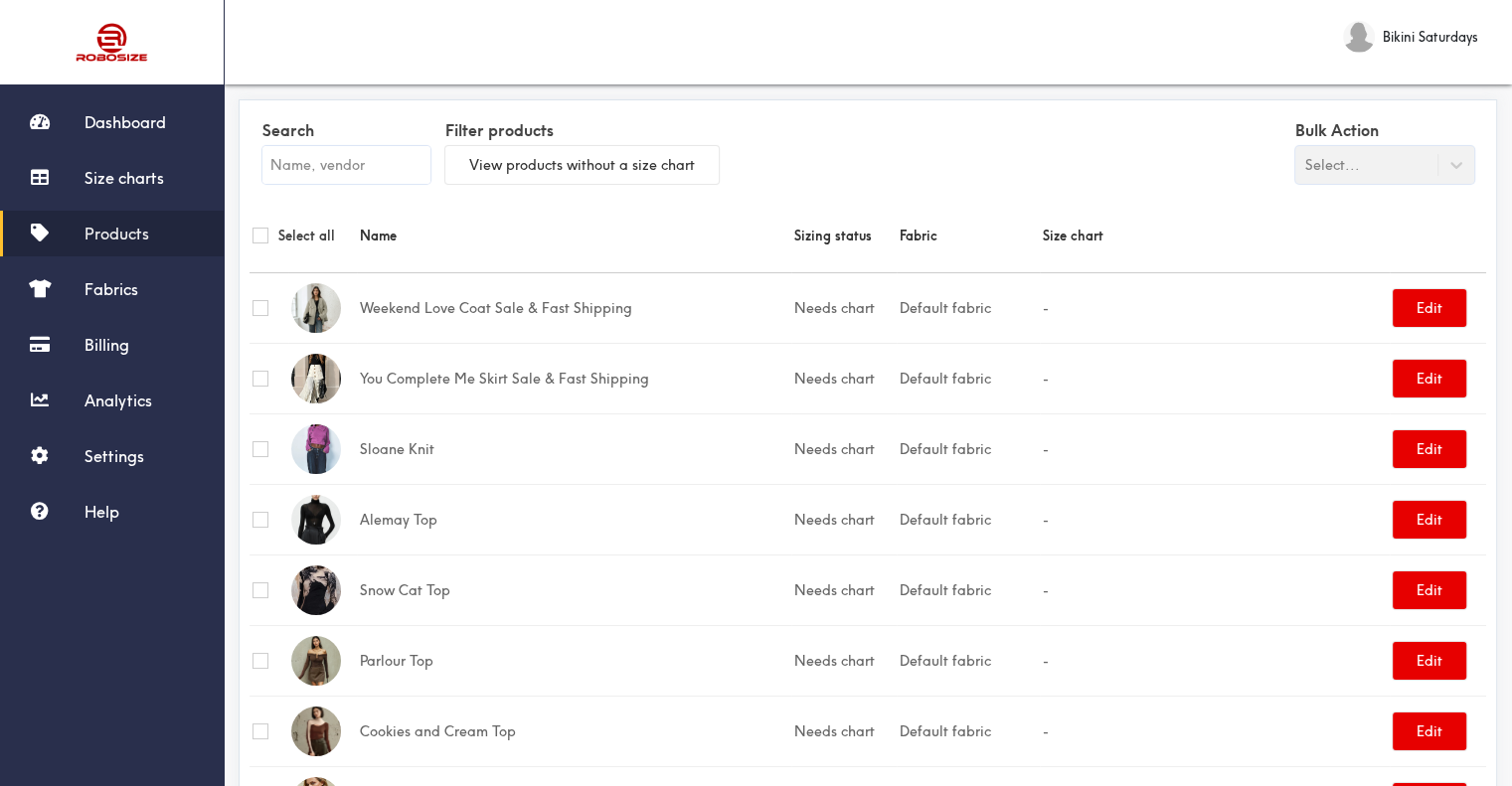 click at bounding box center [346, 165] 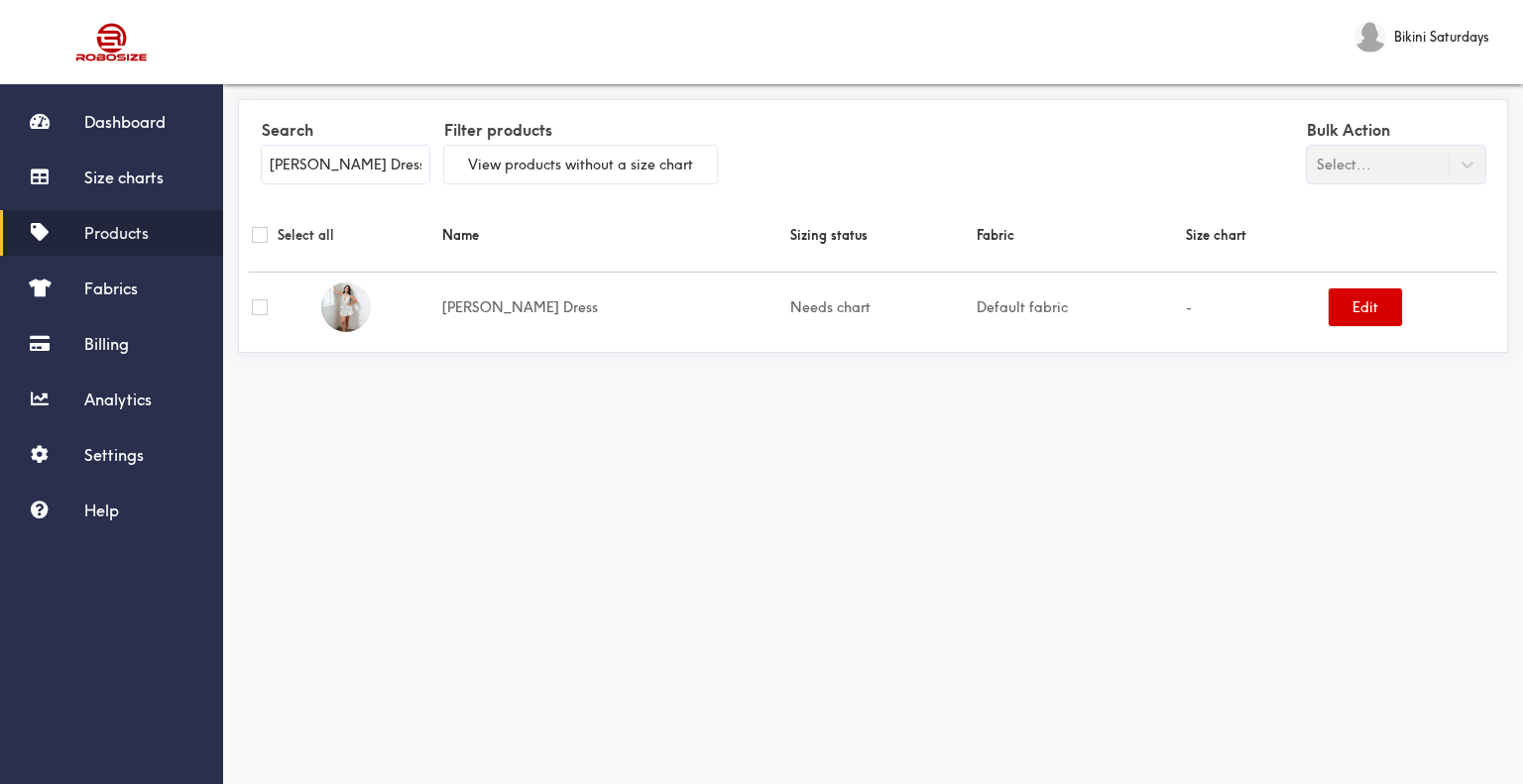 type on "[PERSON_NAME] Dress" 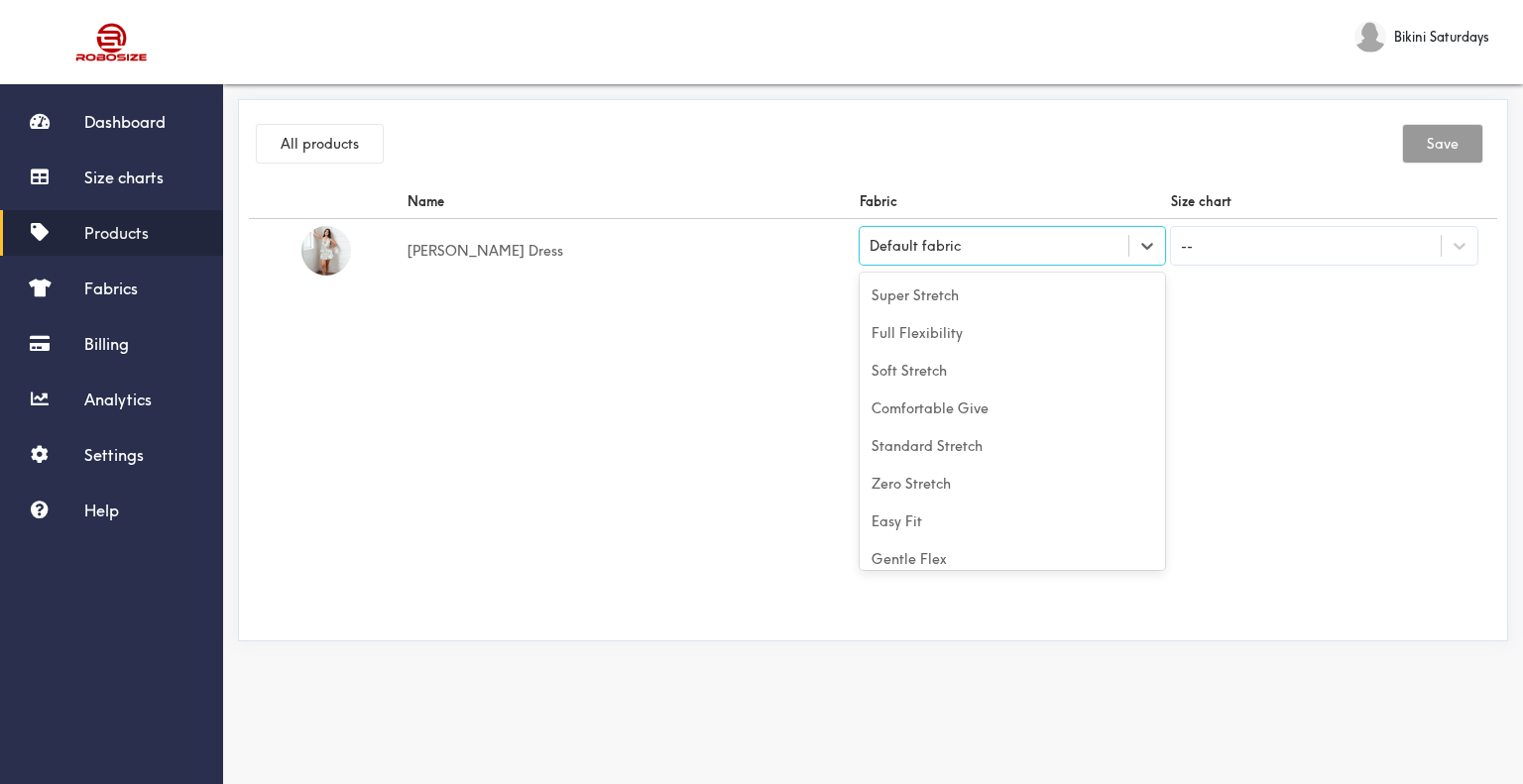 click on "Default fabric" at bounding box center (1012, 246) 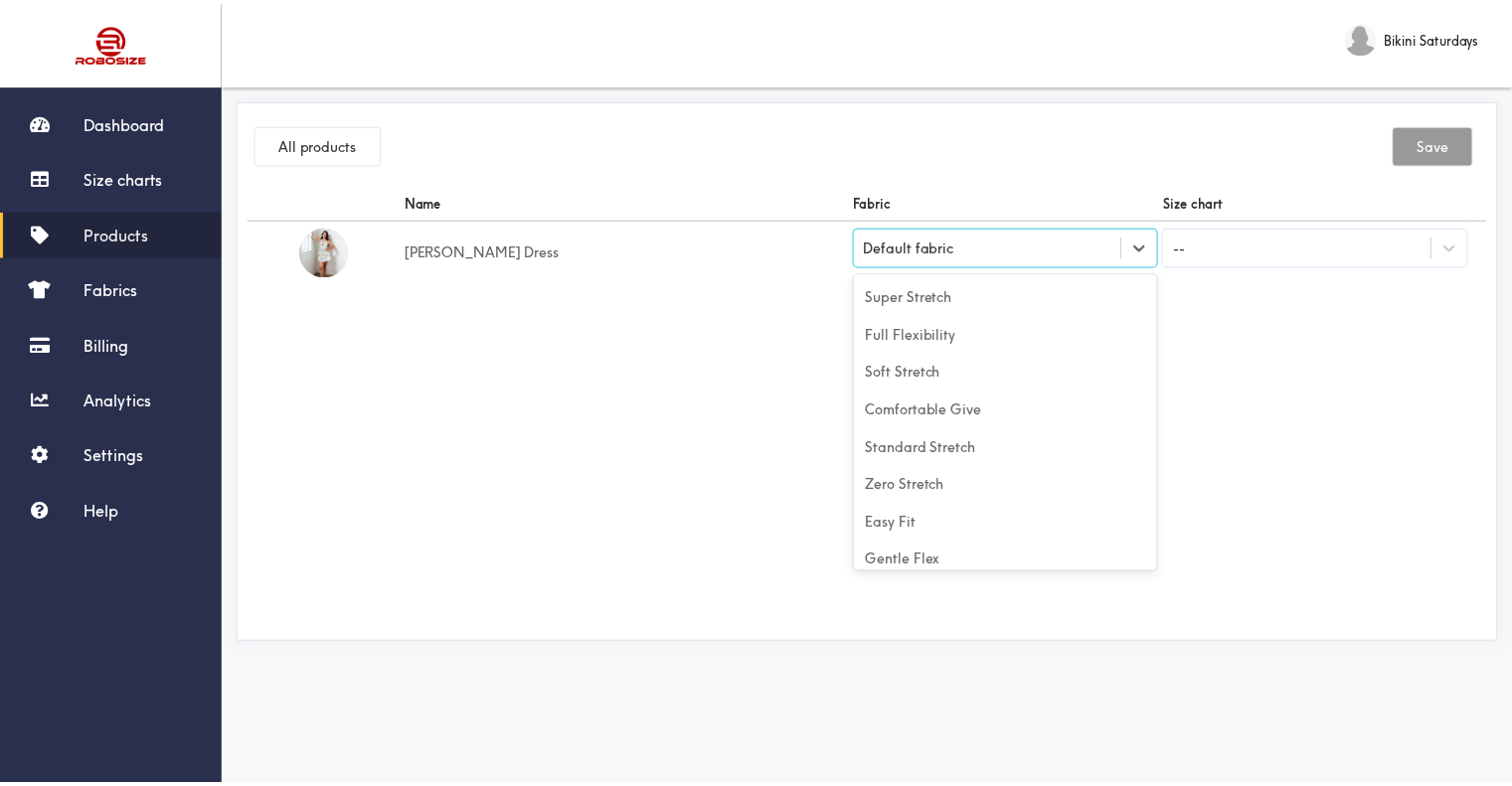 scroll, scrollTop: 87, scrollLeft: 0, axis: vertical 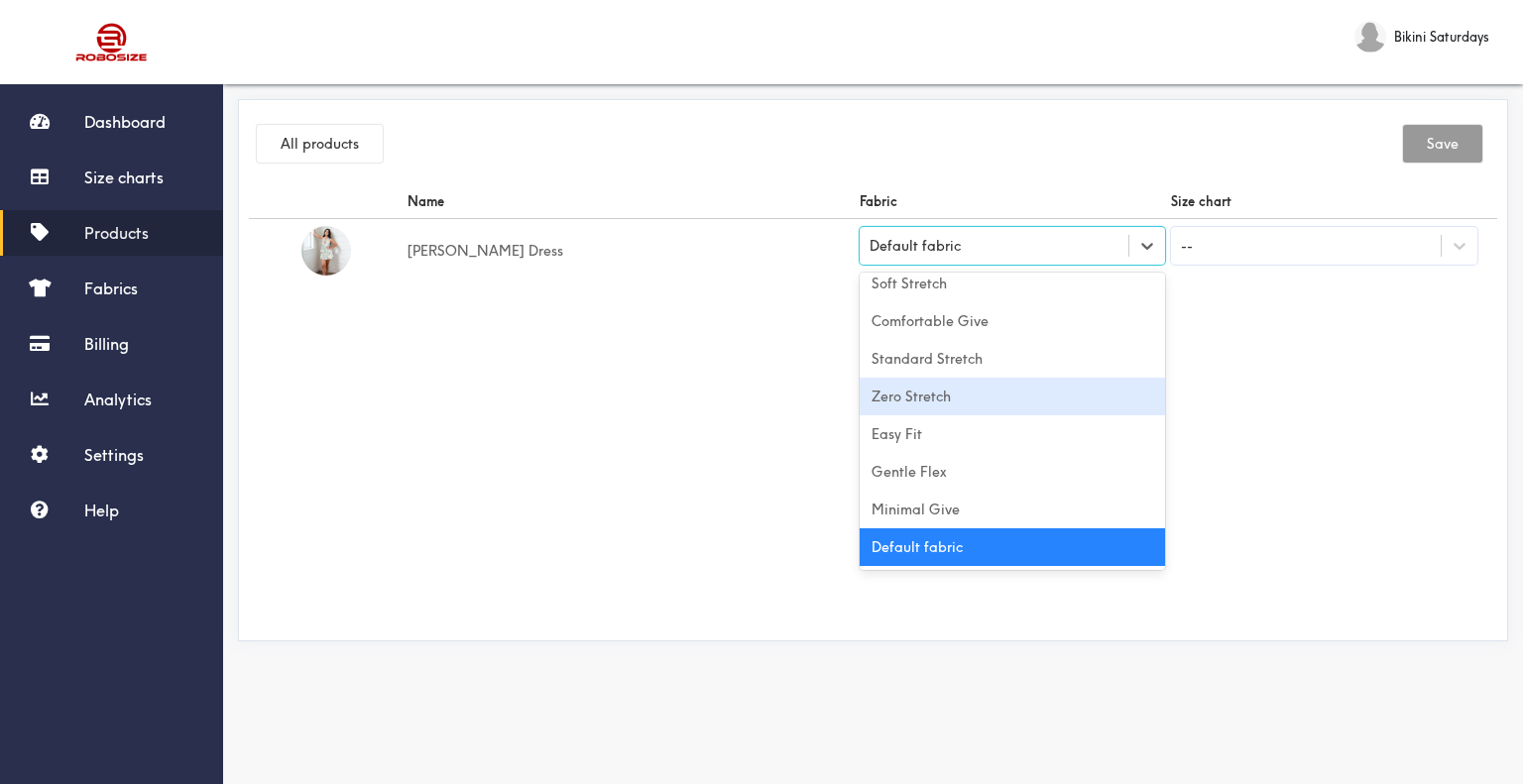 click on "Zero Stretch" at bounding box center (1012, 396) 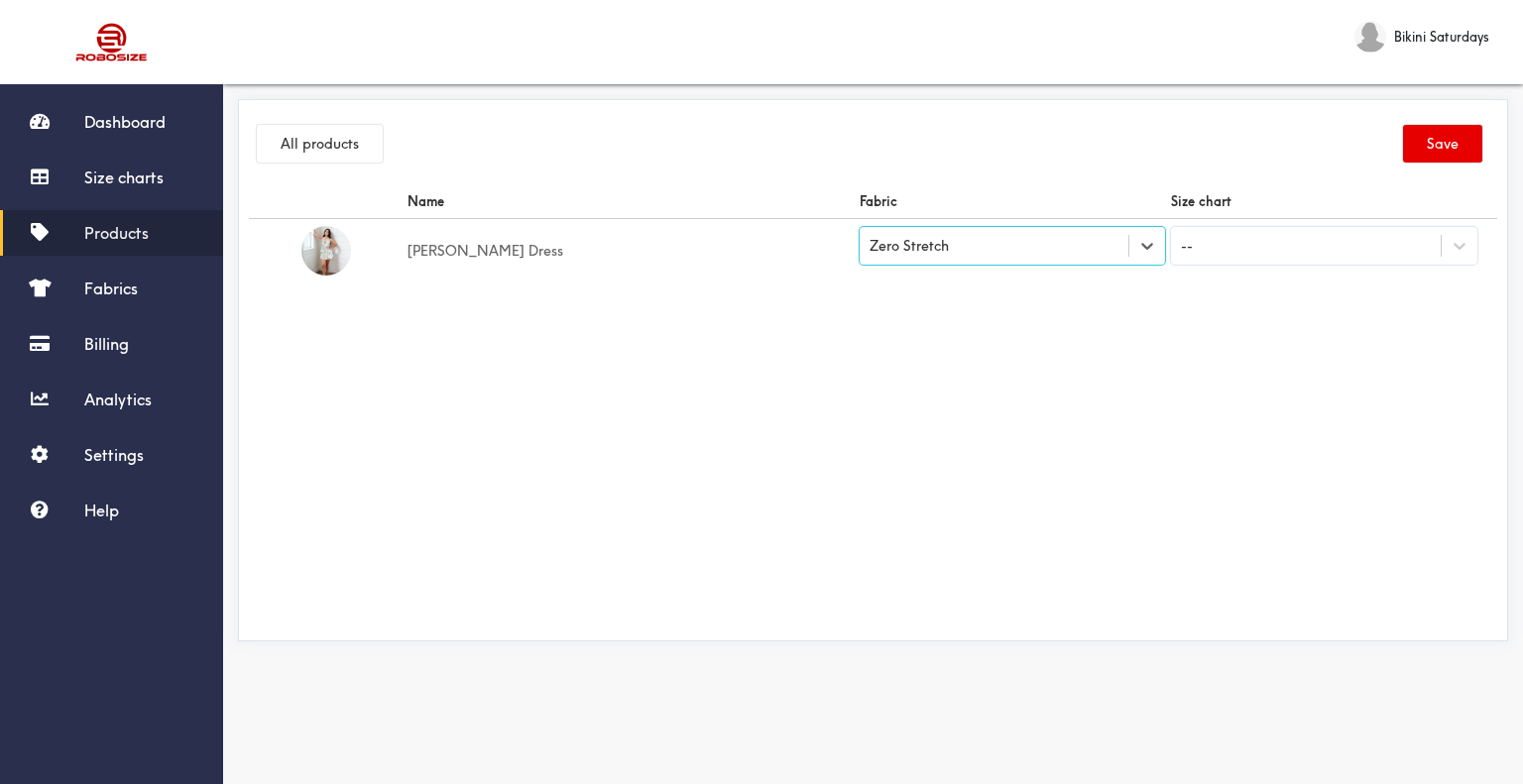 click on "--" at bounding box center [1306, 246] 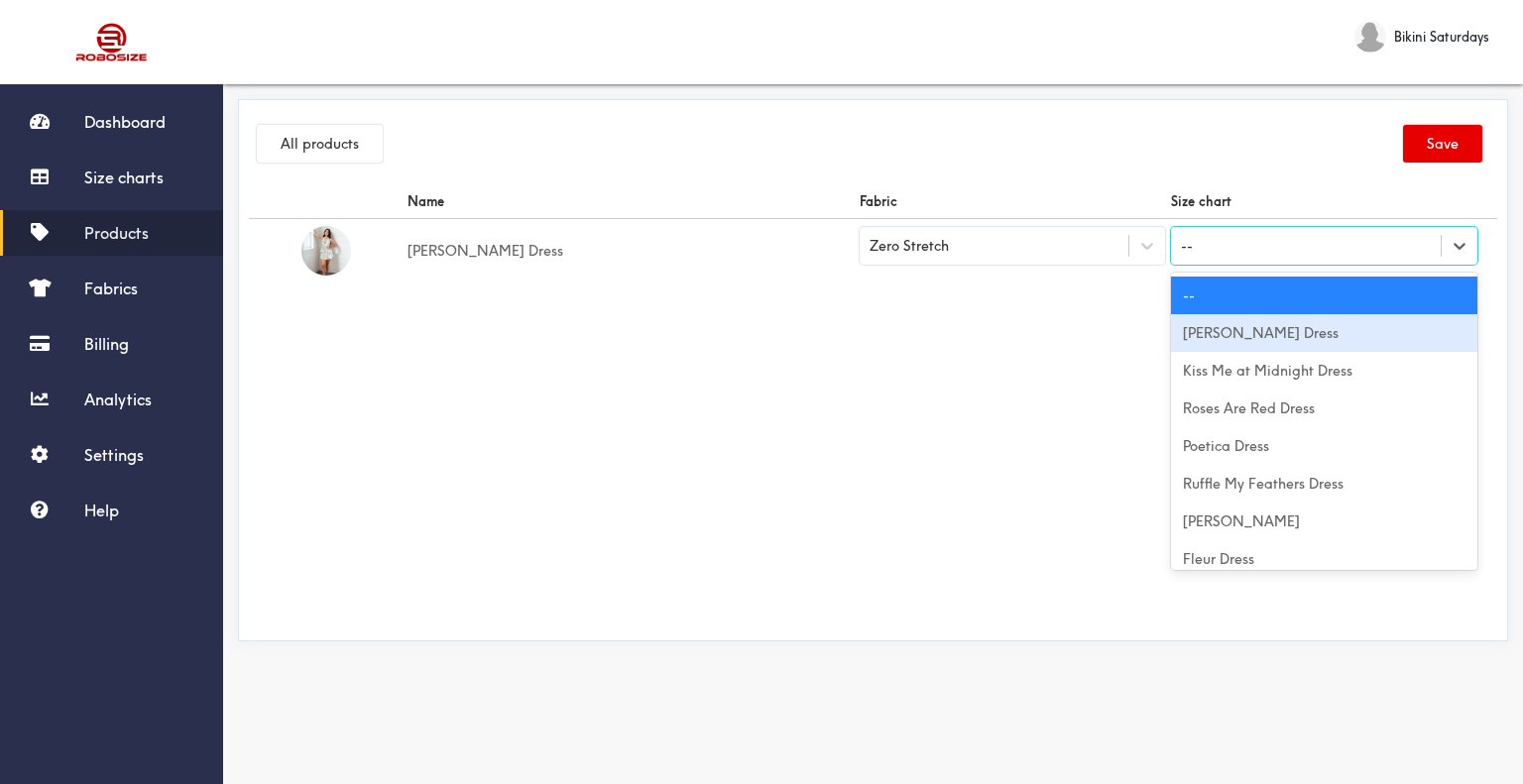 click on "[PERSON_NAME] Dress" at bounding box center (1324, 333) 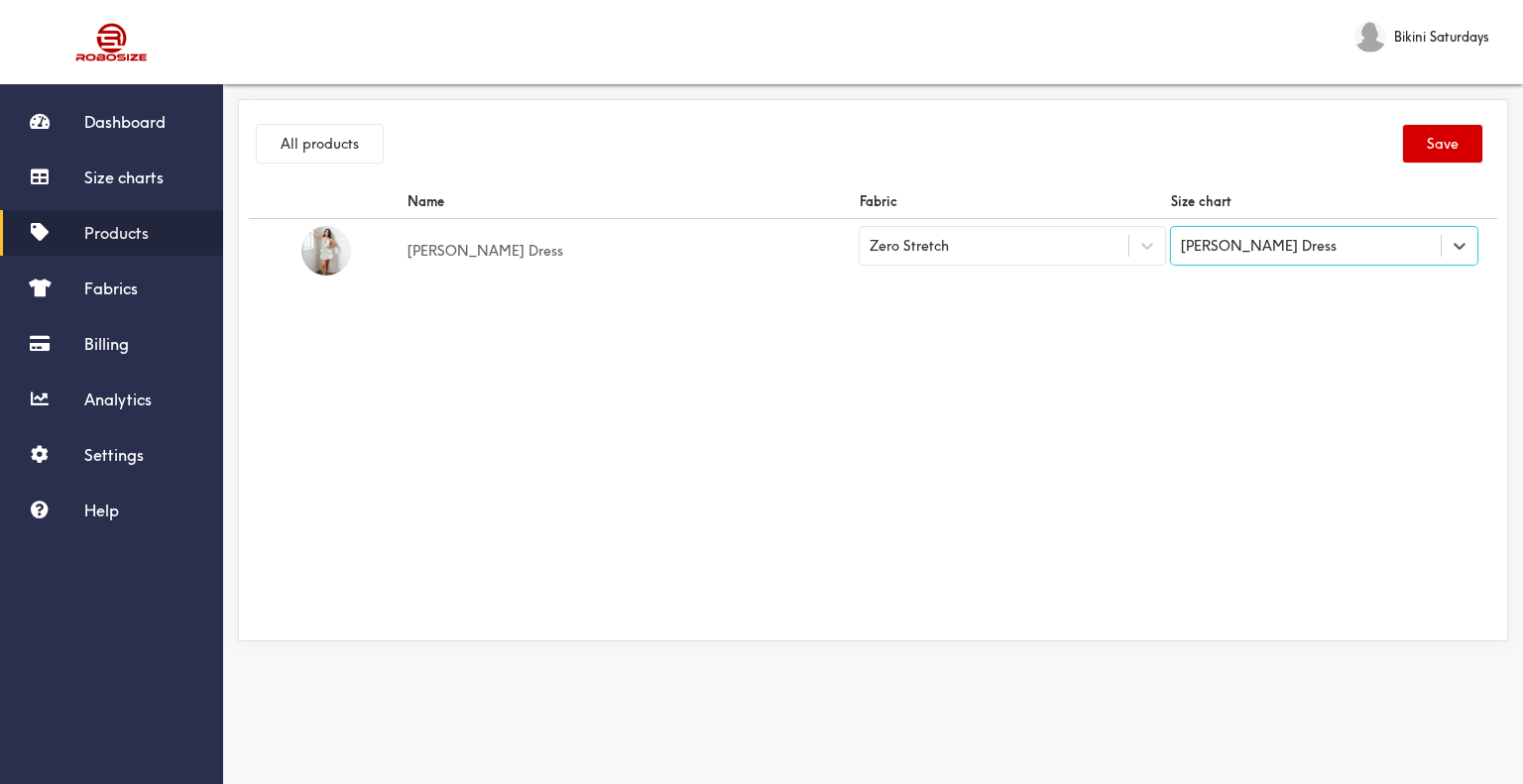 click on "Save" at bounding box center (1443, 144) 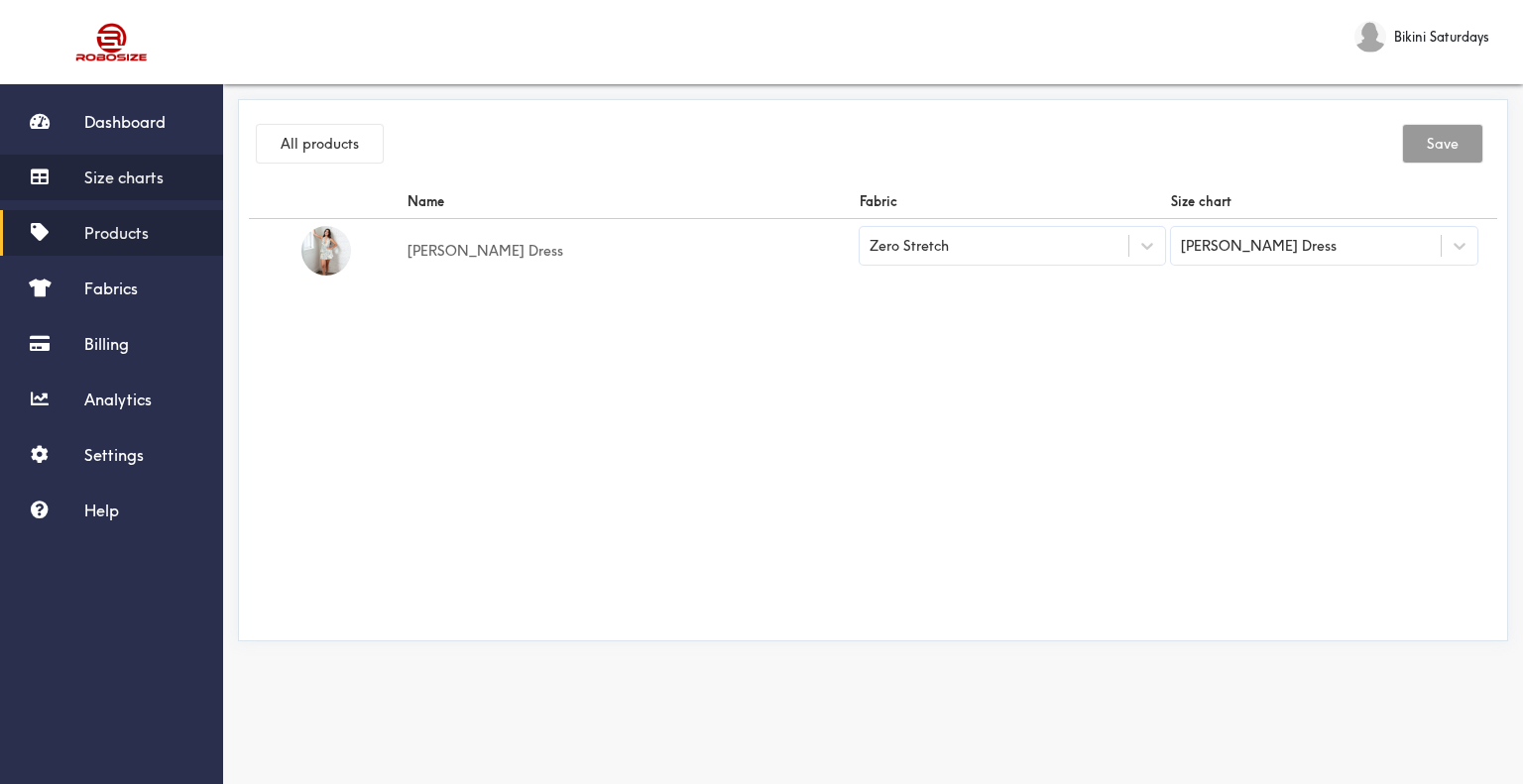 click on "Size charts" at bounding box center (111, 177) 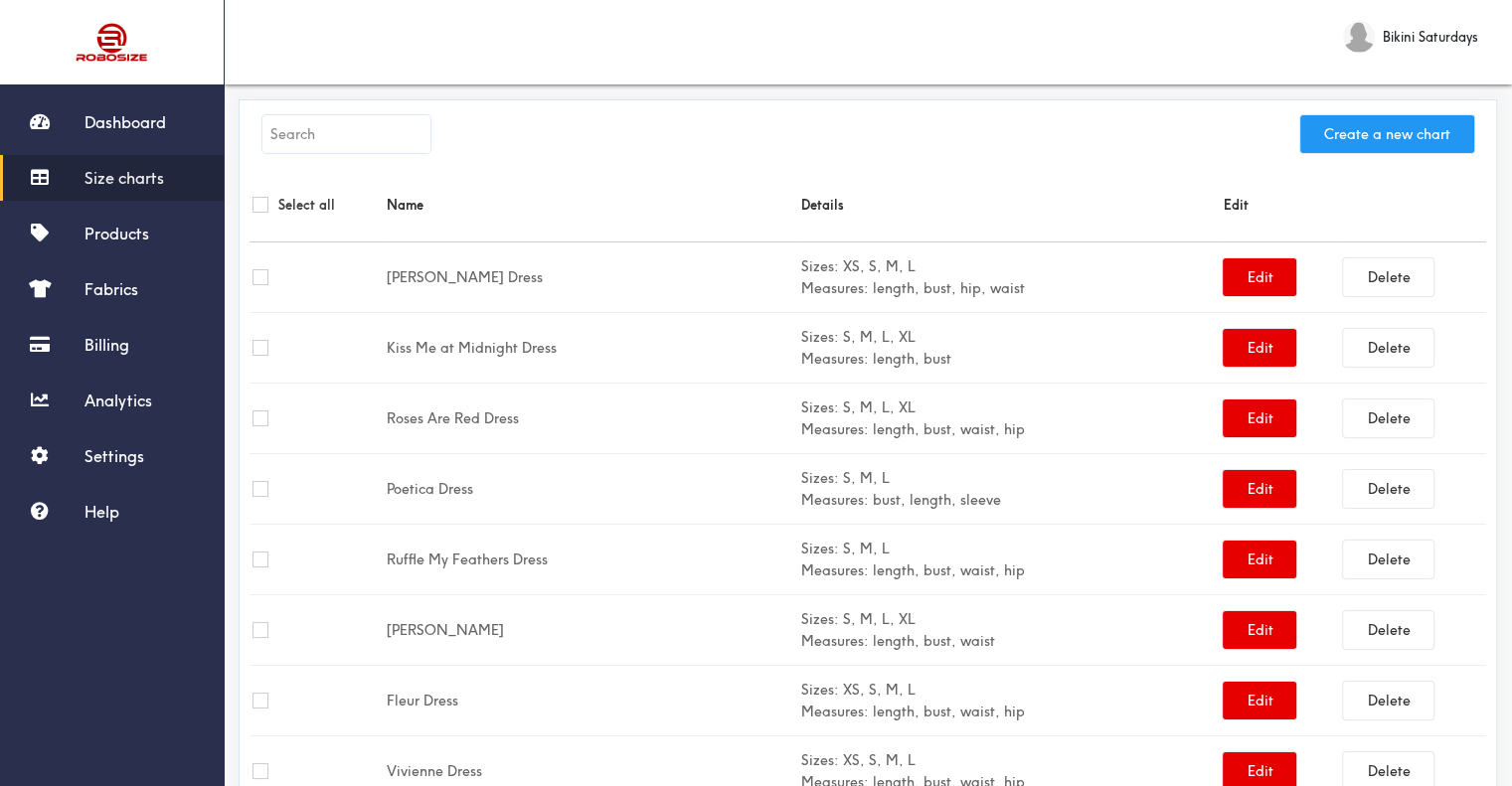 click on "Create a new chart" at bounding box center [1387, 134] 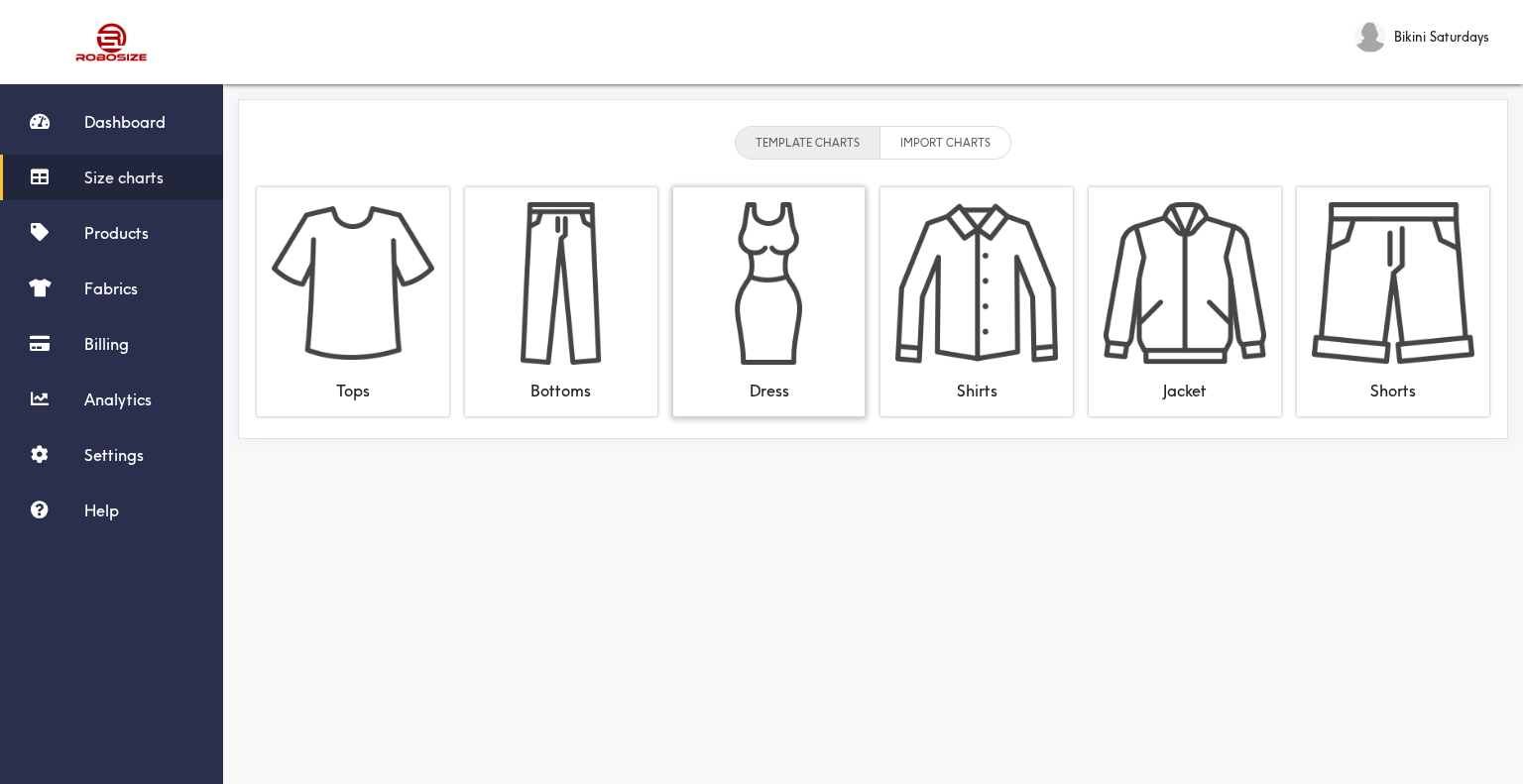 click at bounding box center [769, 283] 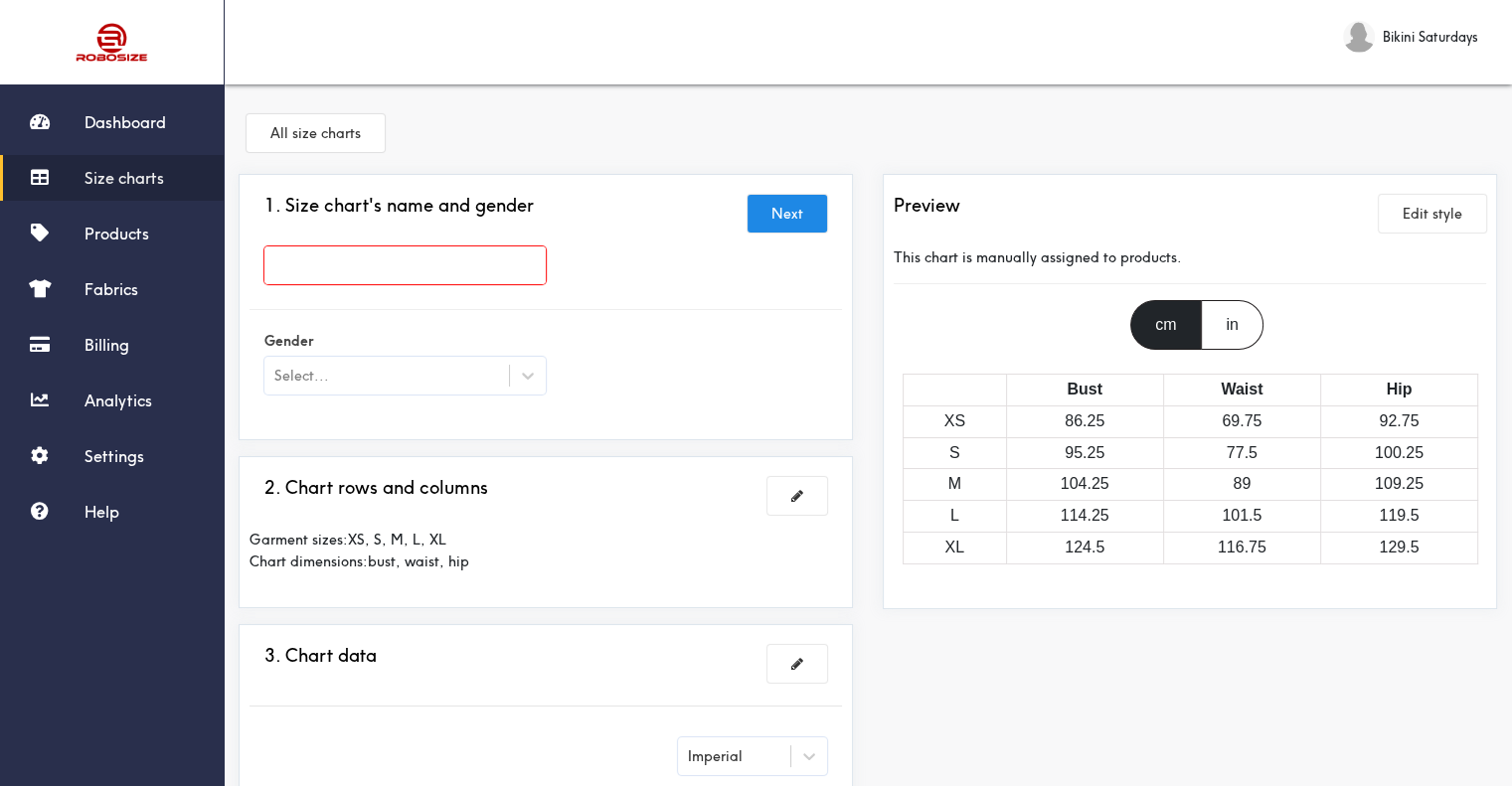 click at bounding box center [405, 265] 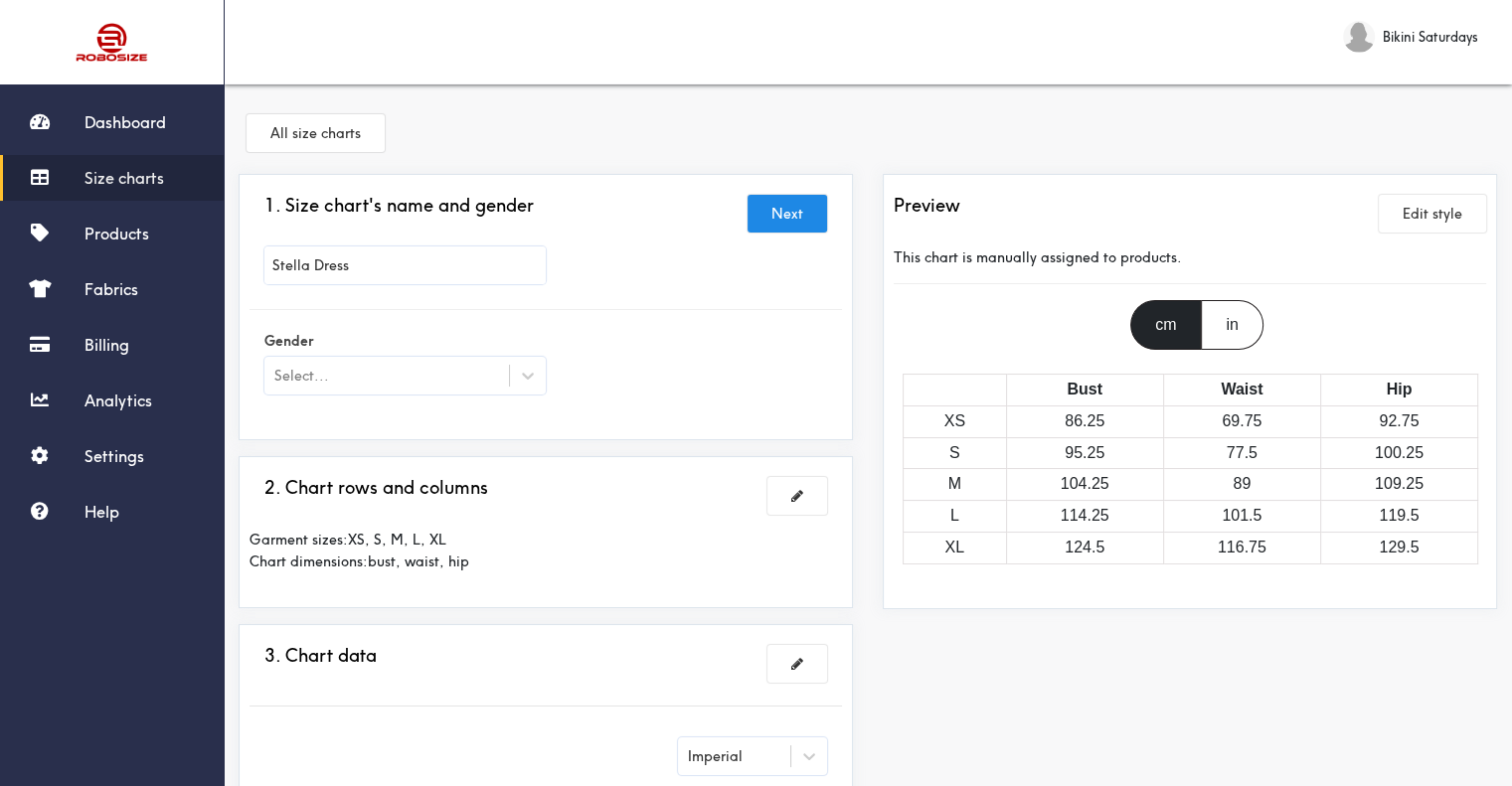 type on "Stella Dress" 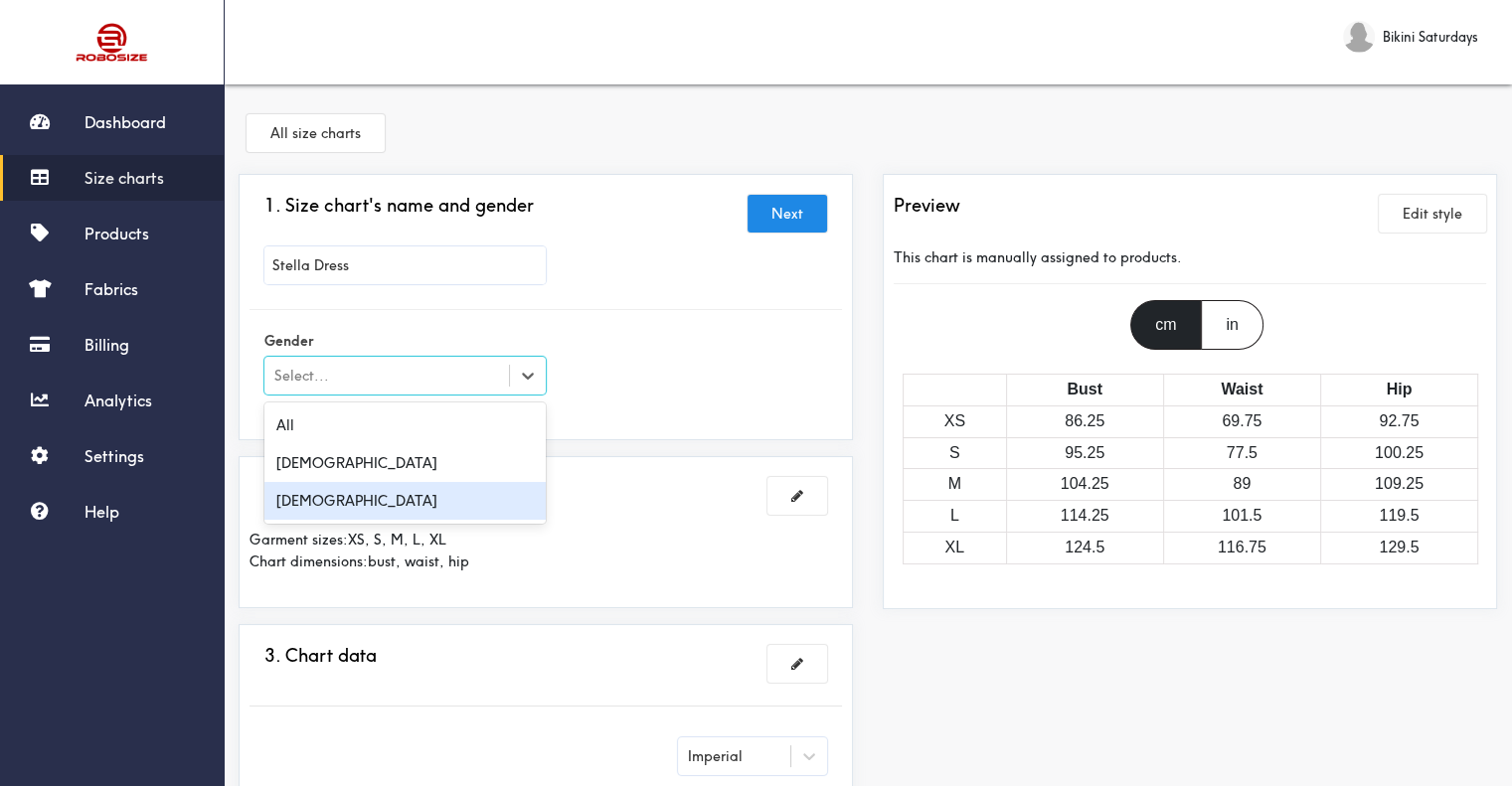 click on "[DEMOGRAPHIC_DATA]" at bounding box center [405, 501] 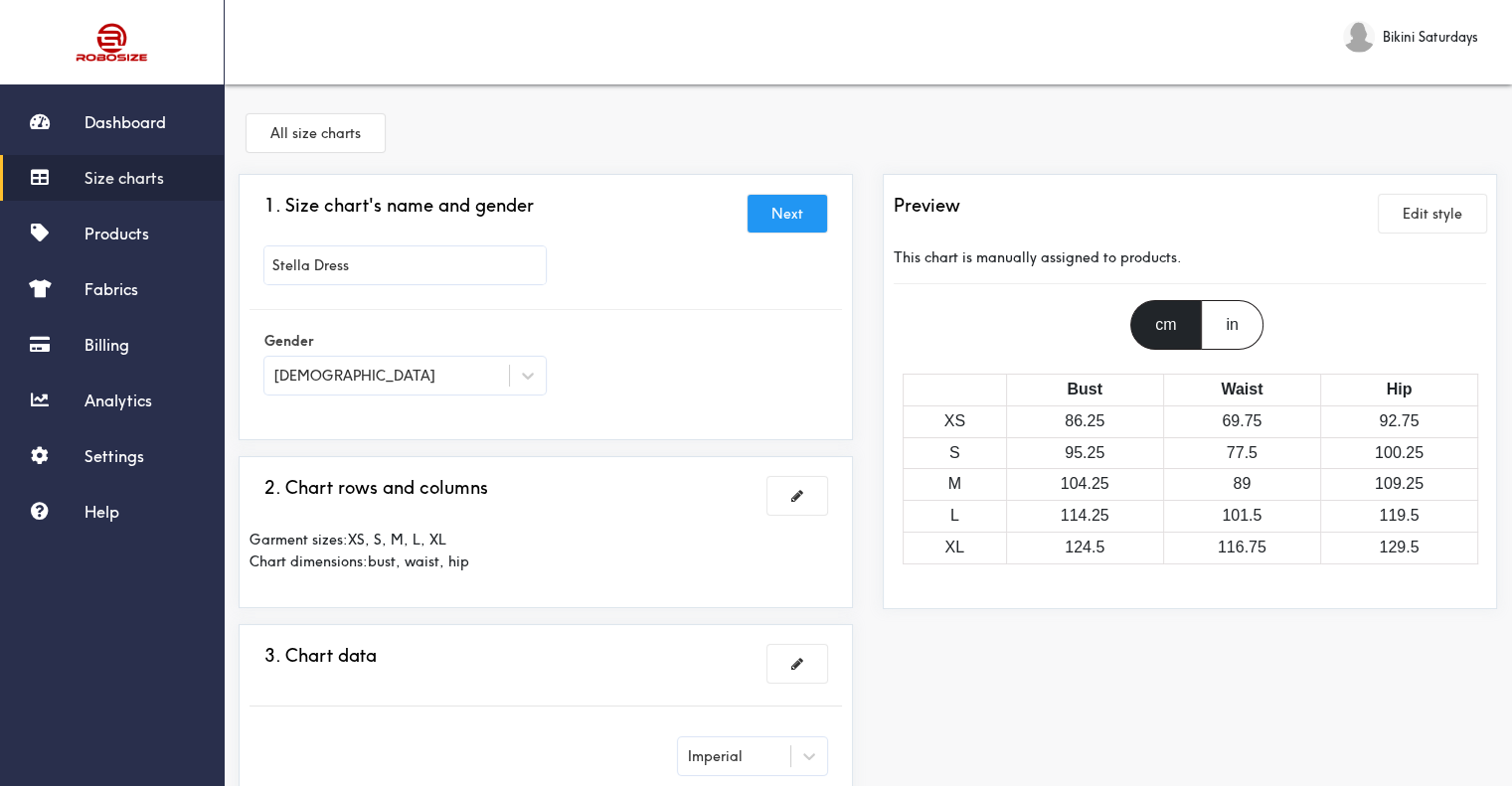 click on "Next" at bounding box center (787, 214) 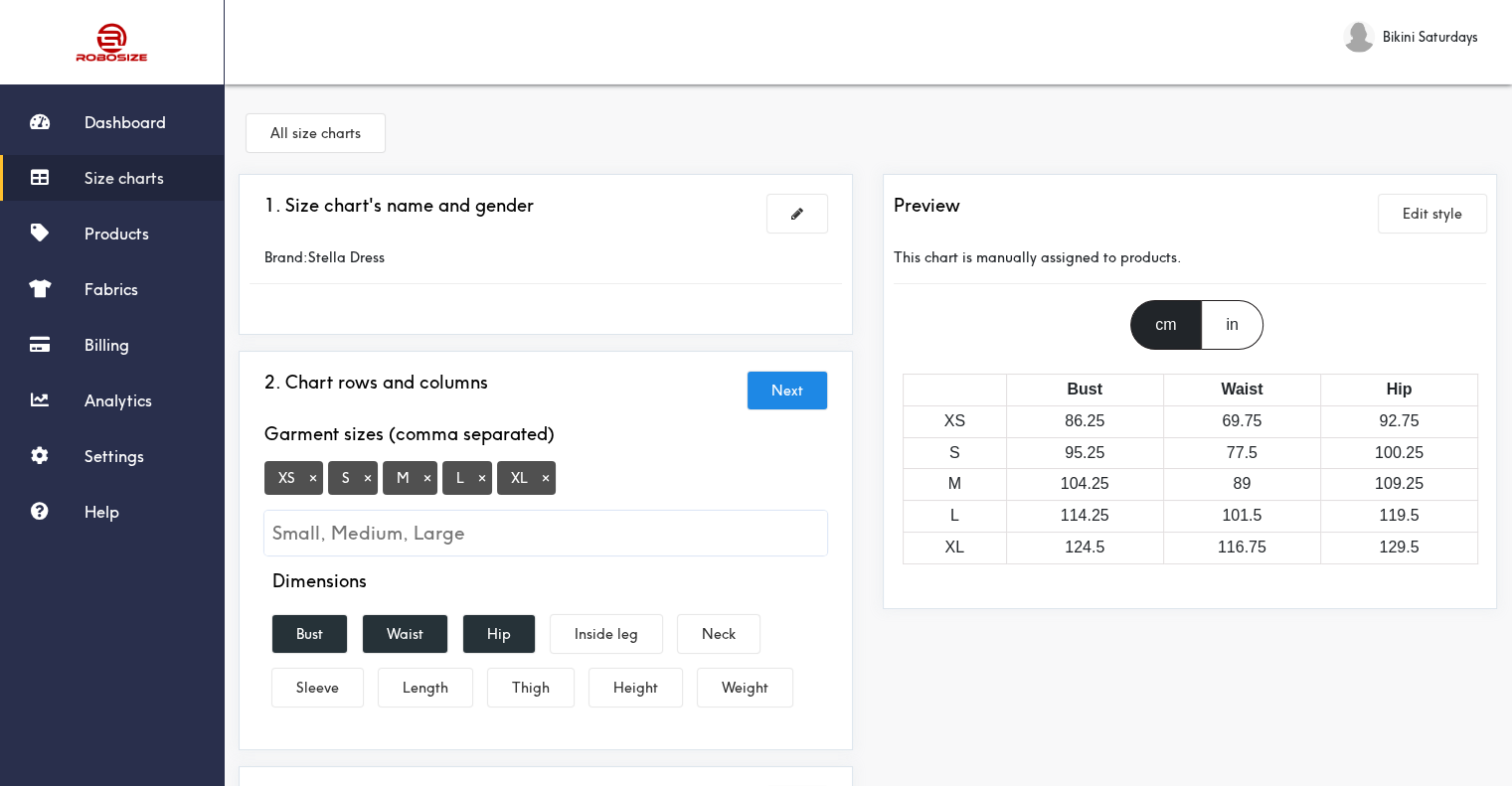 click on "×" at bounding box center [313, 478] 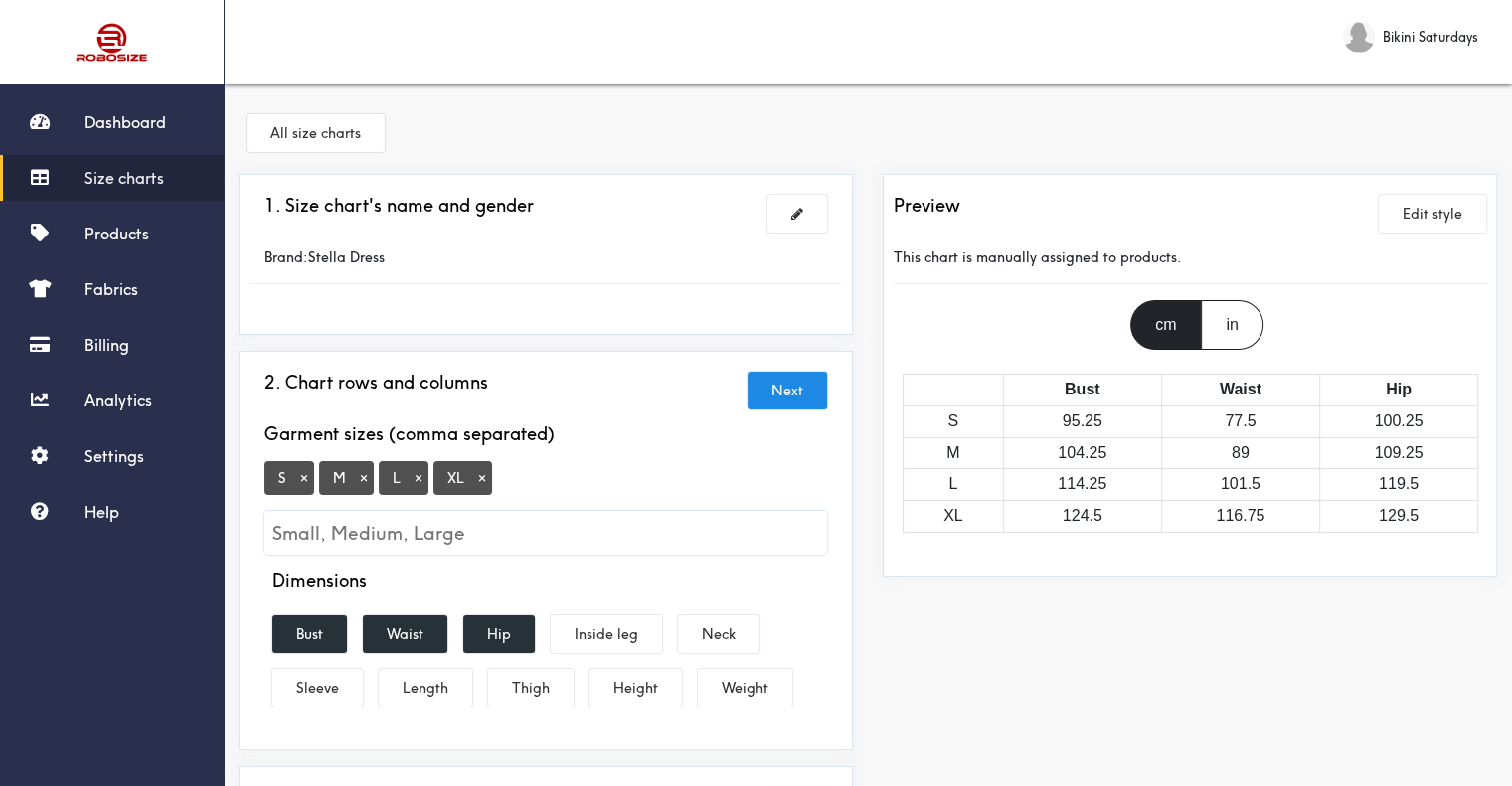 click on "×" at bounding box center (482, 478) 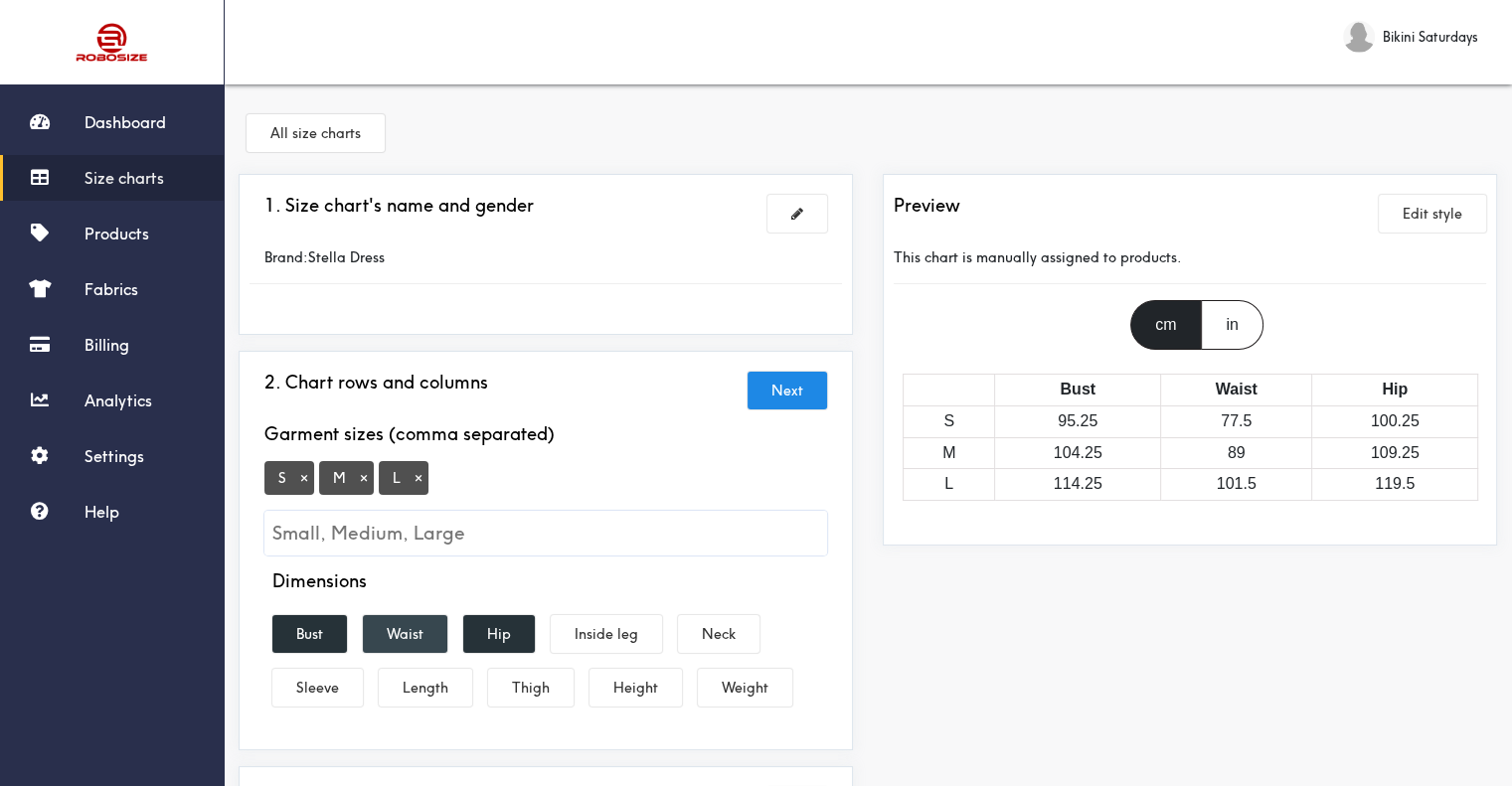 click on "Waist" at bounding box center (405, 634) 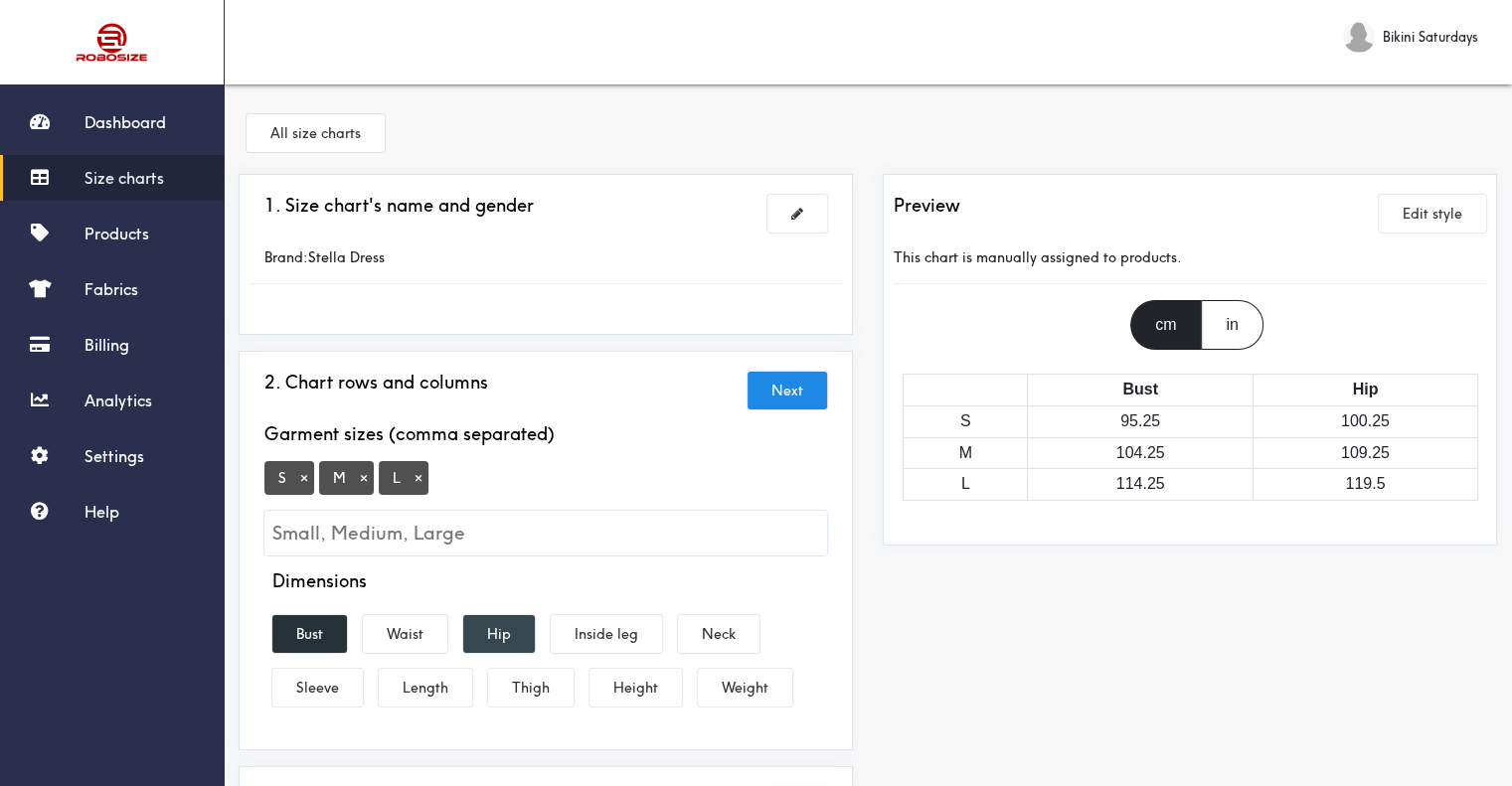 click on "Hip" at bounding box center (499, 634) 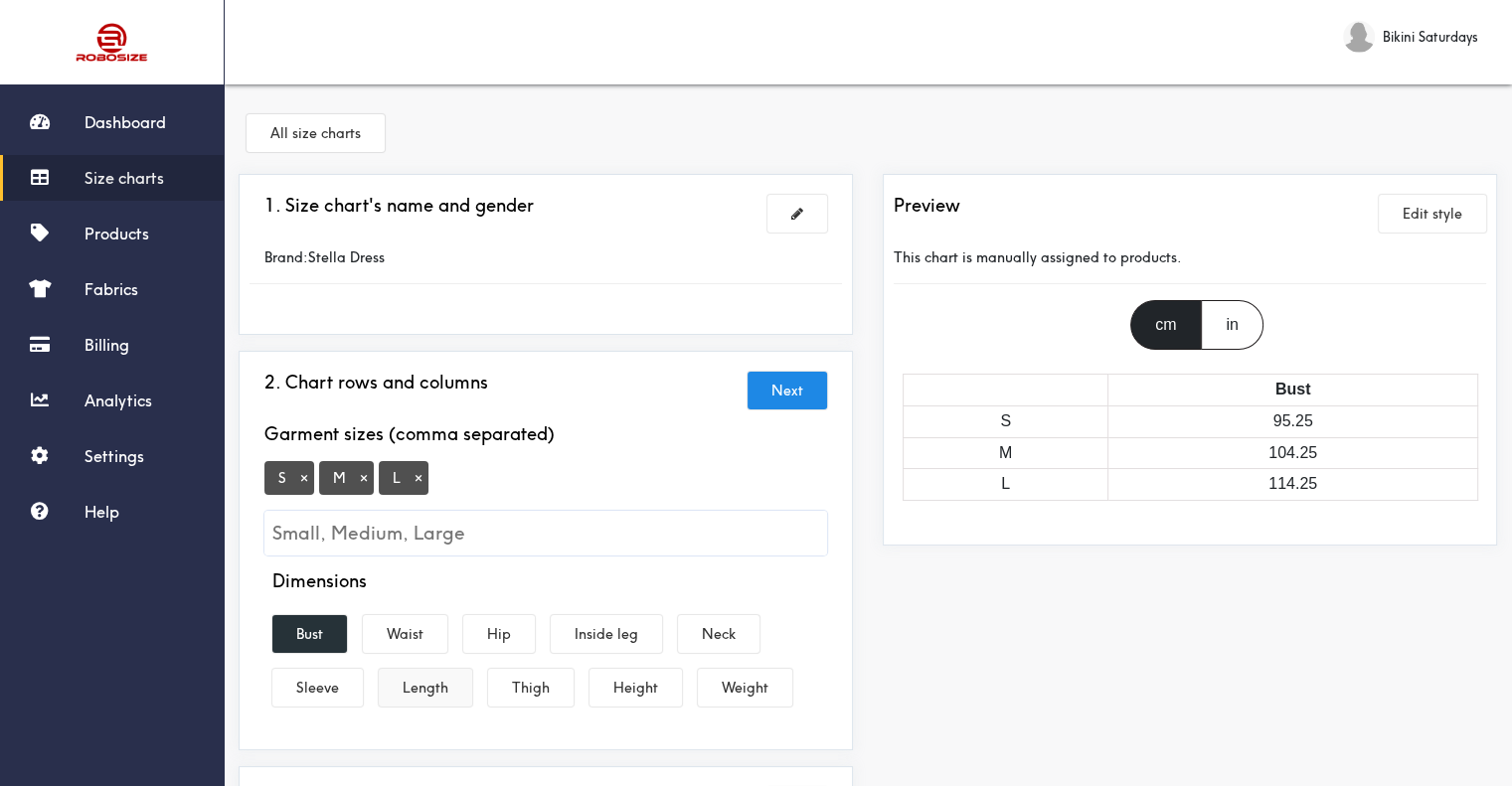 click on "Length" at bounding box center [425, 688] 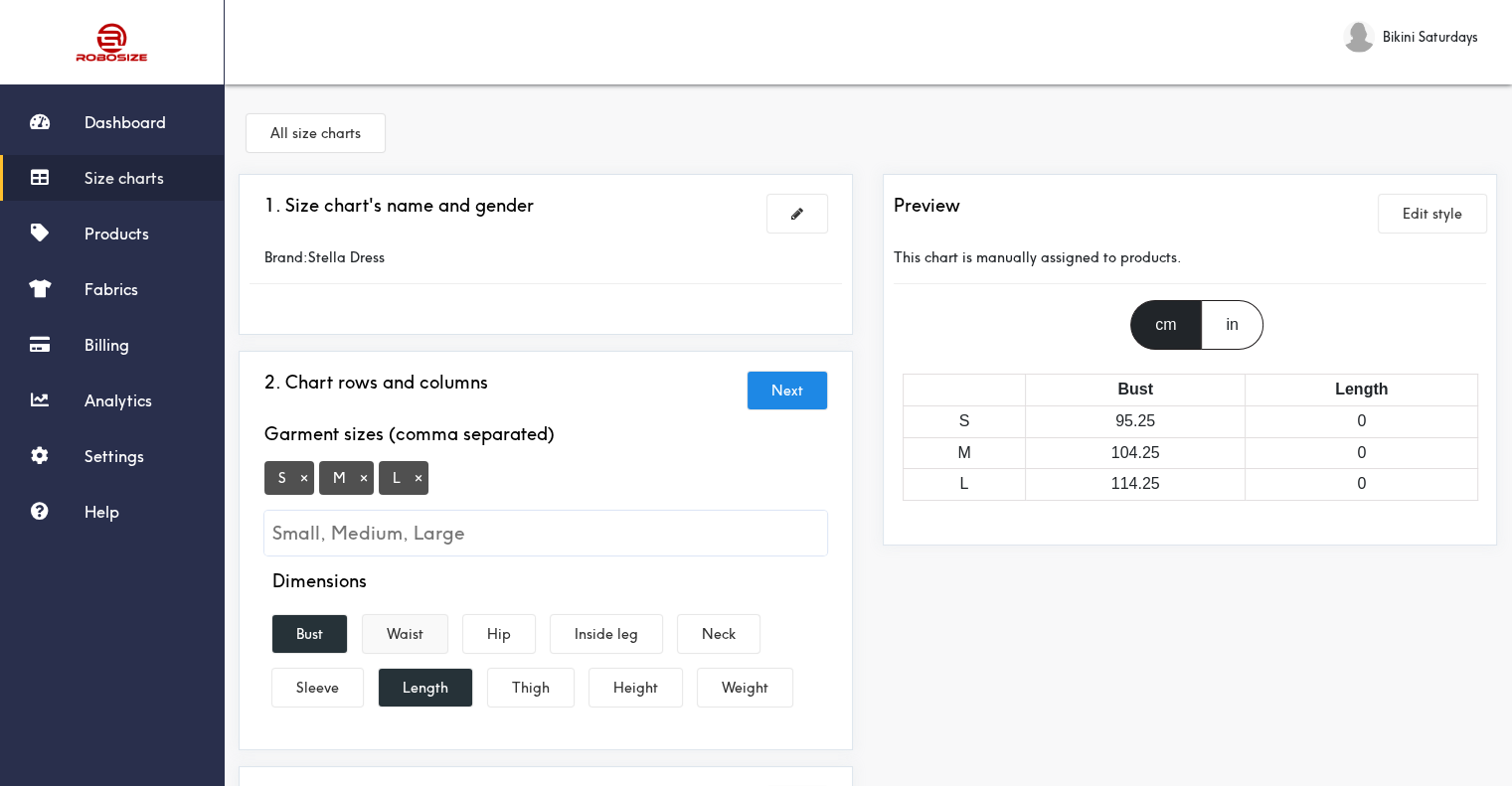click on "Waist" at bounding box center [405, 634] 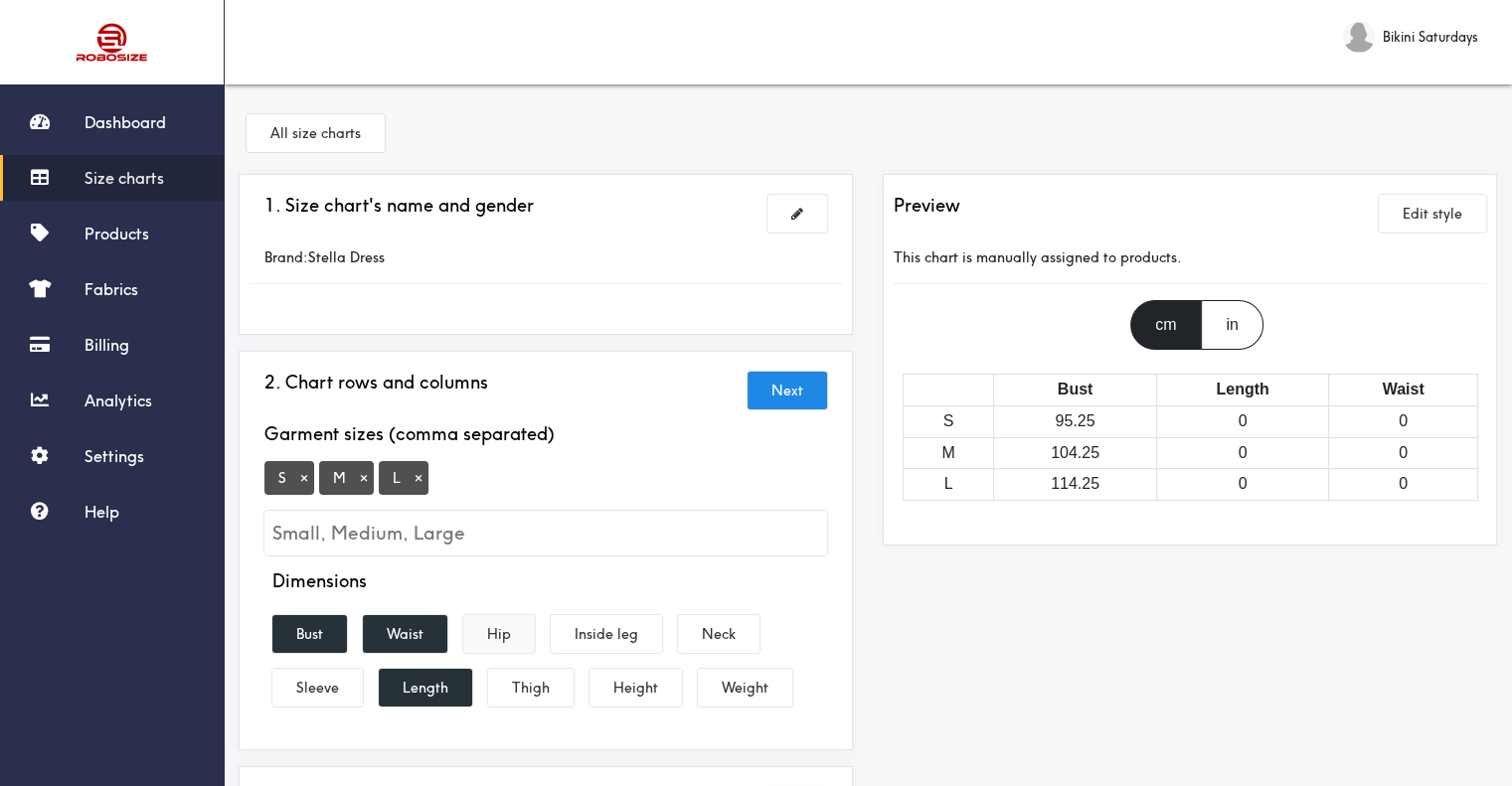 click on "Hip" at bounding box center (499, 634) 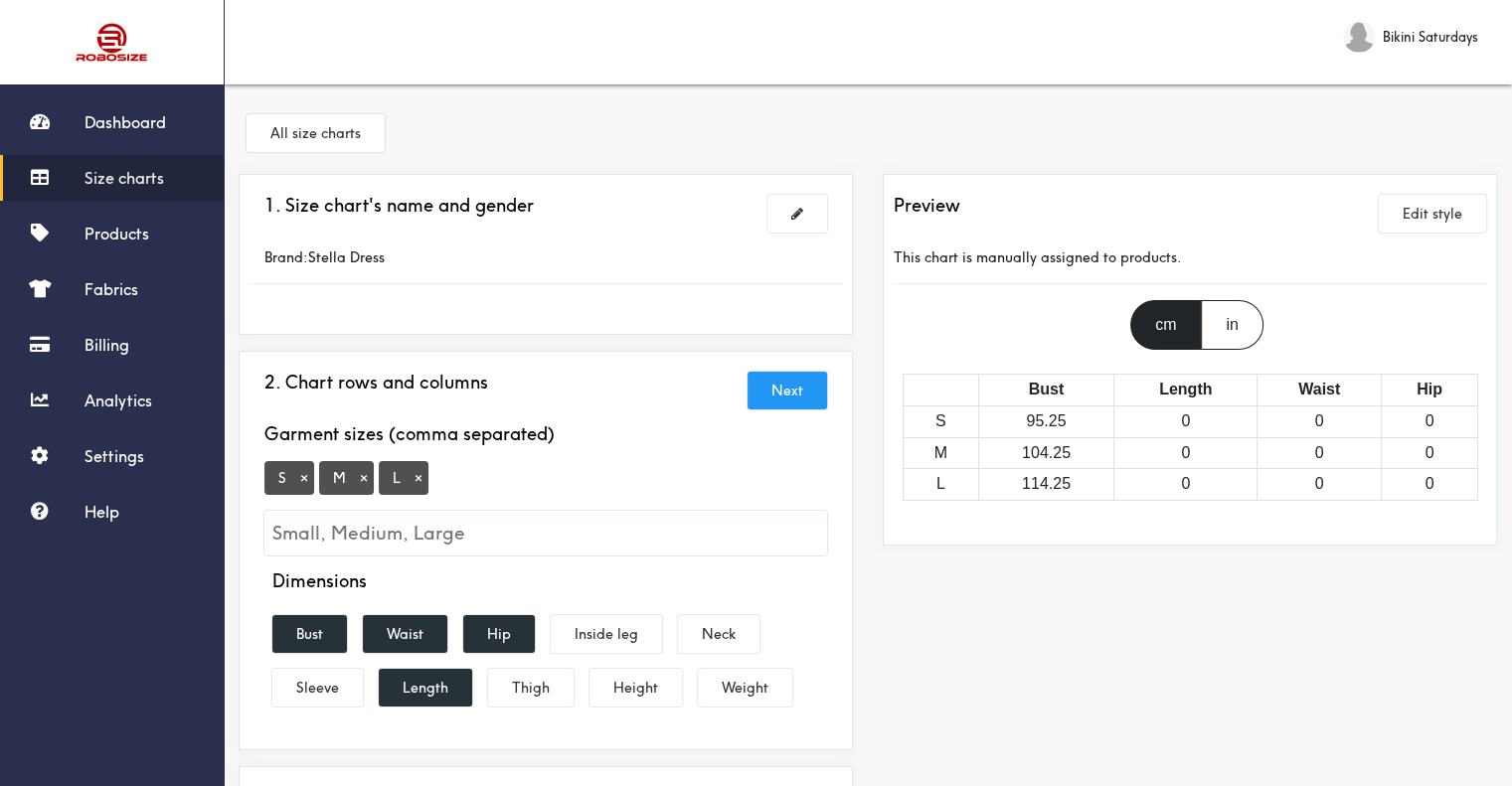 click on "Next" at bounding box center [787, 391] 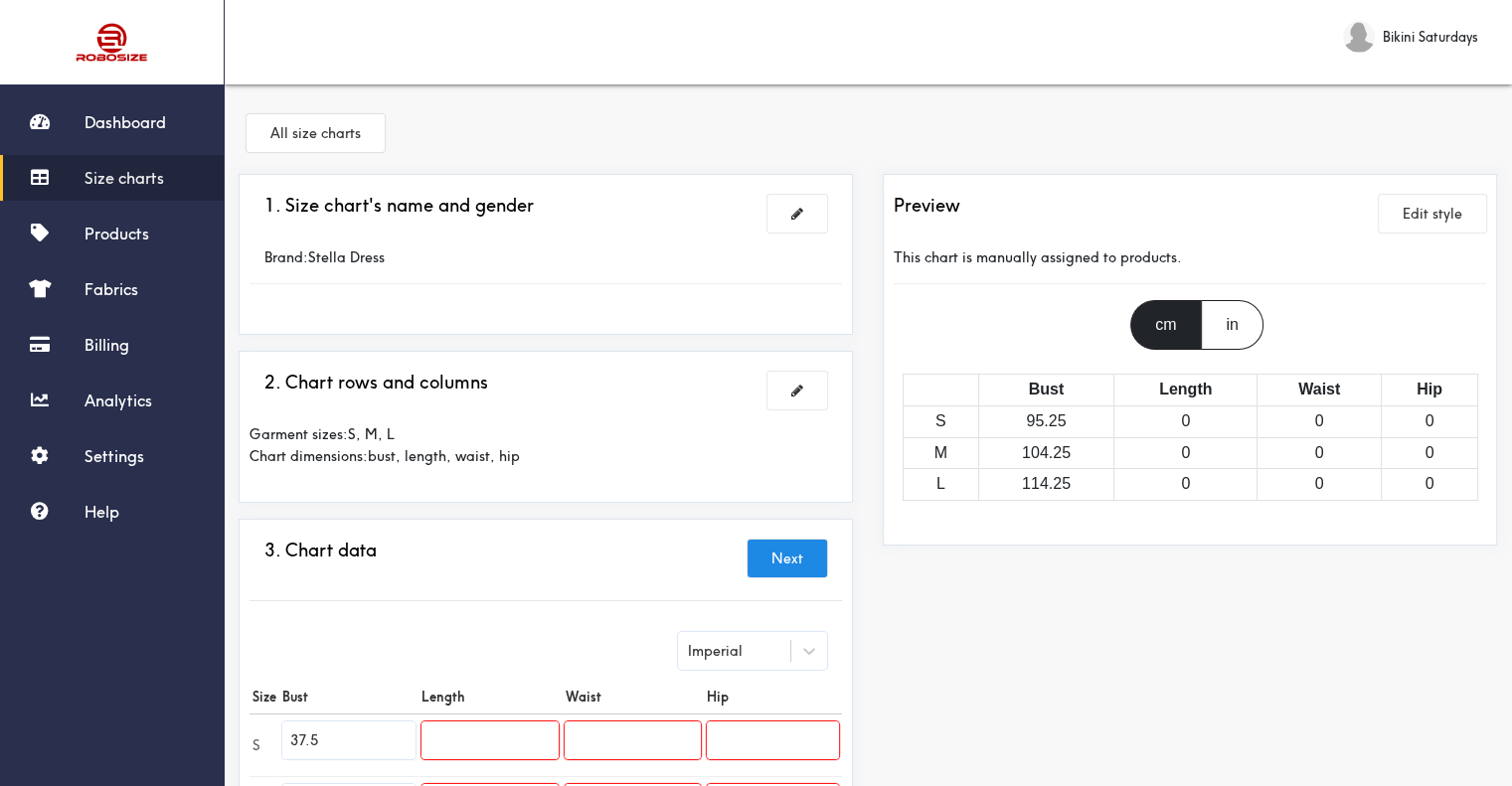 scroll, scrollTop: 298, scrollLeft: 0, axis: vertical 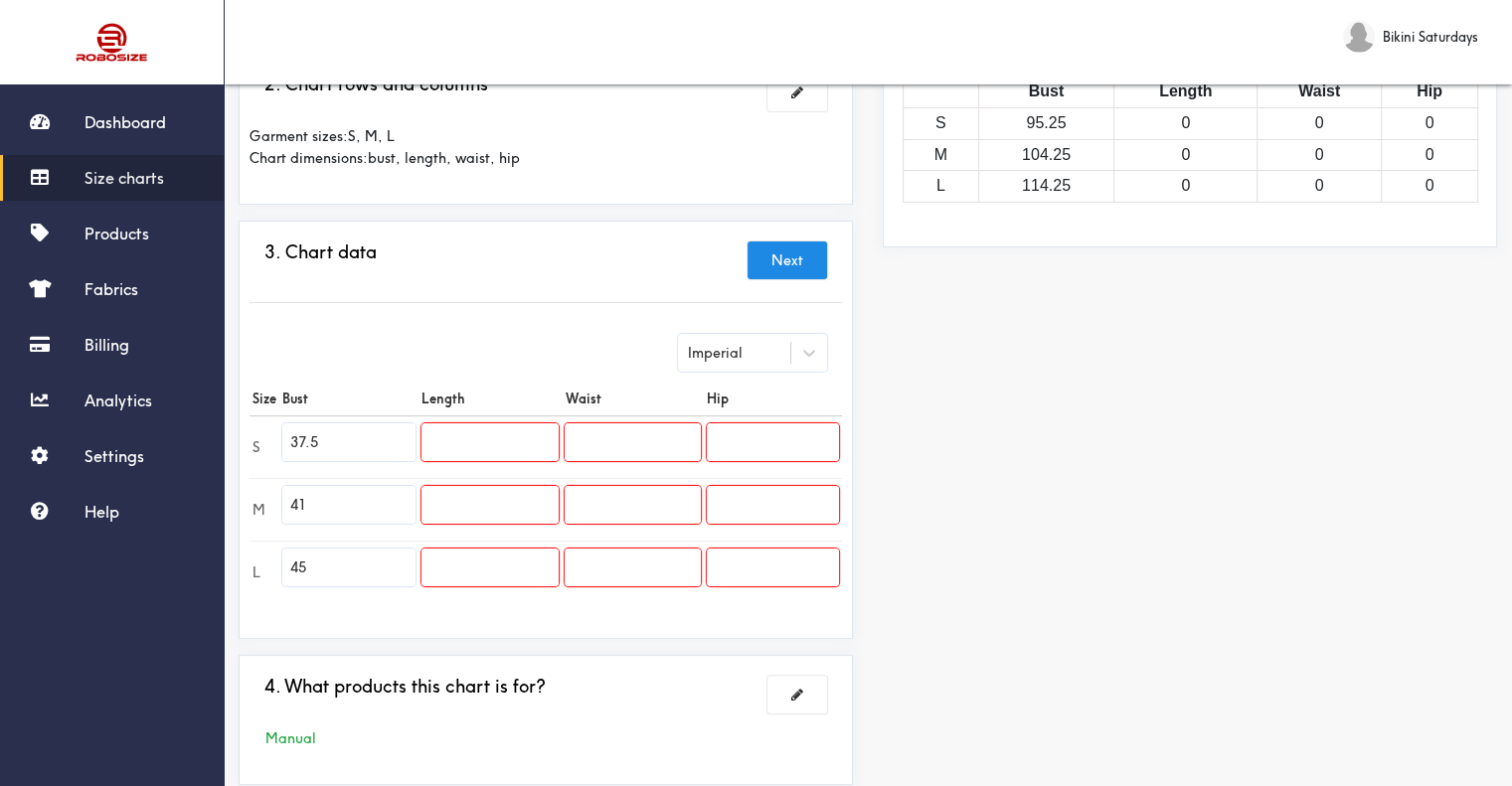 click on "37.5" at bounding box center (349, 442) 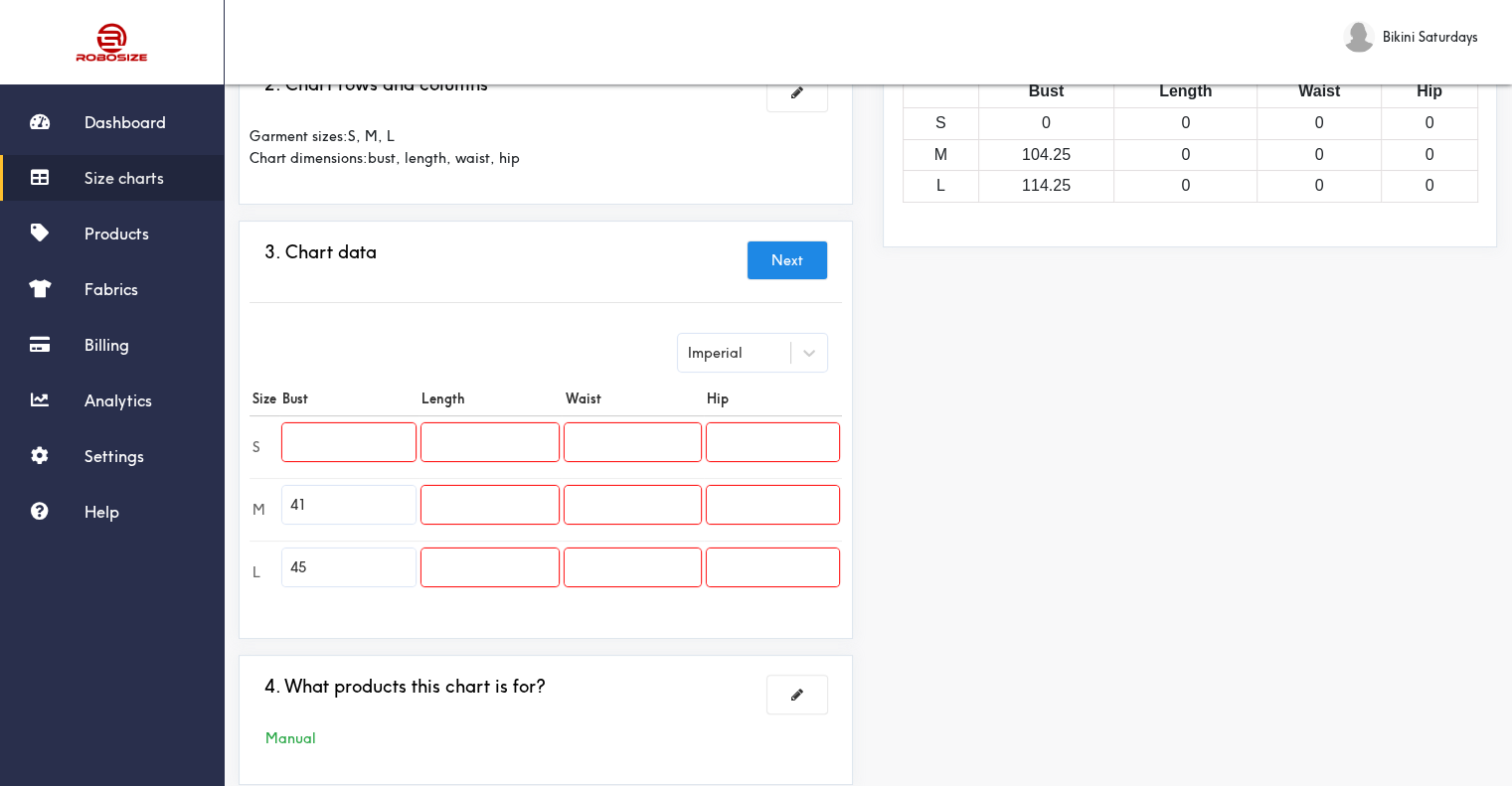 type 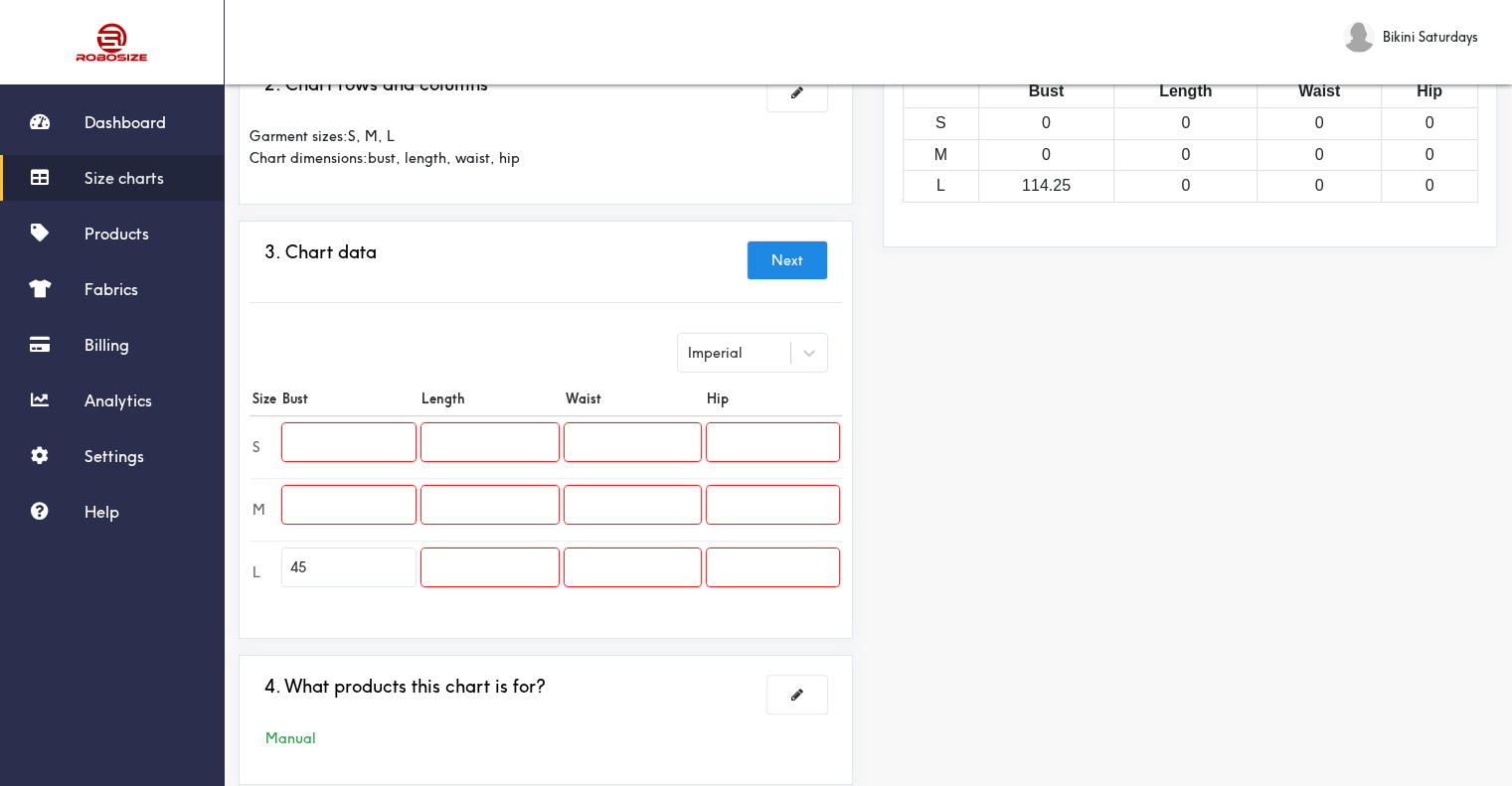 type 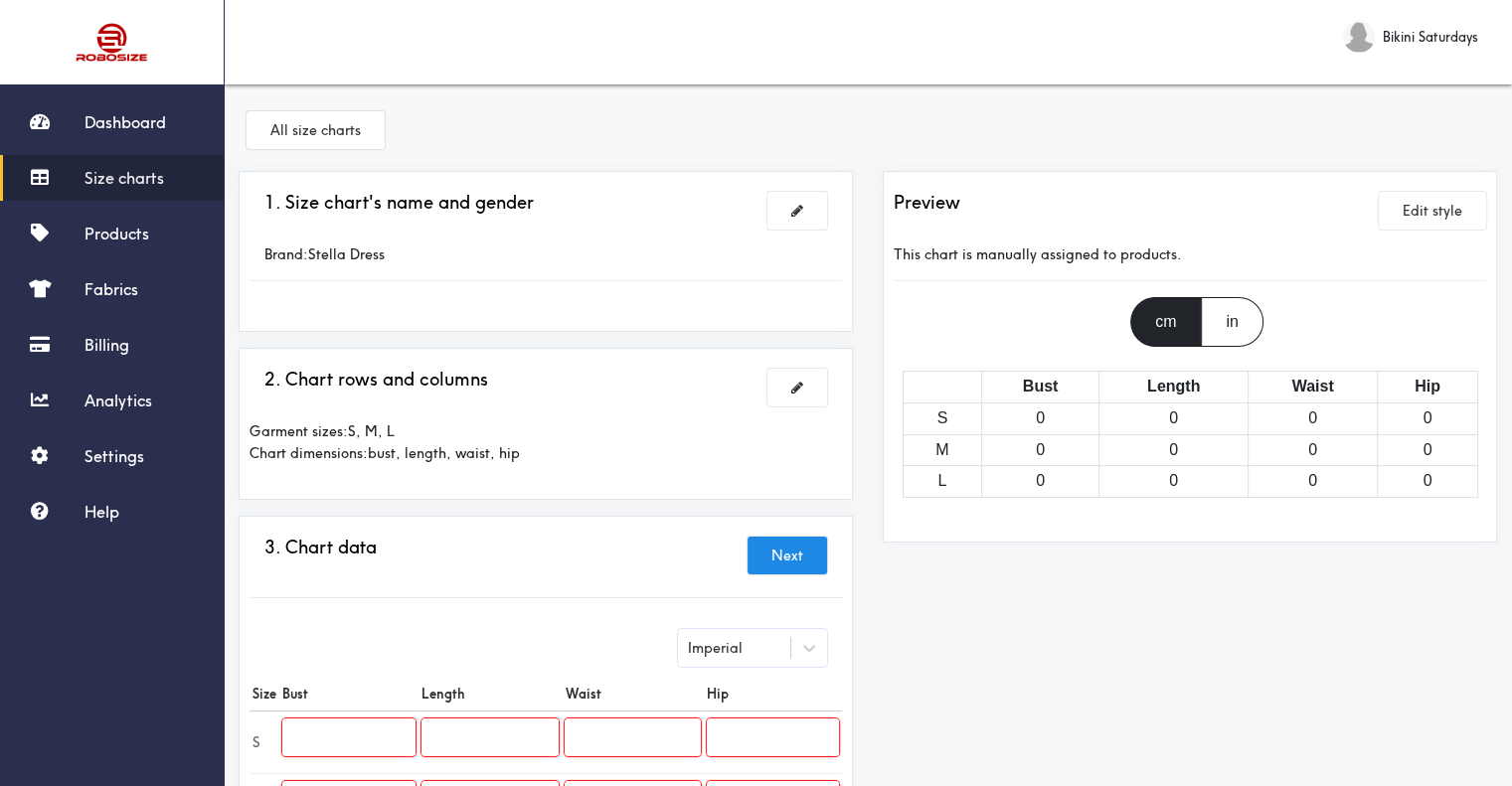 scroll, scrollTop: 0, scrollLeft: 0, axis: both 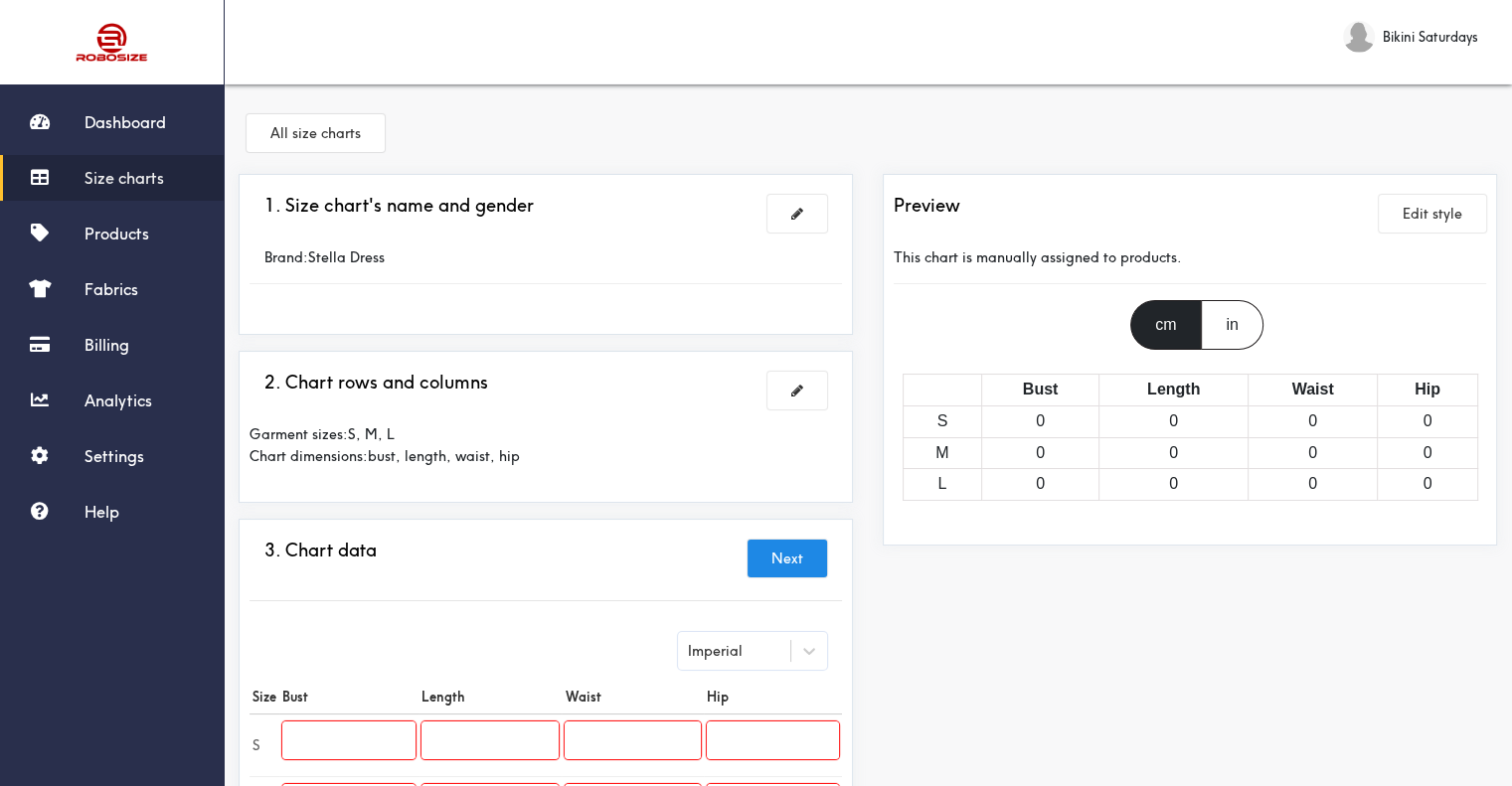 type 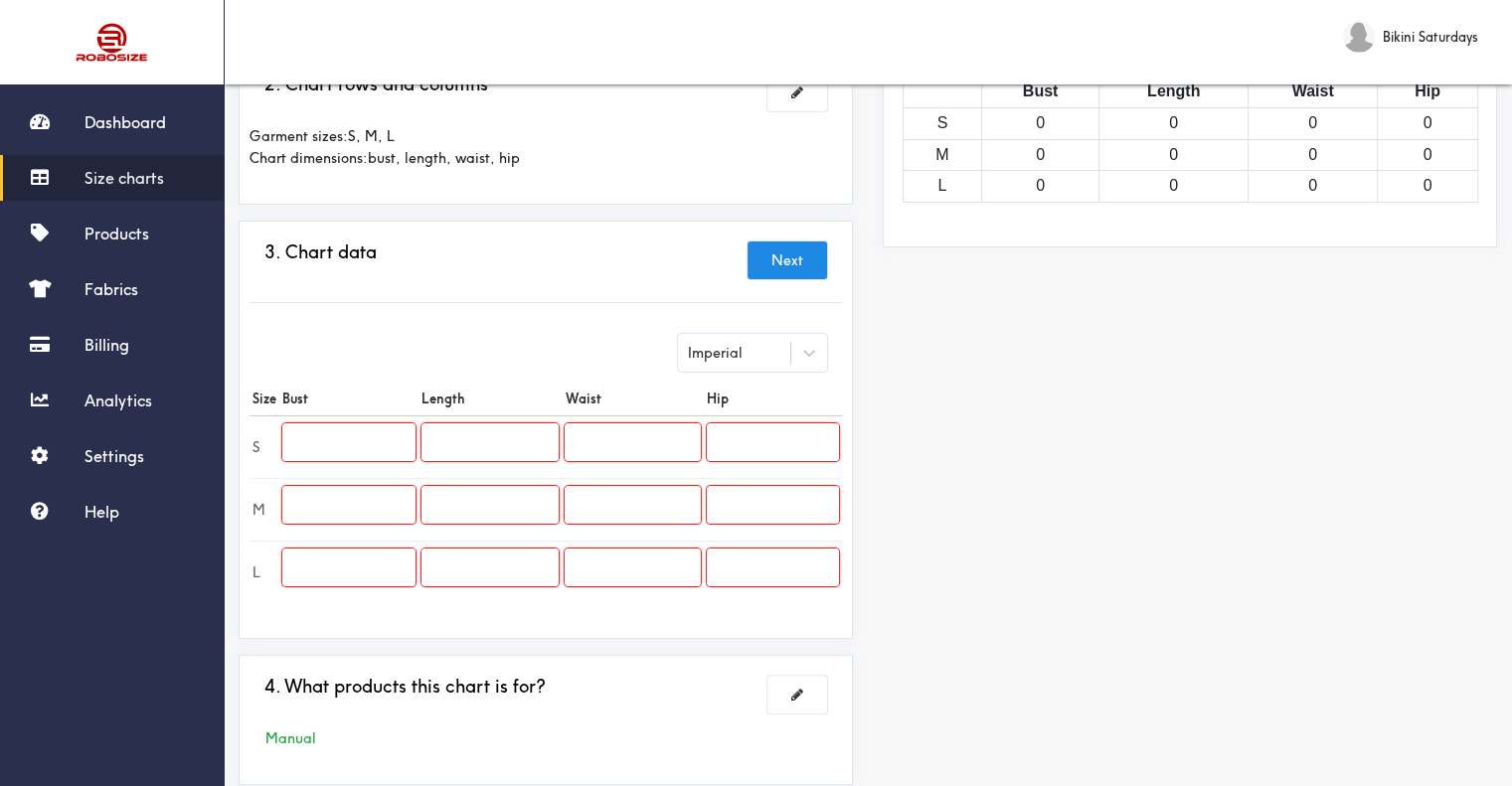 scroll, scrollTop: 397, scrollLeft: 0, axis: vertical 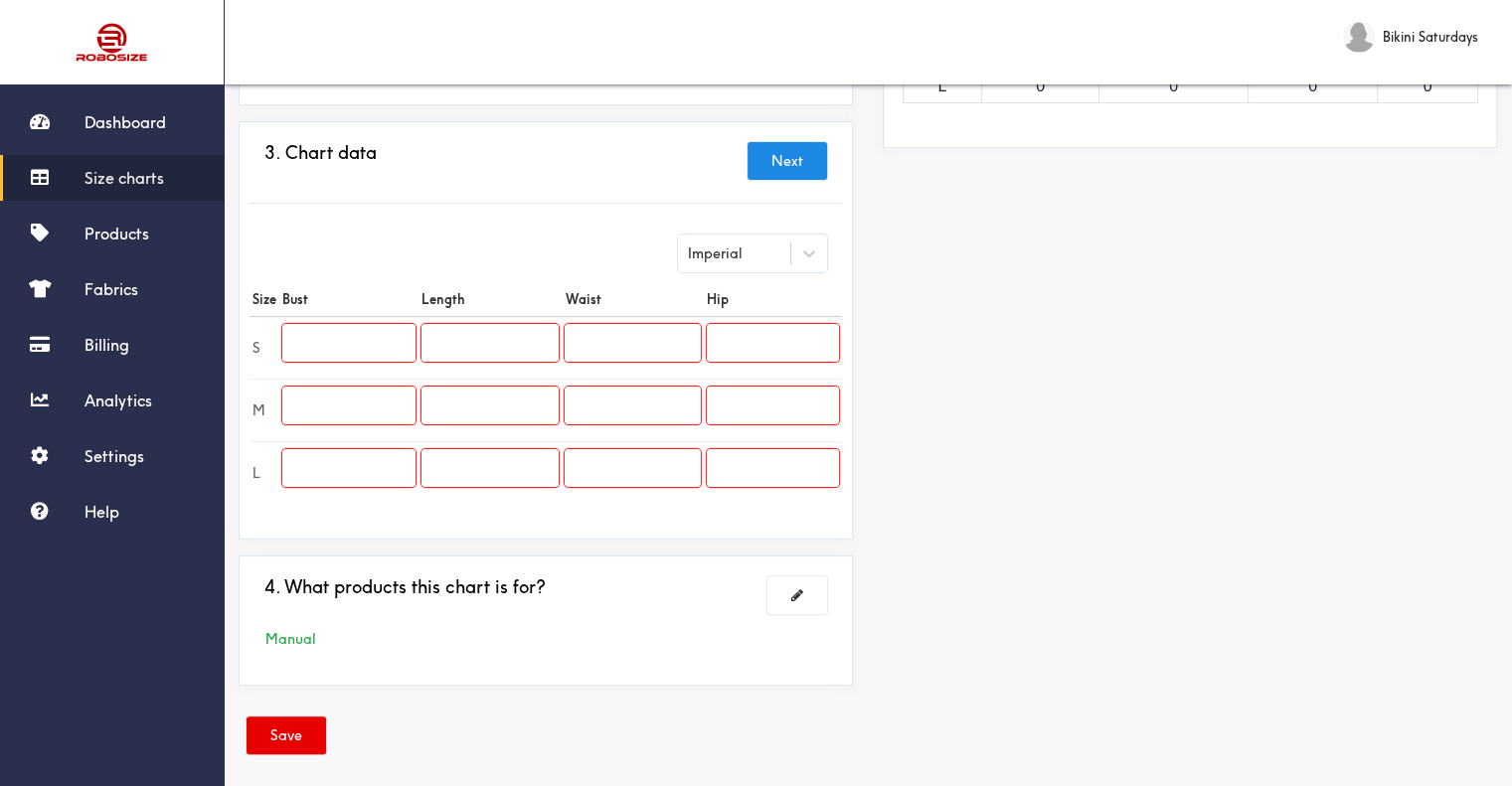 click at bounding box center (349, 343) 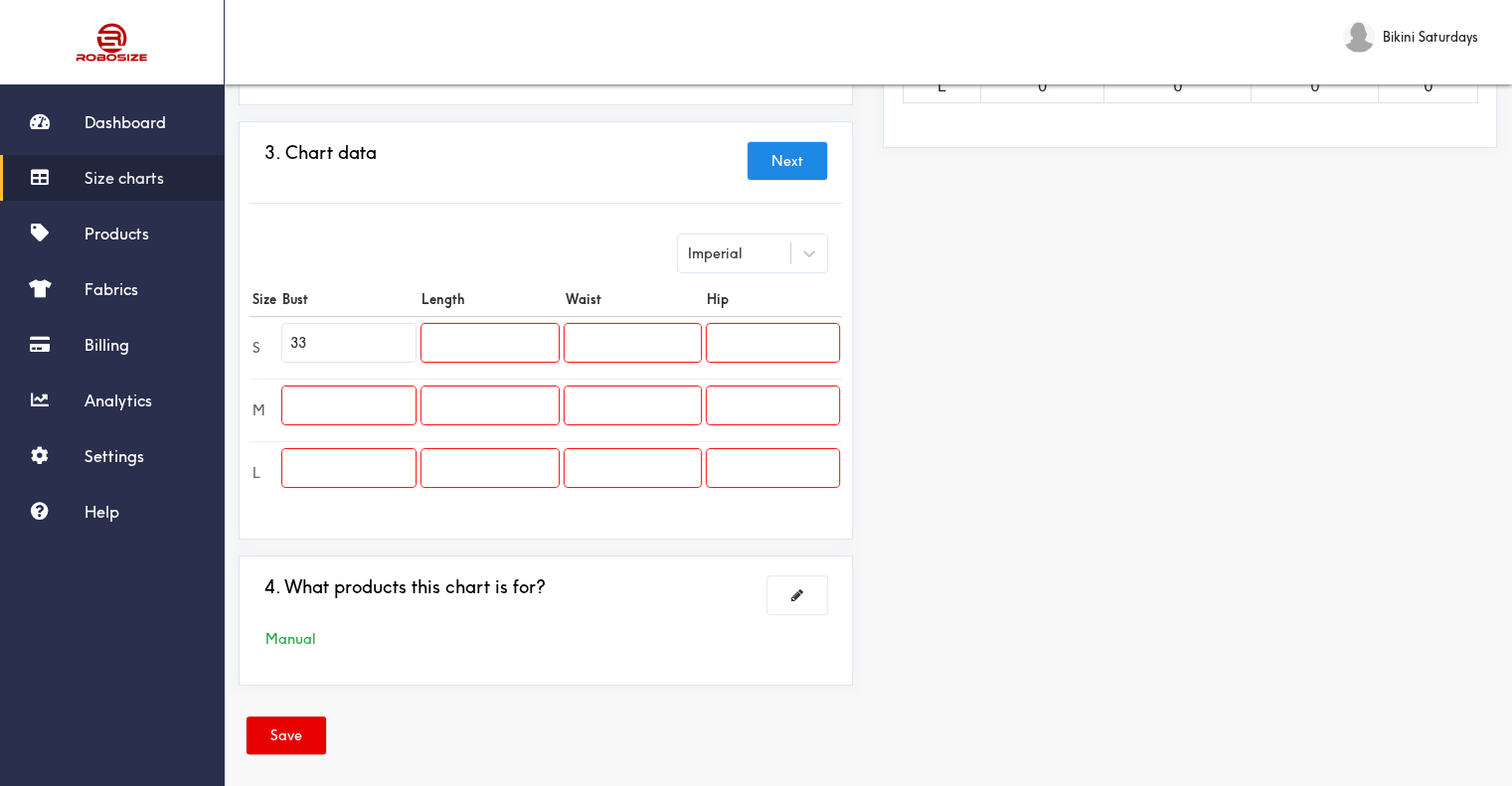type on "33" 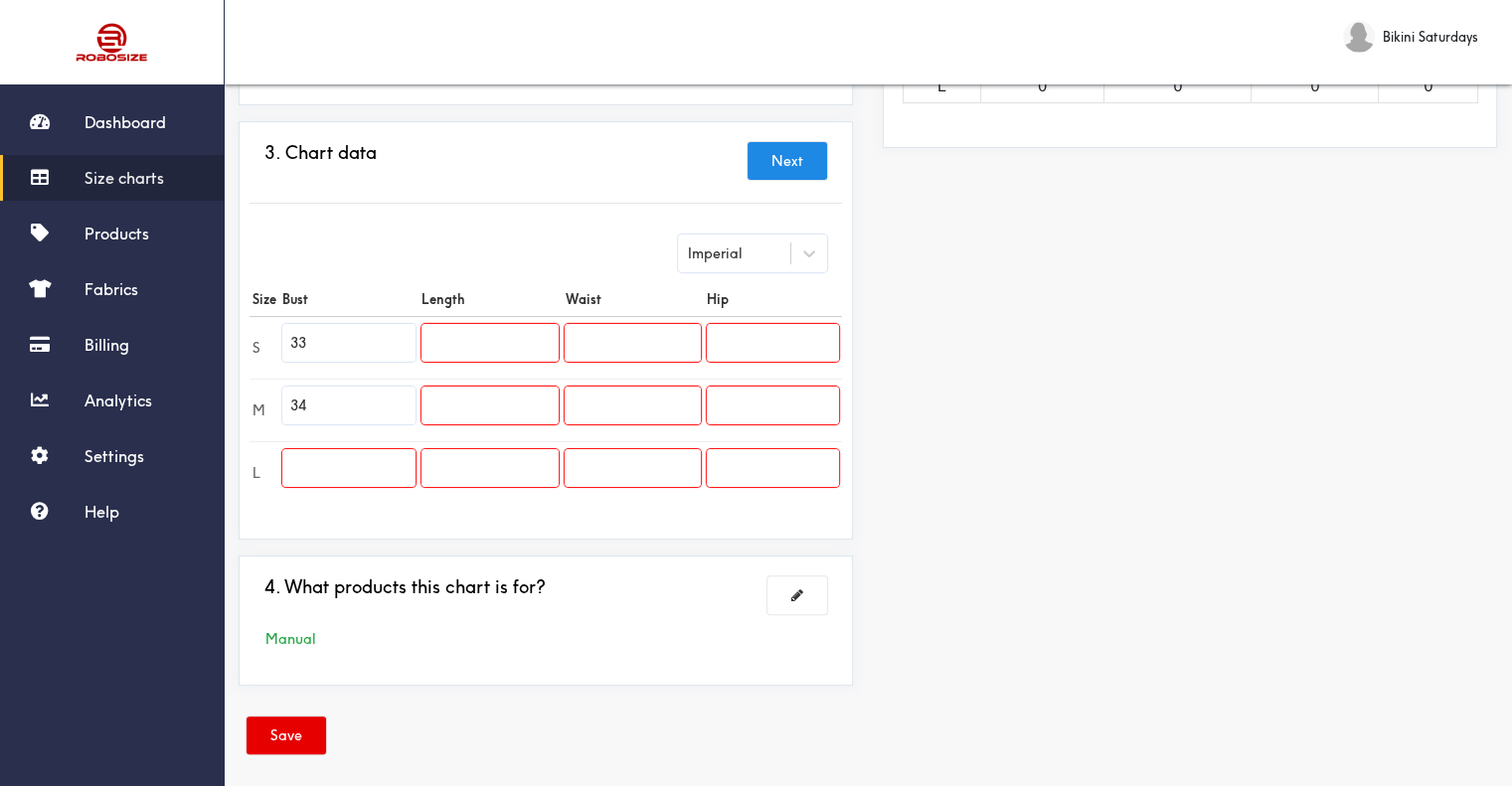 type on "34" 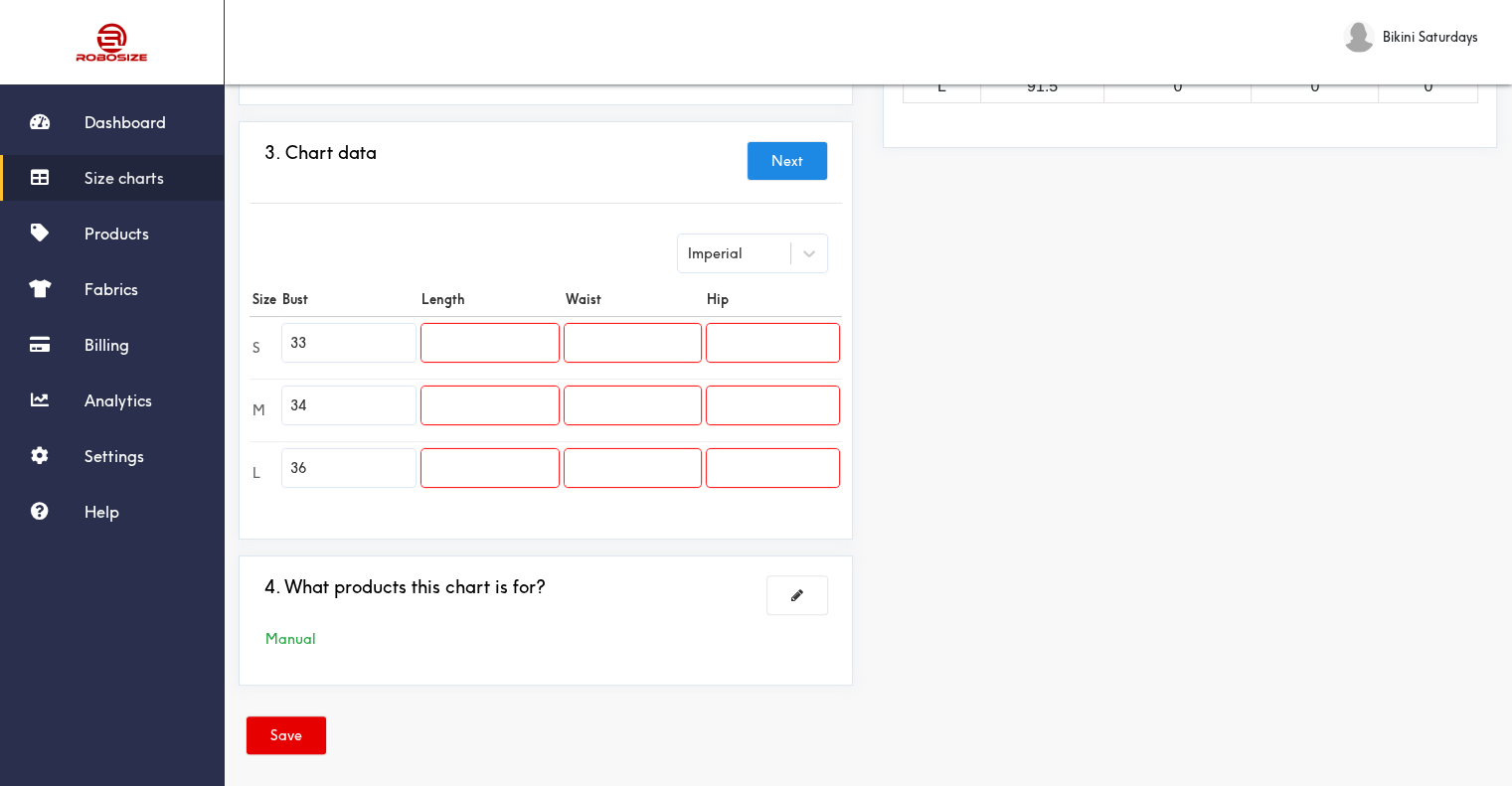 type on "36" 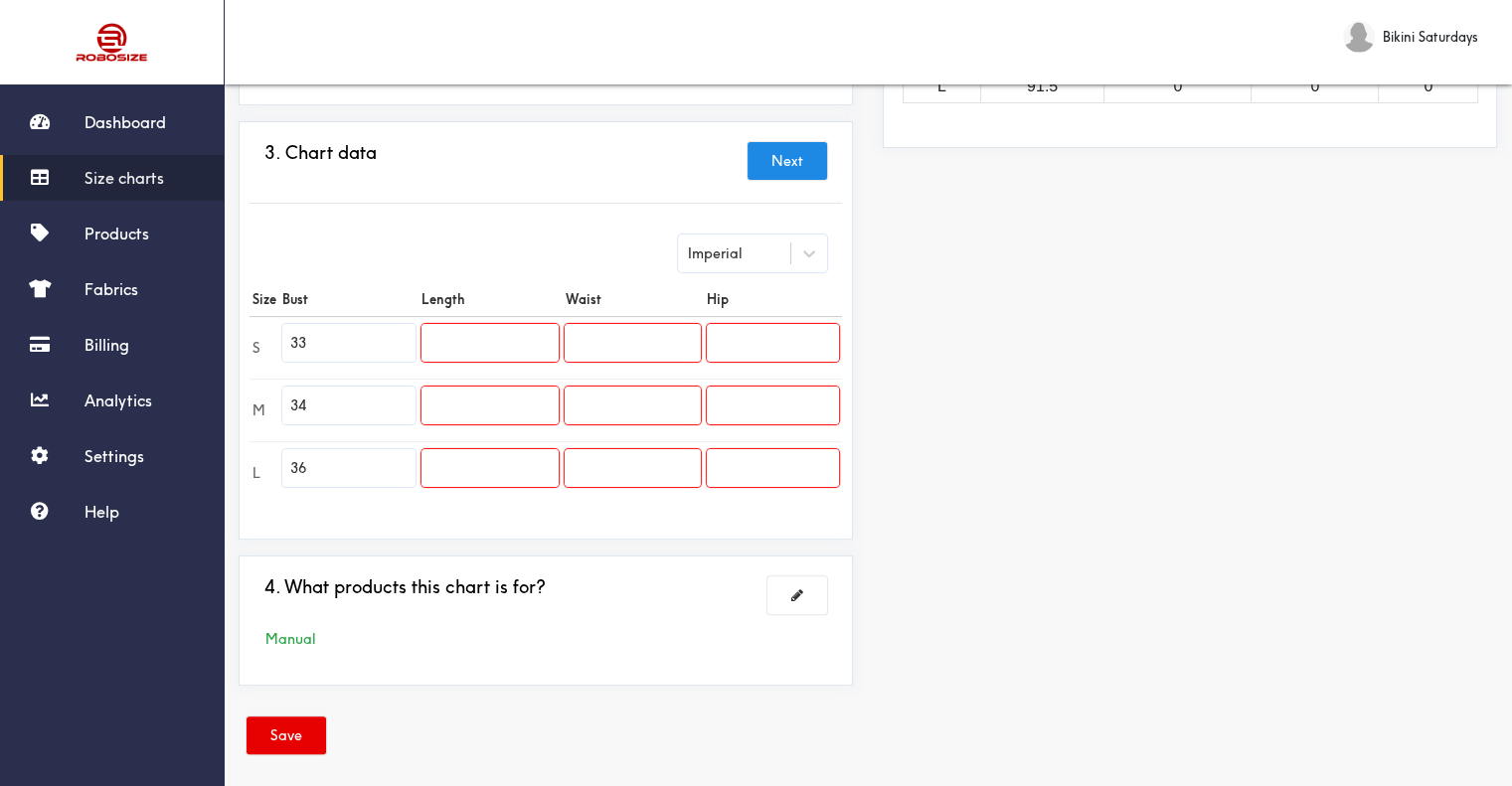 click on "Preview Edit style This chart is manually assigned to products. cm in Bust Length Waist Hip S 83.75 0 0 0 M 86.25 0 0 0 L 91.5 0 0 0" at bounding box center [1190, 238] 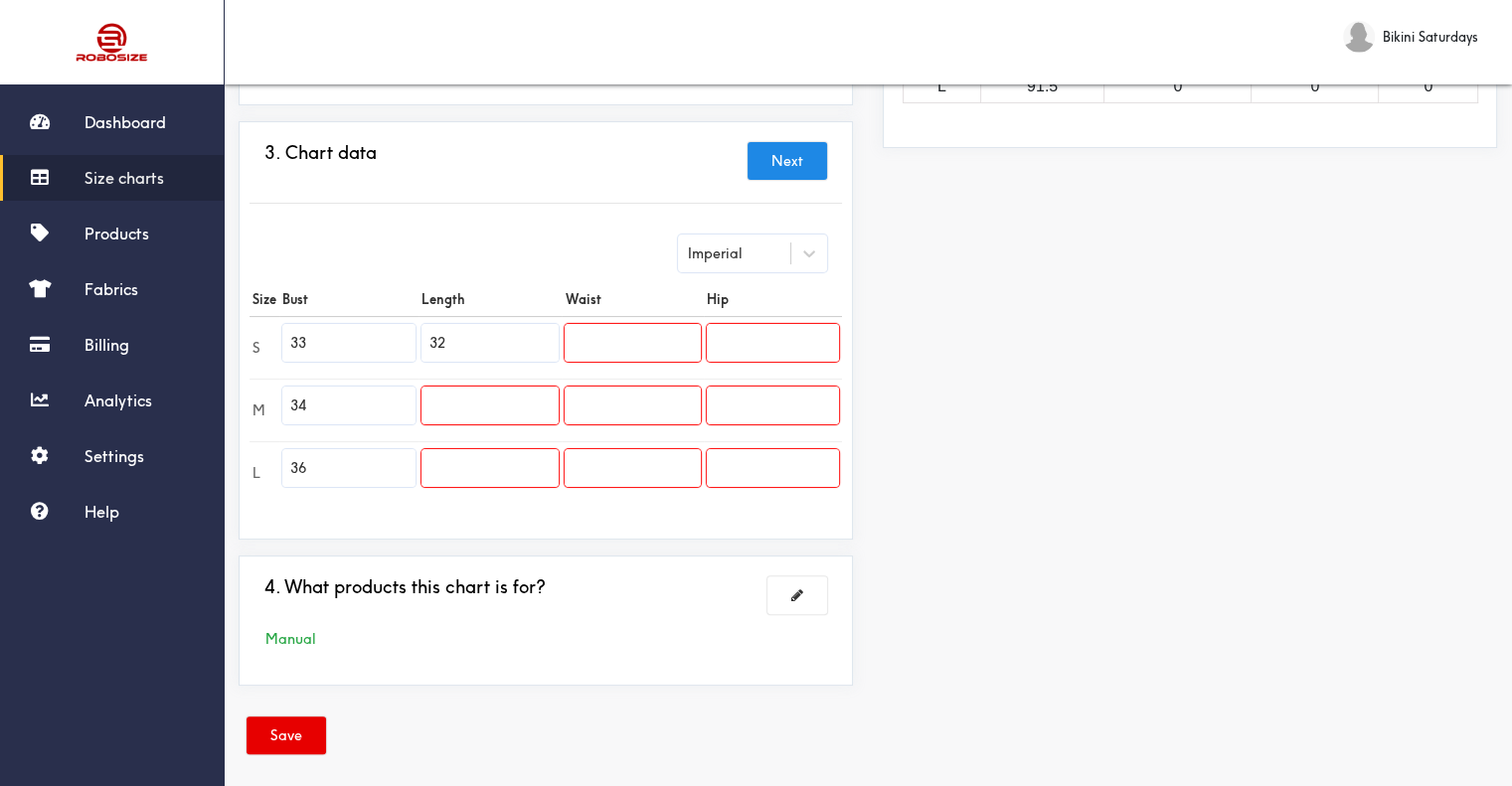 type on "32" 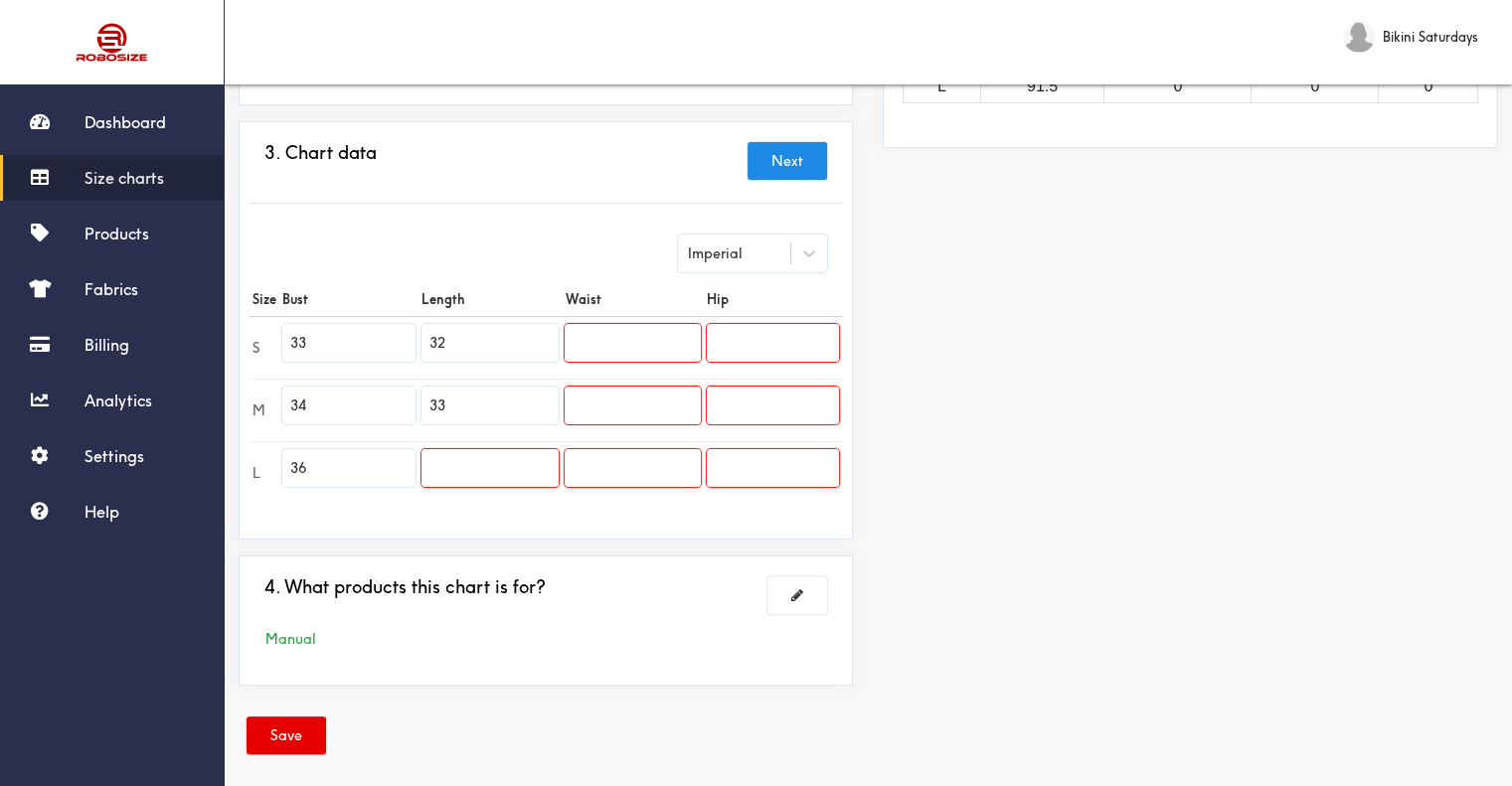 type on "33" 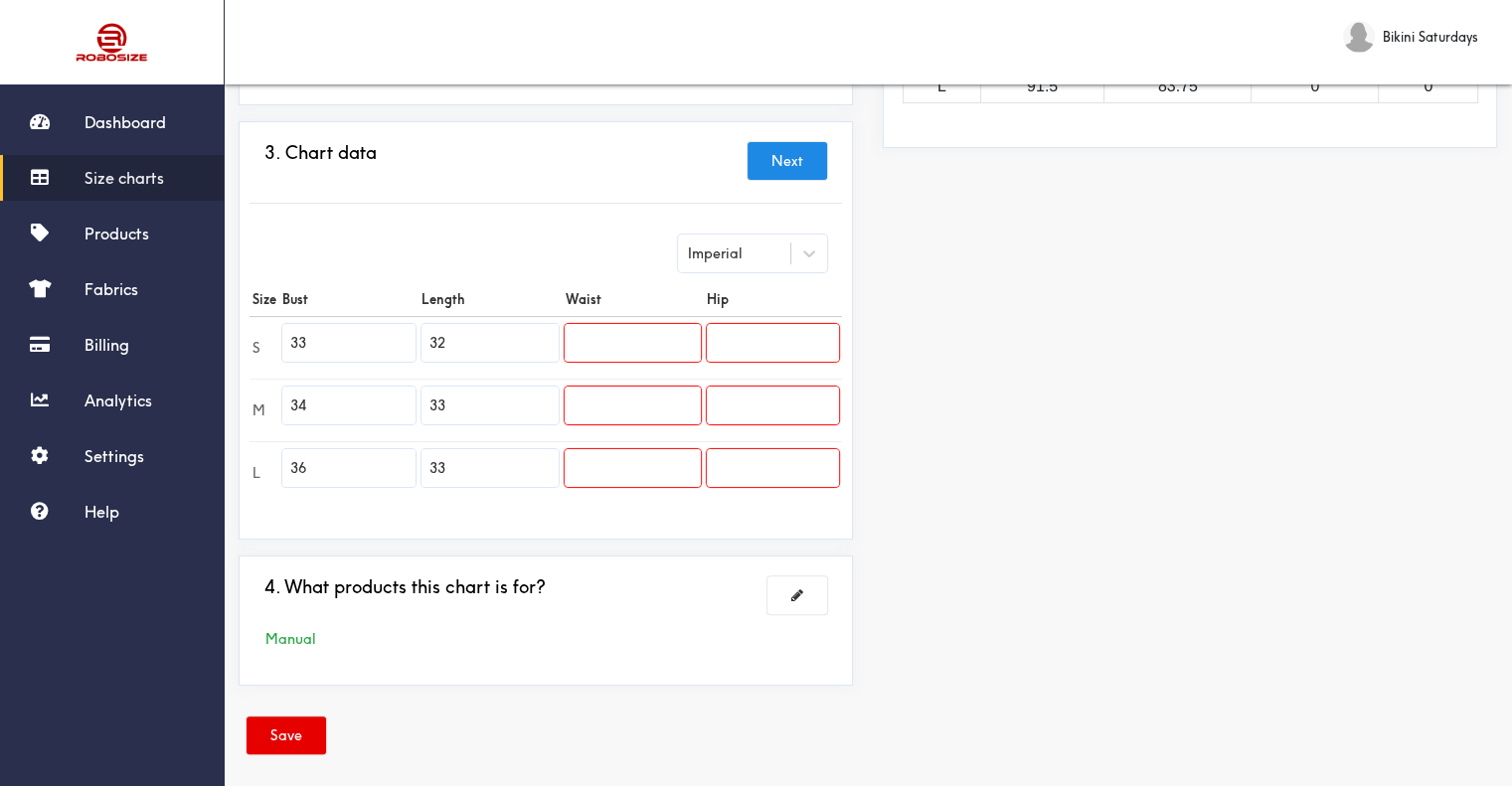 type on "33" 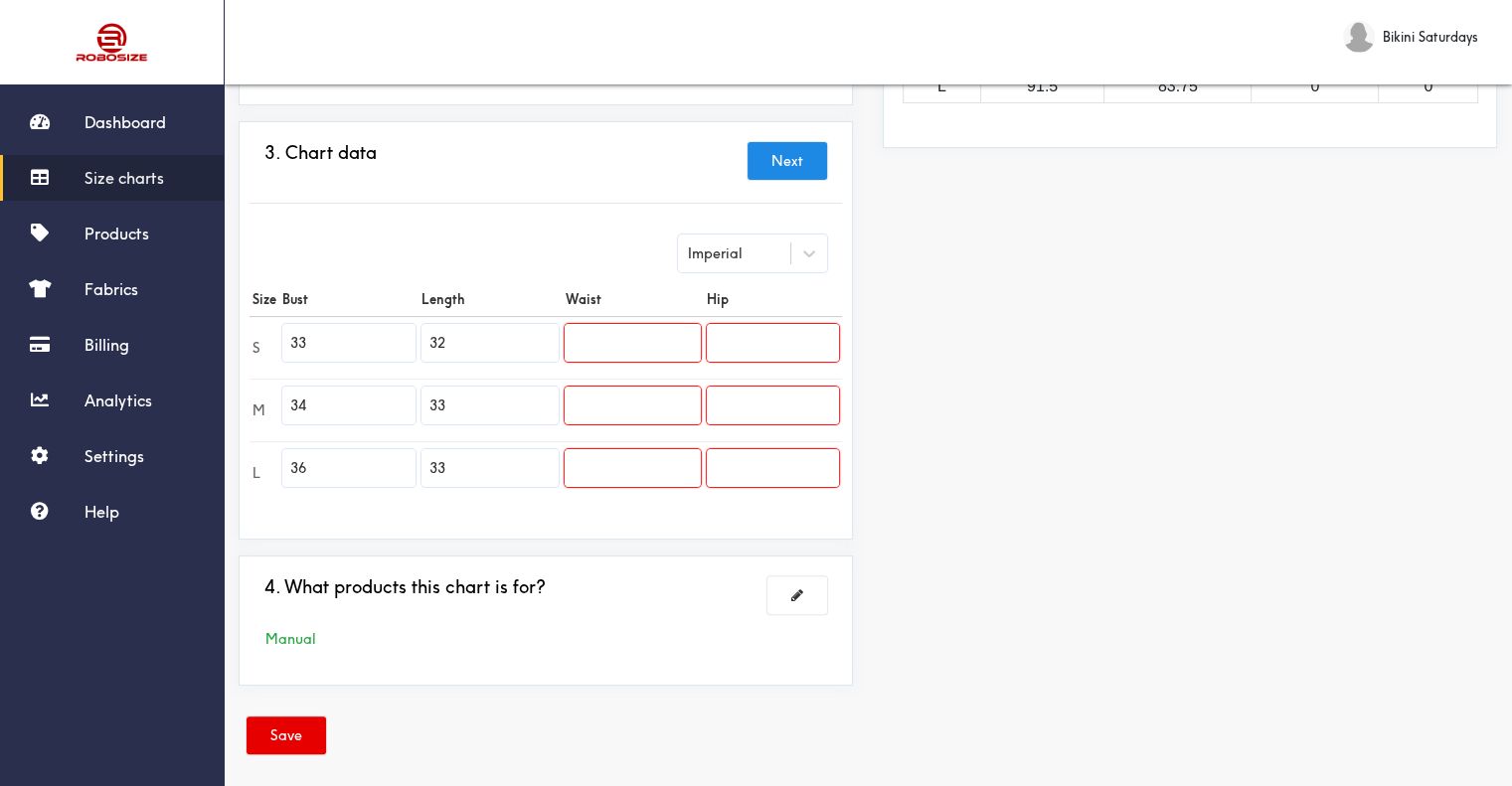 click on "Preview Edit style This chart is manually assigned to products. cm in Bust Length Waist Hip S 83.75 81.25 0 0 M 86.25 83.75 0 0 L 91.5 83.75 0 0" at bounding box center (1190, 238) 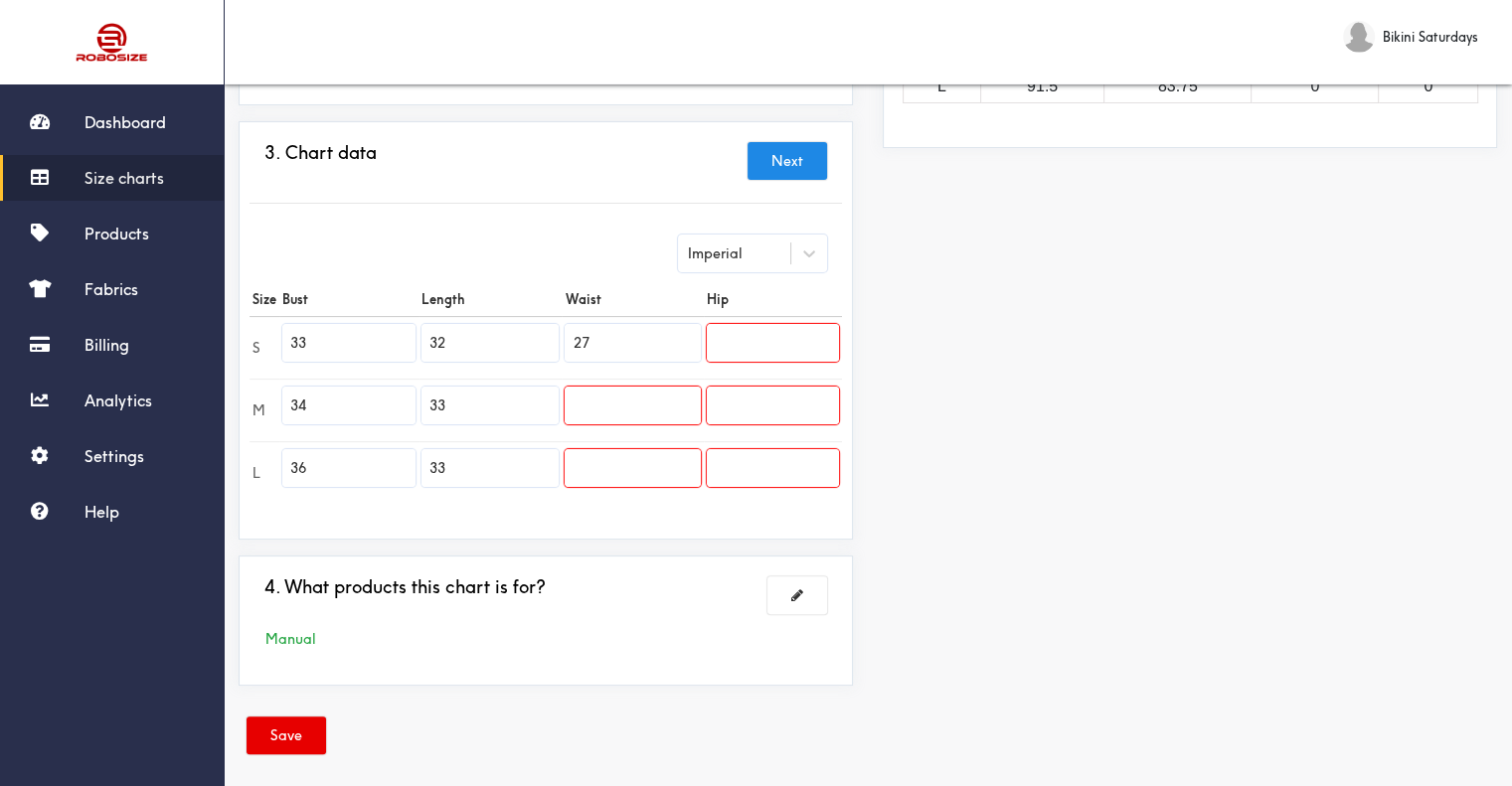type on "27" 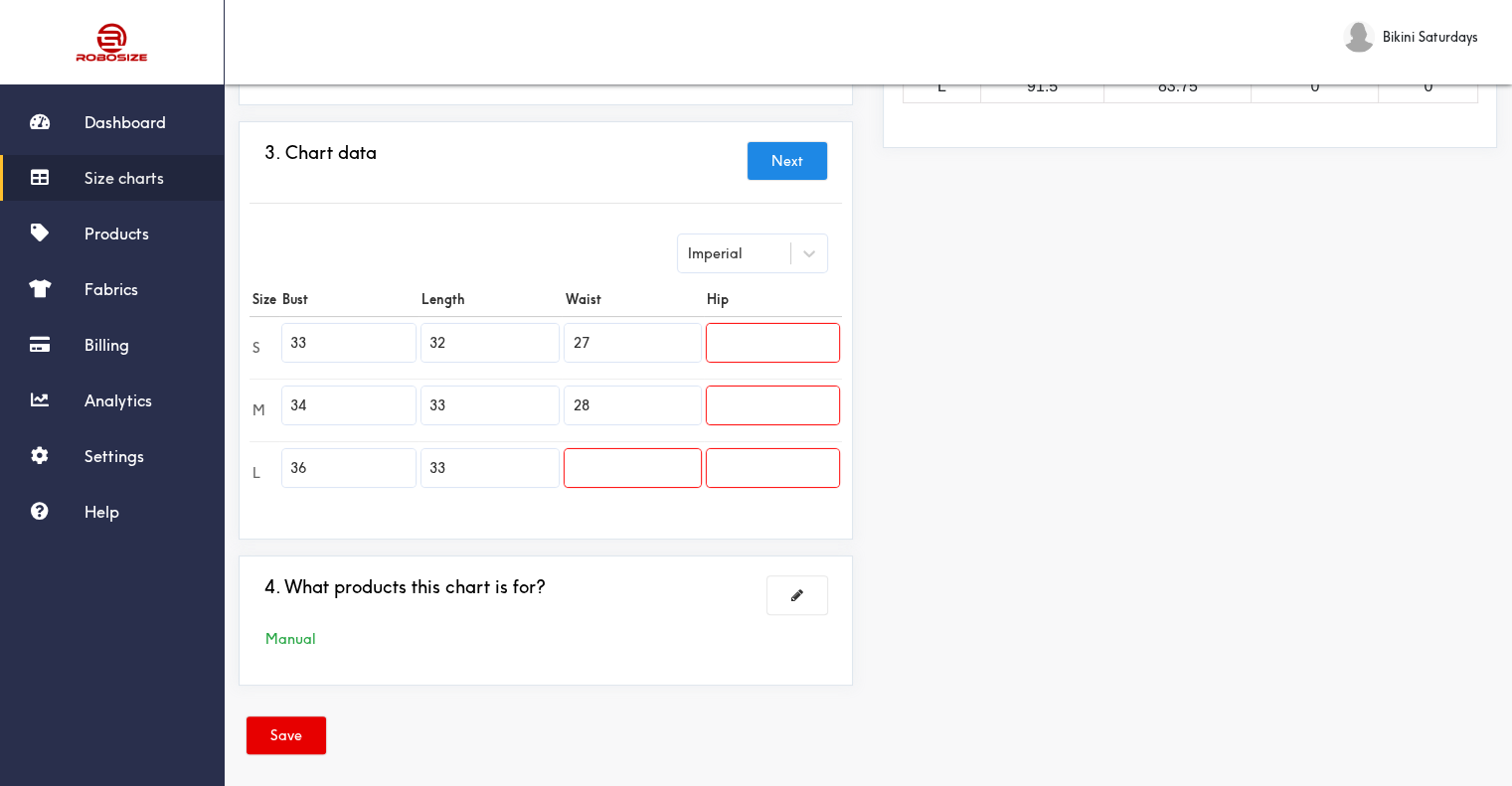 type on "28" 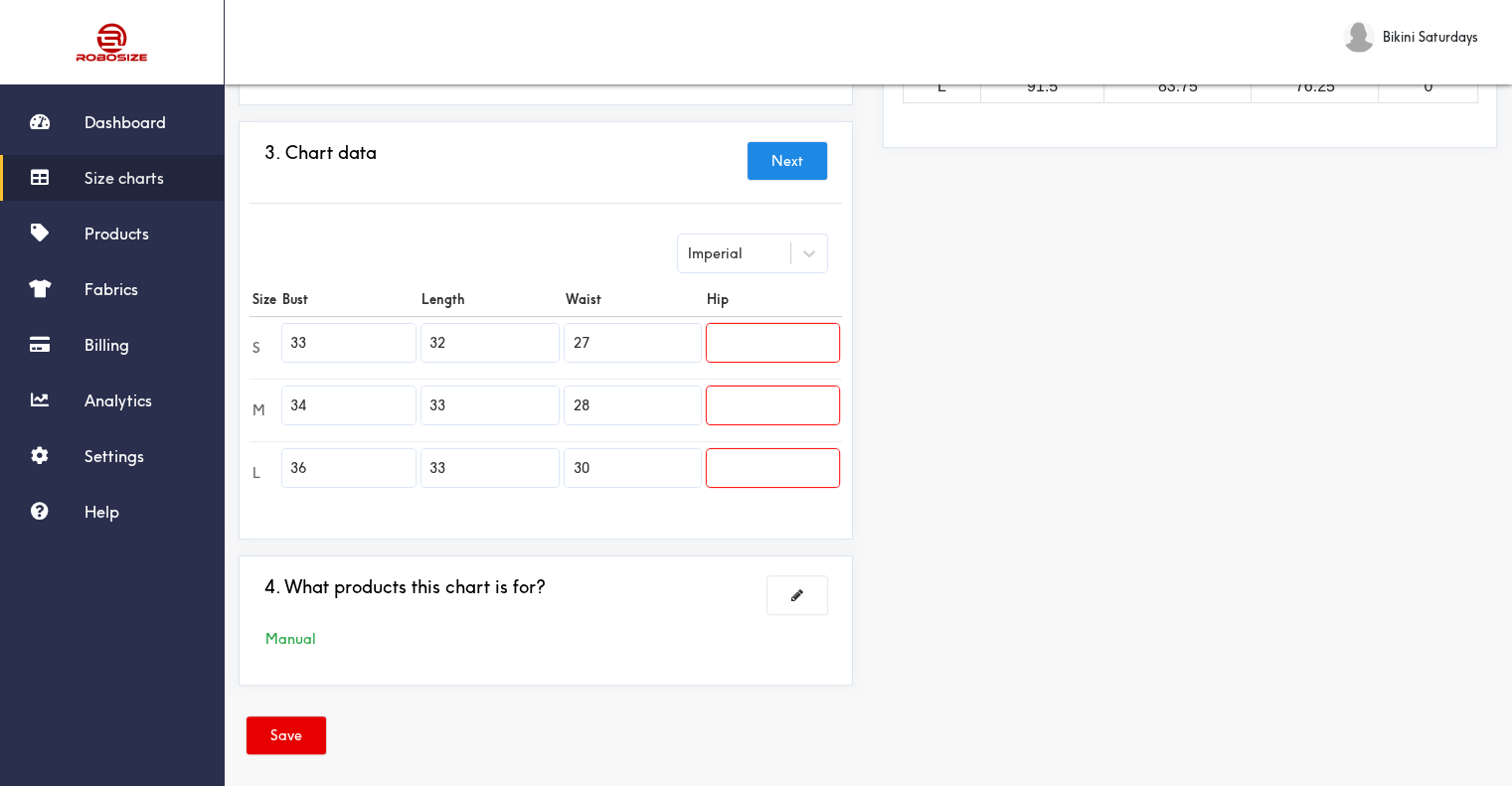 type on "30" 